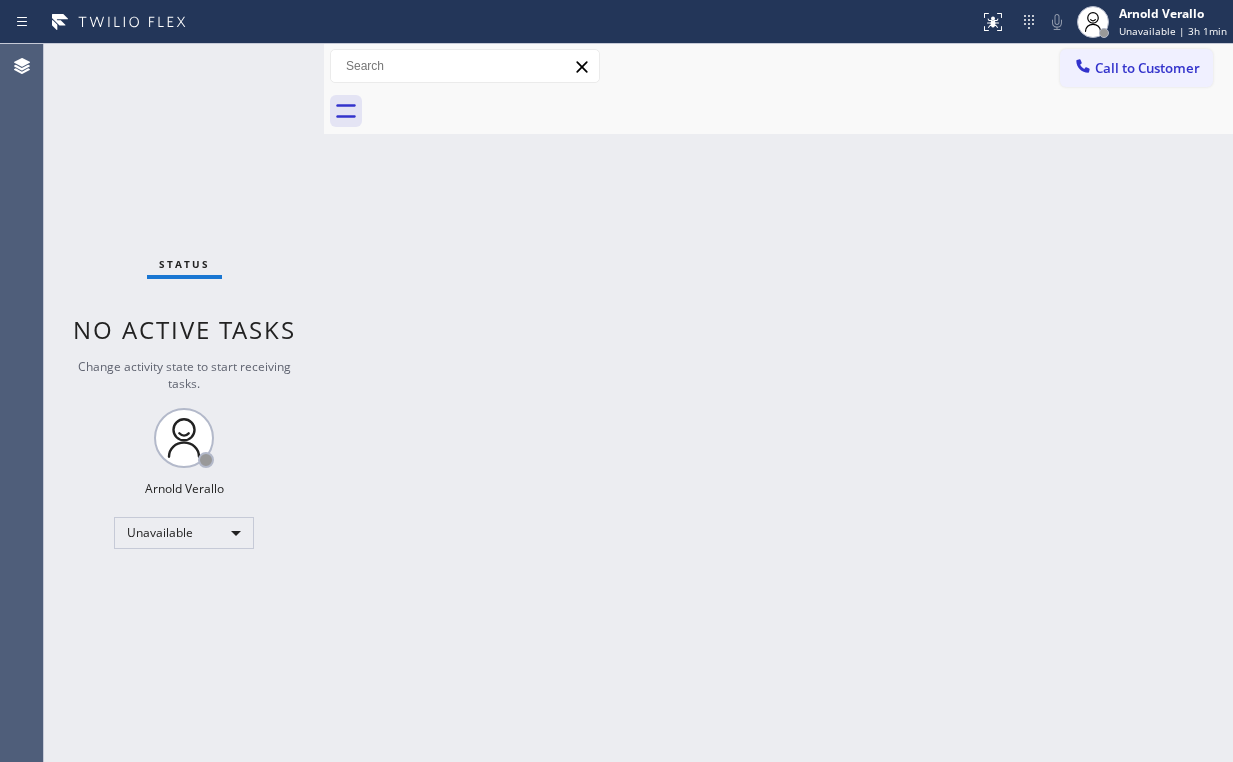 scroll, scrollTop: 0, scrollLeft: 0, axis: both 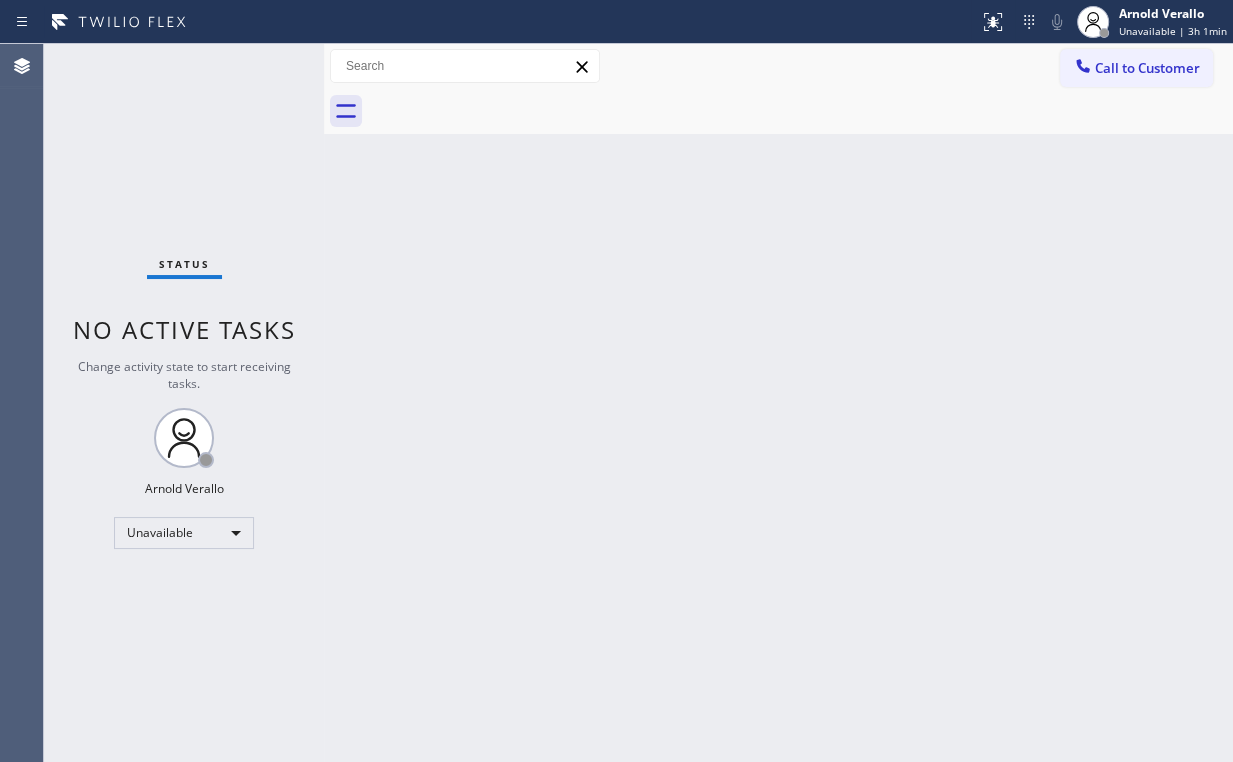 click on "Status   No active tasks     Change activity state to start receiving tasks.   [FIRST] [LAST] Unavailable" at bounding box center (184, 403) 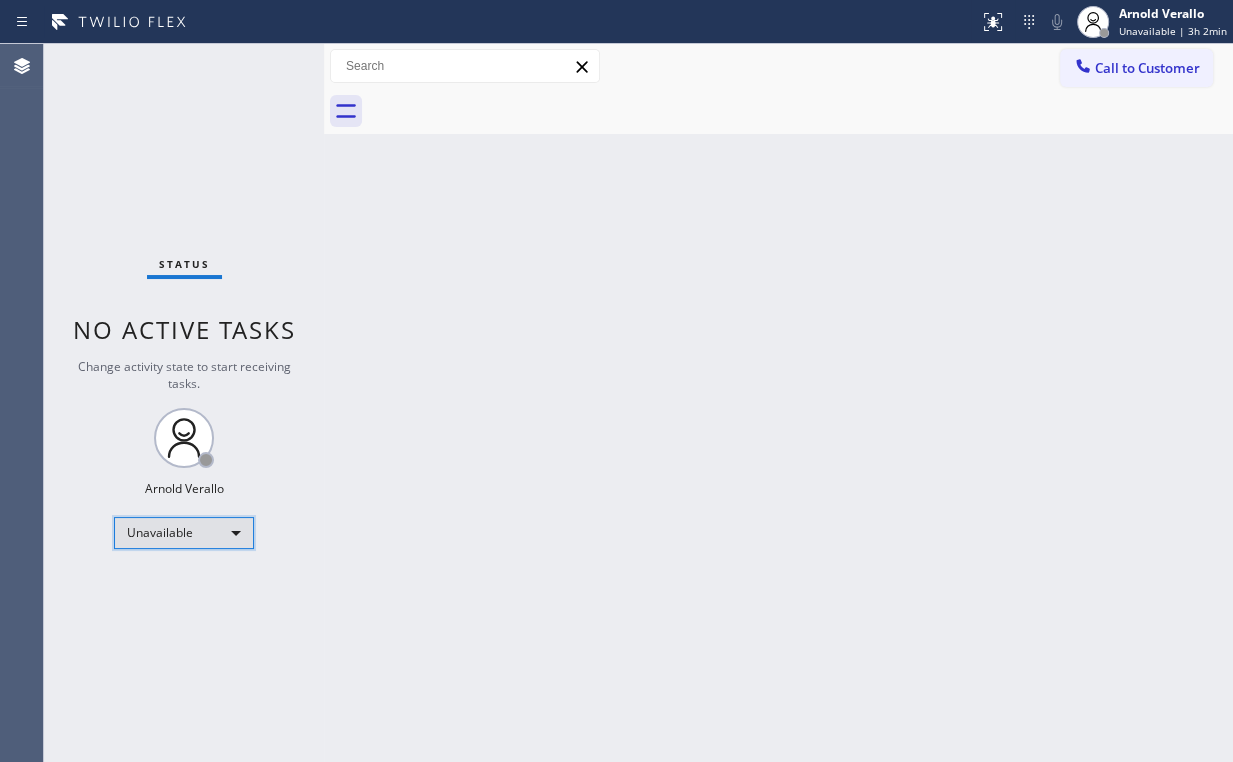 click on "Unavailable" at bounding box center (184, 533) 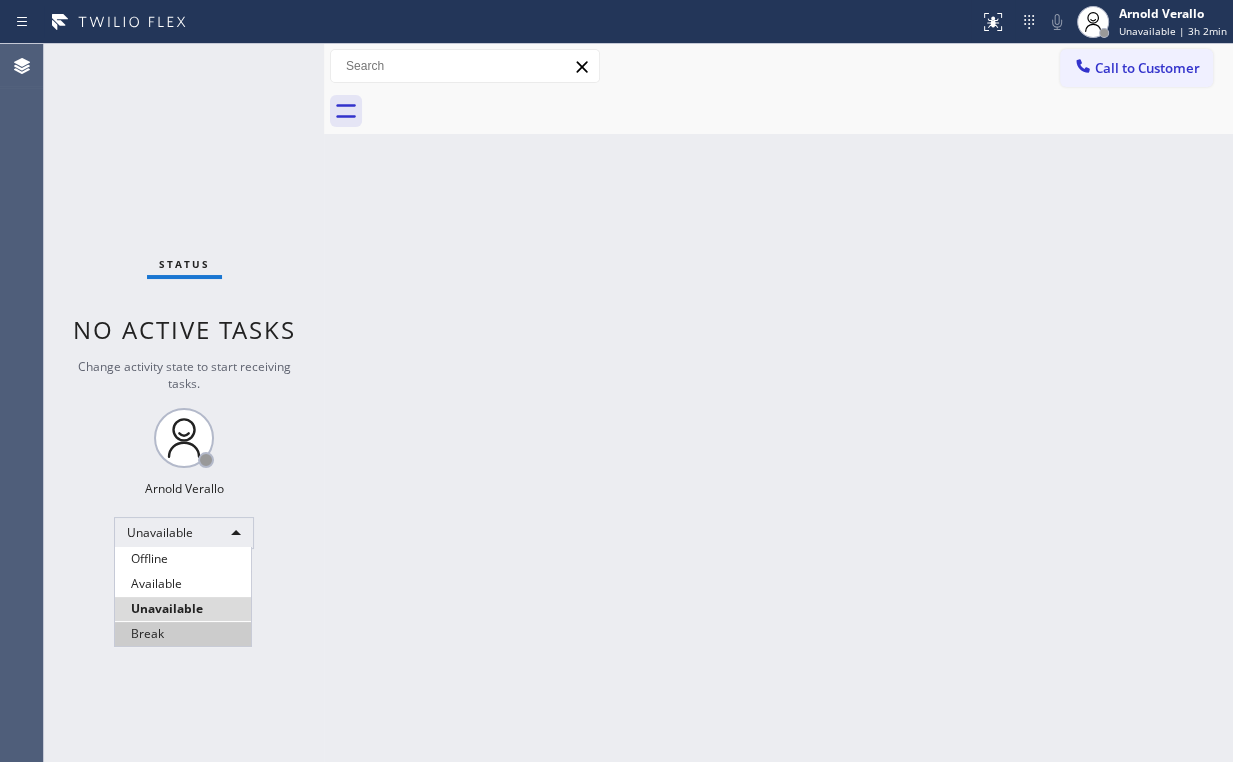 click on "Break" at bounding box center [183, 634] 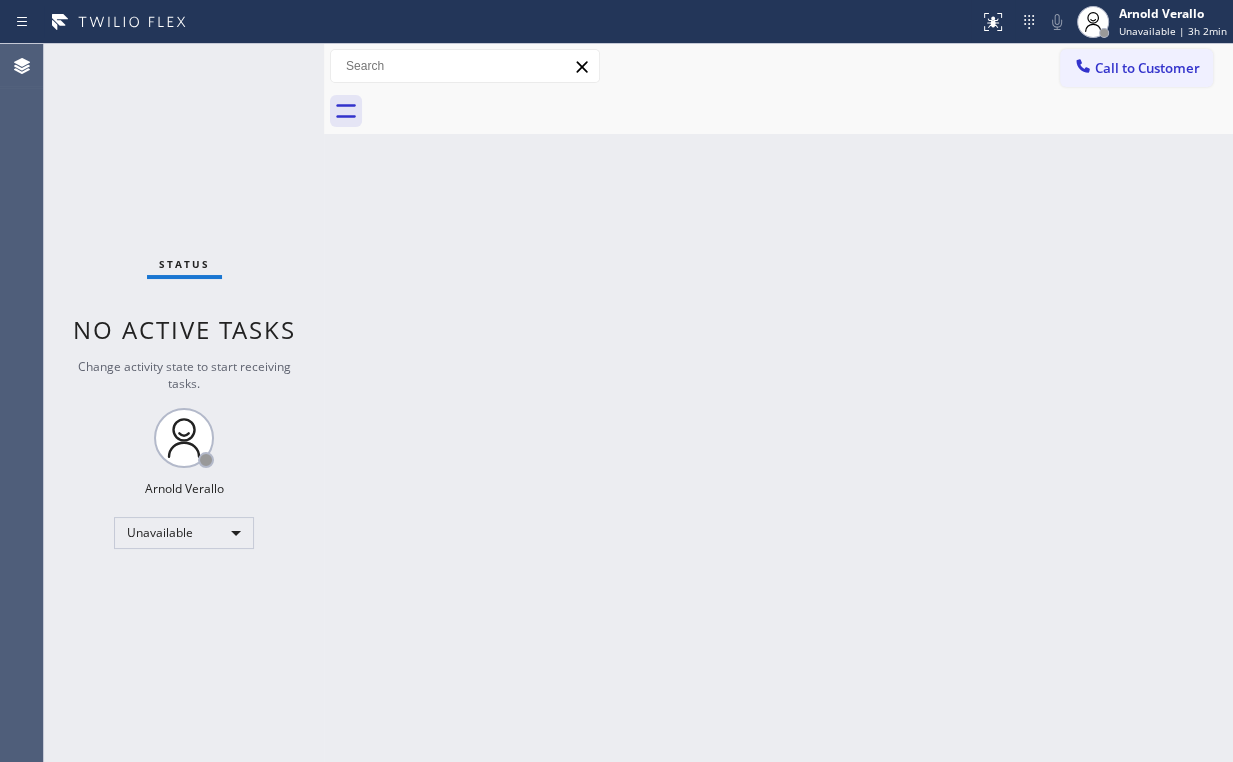 click on "Back to Dashboard Change Sender ID Customers Technicians Select a contact Outbound call Location Search location Your caller id phone number Customer number Call Customer info Name   Phone none Address none Change Sender ID HVAC [PHONE] 5 Star Appliance [PHONE] Appliance Repair [PHONE] Plumbing [PHONE] Air Duct Cleaning [PHONE]  Electricians [PHONE] Cancel Change Check personal SMS Reset Change No tabs Call to Customer Outbound call Location Top Yorba Linda Sub-Zero Repair Your caller id phone number [PHONE] Customer number Call Outbound call Technician Search Technician Your caller id phone number Your caller id phone number Call" at bounding box center (778, 403) 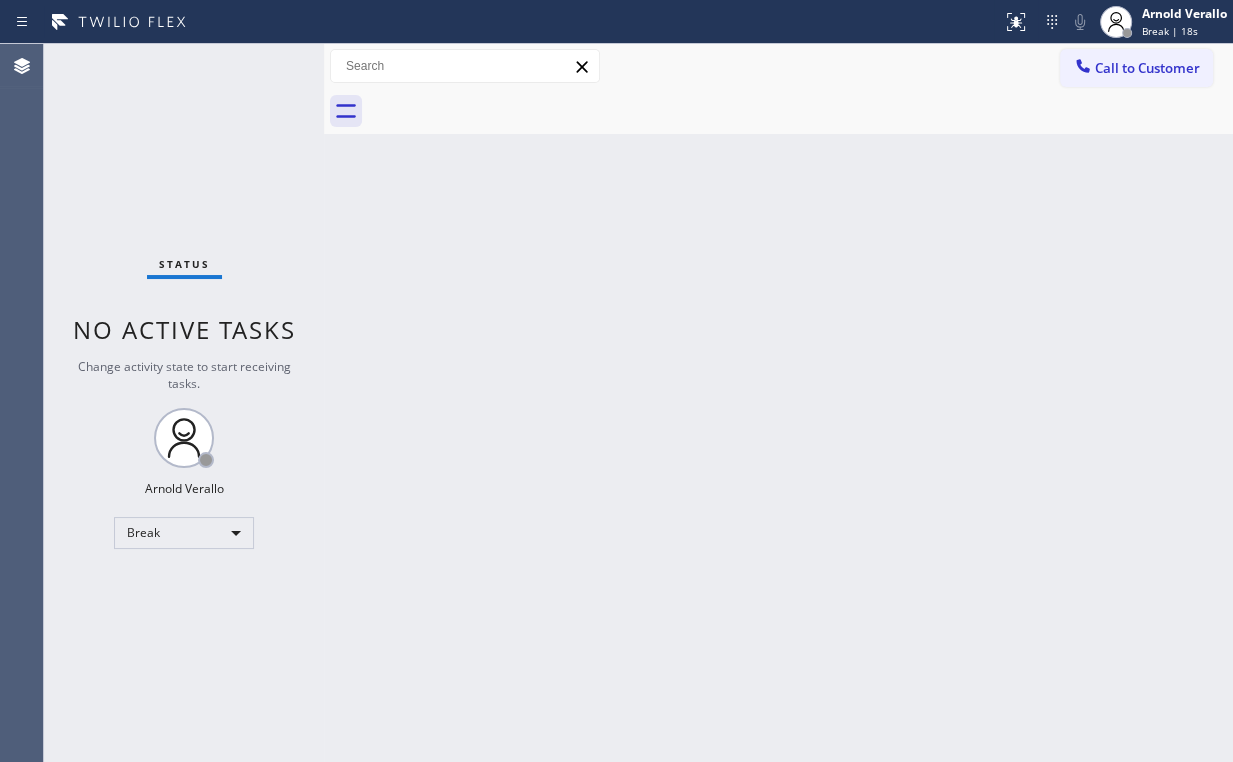 click on "Status No active tasks Change activity state to start receiving tasks. [FIRST] [LAST] Break" at bounding box center [184, 403] 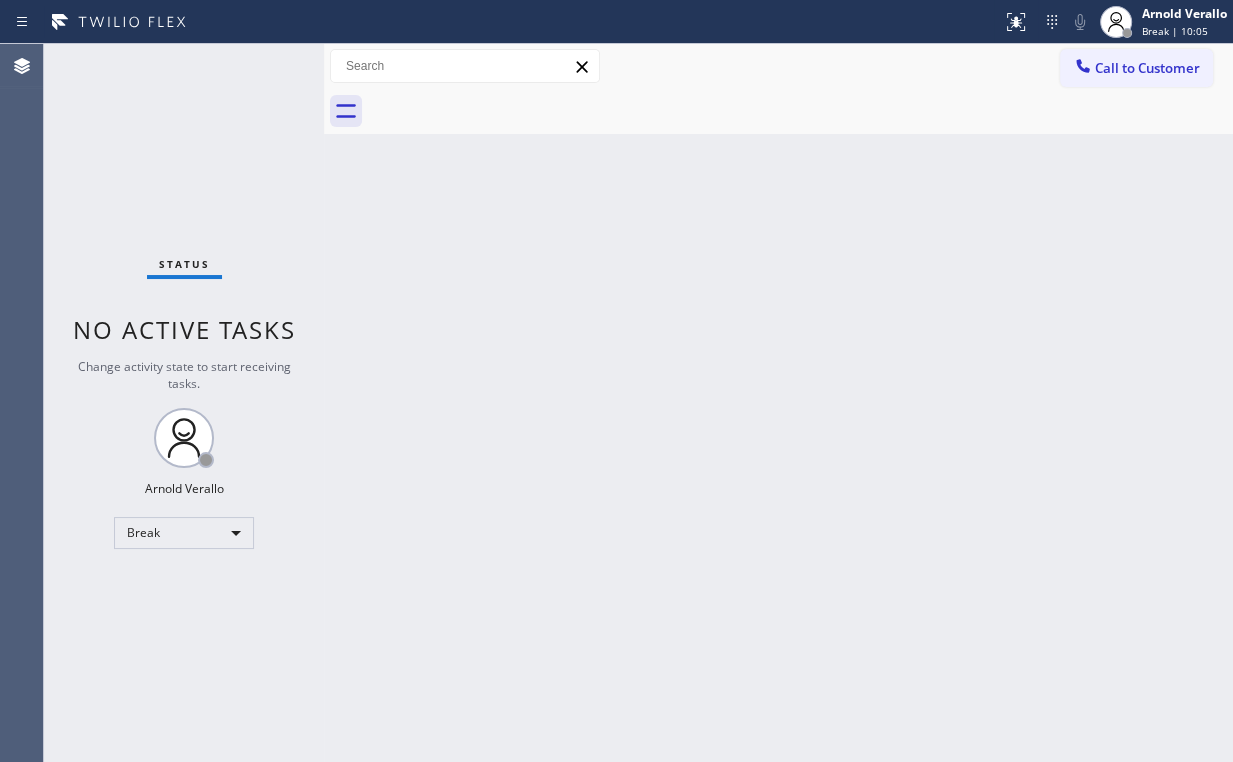 drag, startPoint x: 103, startPoint y: 420, endPoint x: 126, endPoint y: 475, distance: 59.615433 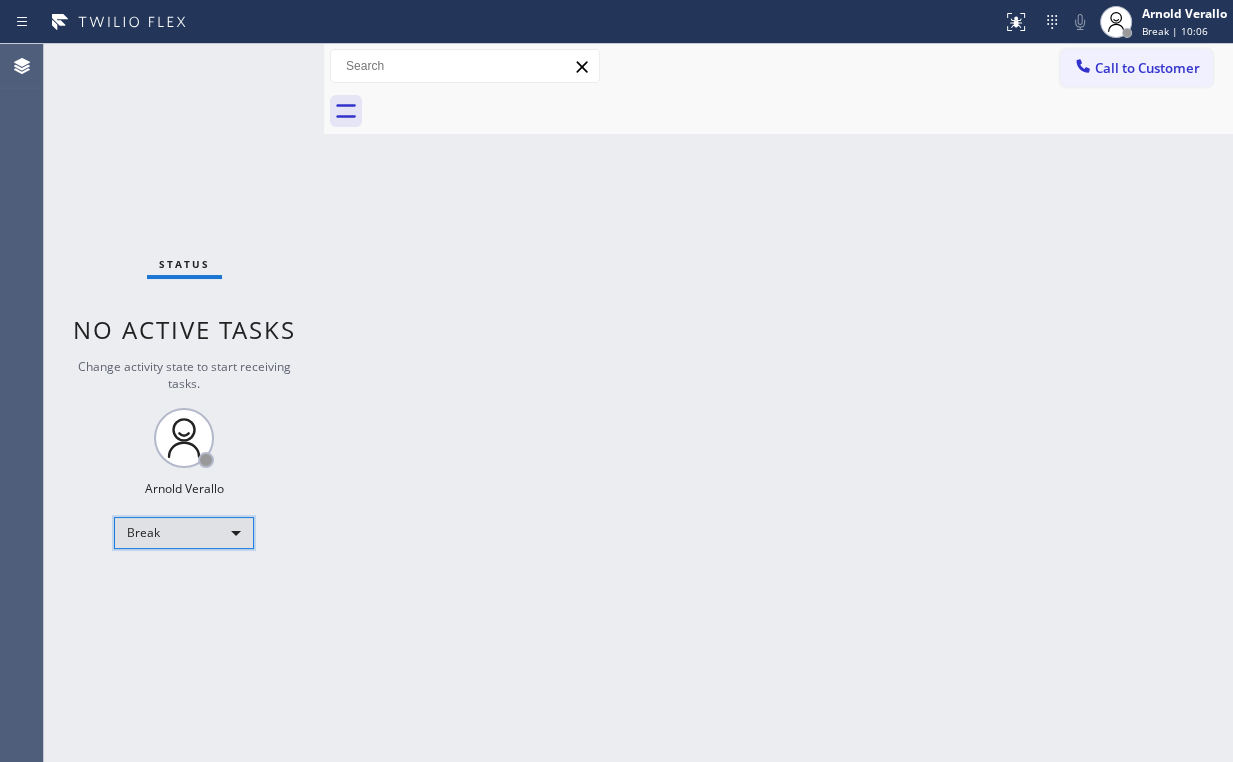 click on "Break" at bounding box center [184, 533] 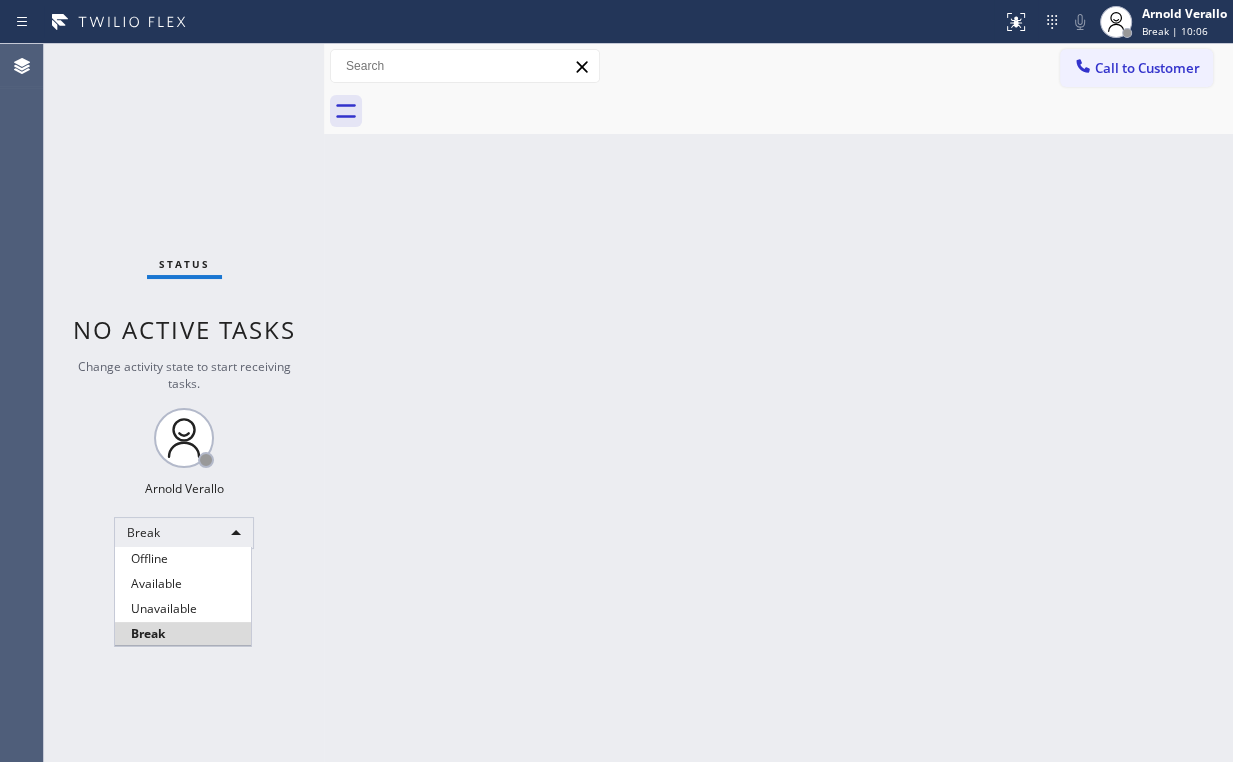 click on "Unavailable" at bounding box center (183, 609) 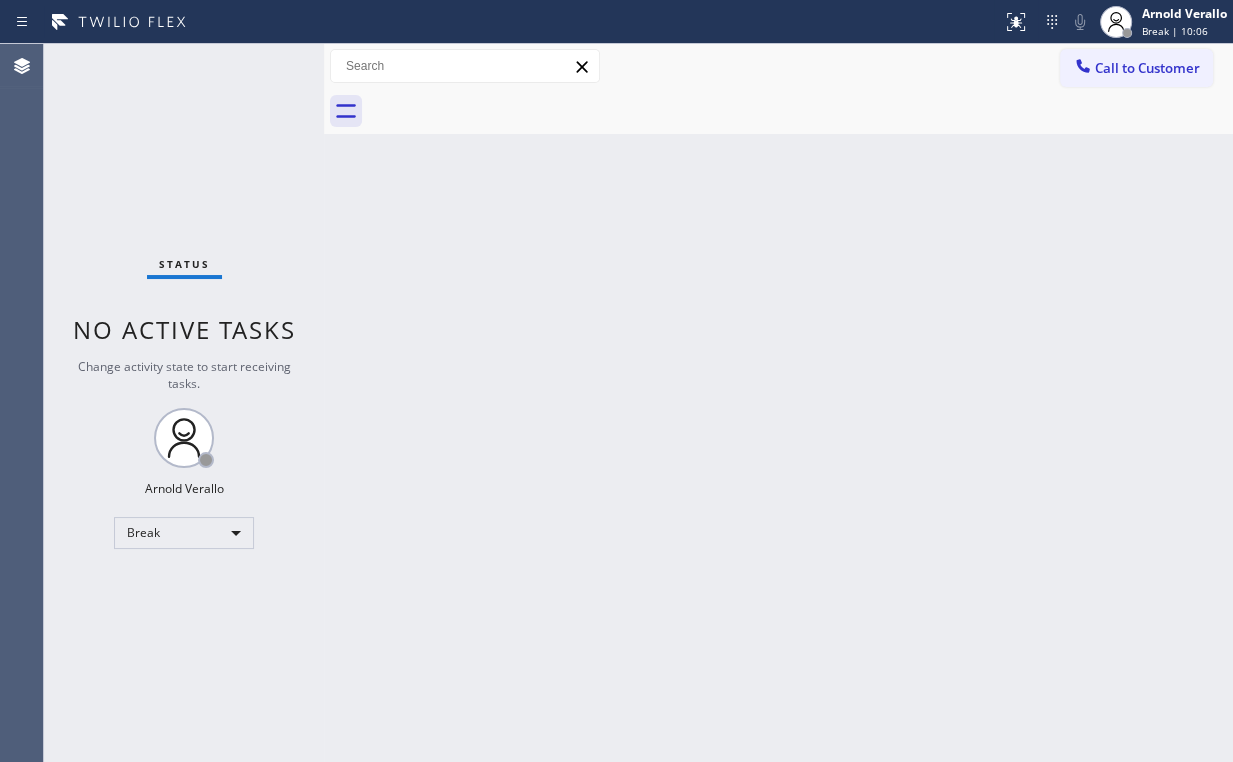 drag, startPoint x: 313, startPoint y: 620, endPoint x: 319, endPoint y: 713, distance: 93.193344 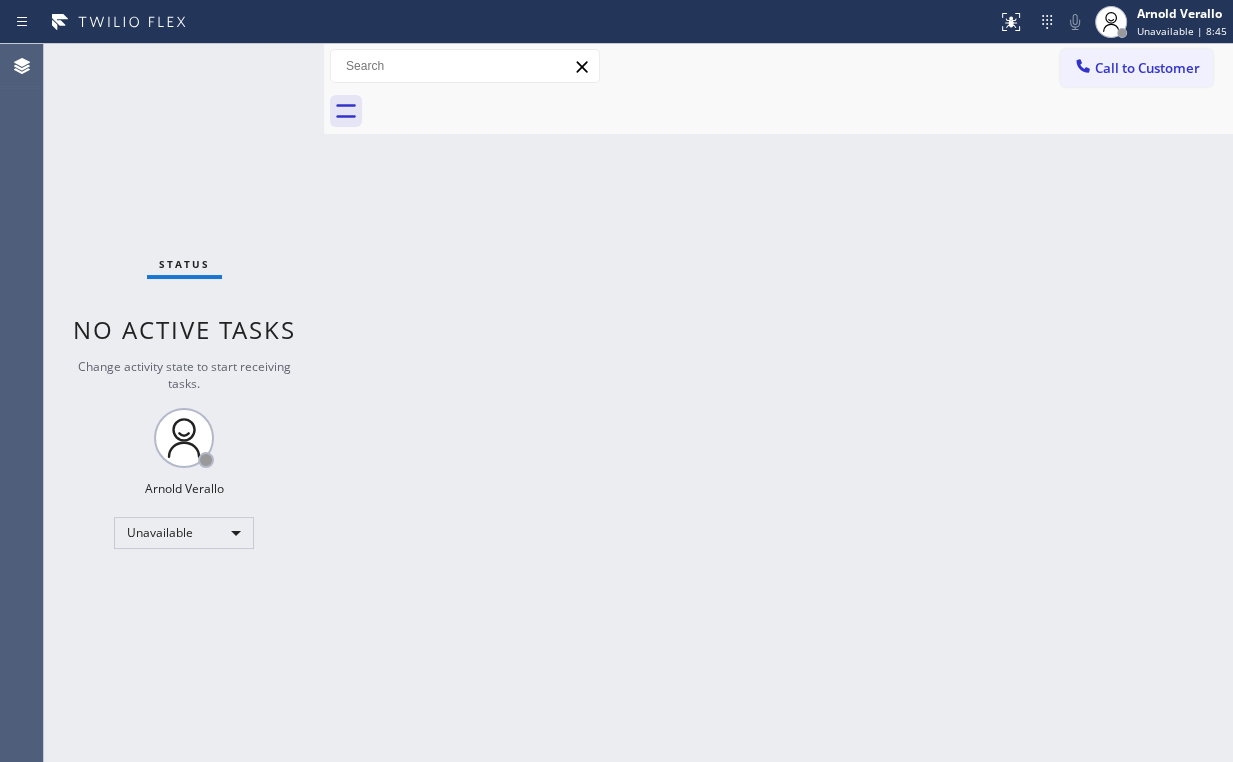 drag, startPoint x: 98, startPoint y: 140, endPoint x: 179, endPoint y: 38, distance: 130.24976 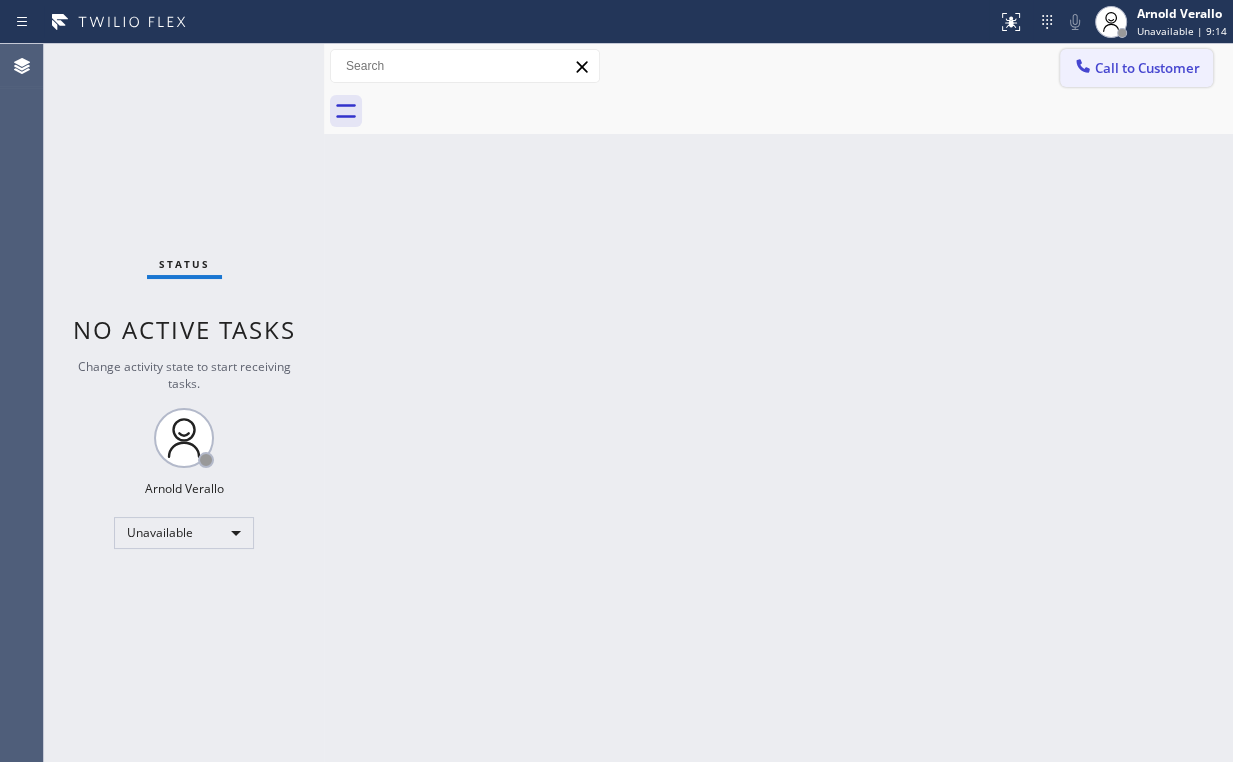 drag, startPoint x: 1104, startPoint y: 72, endPoint x: 804, endPoint y: 223, distance: 335.8586 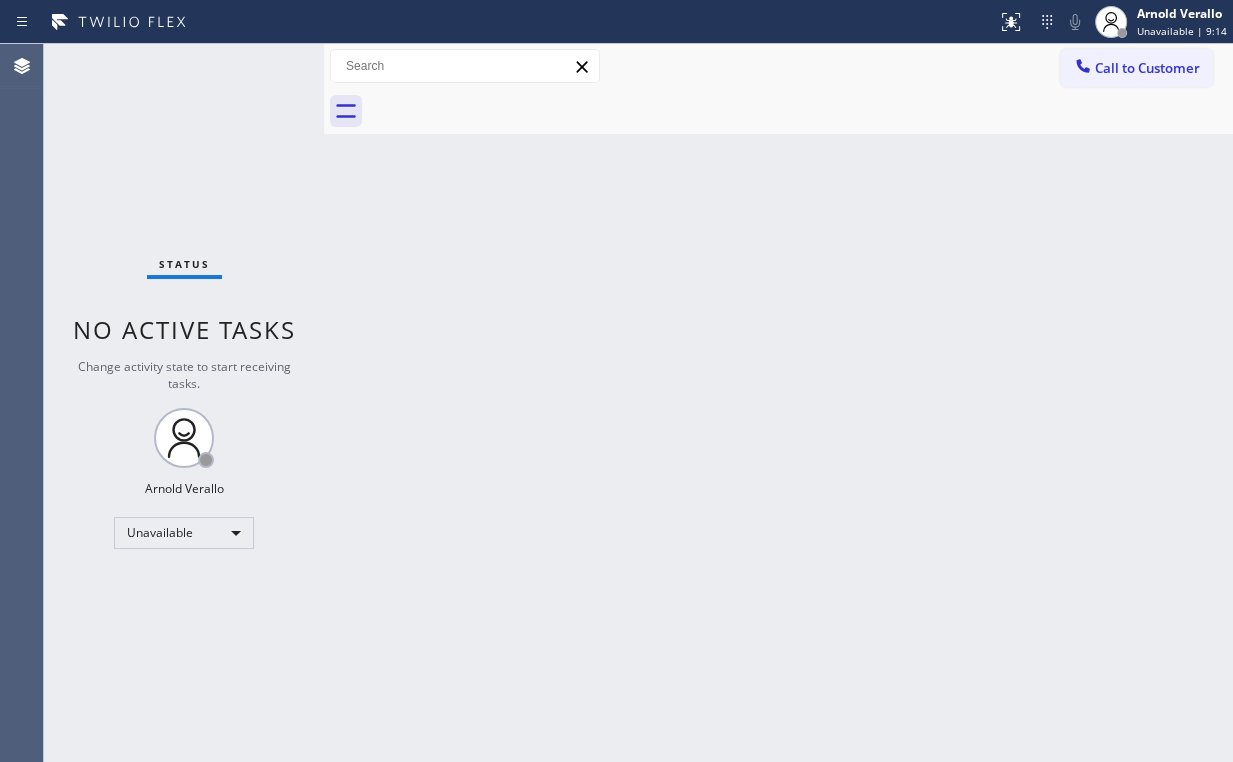 click on "Call to Customer" at bounding box center (1147, 68) 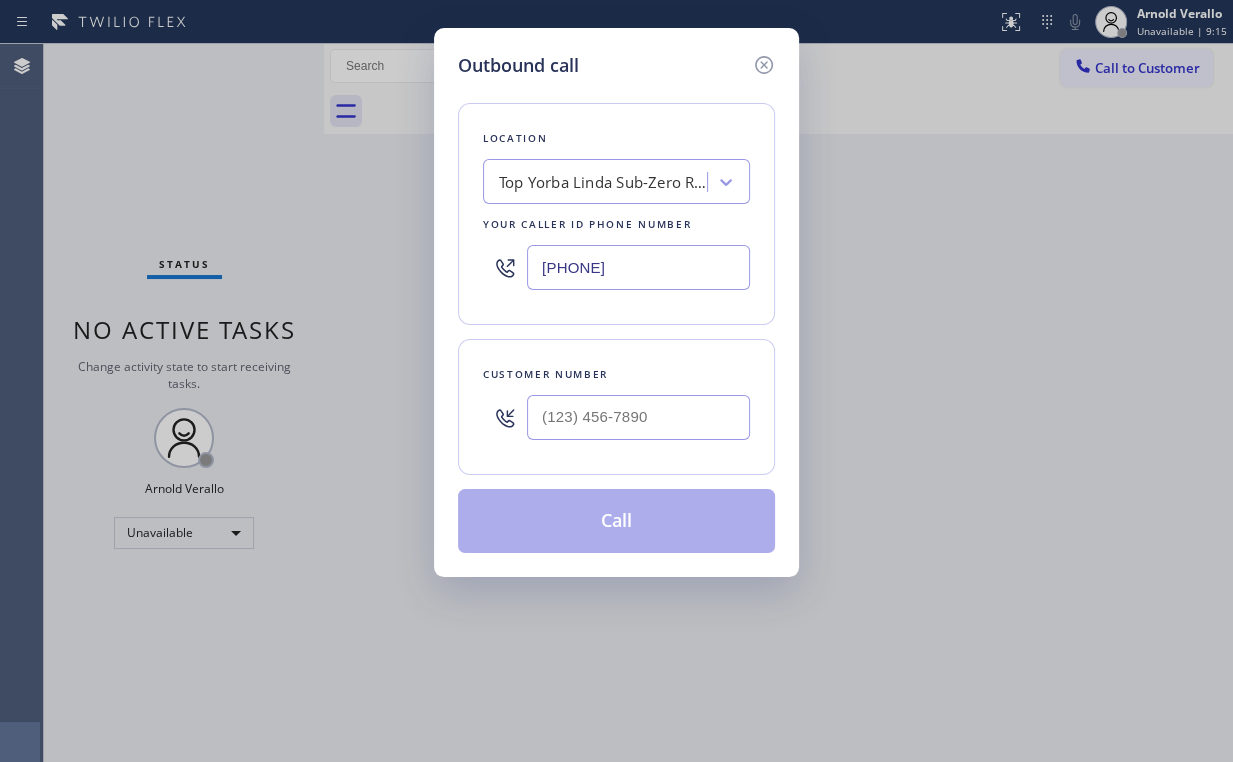 drag, startPoint x: 700, startPoint y: 270, endPoint x: 284, endPoint y: 236, distance: 417.38712 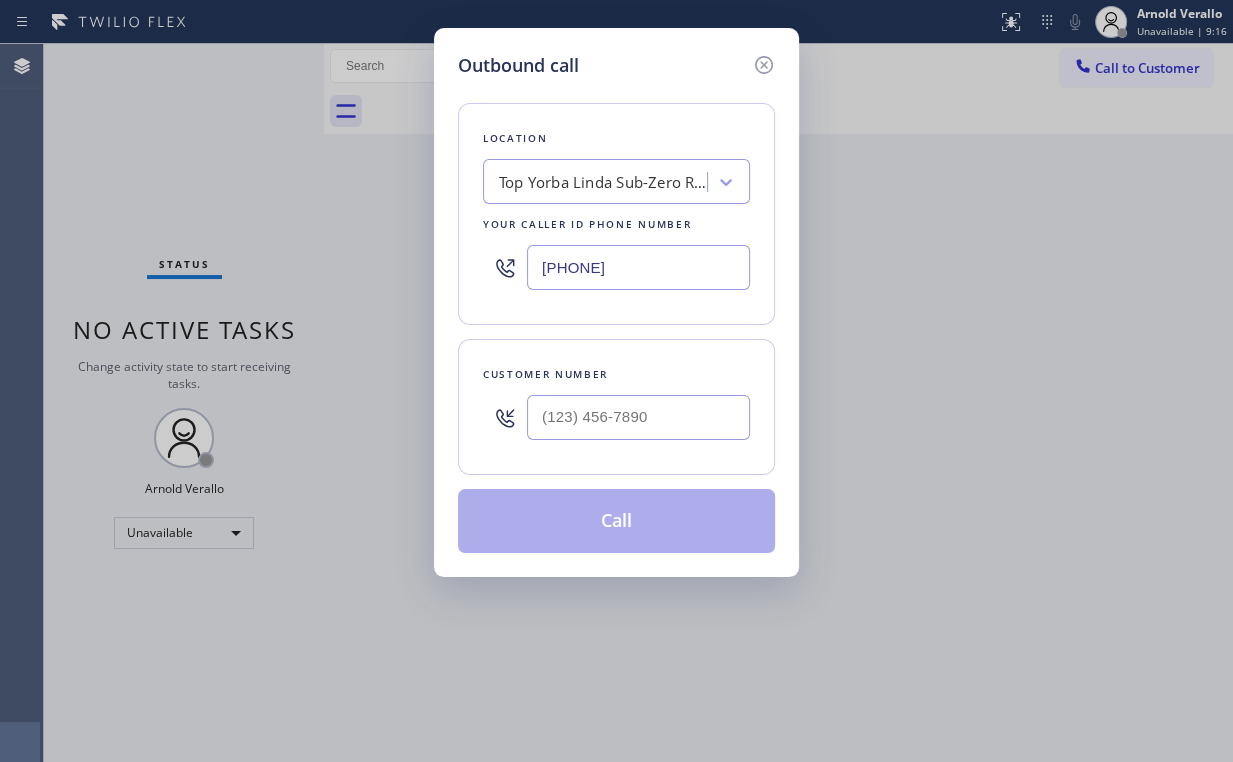 type on "[PHONE]" 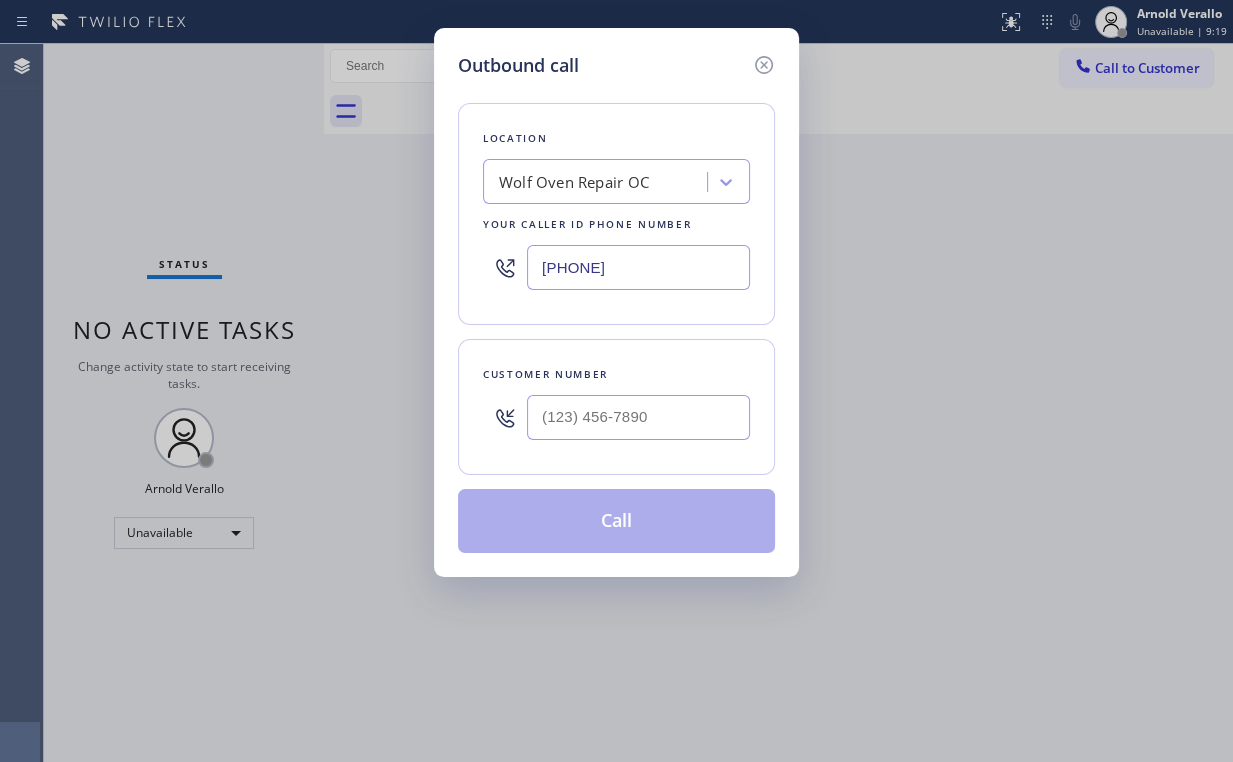click on "Customer number" at bounding box center (616, 374) 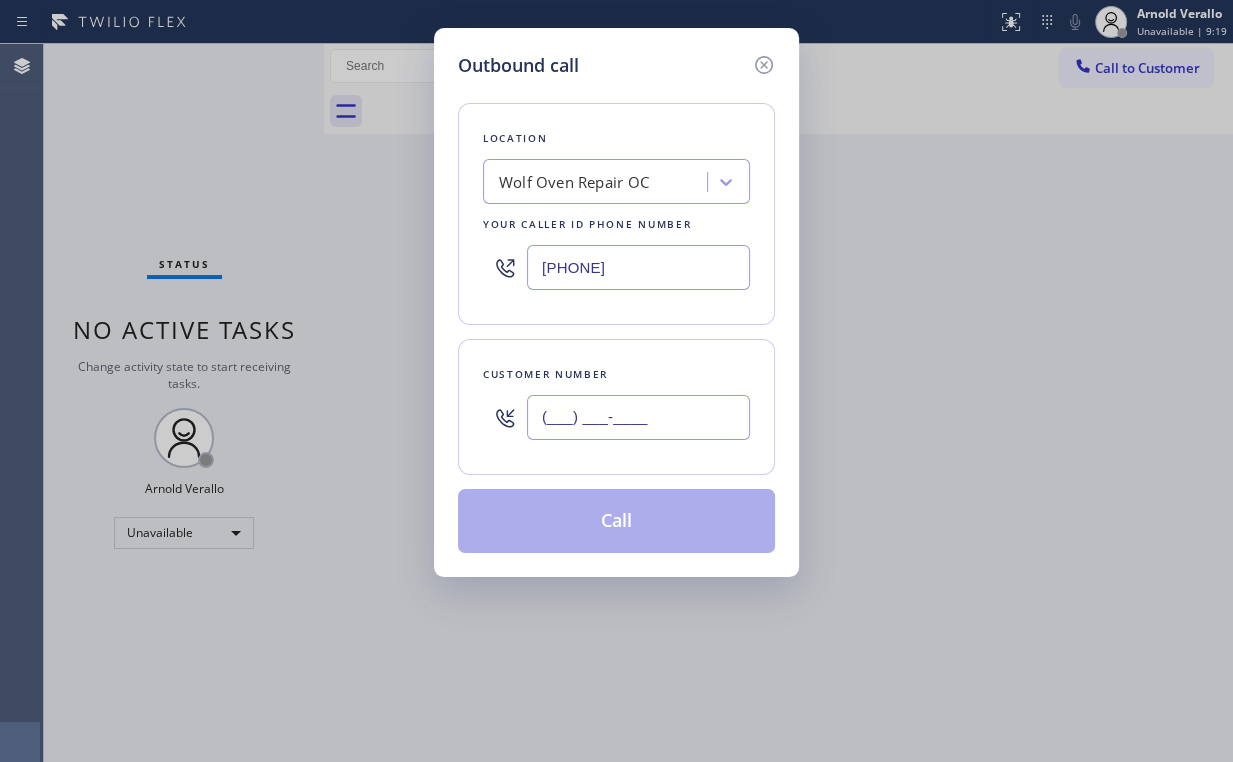 drag, startPoint x: 621, startPoint y: 405, endPoint x: 633, endPoint y: 399, distance: 13.416408 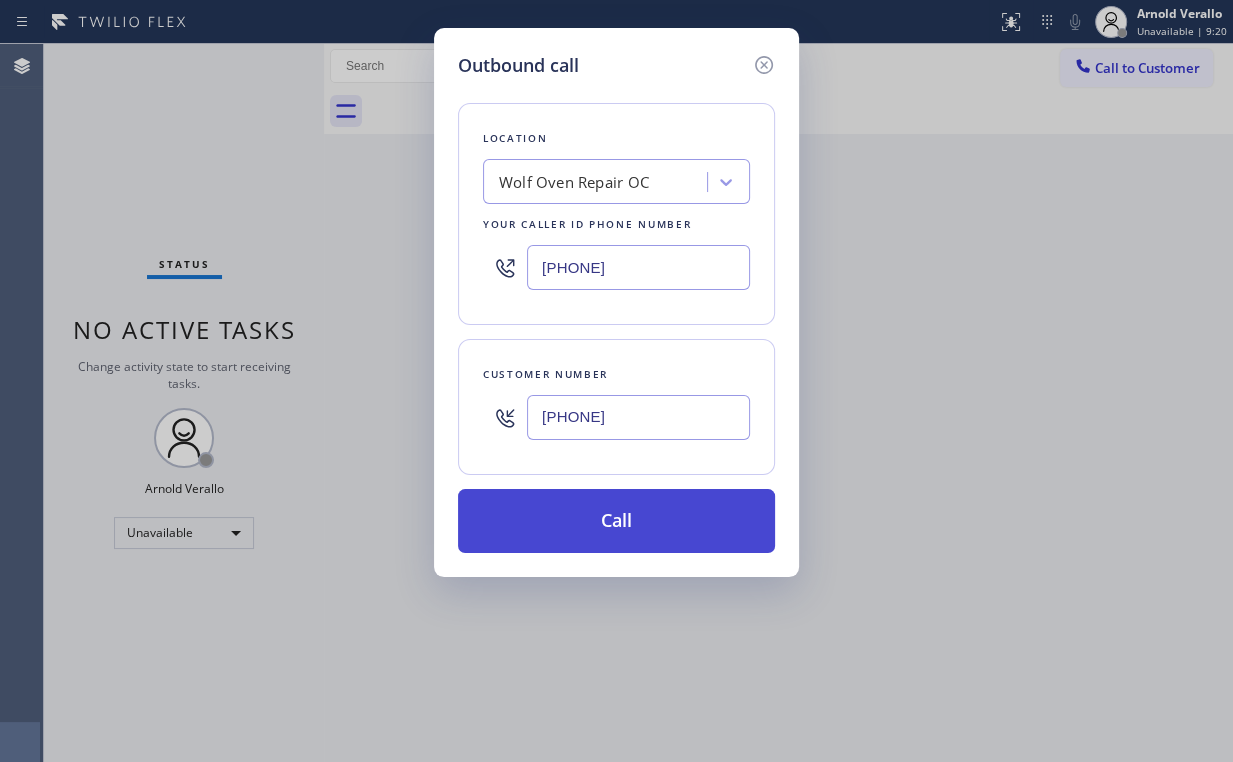 type on "[PHONE]" 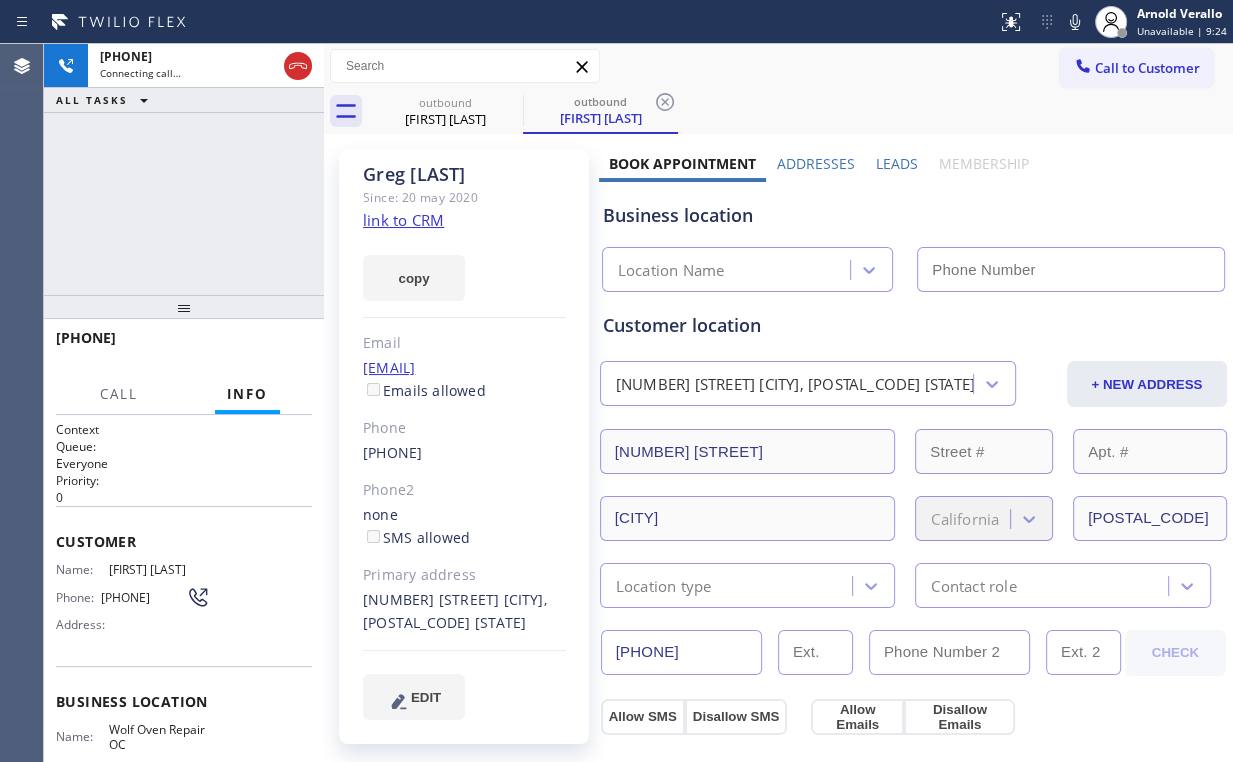 type on "[PHONE]" 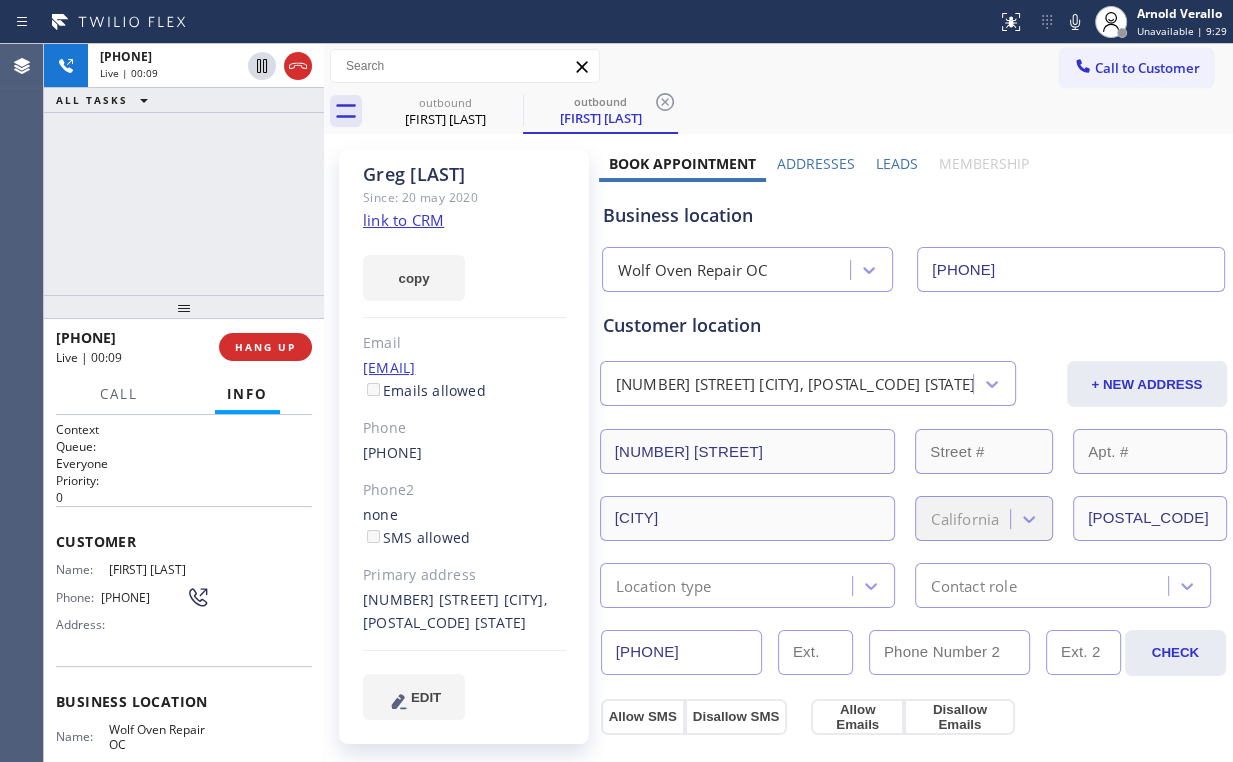 drag, startPoint x: 93, startPoint y: 178, endPoint x: 218, endPoint y: 288, distance: 166.50826 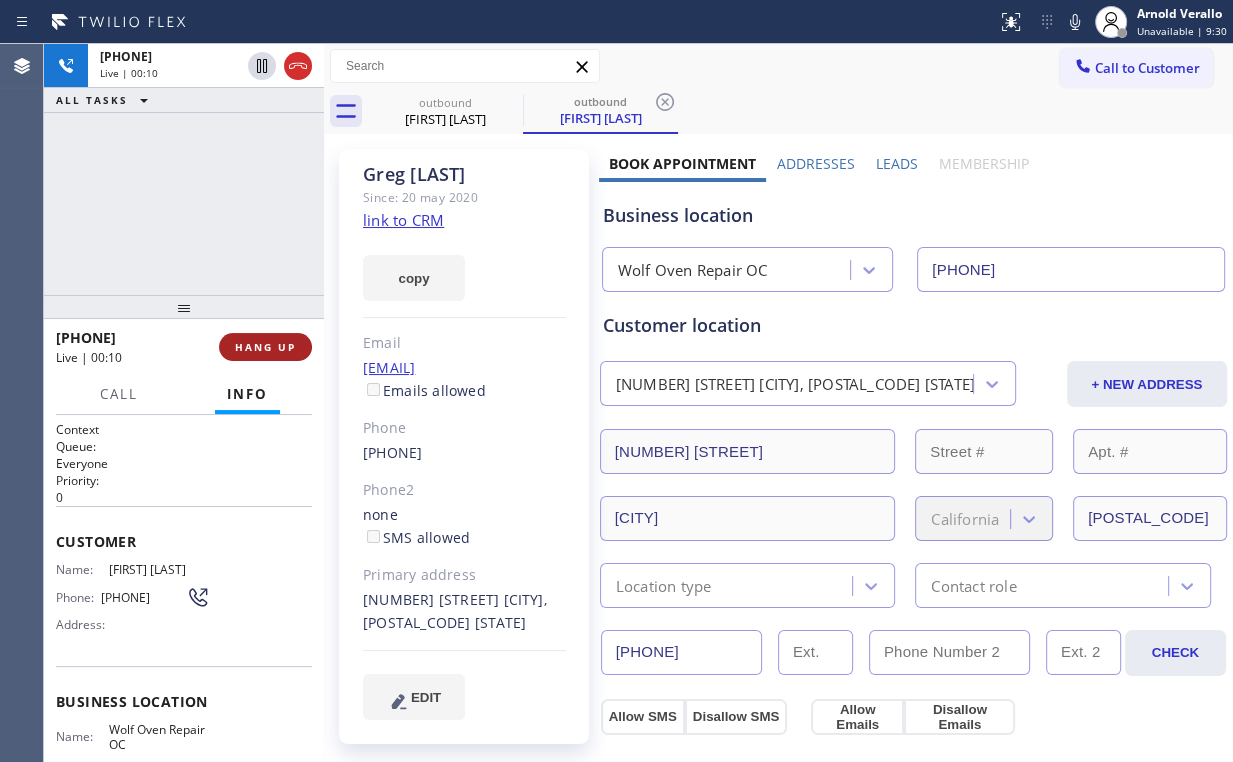 click on "HANG UP" at bounding box center [265, 347] 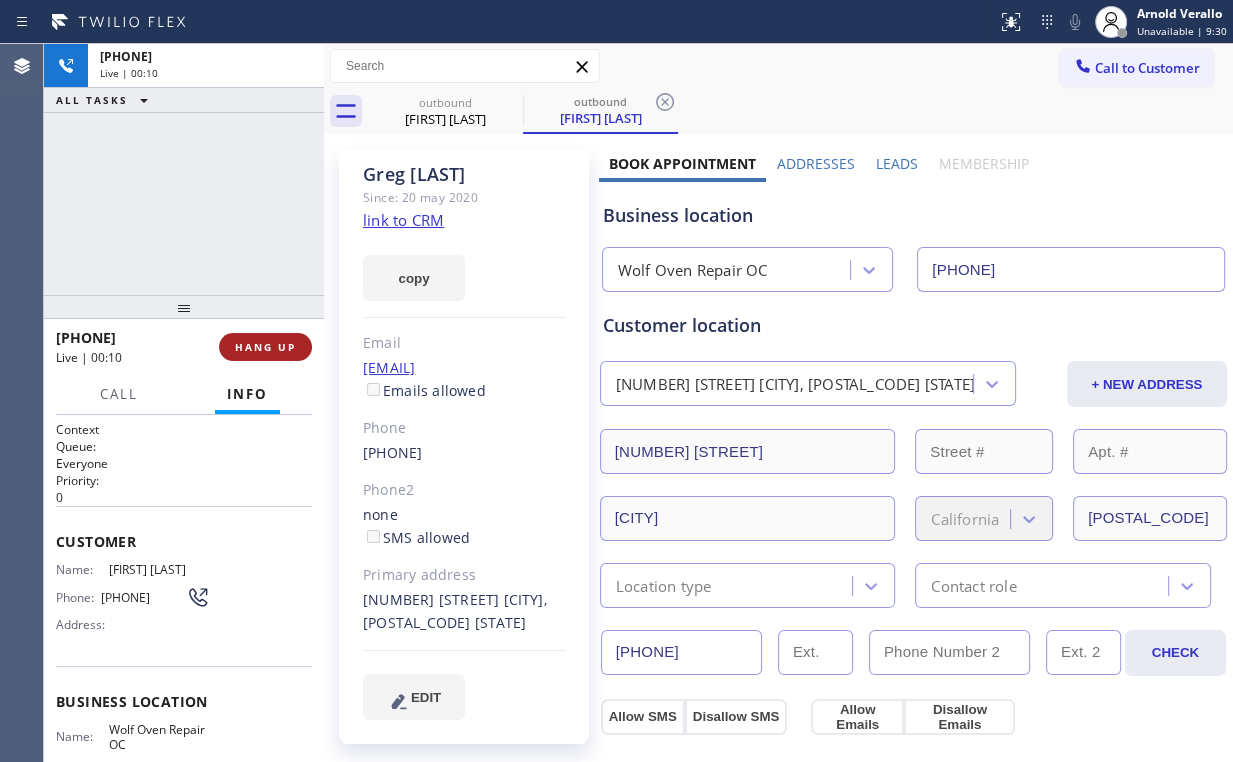 click on "HANG UP" at bounding box center [265, 347] 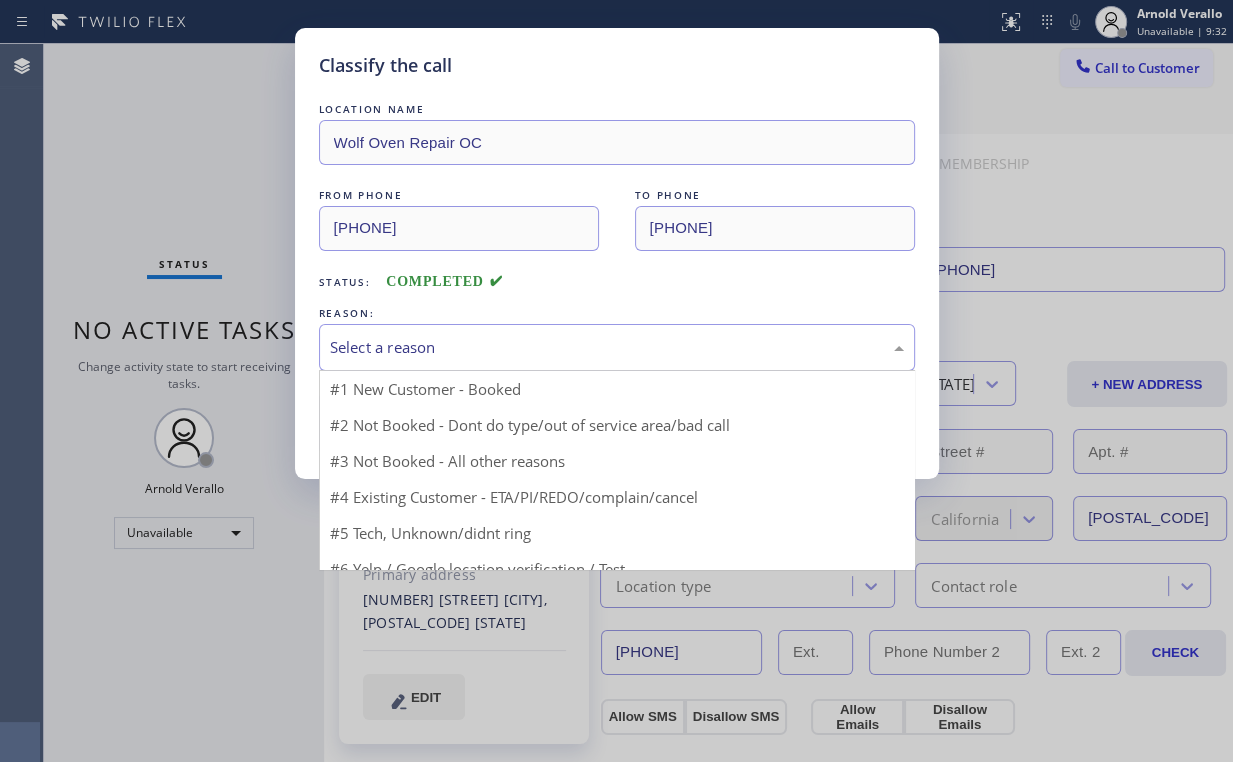 click on "Select a reason" at bounding box center [617, 347] 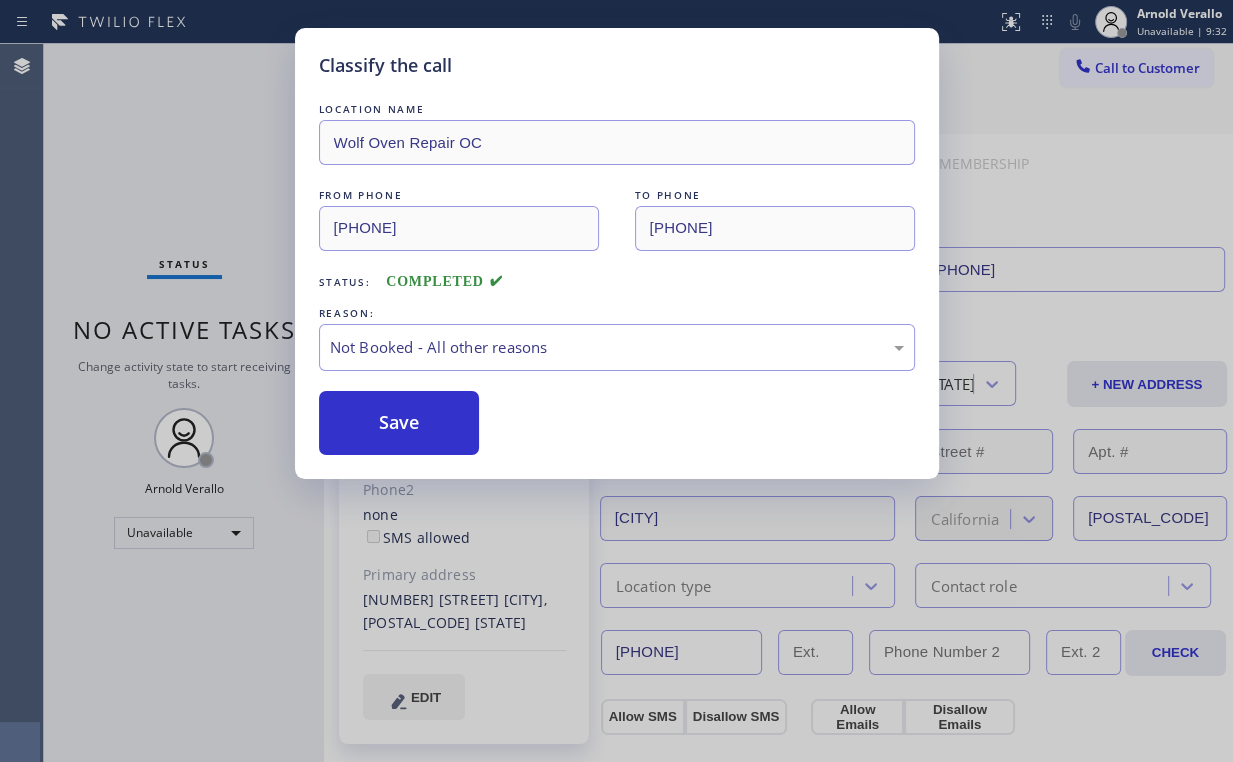 drag, startPoint x: 412, startPoint y: 416, endPoint x: 258, endPoint y: 227, distance: 243.79704 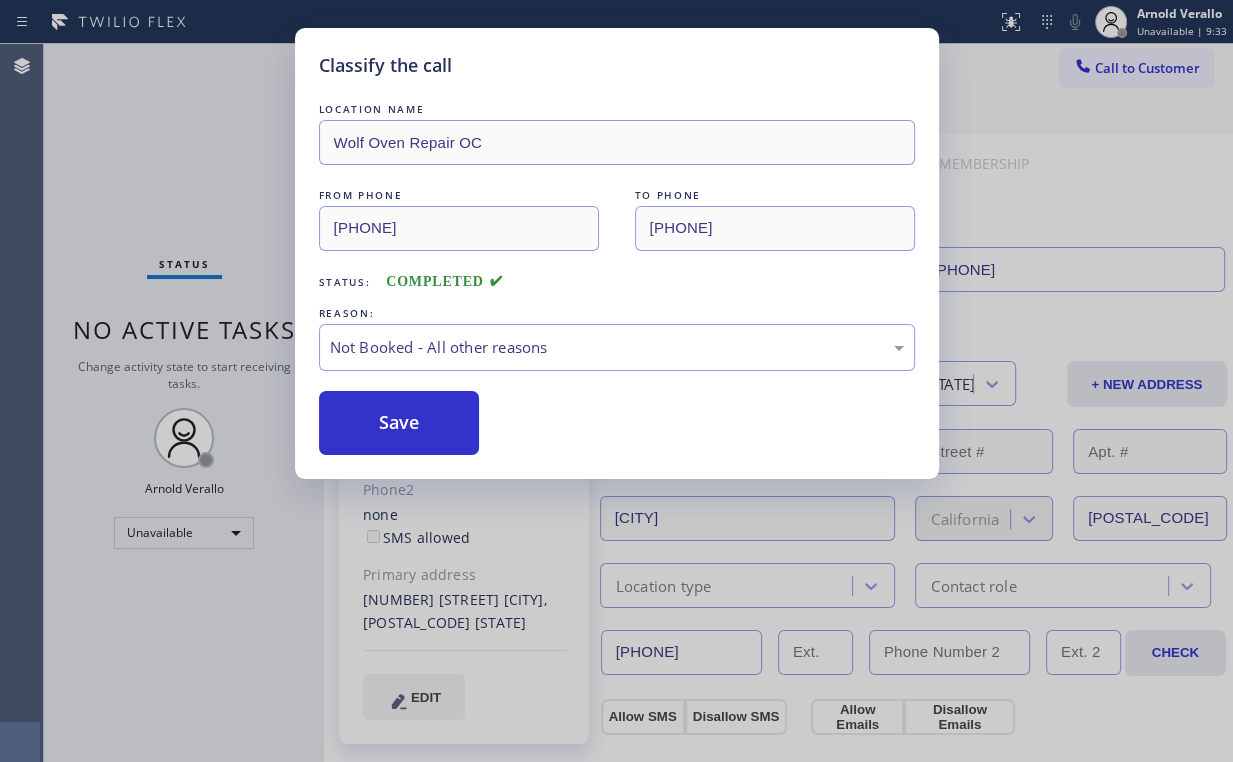 click on "Classify the call LOCATION NAME Wolf Oven Repair OC FROM PHONE [PHONE] TO PHONE [PHONE] Status: COMPLETED REASON: Not Booked - All other reasons Save" at bounding box center [616, 381] 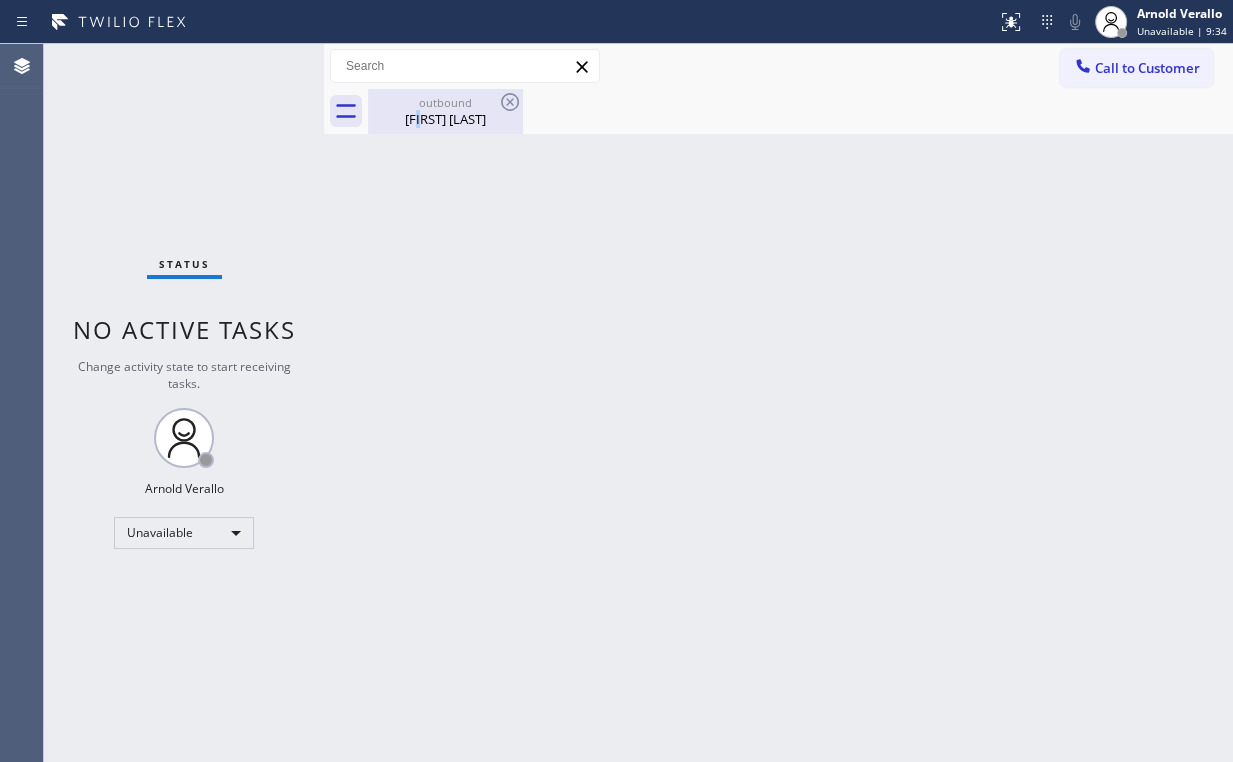 drag, startPoint x: 416, startPoint y: 116, endPoint x: 488, endPoint y: 114, distance: 72.02777 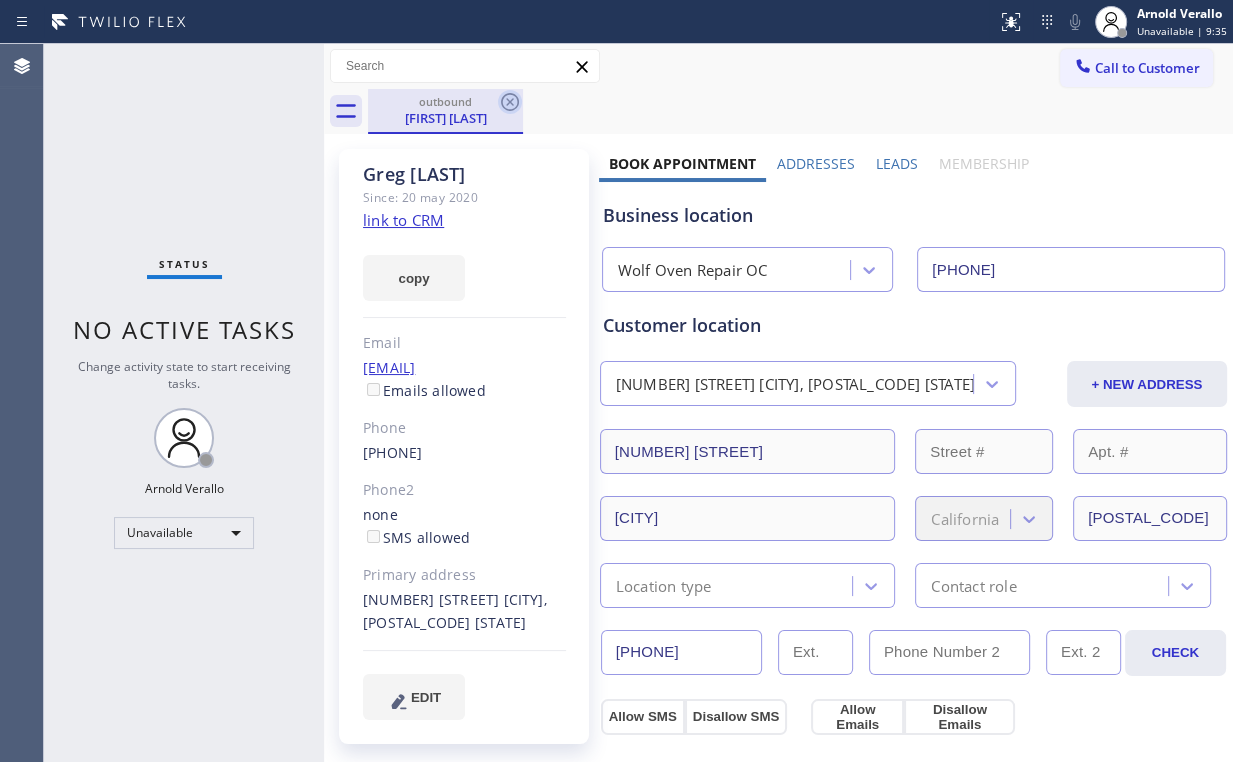 click 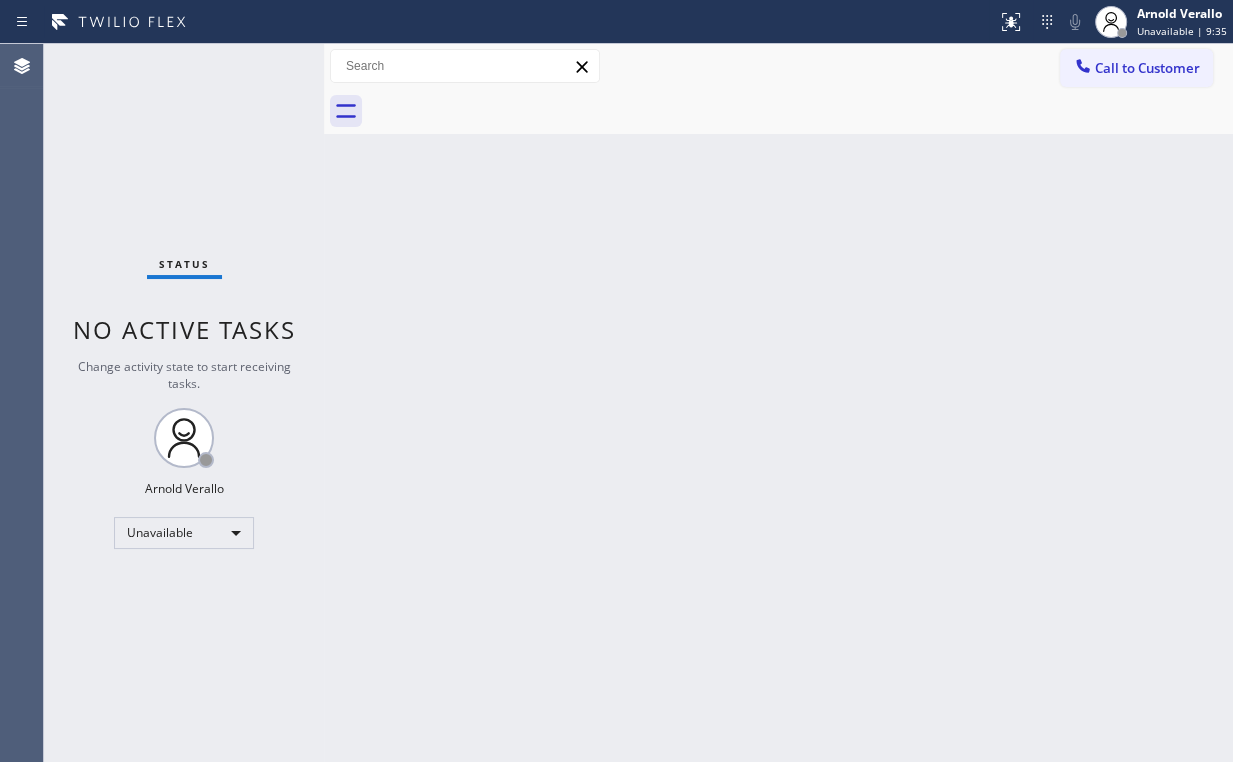click on "Status   No active tasks     Change activity state to start receiving tasks.   [FIRST] [LAST] Unavailable" at bounding box center (184, 403) 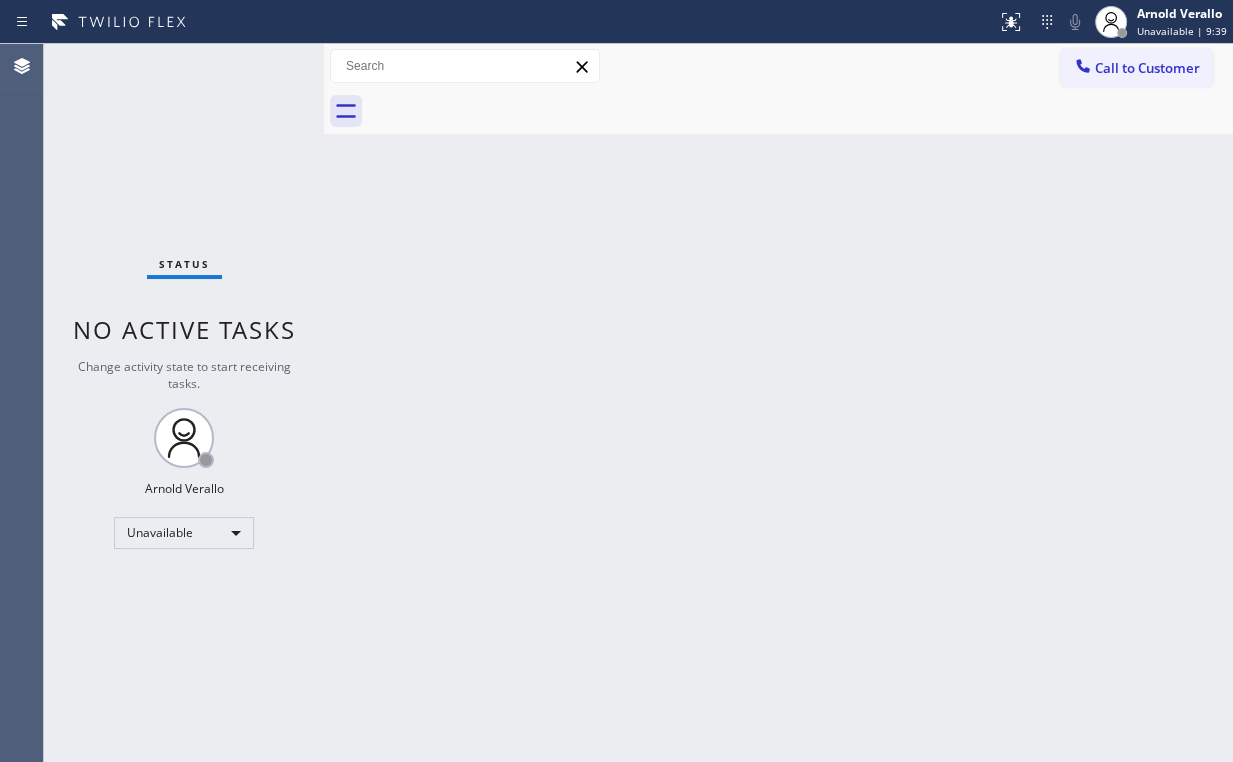 click on "Call to Customer" at bounding box center [1147, 68] 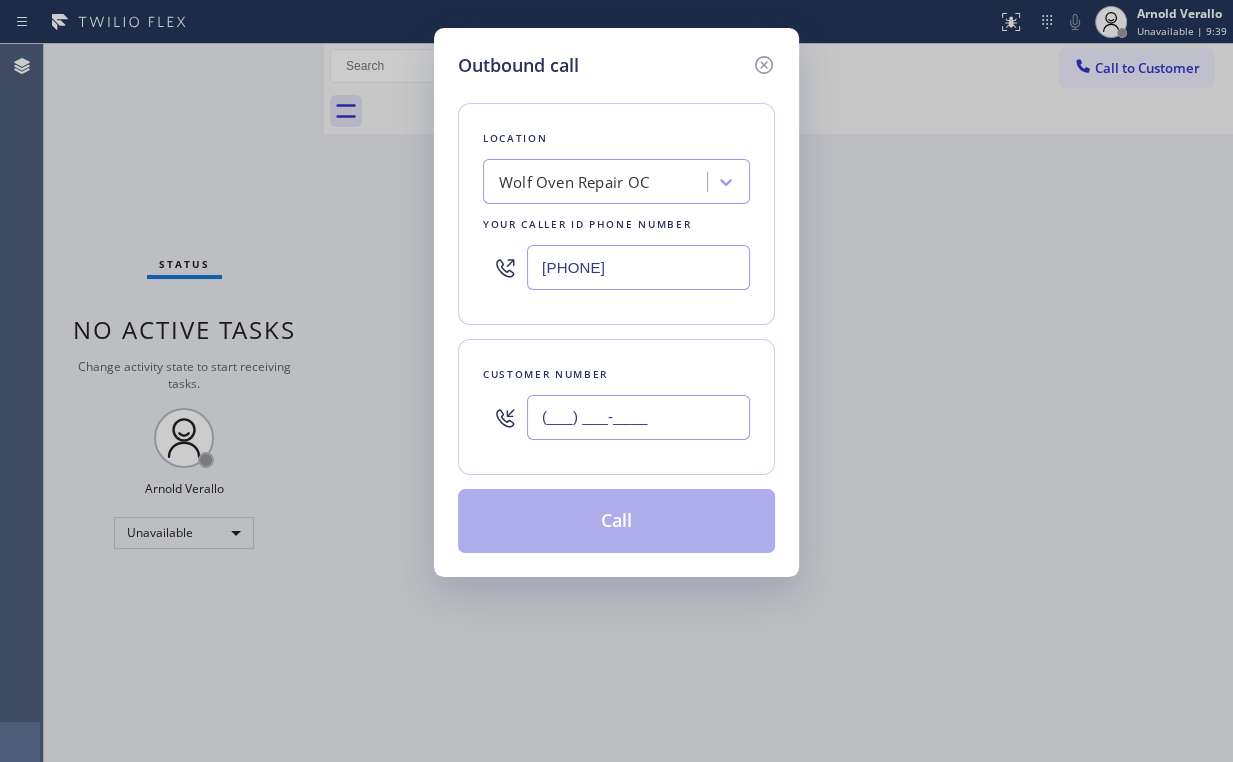 click on "(___) ___-____" at bounding box center (638, 417) 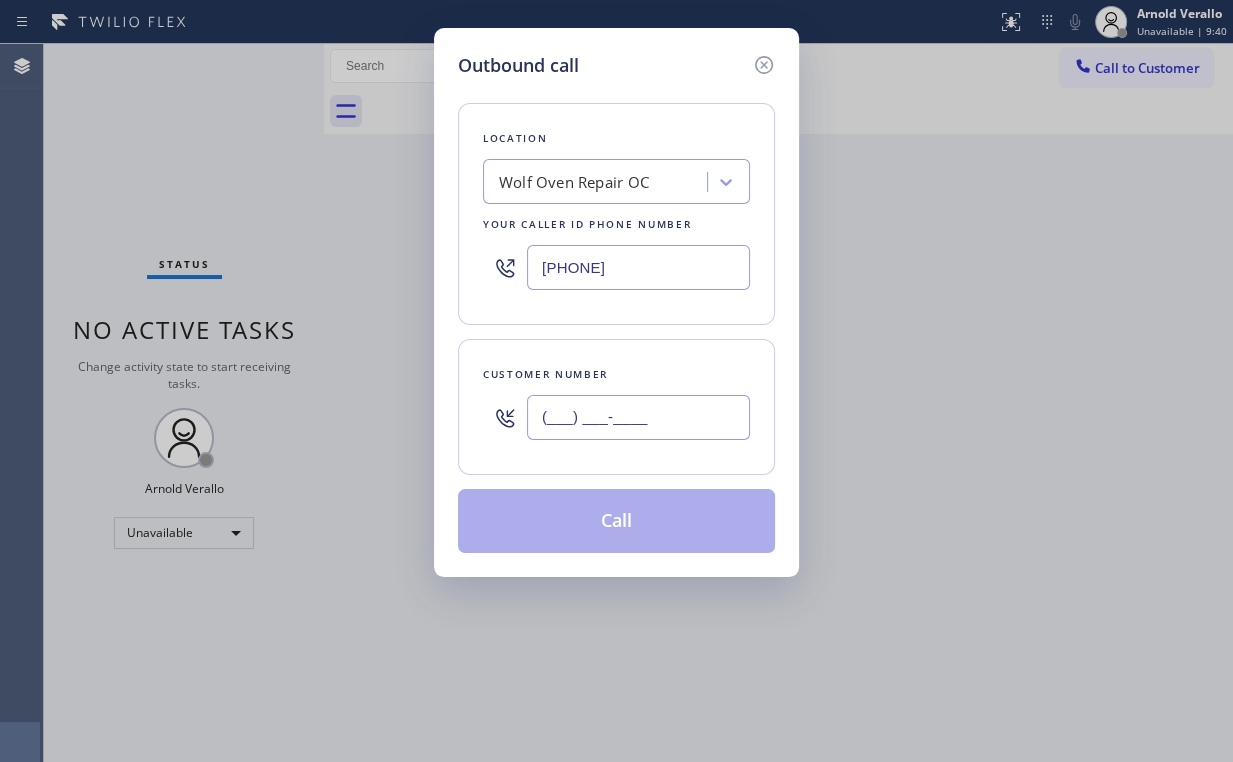 paste on "[PHONE]" 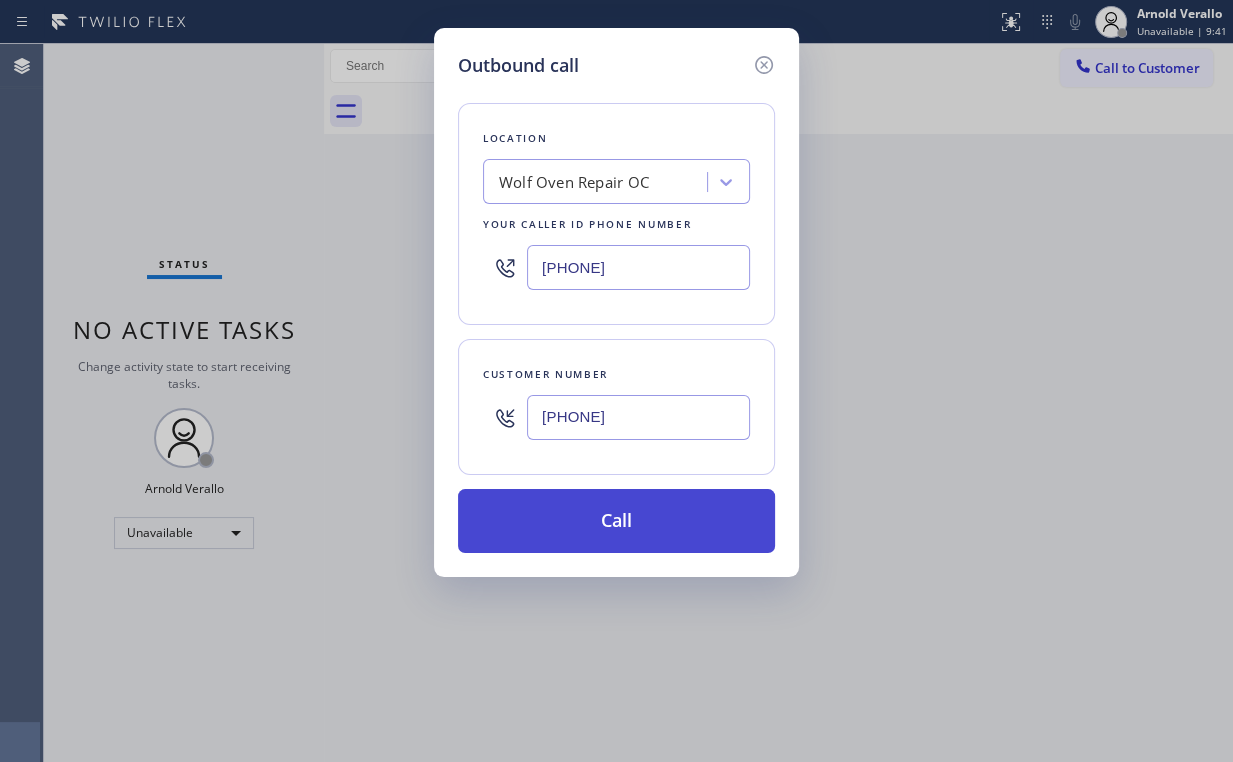 type on "[PHONE]" 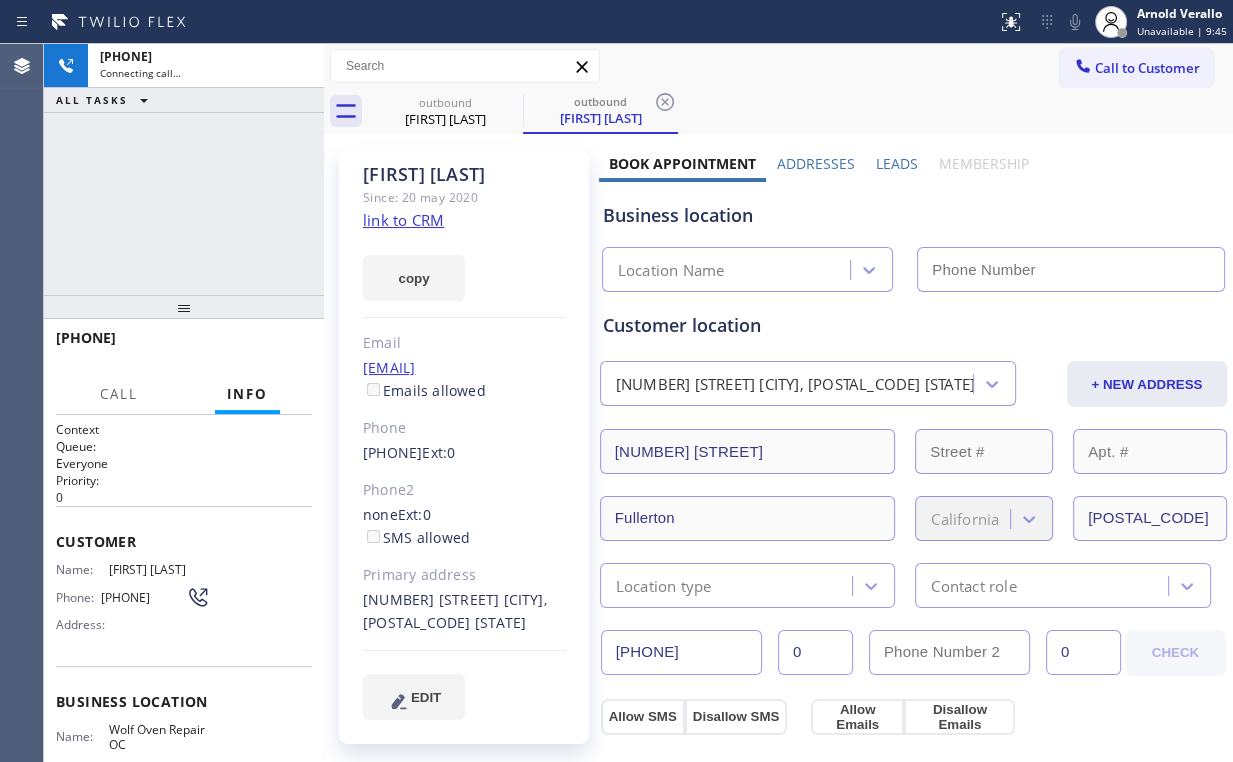 type on "[PHONE]" 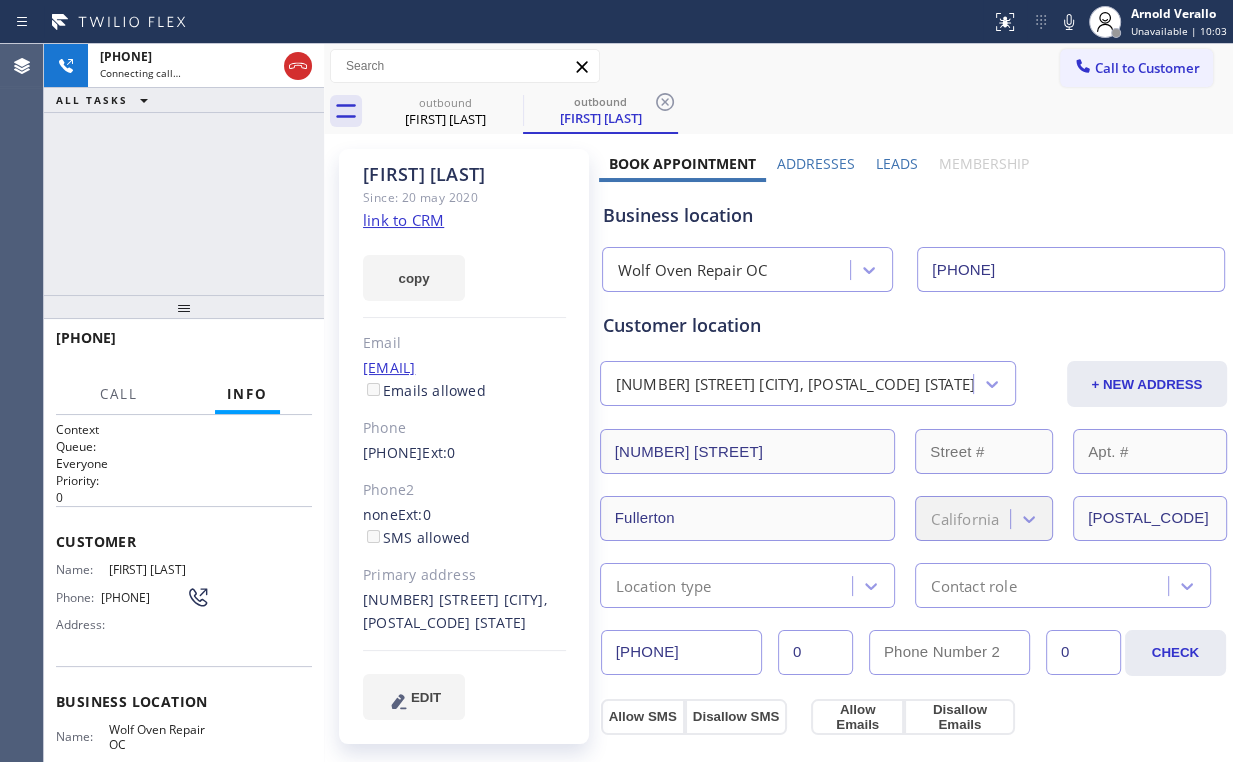 click on "[PHONE] Connecting call… ALL TASKS ALL TASKS ACTIVE TASKS TASKS IN WRAP UP" at bounding box center [184, 169] 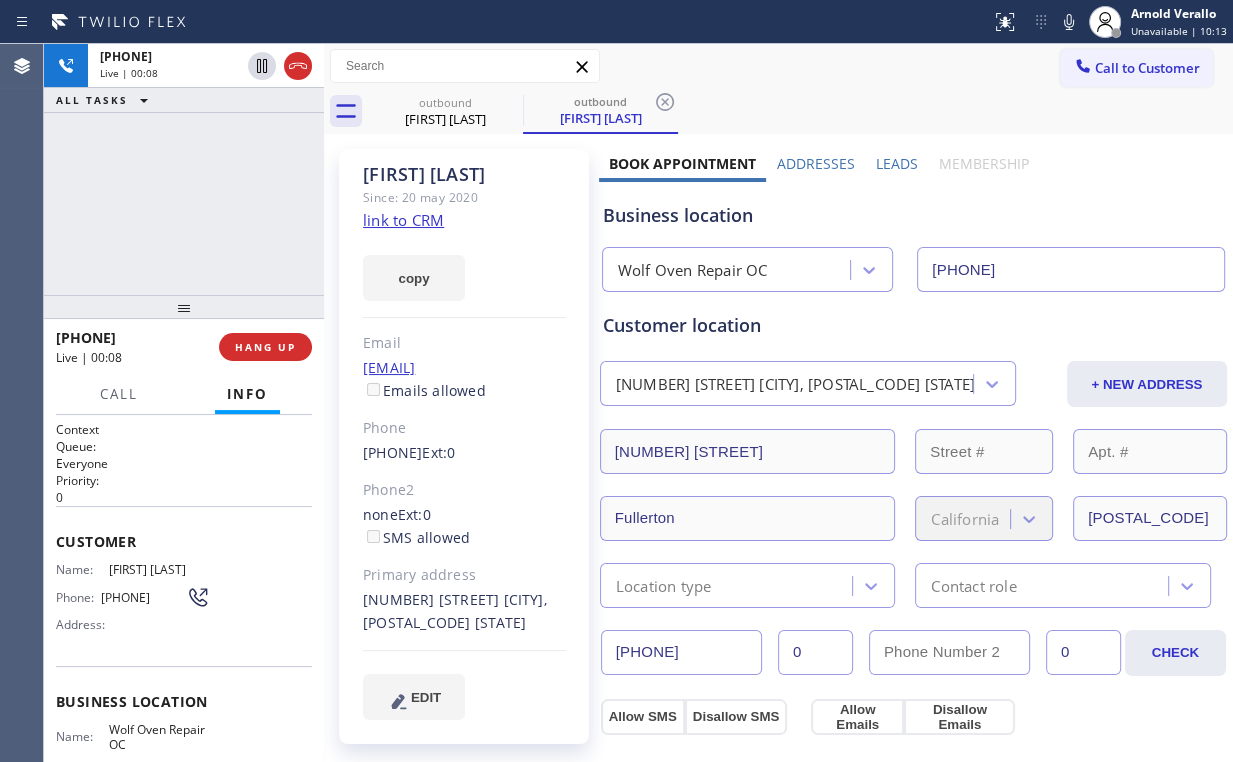 click on "[PHONE] Live | 00:08 ALL TASKS ALL TASKS ACTIVE TASKS TASKS IN WRAP UP" at bounding box center (184, 169) 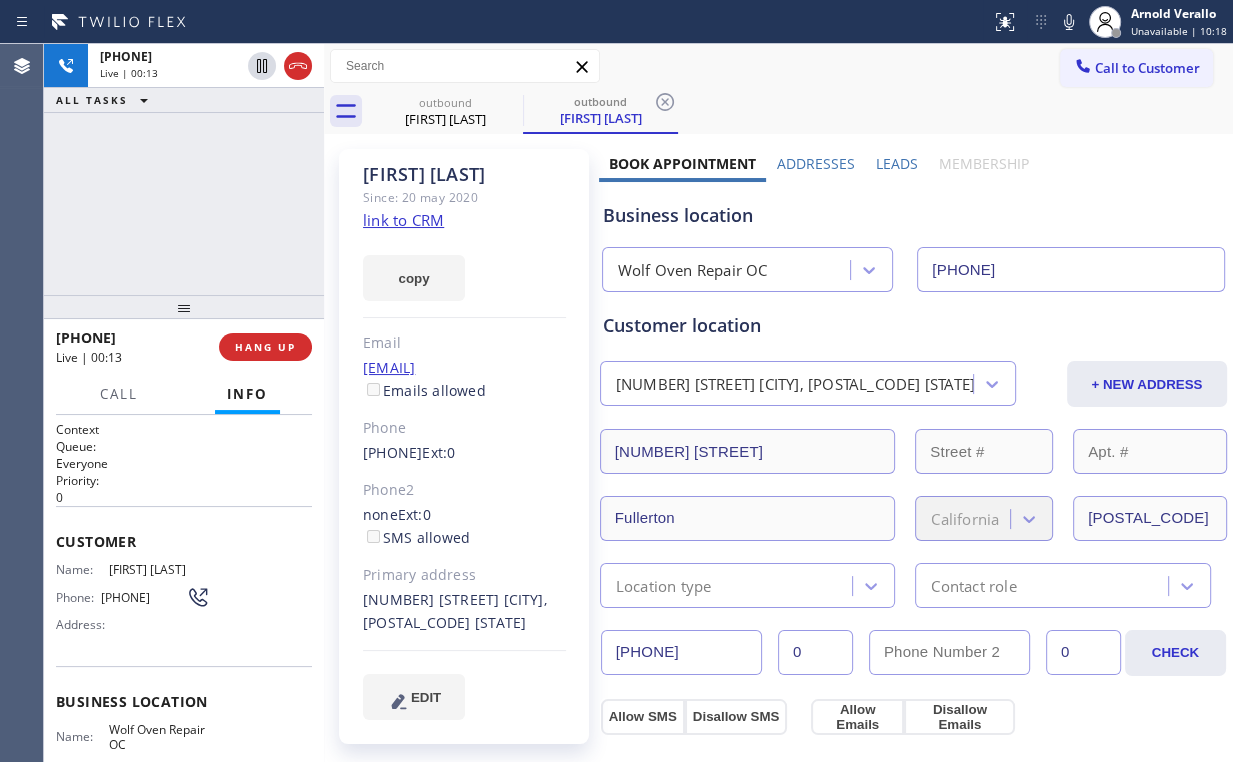 click on "[PHONE] Live | 00:13 ALL TASKS ALL TASKS ACTIVE TASKS TASKS IN WRAP UP" at bounding box center [184, 169] 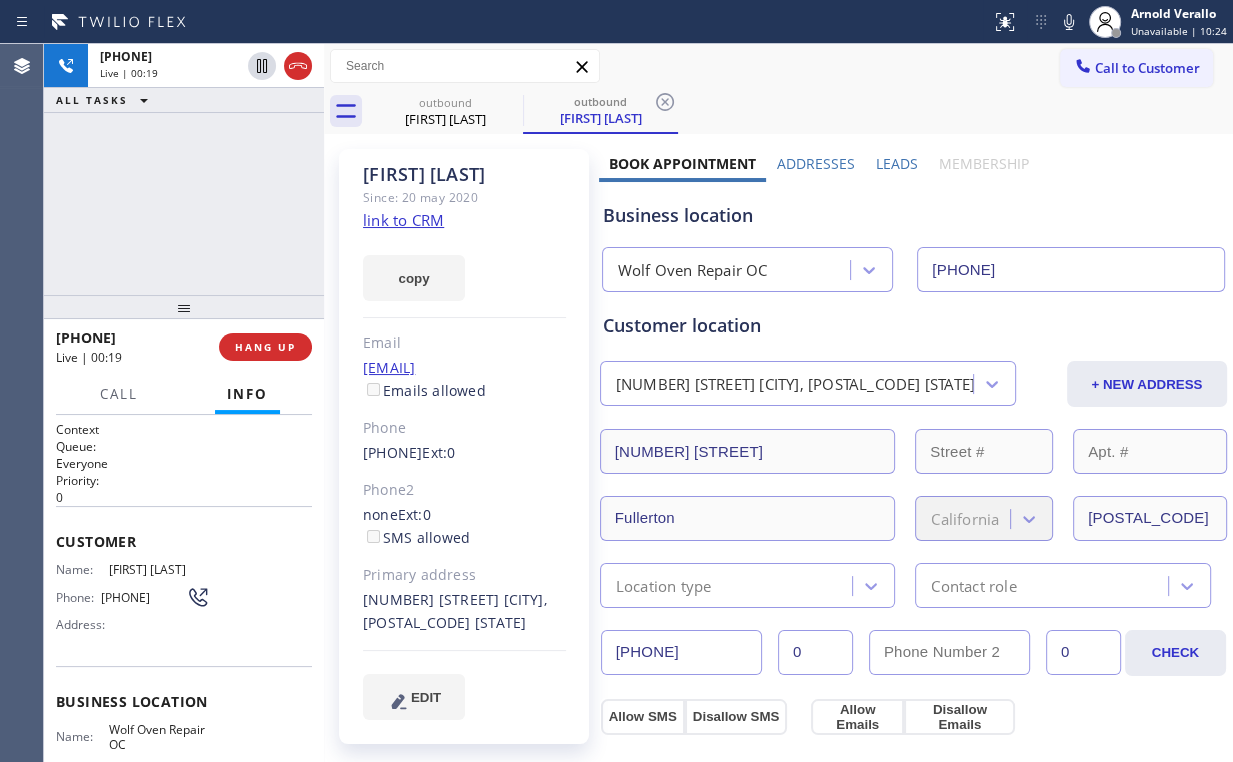 click on "[PHONE] Live | 00:19 ALL TASKS ALL TASKS ACTIVE TASKS TASKS IN WRAP UP" at bounding box center (184, 169) 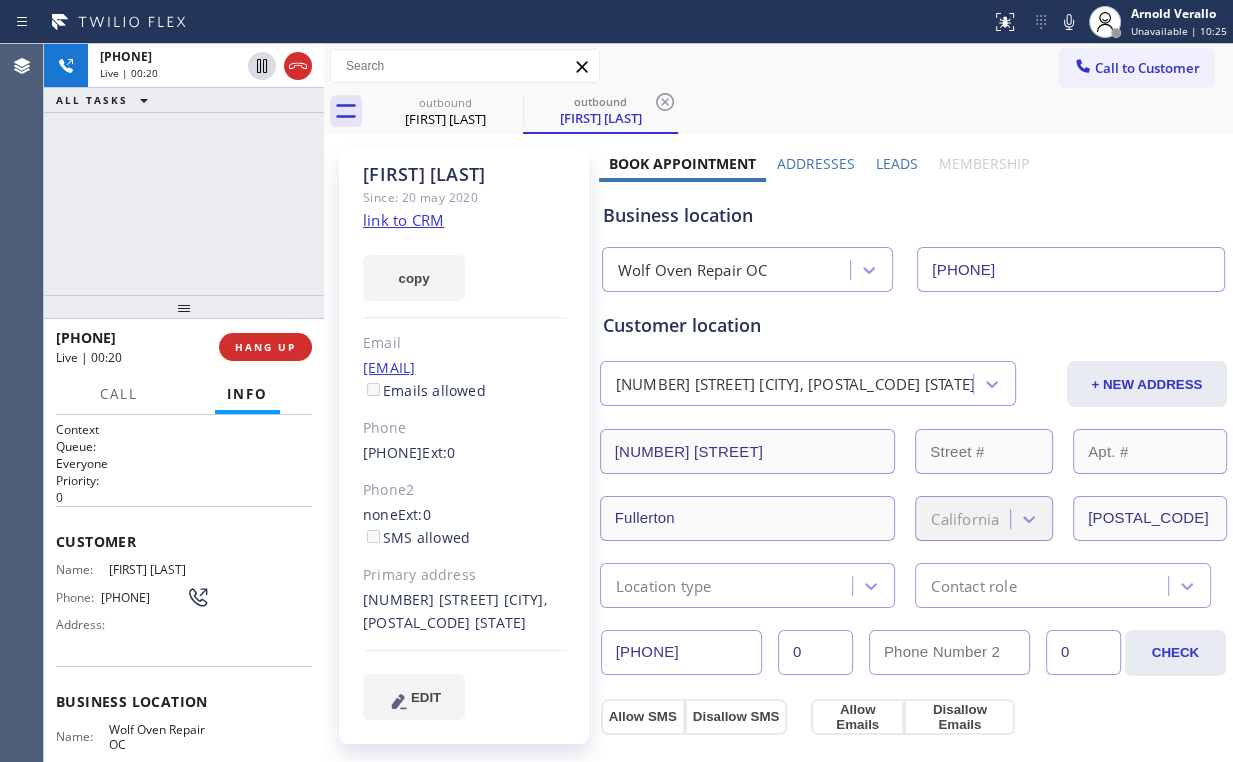 click on "[PHONE] Live | 00:20 ALL TASKS ALL TASKS ACTIVE TASKS TASKS IN WRAP UP" at bounding box center (184, 169) 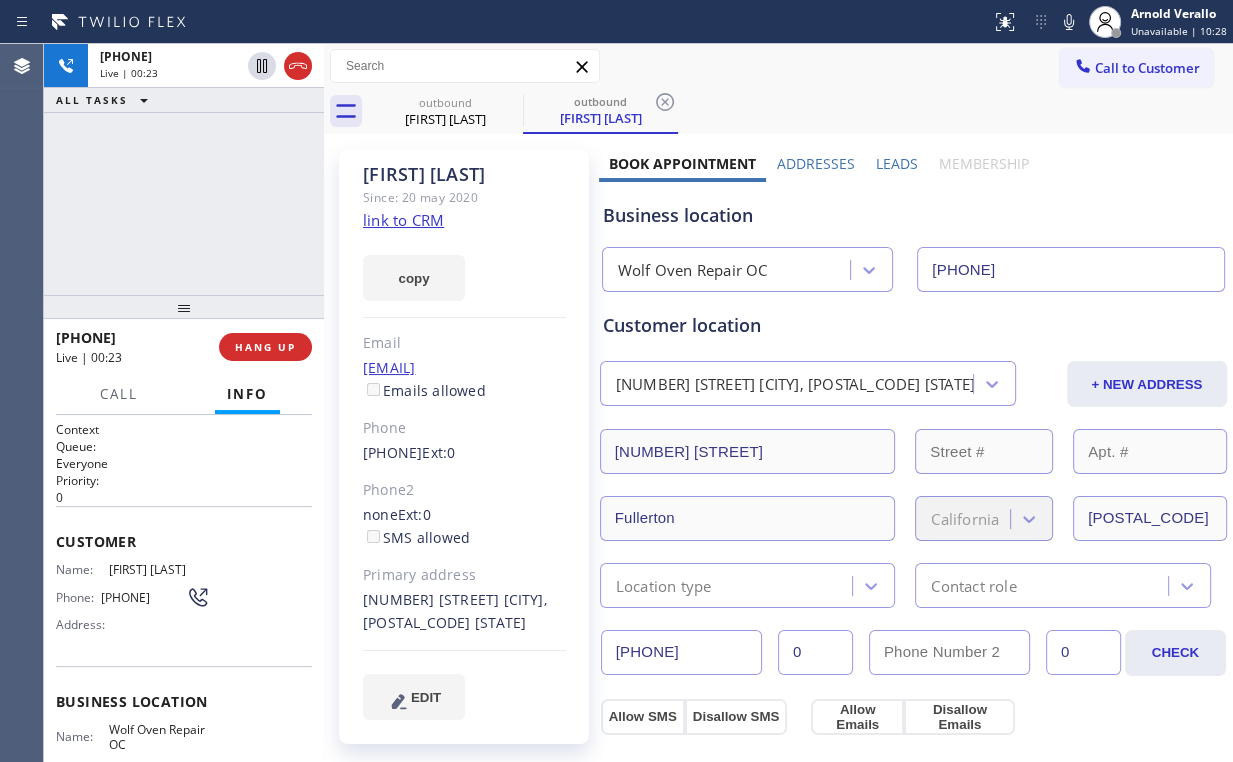 click on "[PHONE] Live | 00:23 ALL TASKS ALL TASKS ACTIVE TASKS TASKS IN WRAP UP" at bounding box center (184, 169) 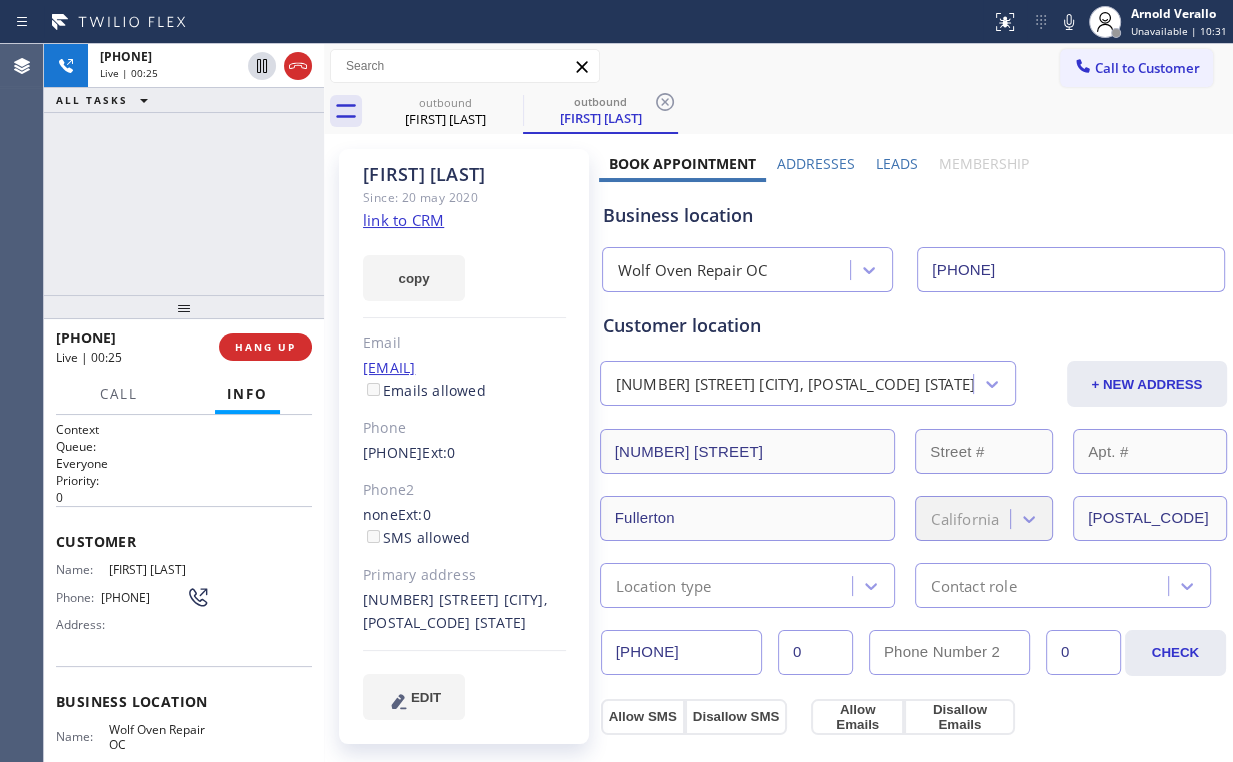 click on "[PHONE] Live | 00:25 ALL TASKS ALL TASKS ACTIVE TASKS TASKS IN WRAP UP" at bounding box center (184, 169) 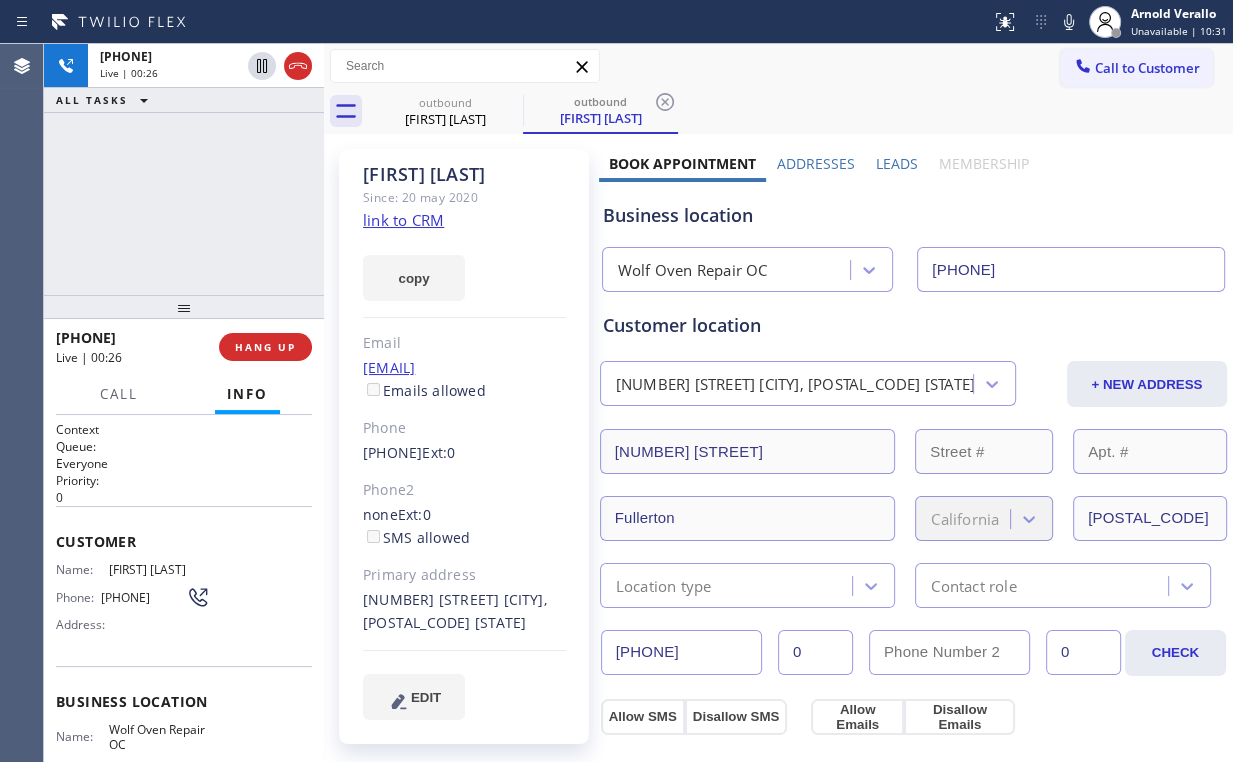 click on "[PHONE] Live | 00:26 ALL TASKS ALL TASKS ACTIVE TASKS TASKS IN WRAP UP" at bounding box center [184, 169] 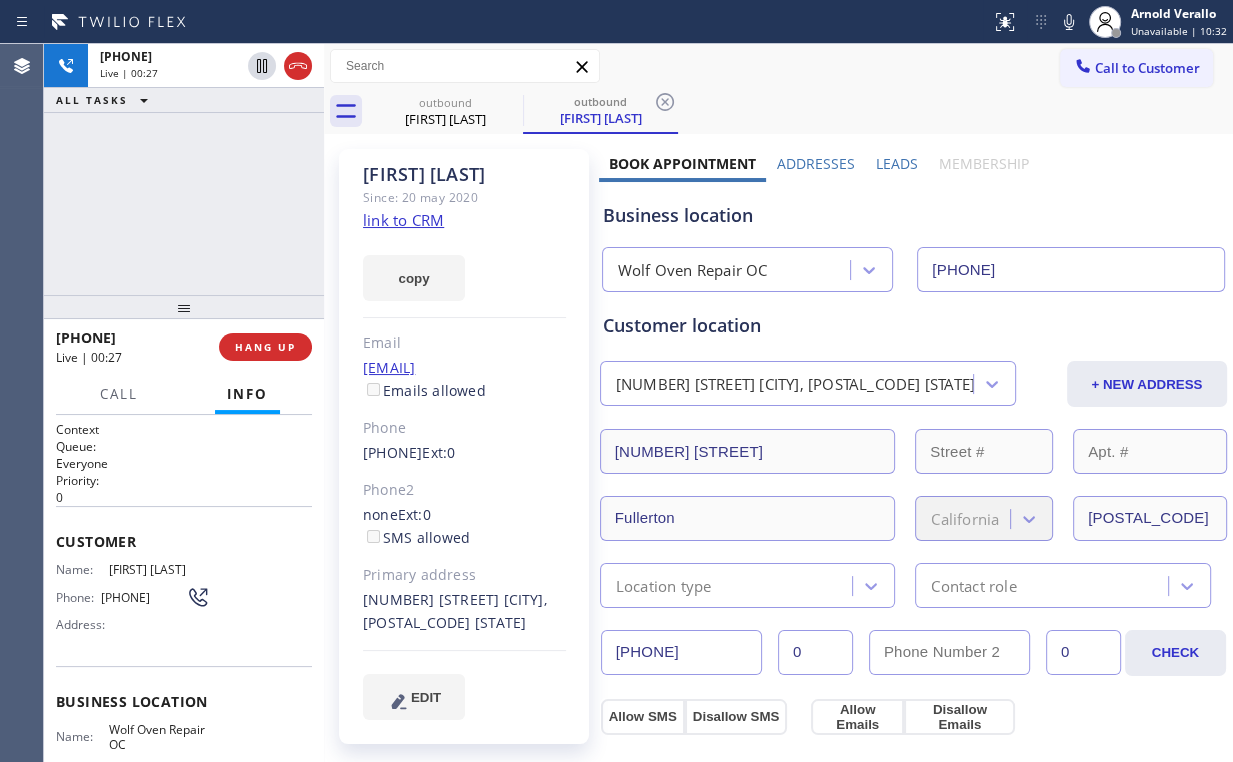 click on "[PHONE] Live | 00:27 ALL TASKS ALL TASKS ACTIVE TASKS TASKS IN WRAP UP" at bounding box center [184, 169] 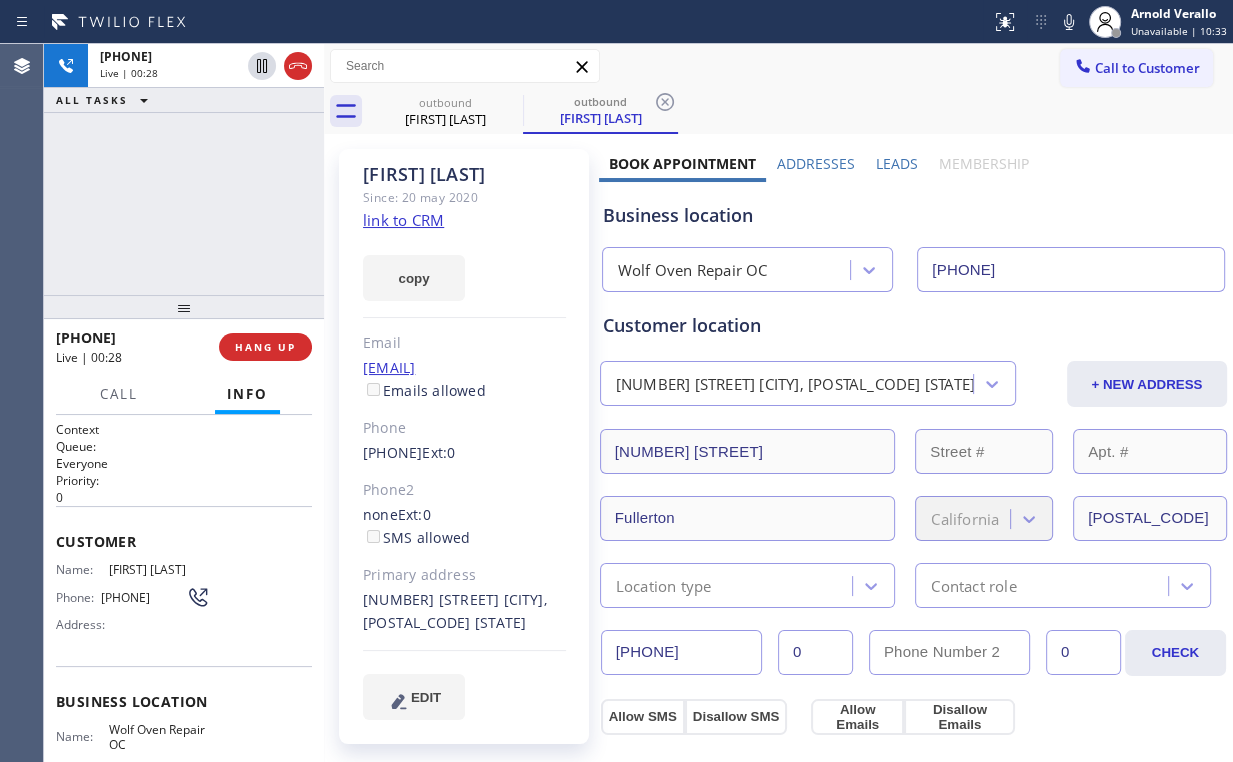 click on "[PHONE] Live | 00:28 ALL TASKS ALL TASKS ACTIVE TASKS TASKS IN WRAP UP" at bounding box center (184, 169) 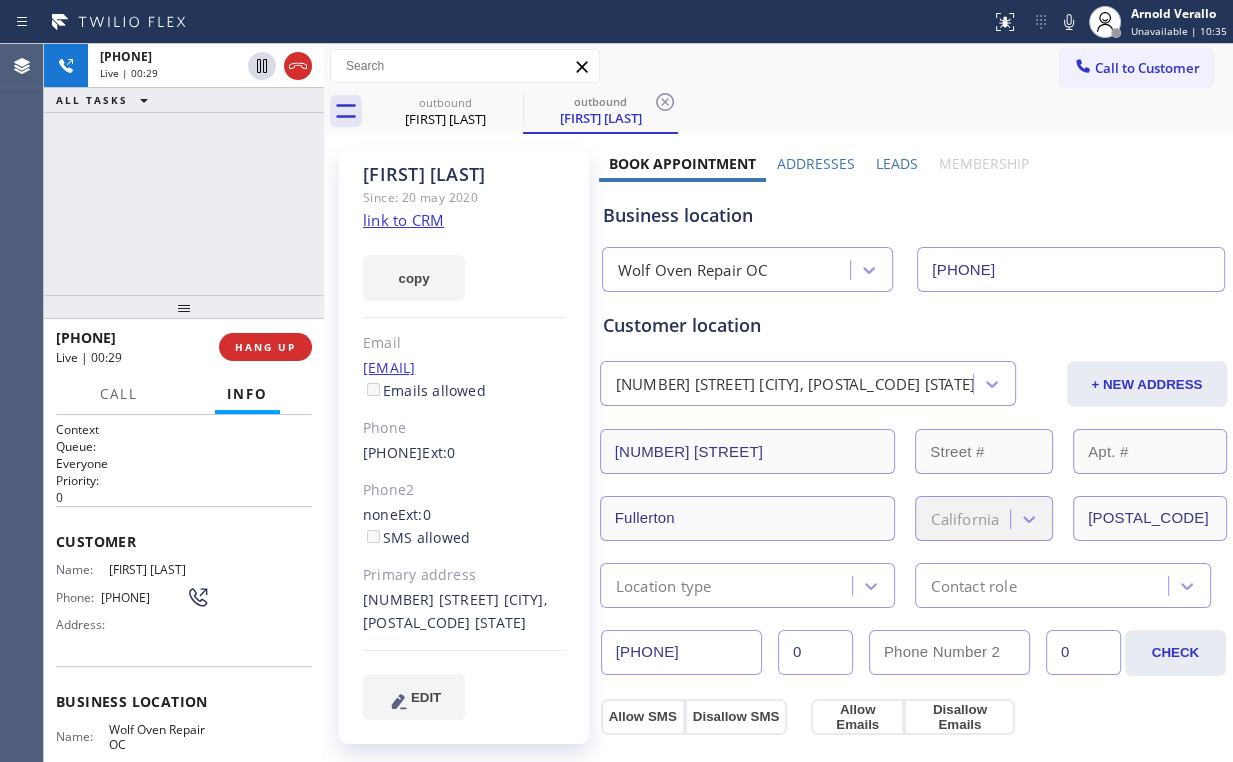 click on "[PHONE] Live | 00:29 ALL TASKS ALL TASKS ACTIVE TASKS TASKS IN WRAP UP" at bounding box center [184, 169] 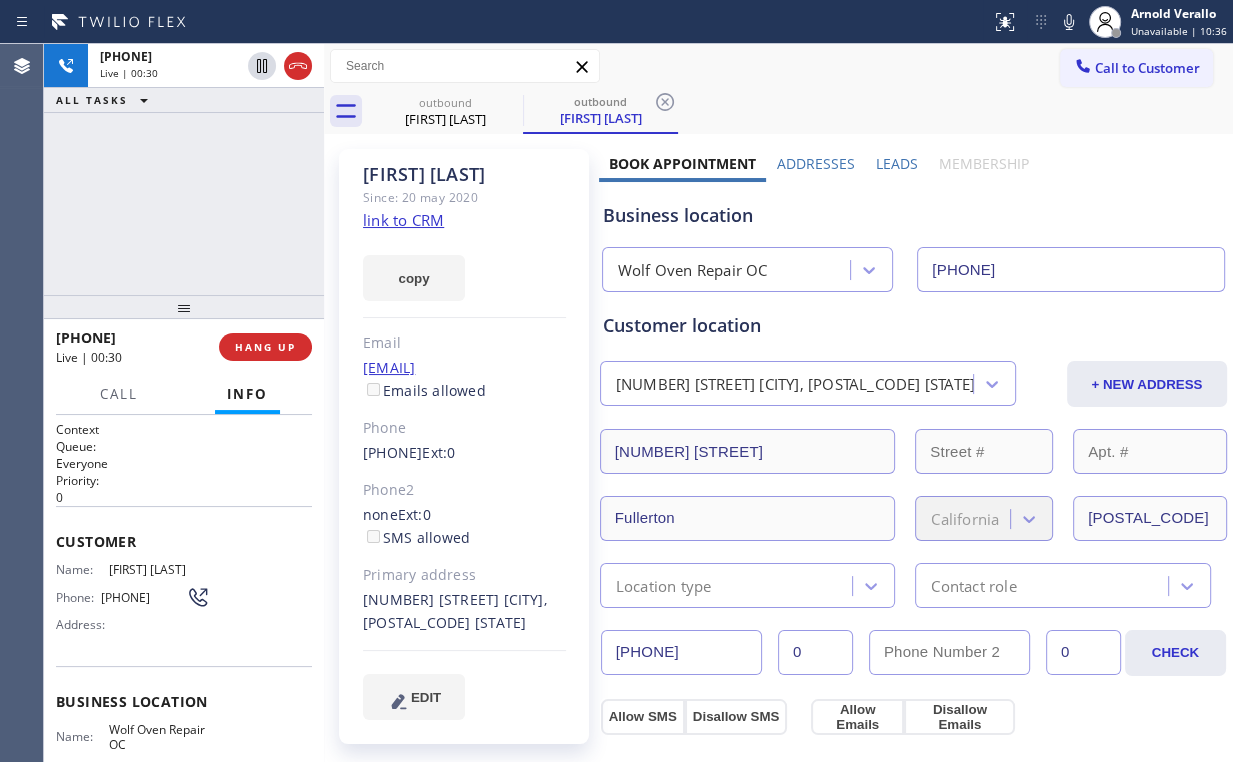 click on "[PHONE] Live | 00:30 ALL TASKS ALL TASKS ACTIVE TASKS TASKS IN WRAP UP" at bounding box center (184, 169) 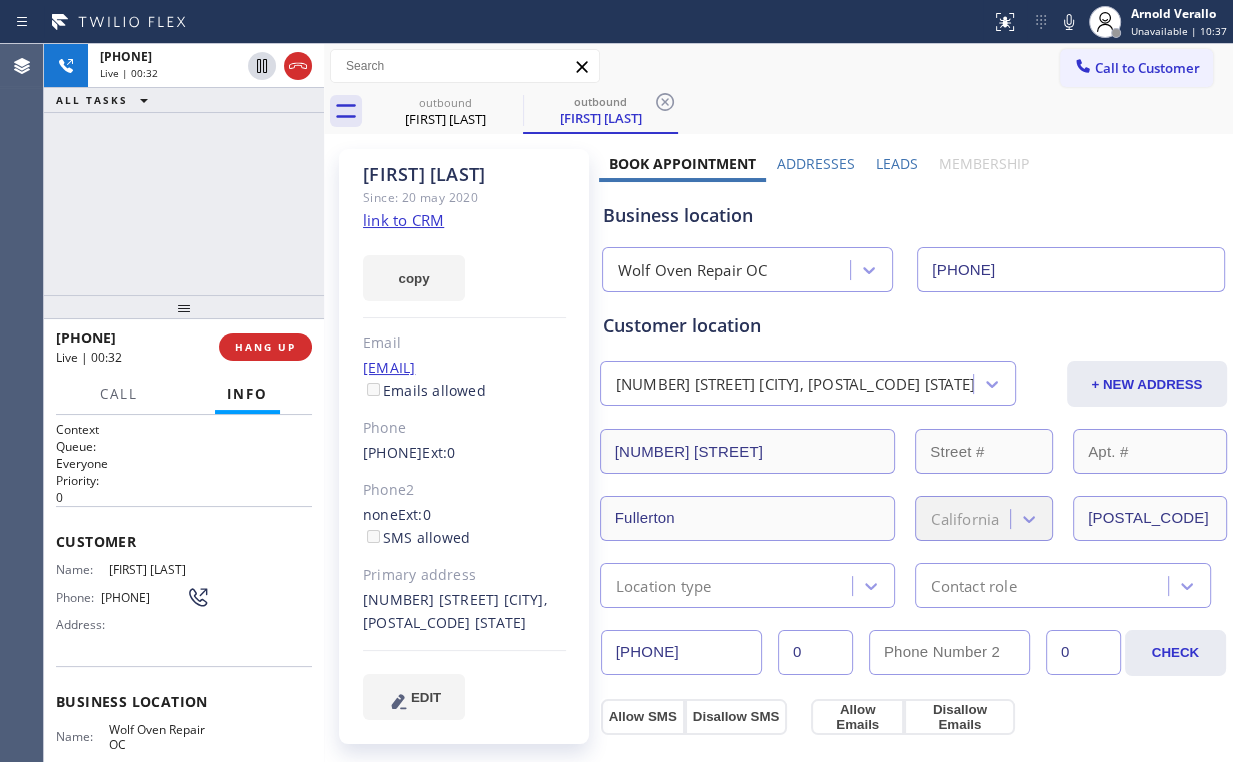 click on "[PHONE] Live | 00:32 ALL TASKS ALL TASKS ACTIVE TASKS TASKS IN WRAP UP" at bounding box center [184, 169] 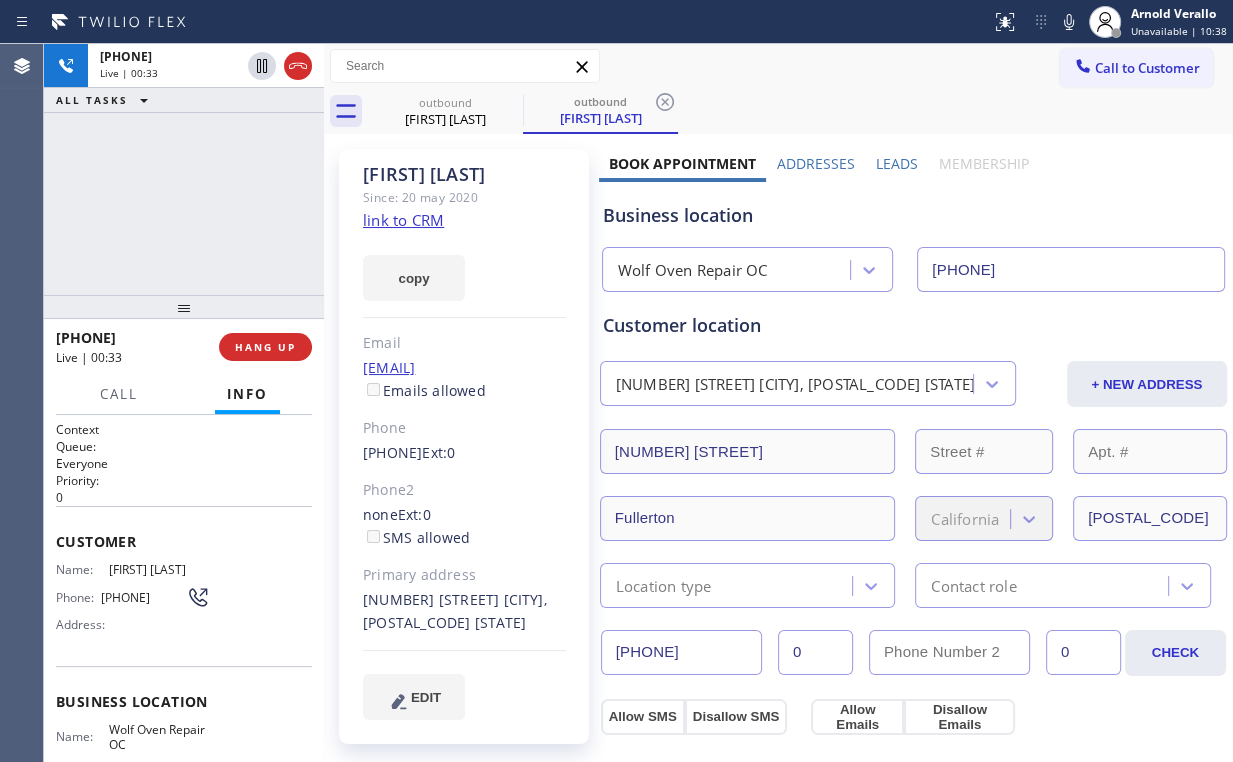 click on "[PHONE] Live | 00:33 ALL TASKS ALL TASKS ACTIVE TASKS TASKS IN WRAP UP" at bounding box center [184, 169] 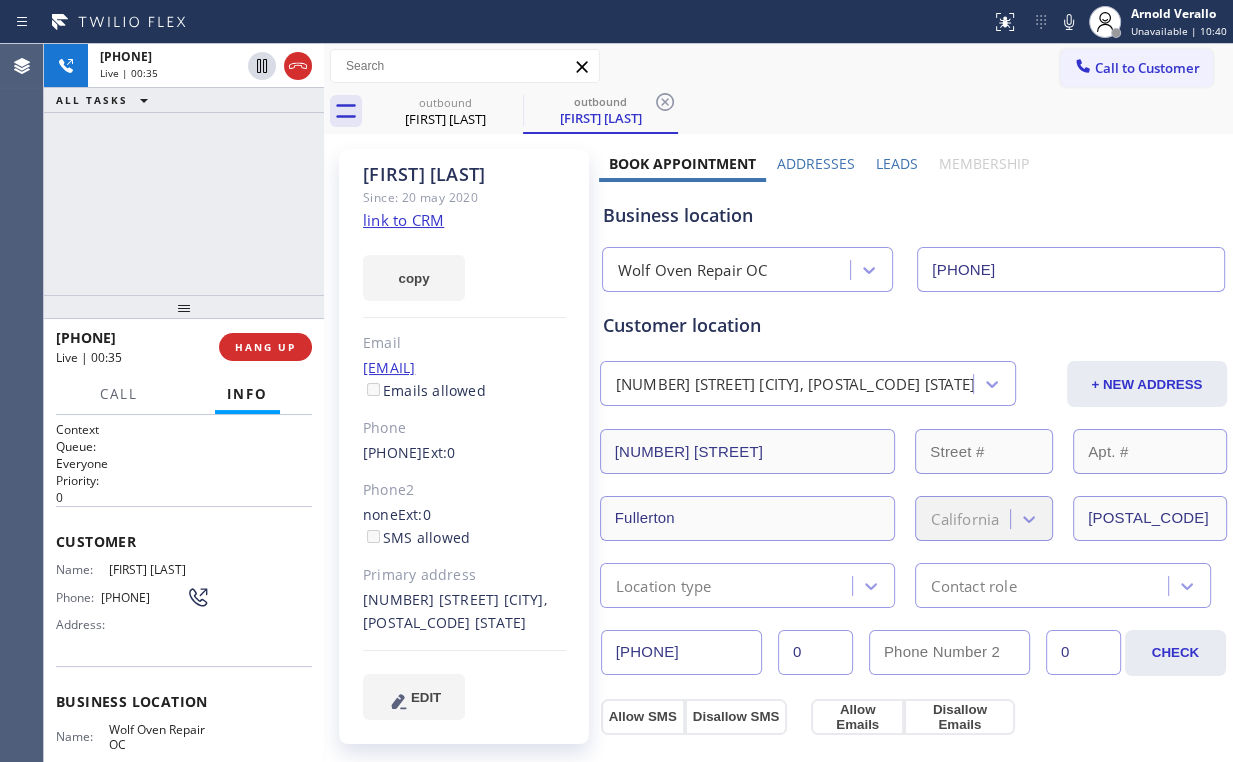 drag, startPoint x: 201, startPoint y: 204, endPoint x: 181, endPoint y: 185, distance: 27.58623 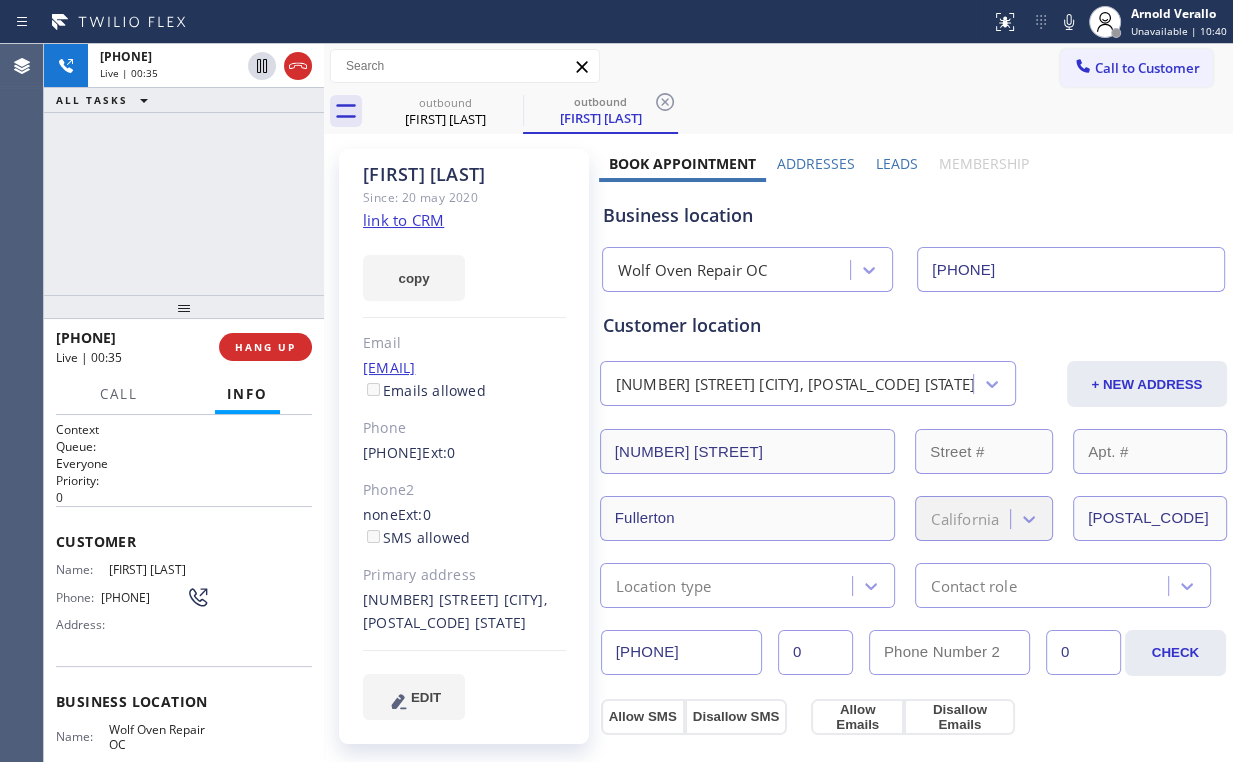 click on "[PHONE] Live | 00:35 ALL TASKS ALL TASKS ACTIVE TASKS TASKS IN WRAP UP" at bounding box center [184, 169] 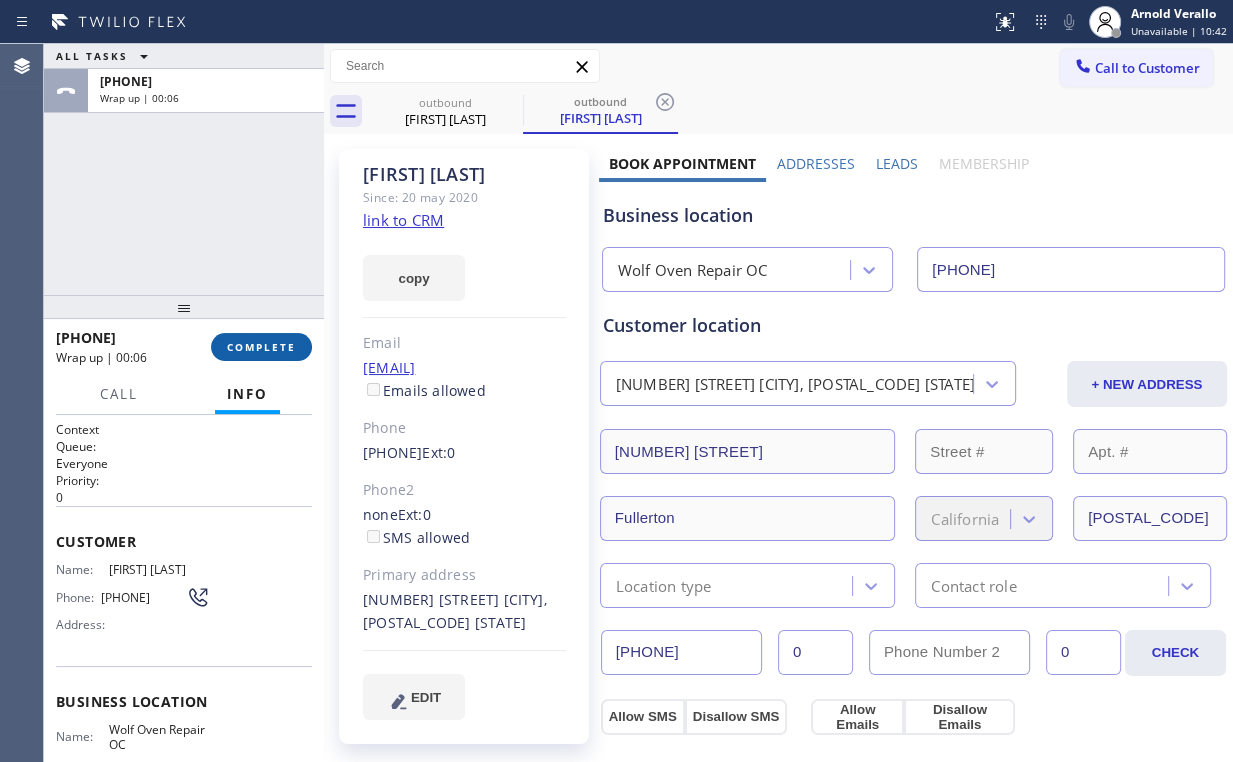 click on "COMPLETE" at bounding box center [261, 347] 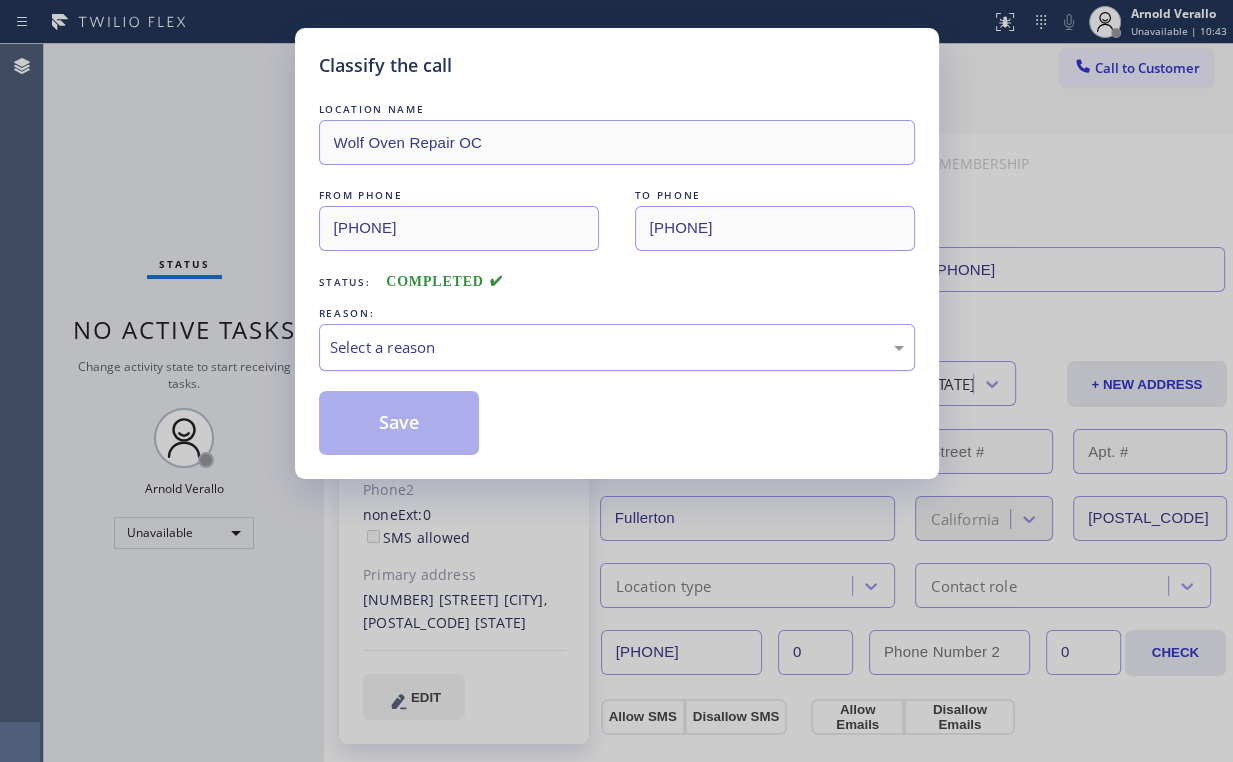 drag, startPoint x: 404, startPoint y: 331, endPoint x: 404, endPoint y: 362, distance: 31 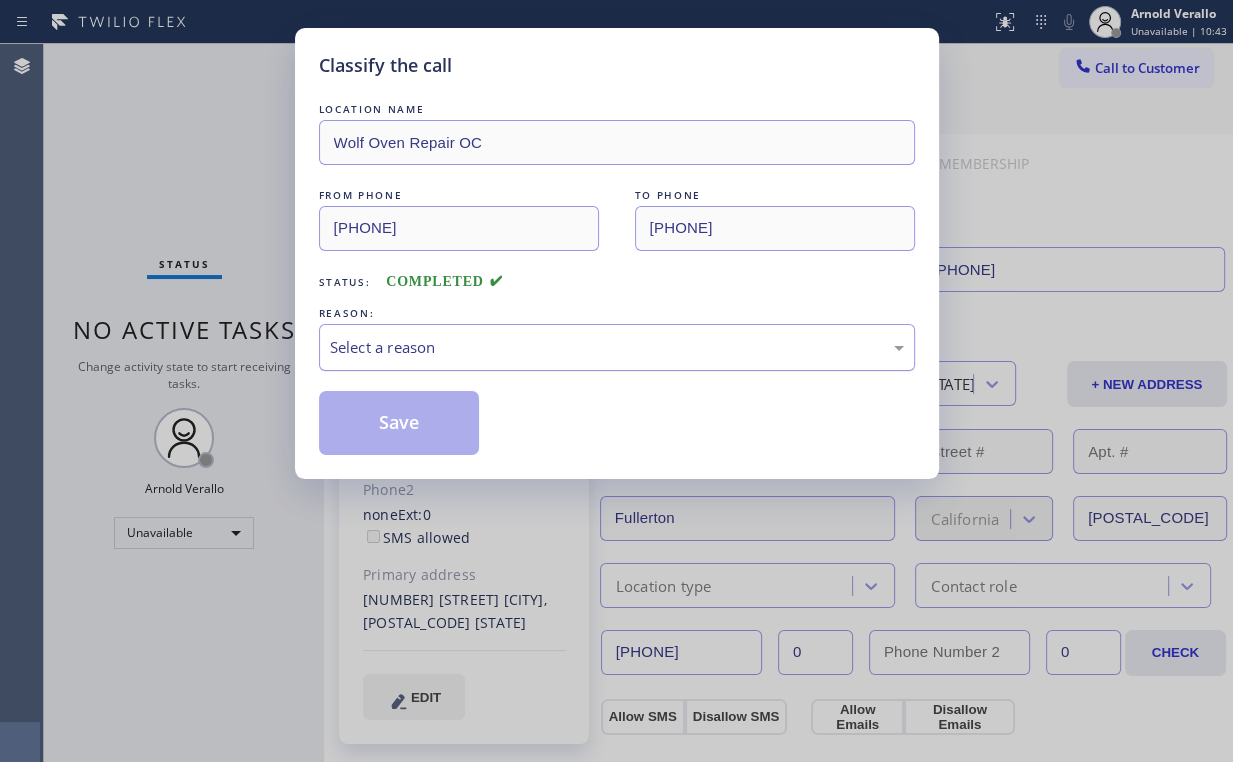 click on "Select a reason" at bounding box center [617, 347] 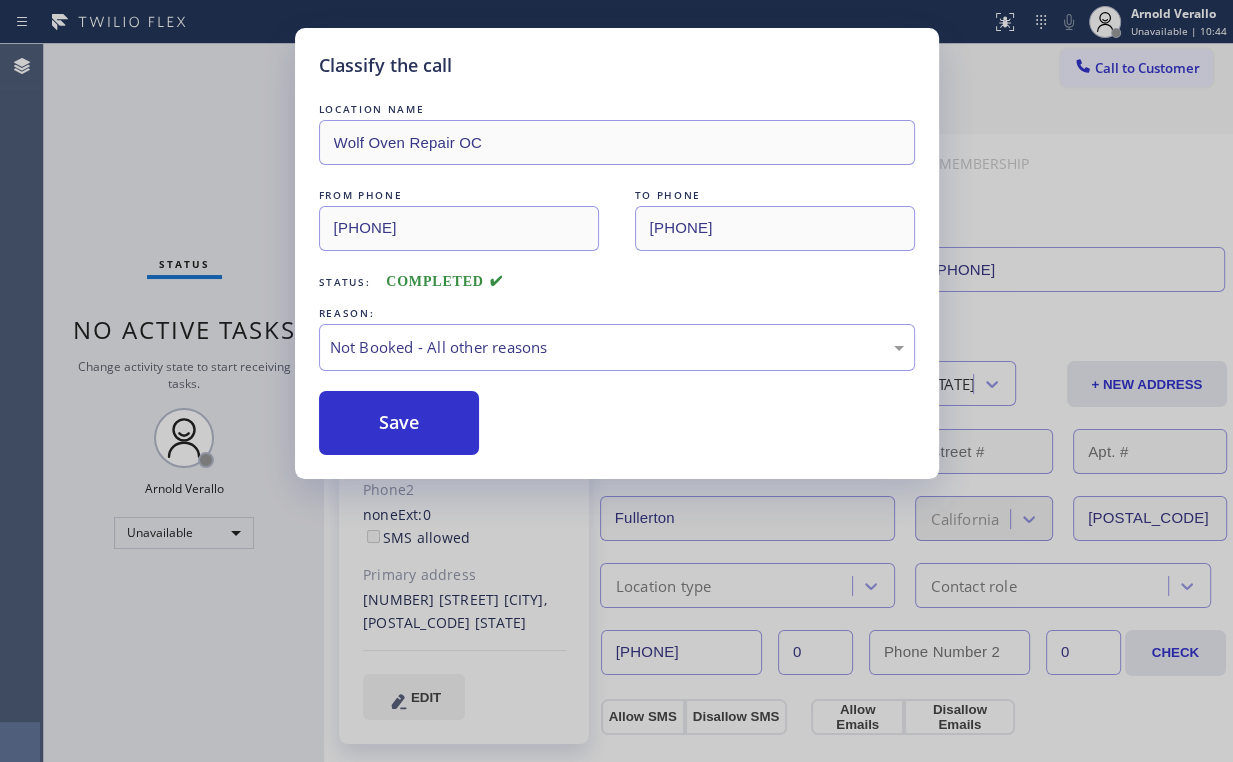 drag, startPoint x: 402, startPoint y: 412, endPoint x: 205, endPoint y: 196, distance: 292.34396 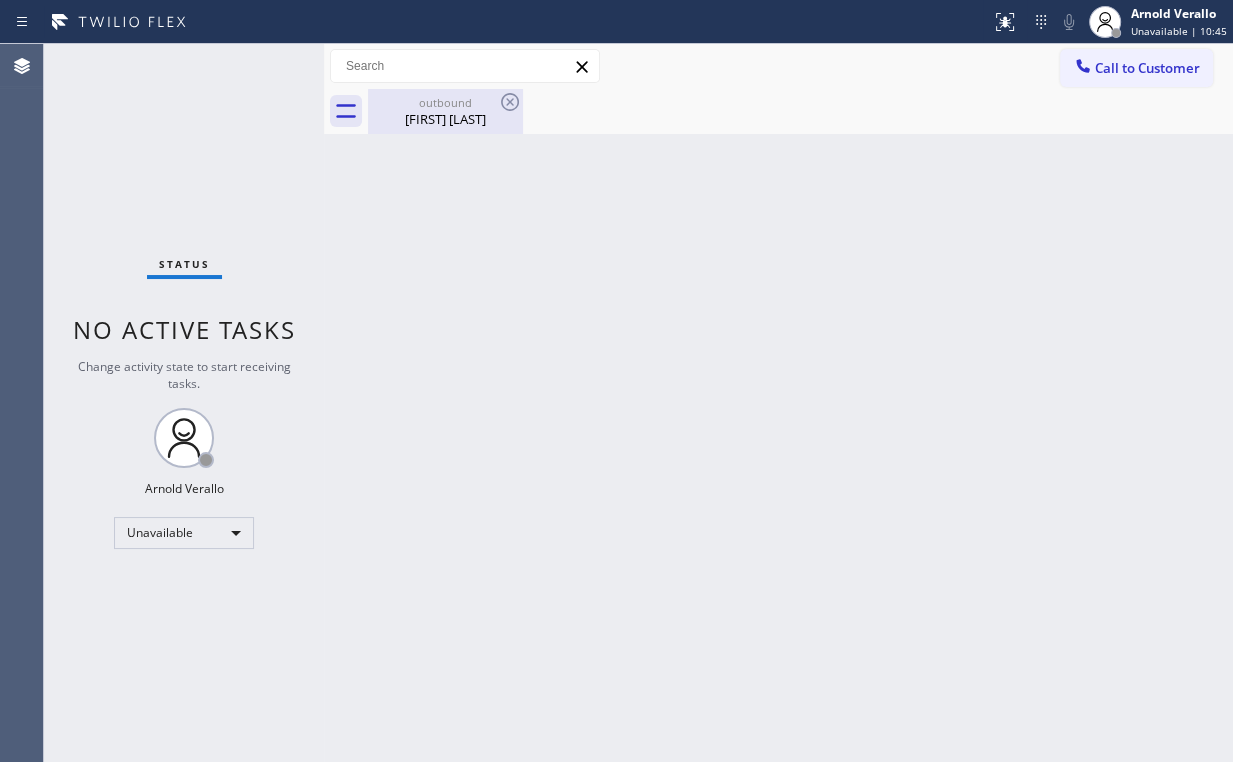 drag, startPoint x: 428, startPoint y: 131, endPoint x: 488, endPoint y: 131, distance: 60 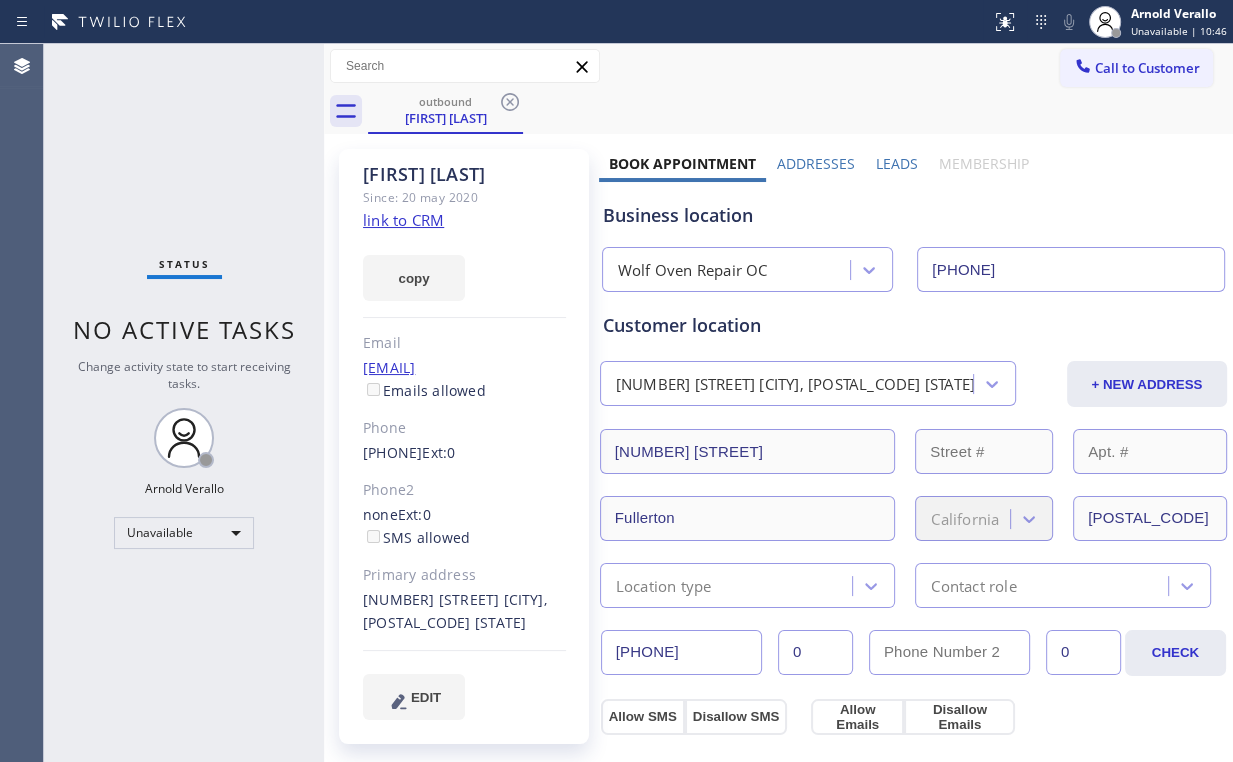 click 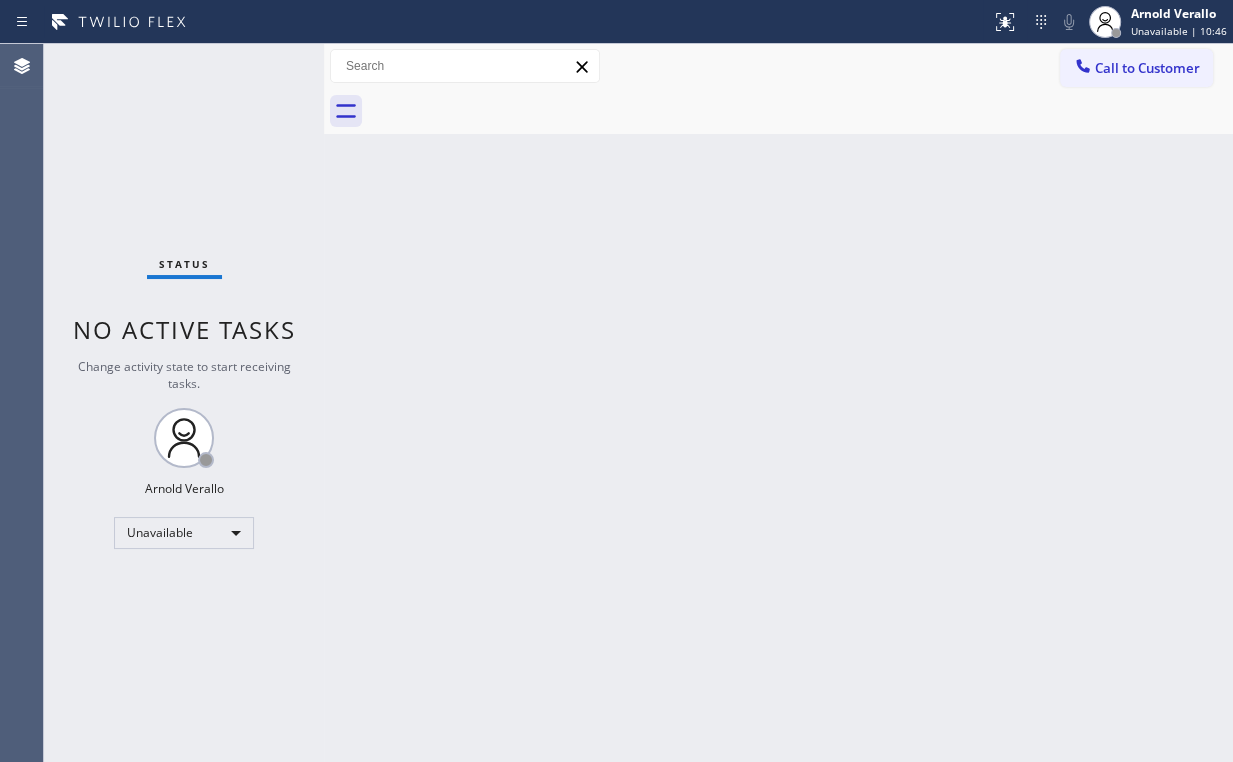 drag, startPoint x: 247, startPoint y: 138, endPoint x: 252, endPoint y: 9, distance: 129.09686 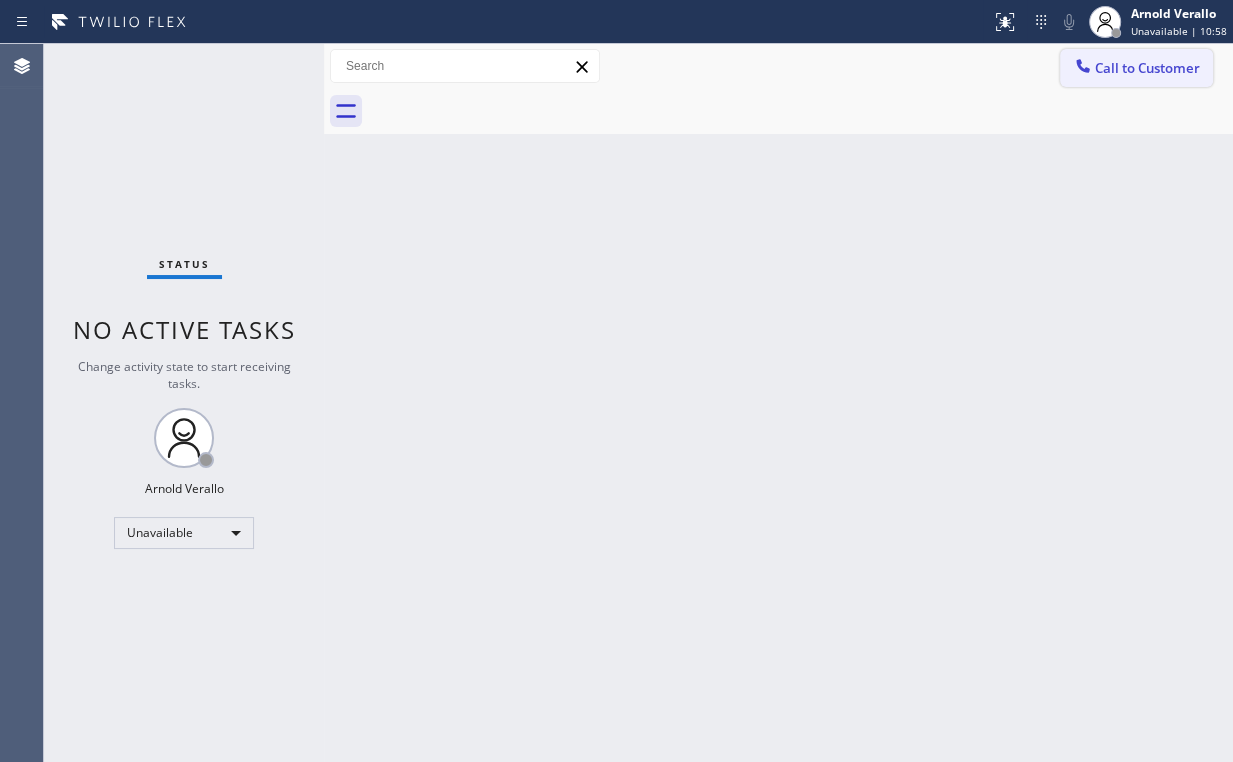 click on "Call to Customer" at bounding box center (1147, 68) 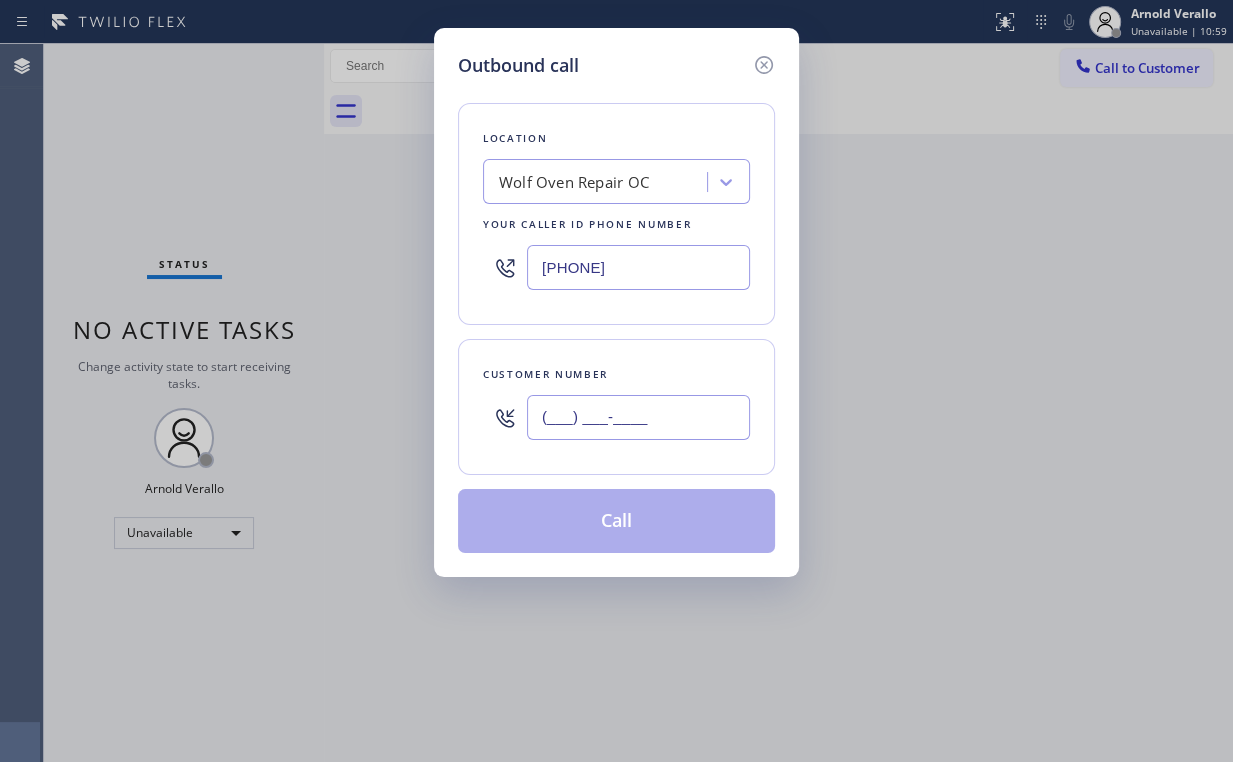 click on "(___) ___-____" at bounding box center [638, 417] 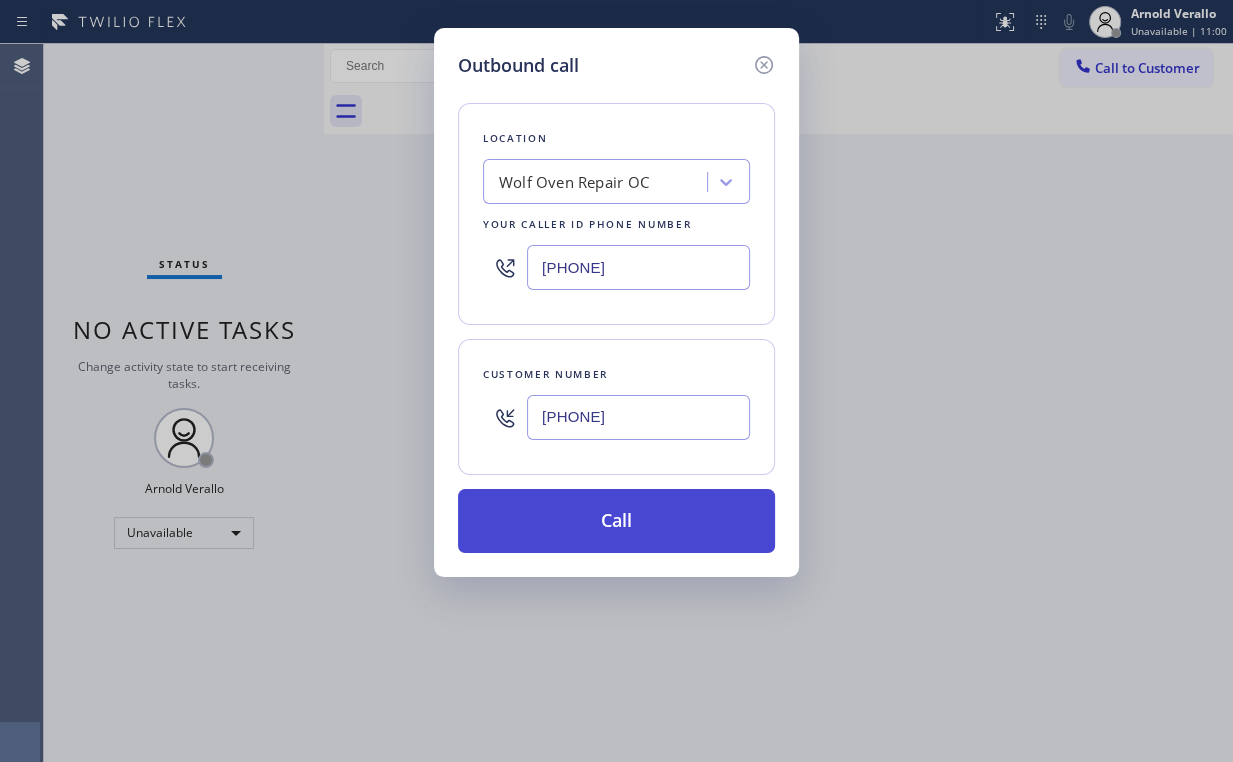 type on "[PHONE]" 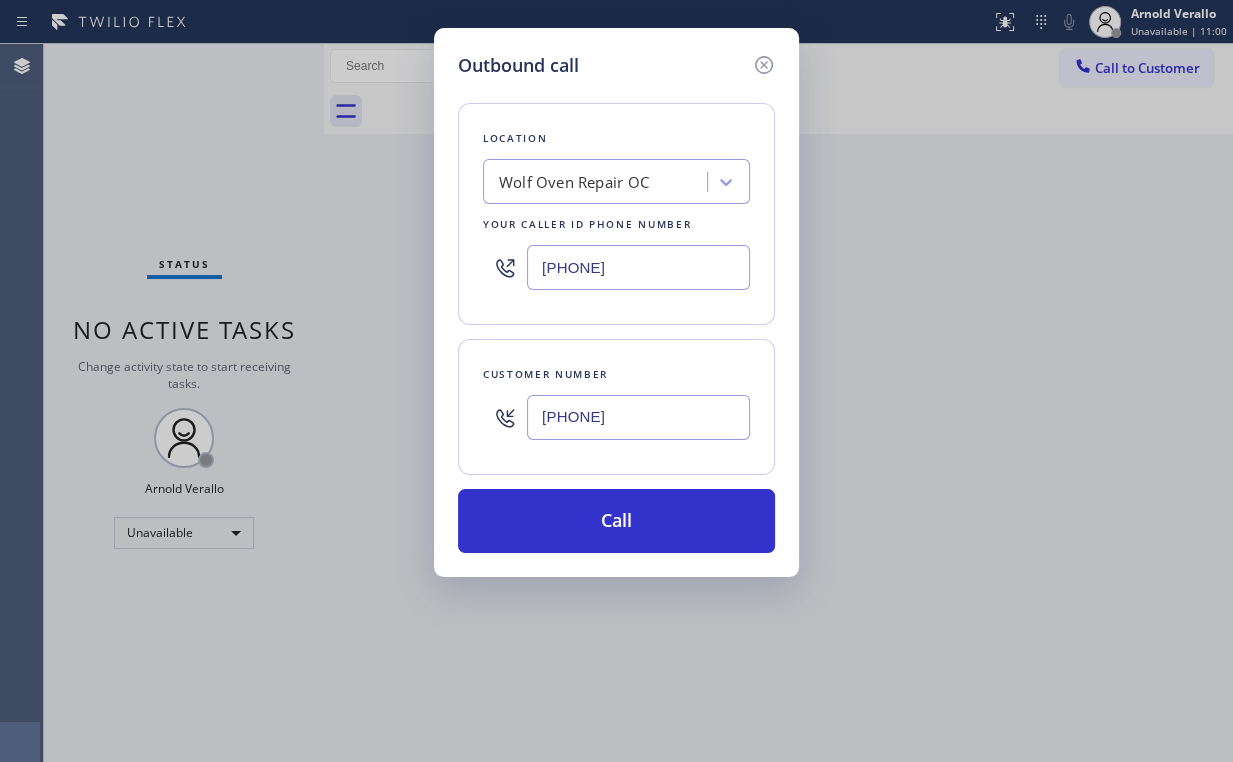 drag, startPoint x: 604, startPoint y: 527, endPoint x: 553, endPoint y: 627, distance: 112.25417 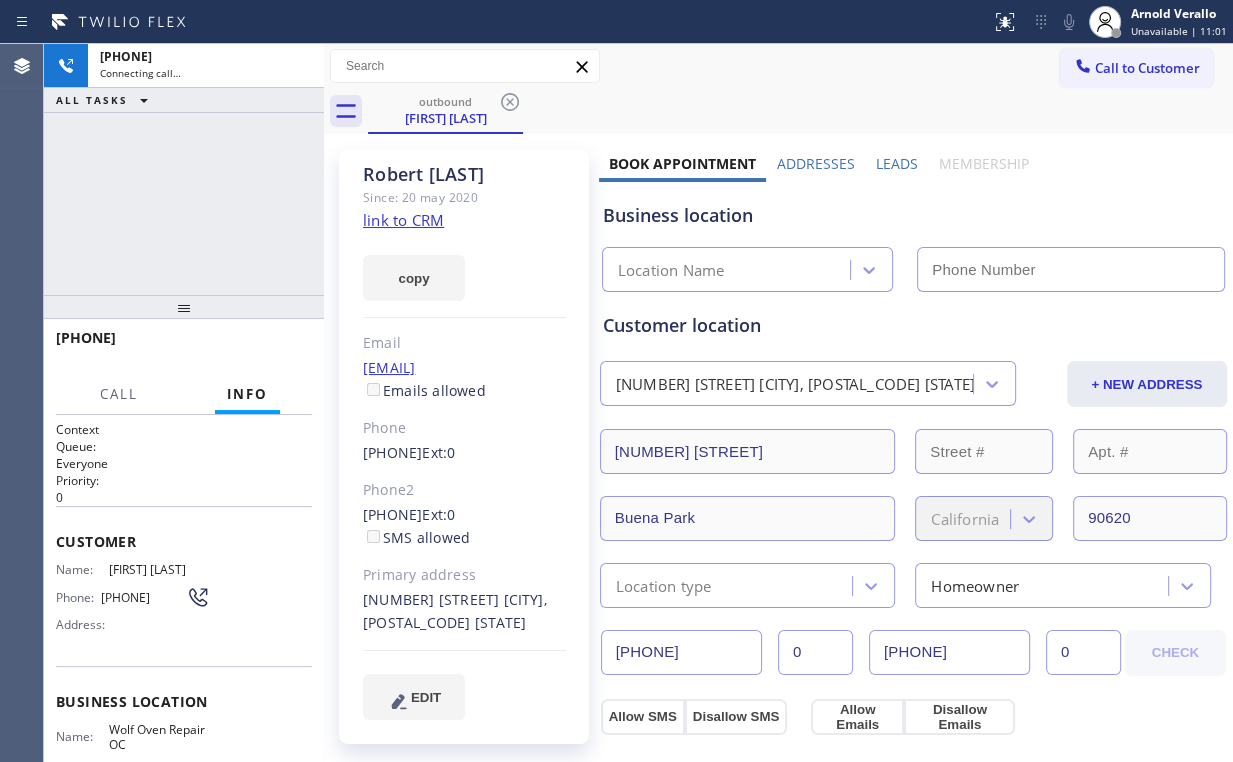 click on "[PHONE] Connecting call… ALL TASKS ALL TASKS ACTIVE TASKS TASKS IN WRAP UP" at bounding box center (184, 169) 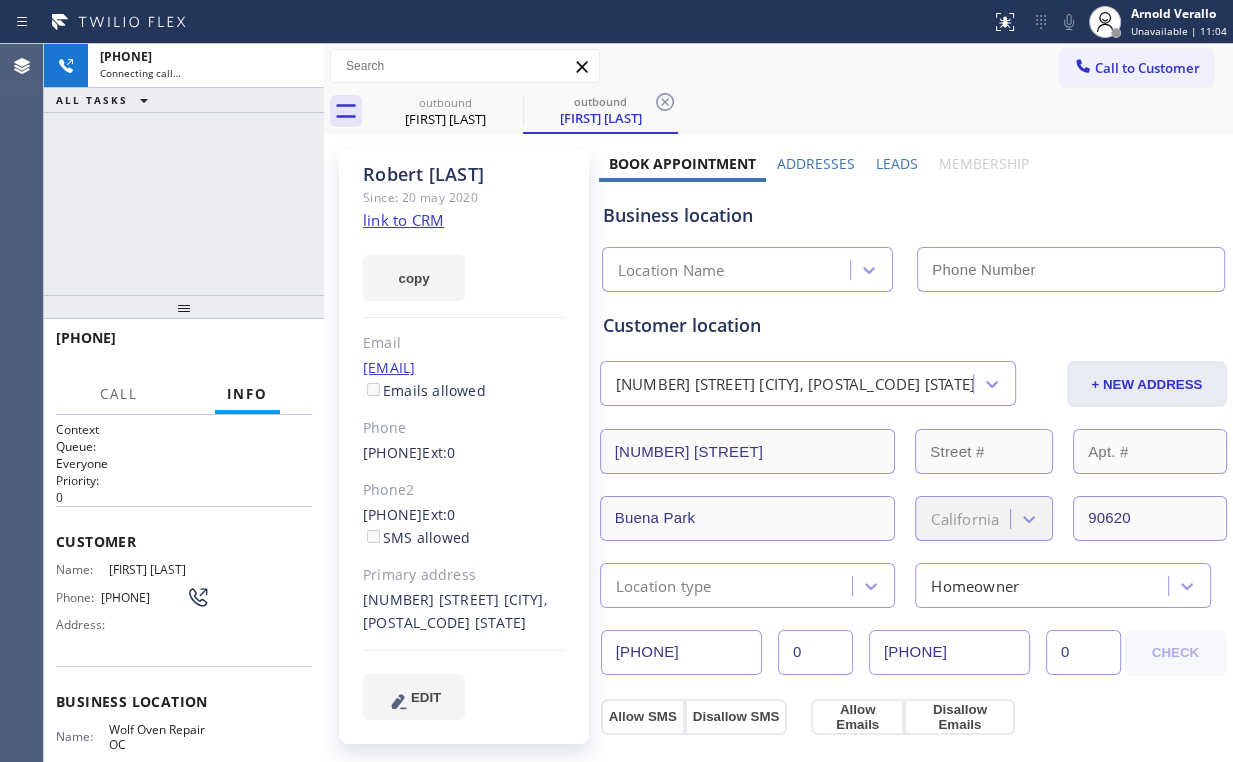 type on "[PHONE]" 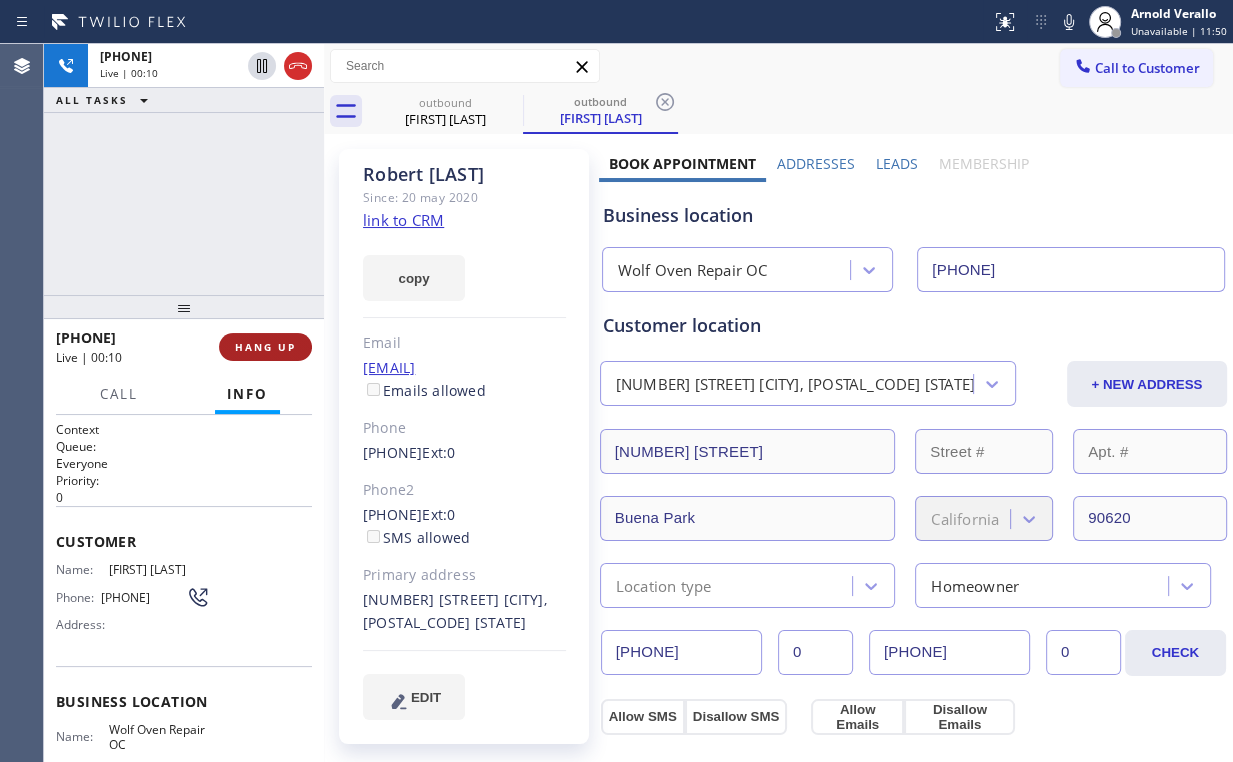 click on "HANG UP" at bounding box center [265, 347] 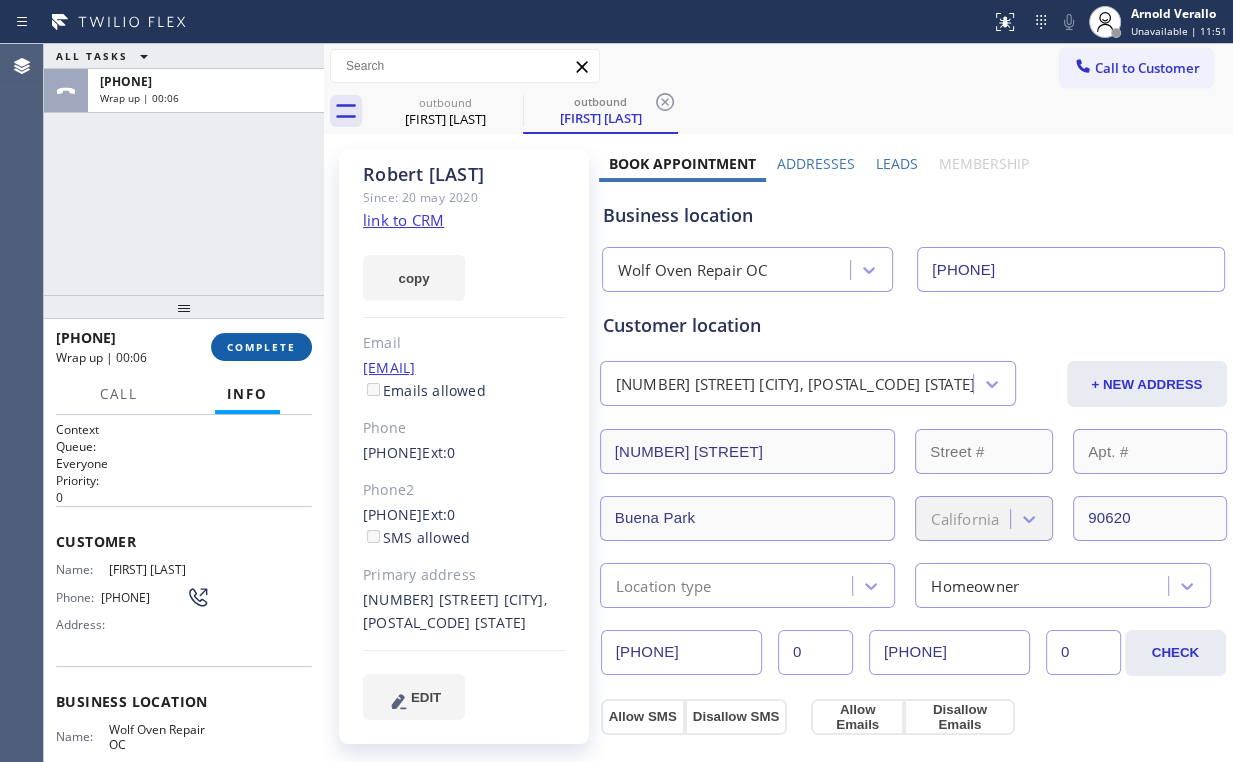 click on "COMPLETE" at bounding box center (261, 347) 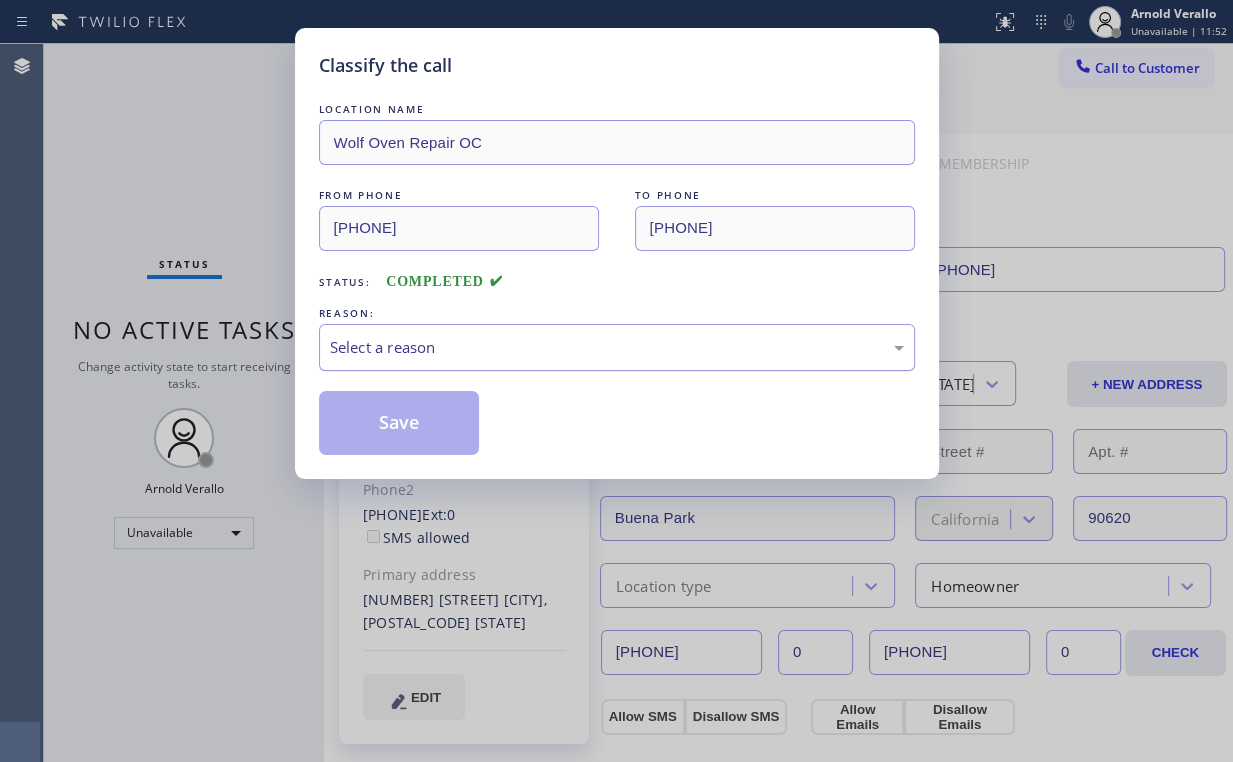 click on "Select a reason" at bounding box center (617, 347) 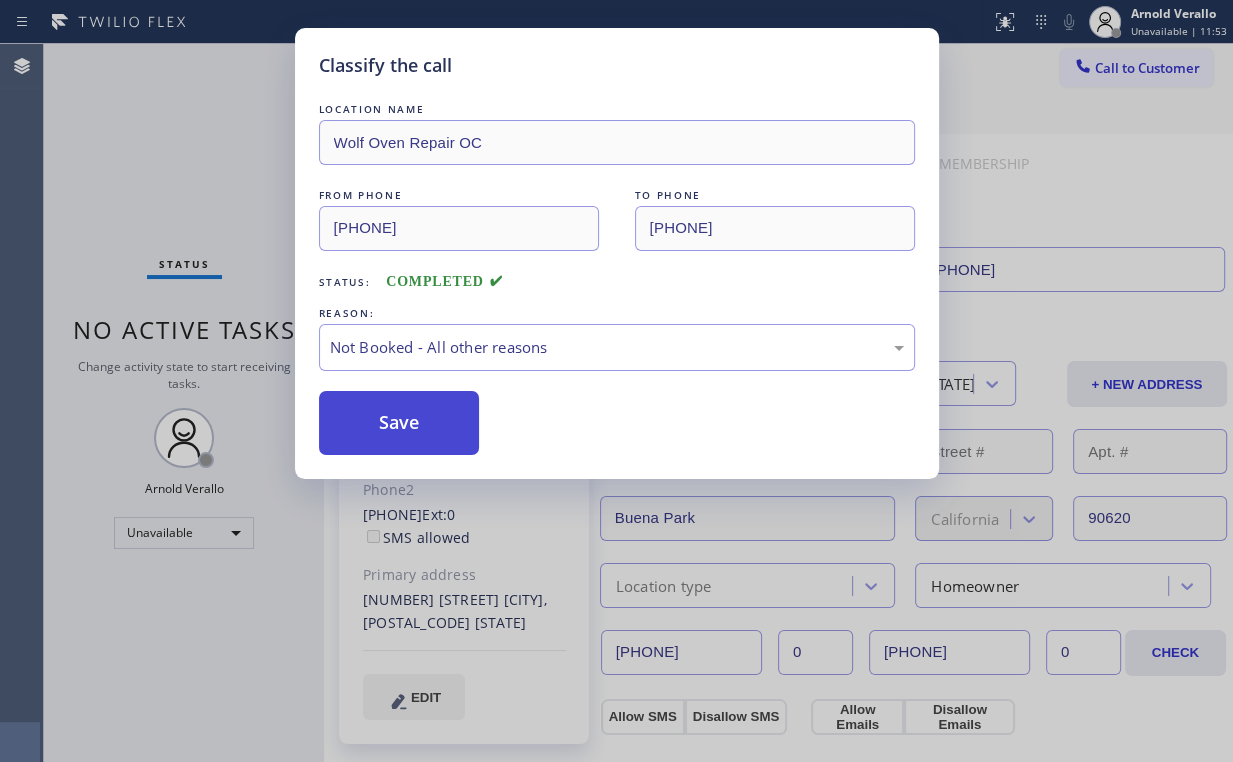 click on "Save" at bounding box center (399, 423) 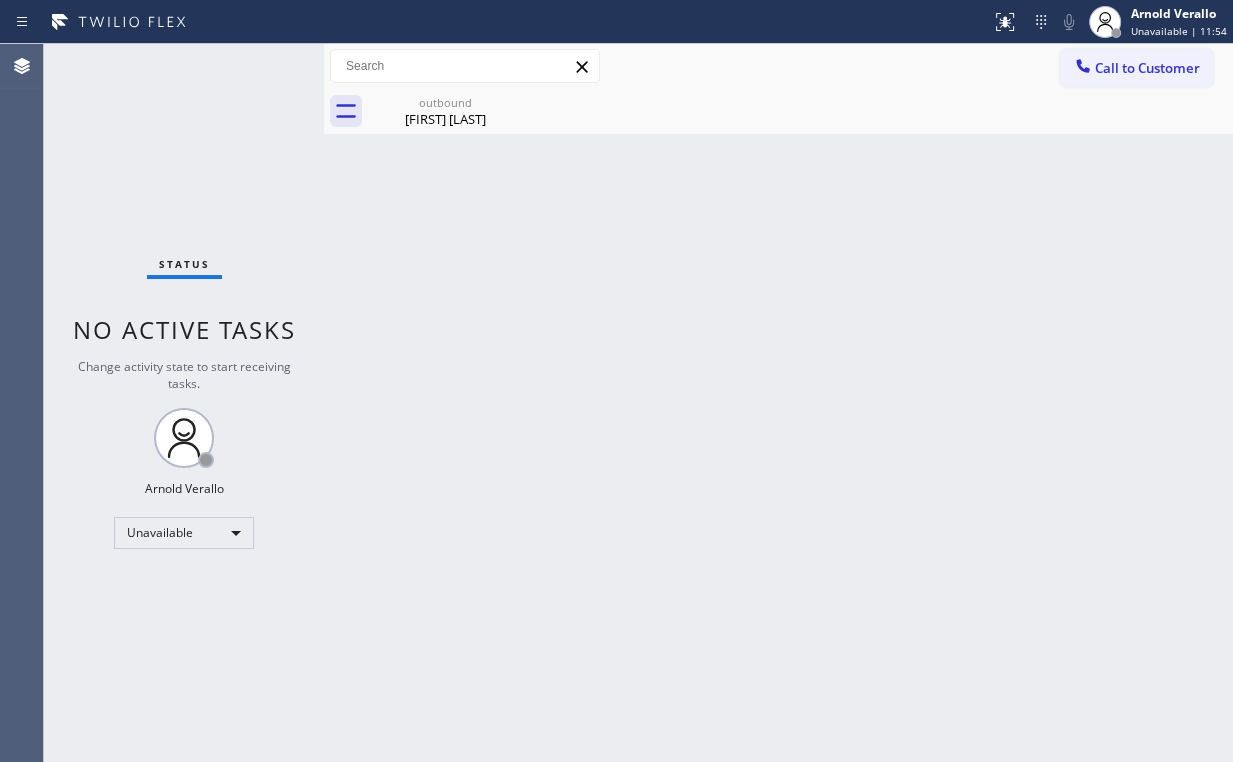 click on "Status   No active tasks     Change activity state to start receiving tasks.   [FIRST] [LAST] Unavailable" at bounding box center (184, 403) 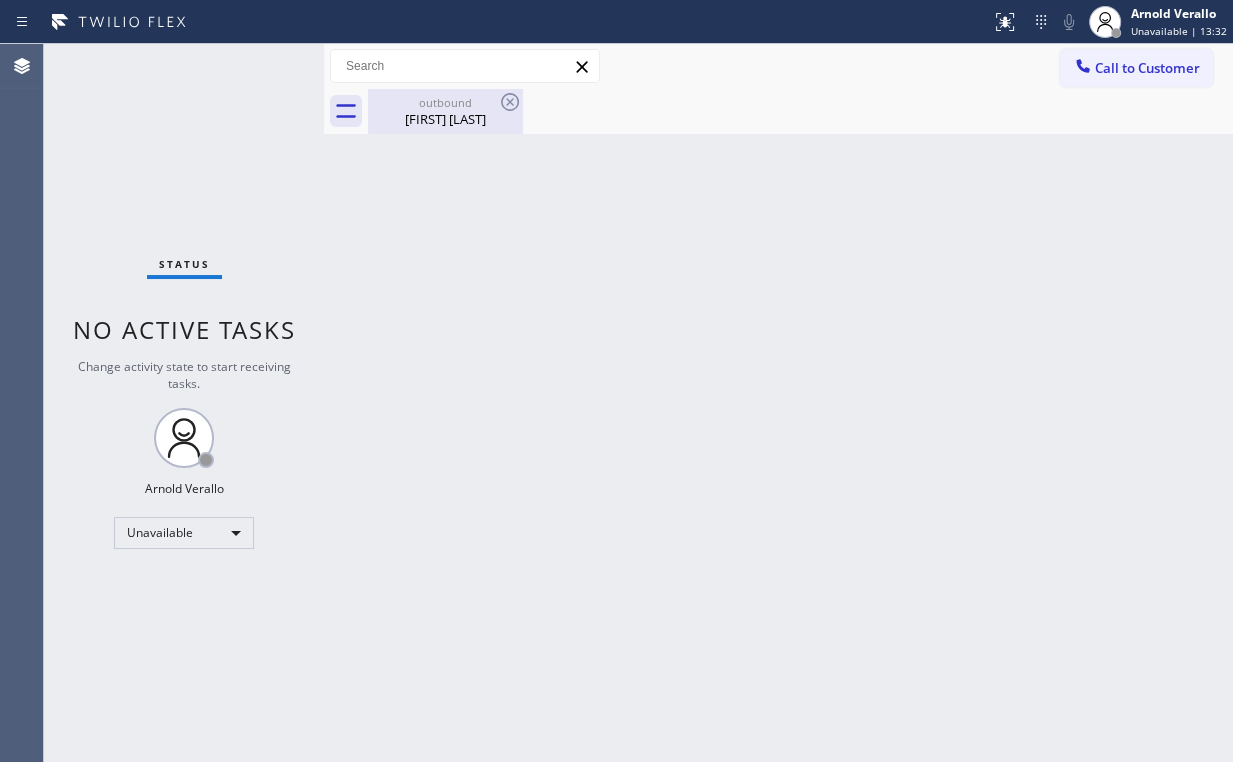 click on "outbound [FIRST] [LAST]" at bounding box center [445, 111] 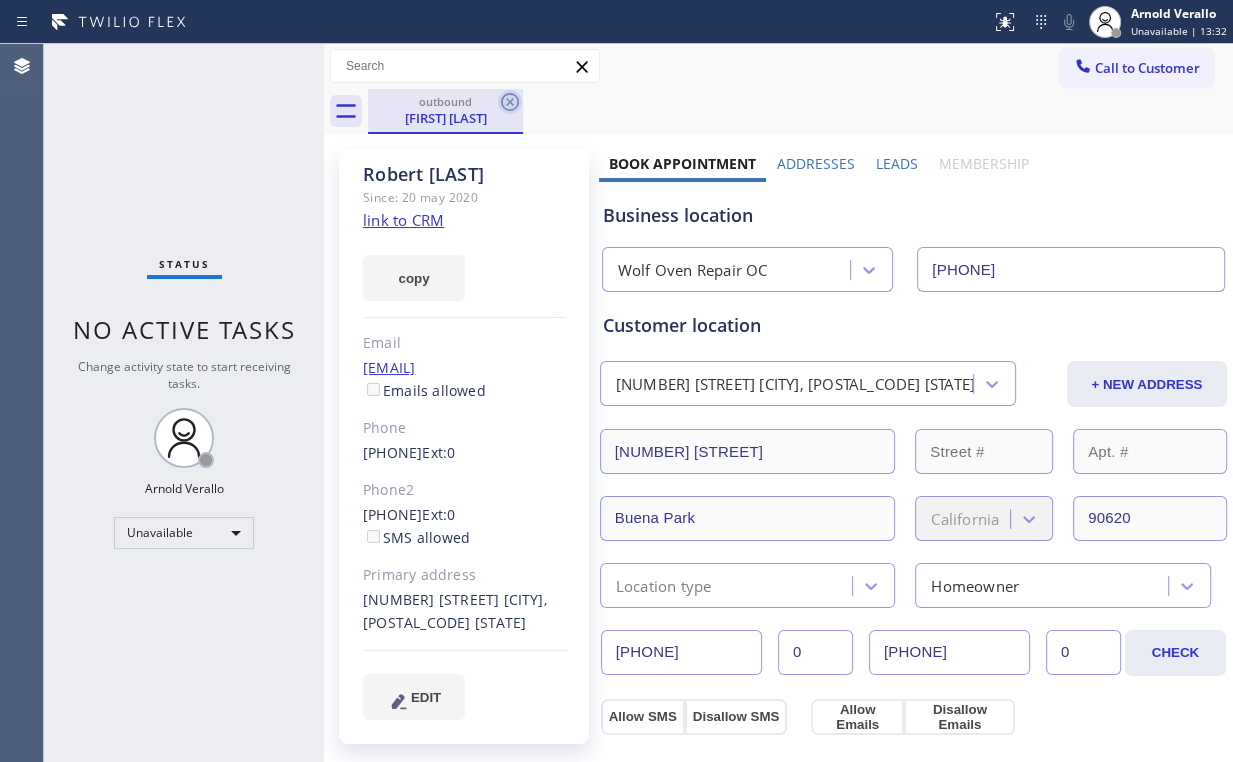 click 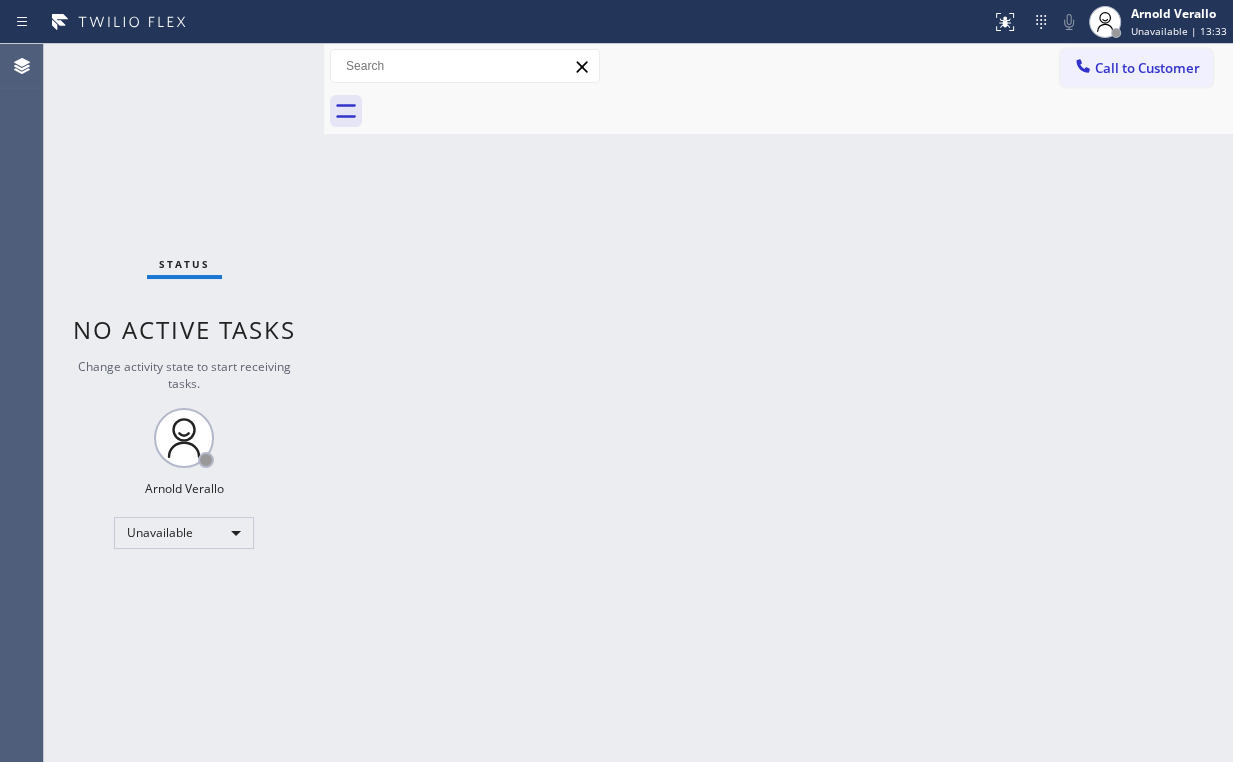 click on "Status   No active tasks     Change activity state to start receiving tasks.   [FIRST] [LAST] Unavailable" at bounding box center [184, 403] 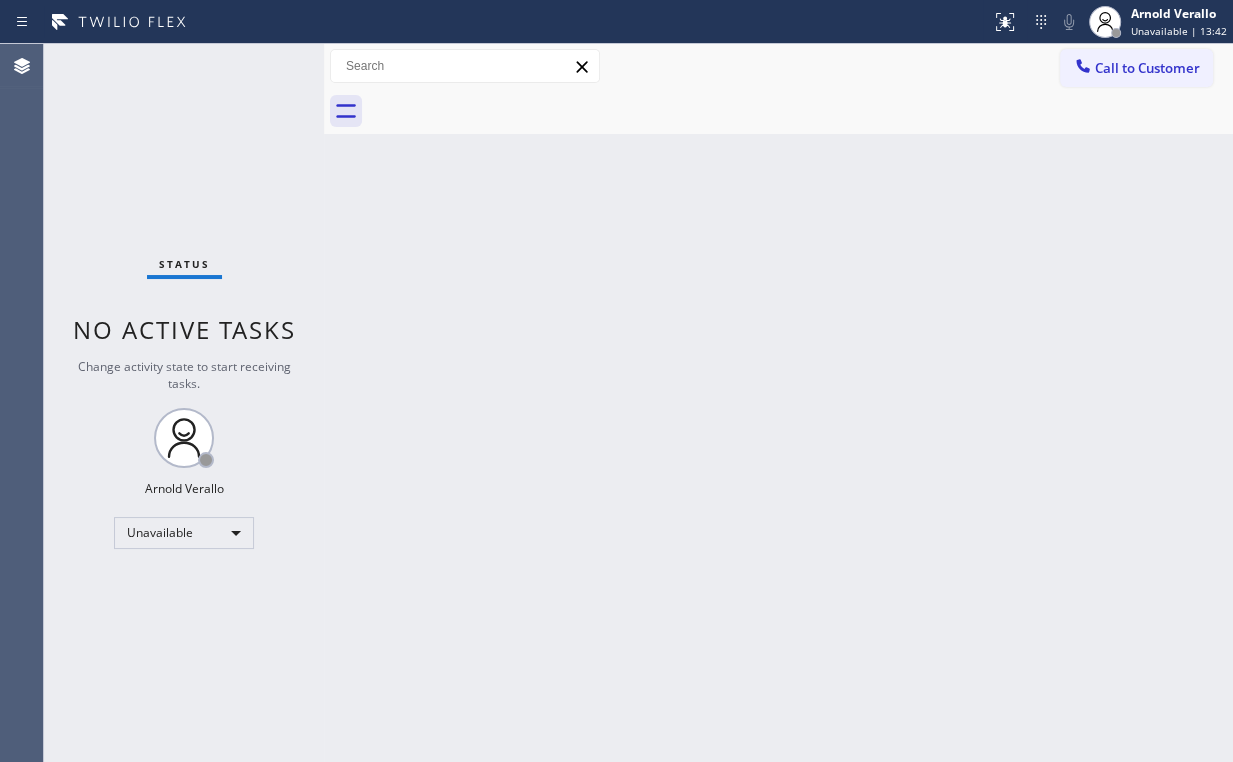click on "Call to Customer" at bounding box center (1136, 68) 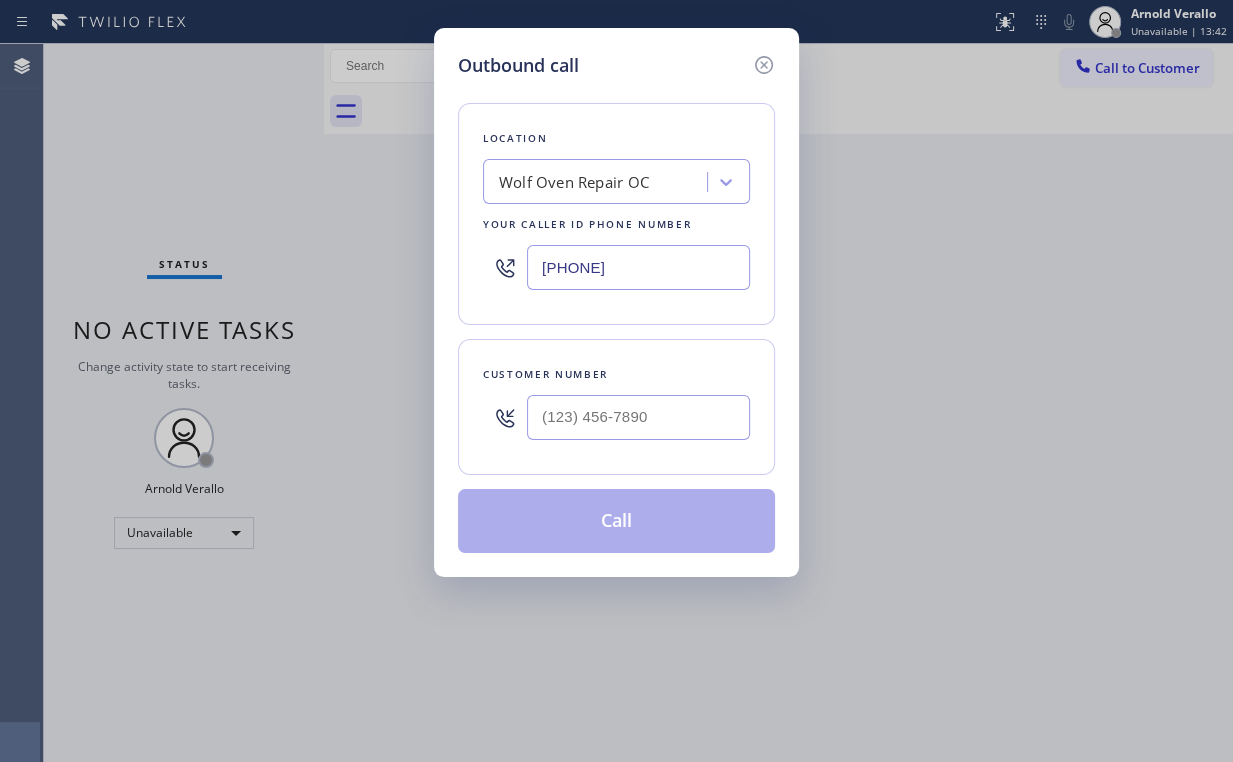 drag, startPoint x: 676, startPoint y: 260, endPoint x: 328, endPoint y: 232, distance: 349.12463 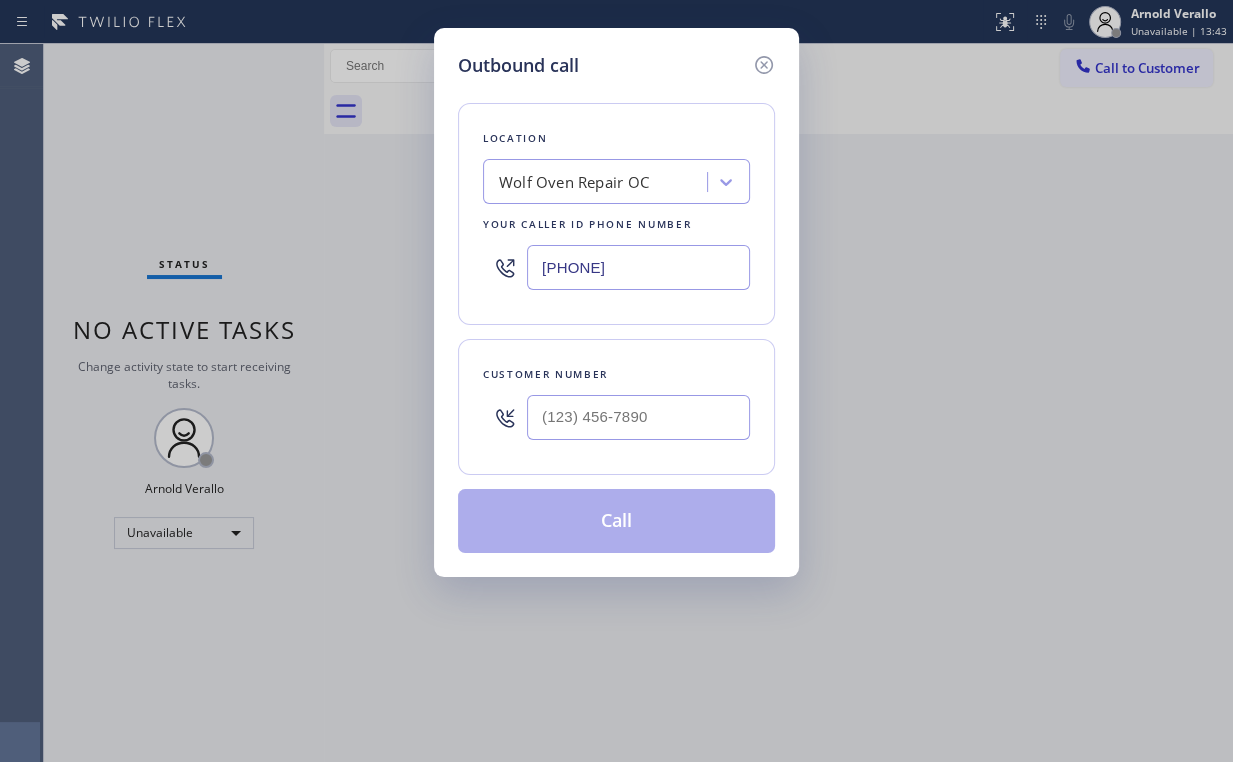 paste on "[PHONE]" 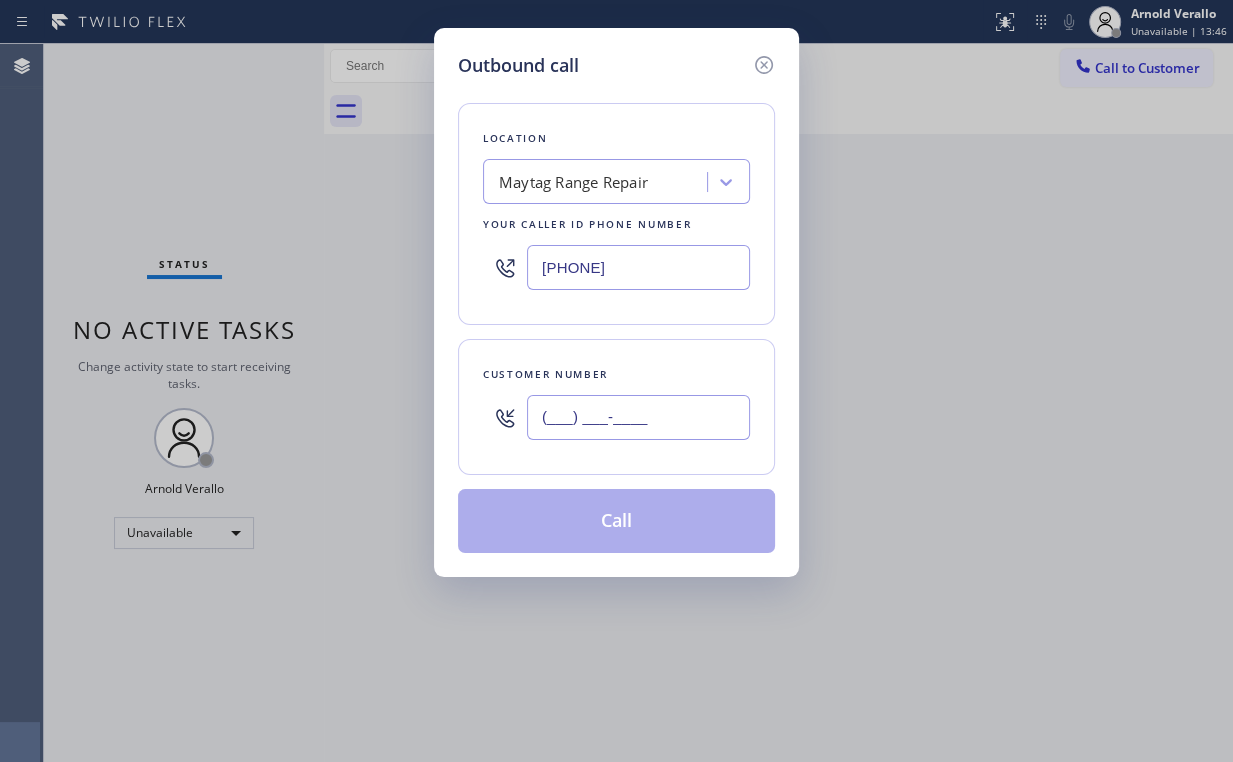 drag, startPoint x: 618, startPoint y: 392, endPoint x: 631, endPoint y: 389, distance: 13.341664 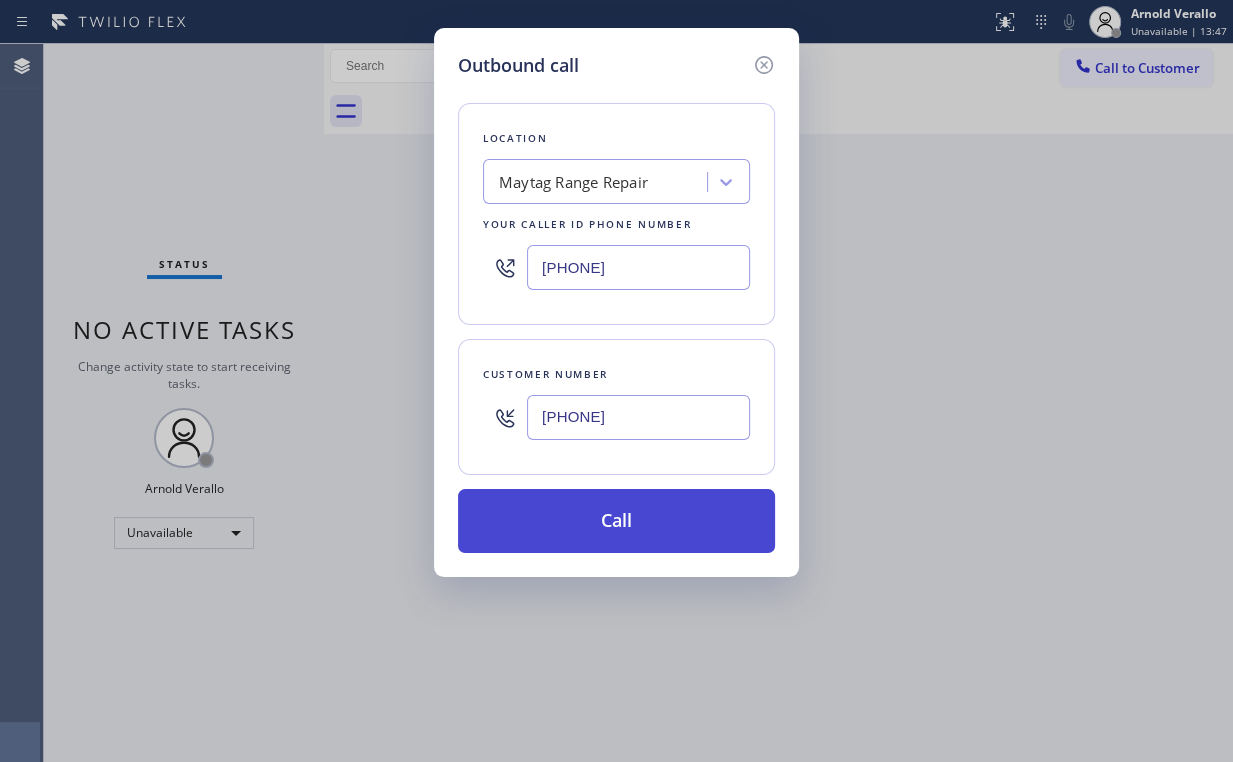 type on "[PHONE]" 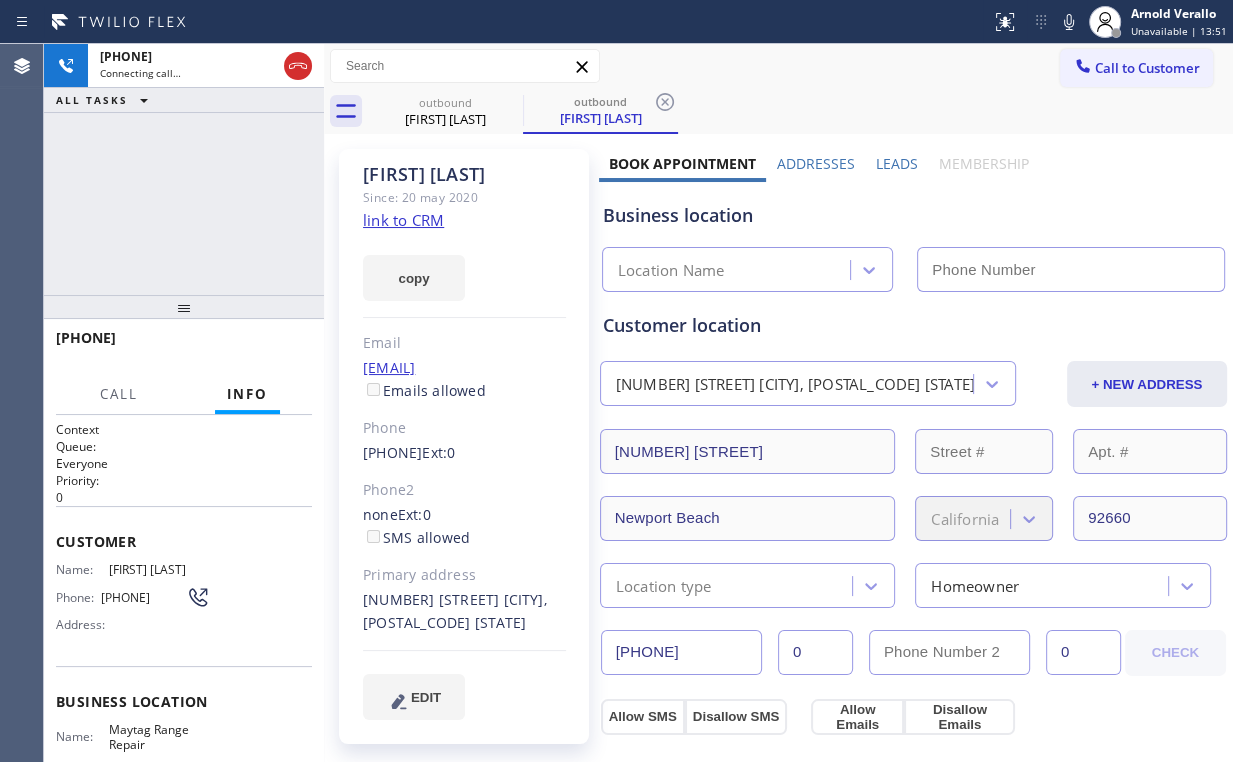 type on "[PHONE]" 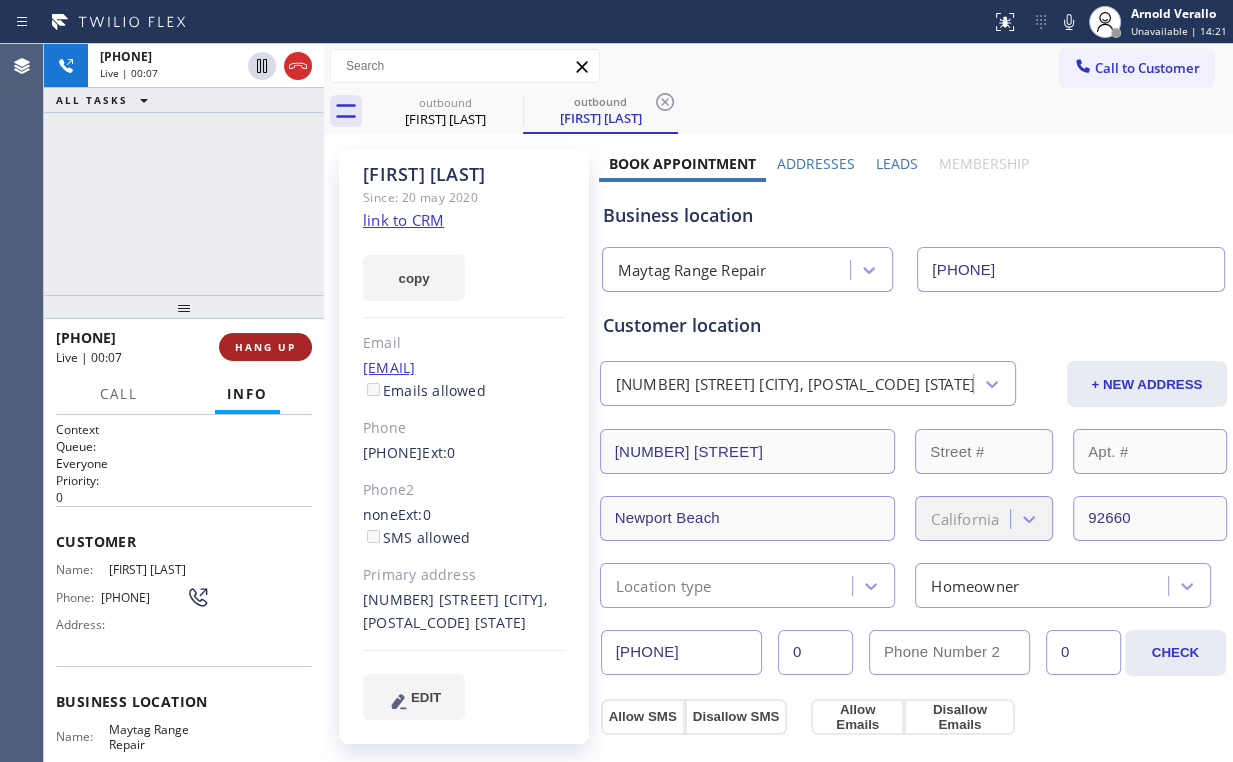 click on "HANG UP" at bounding box center [265, 347] 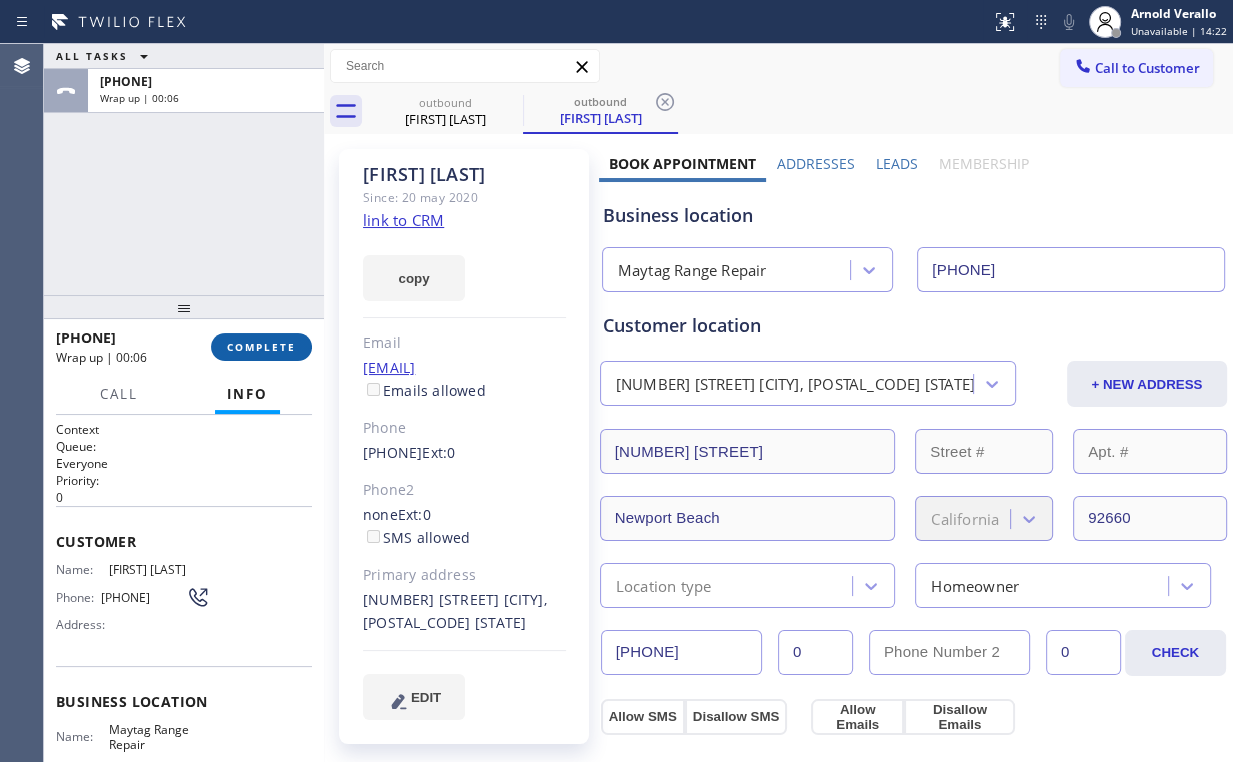 click on "COMPLETE" at bounding box center [261, 347] 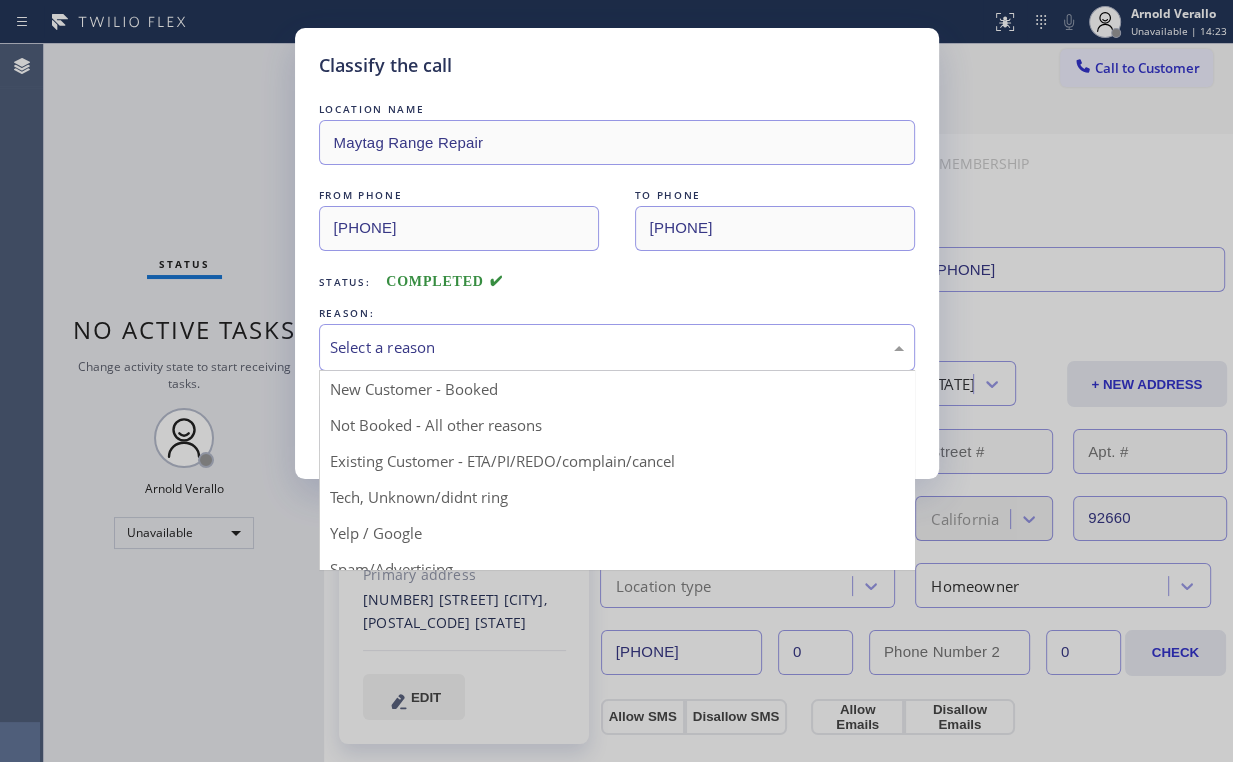 click on "Select a reason" at bounding box center [617, 347] 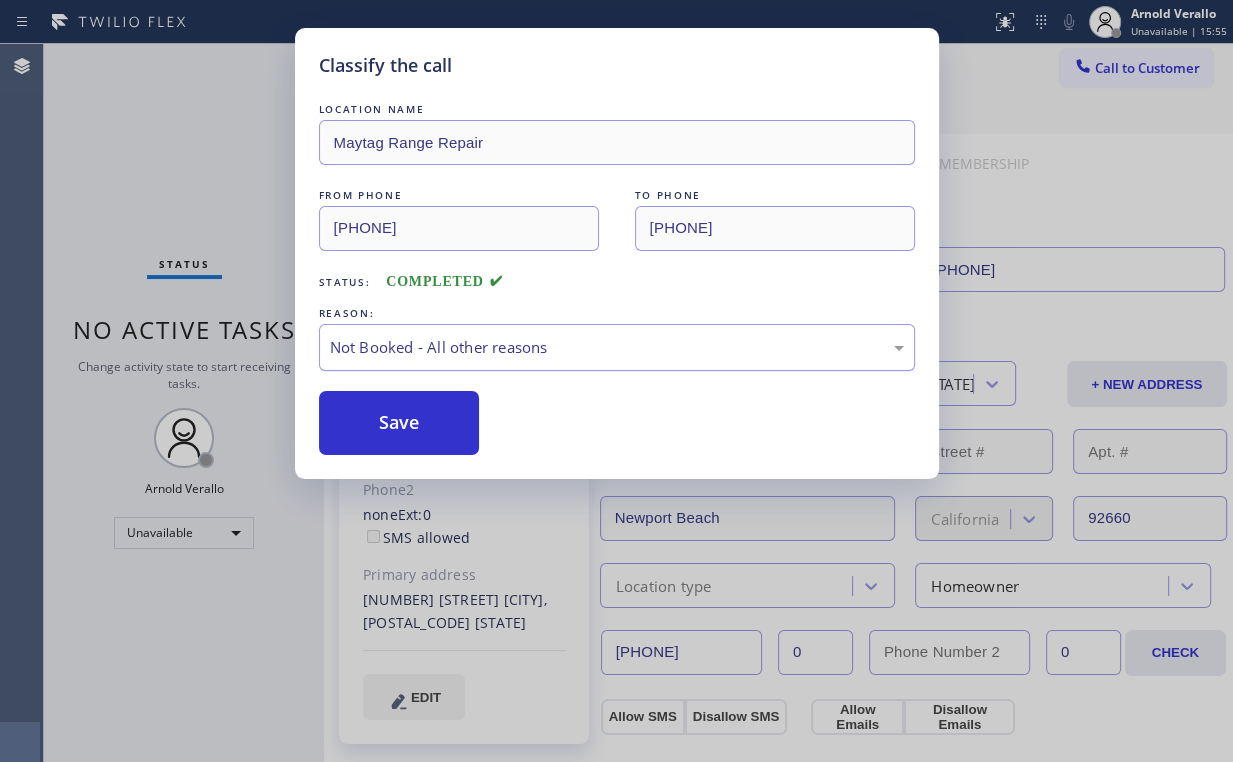 drag, startPoint x: 413, startPoint y: 427, endPoint x: 360, endPoint y: 368, distance: 79.30952 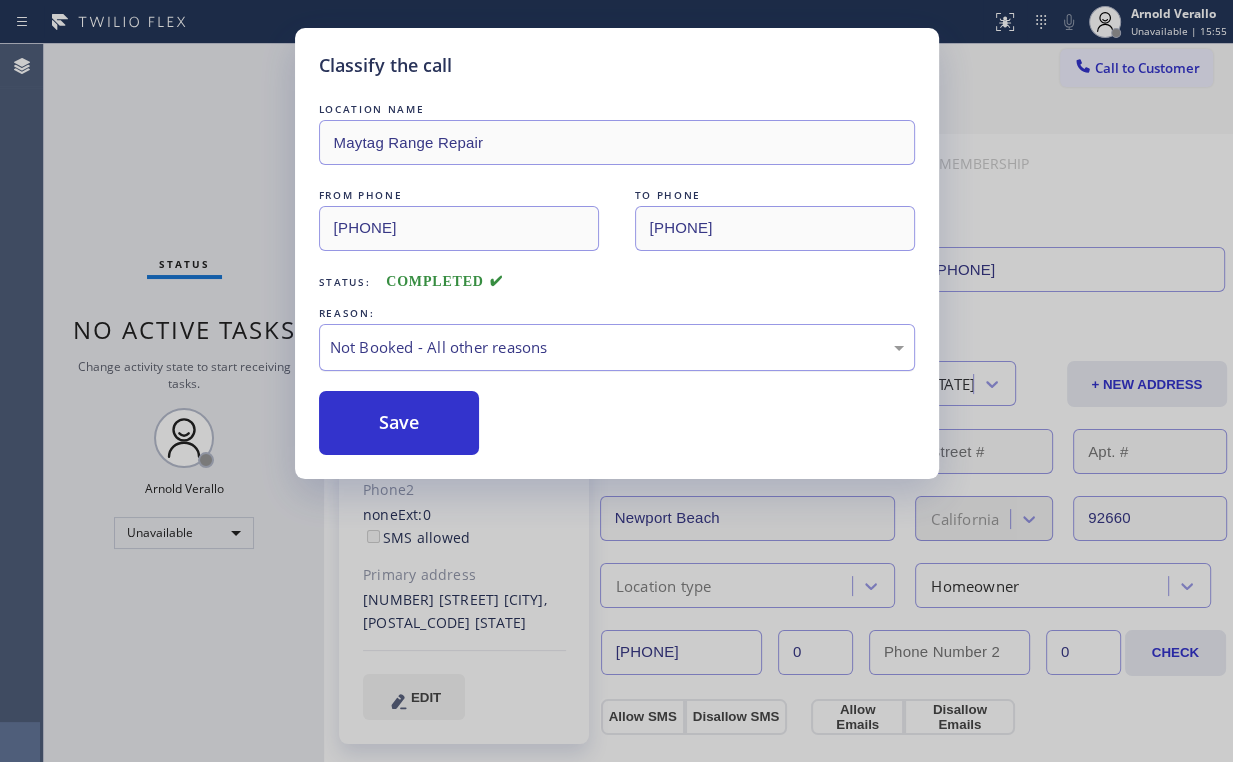 click on "Save" at bounding box center (399, 423) 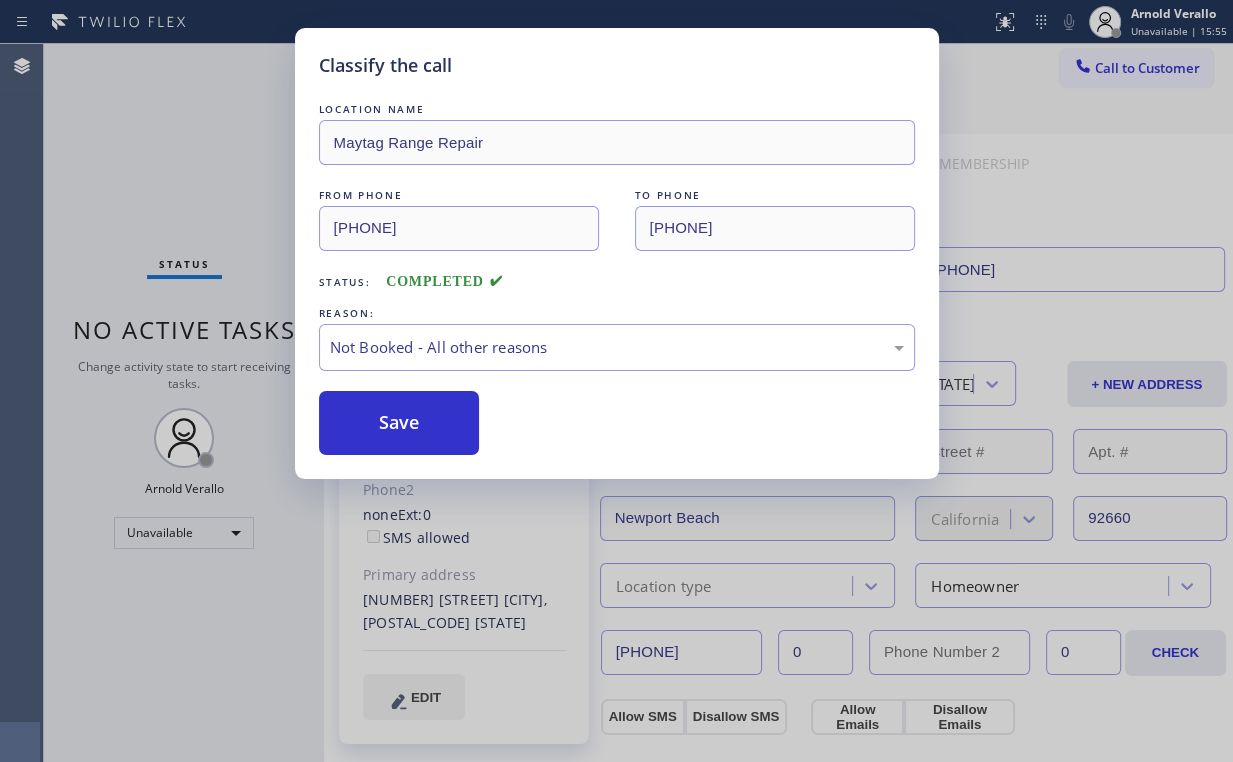 click on "Classify the call LOCATION NAME Maytag Range Repair FROM PHONE [PHONE] TO PHONE [PHONE] Status: COMPLETED REASON: Not Booked - All other reasons Save" at bounding box center (616, 381) 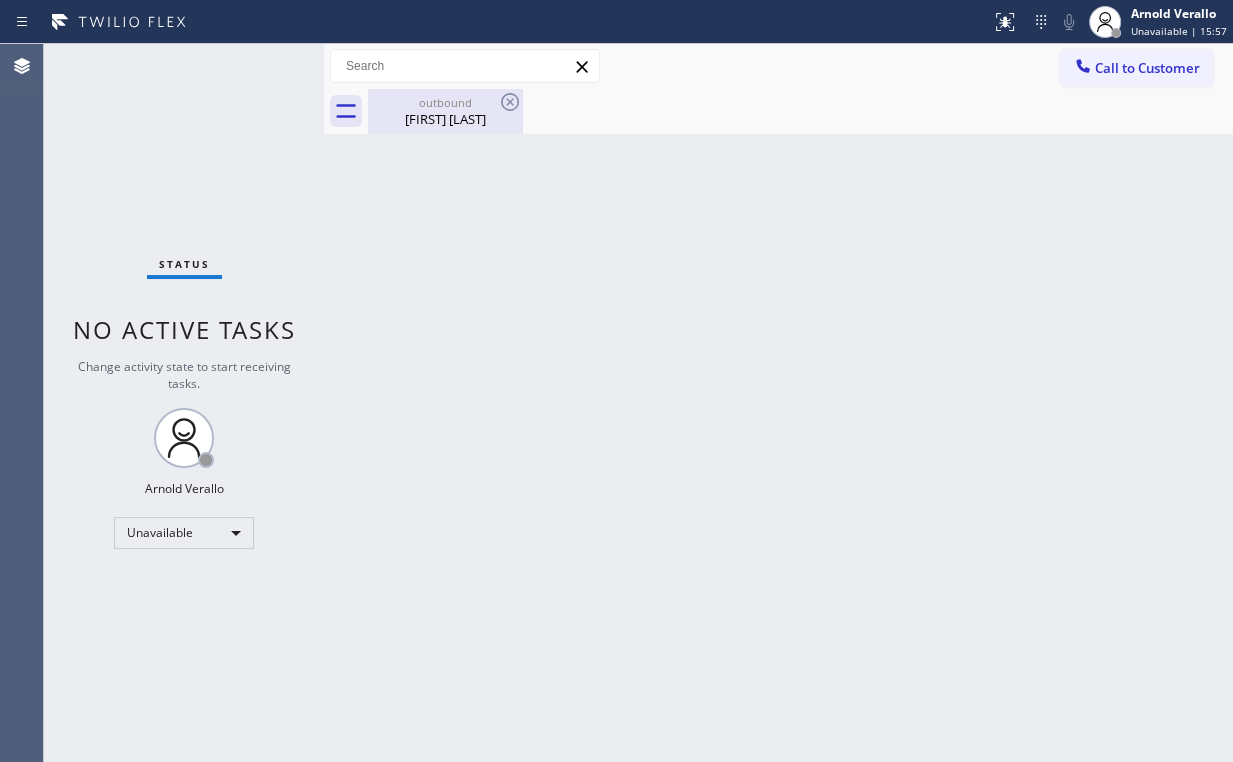 drag, startPoint x: 457, startPoint y: 109, endPoint x: 468, endPoint y: 115, distance: 12.529964 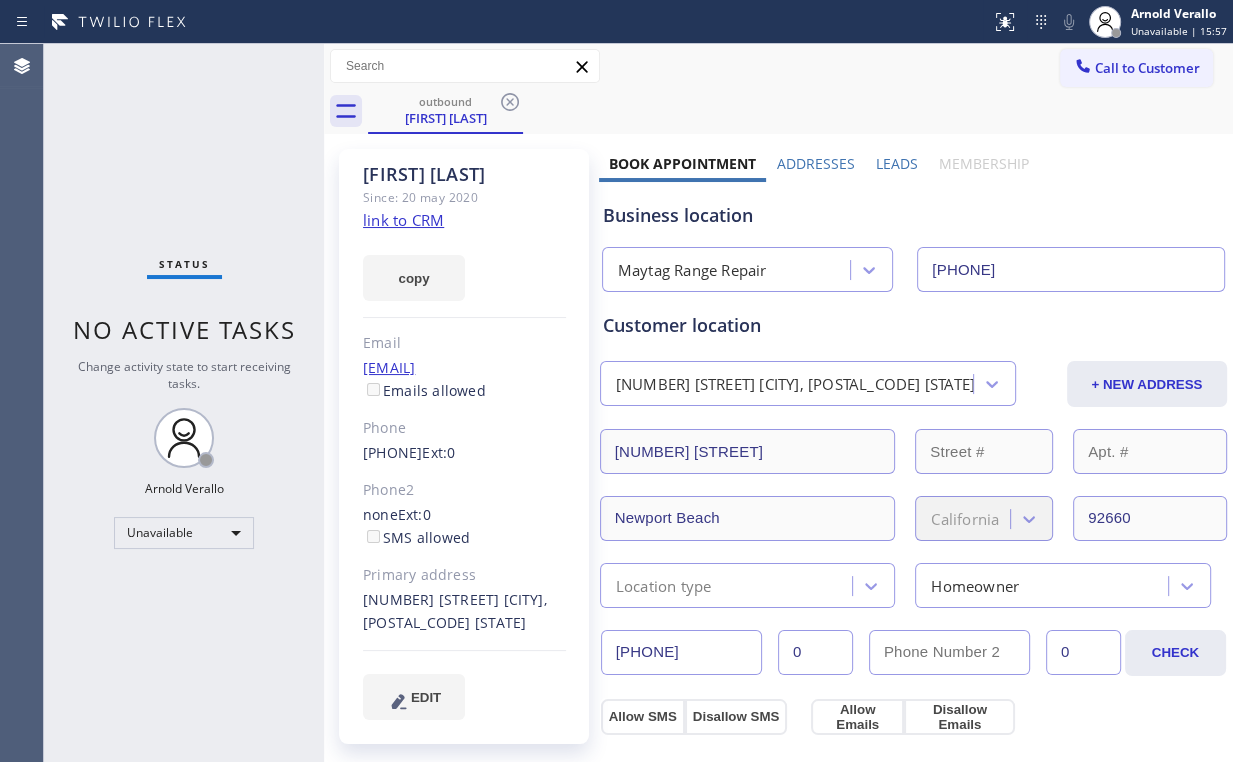 click 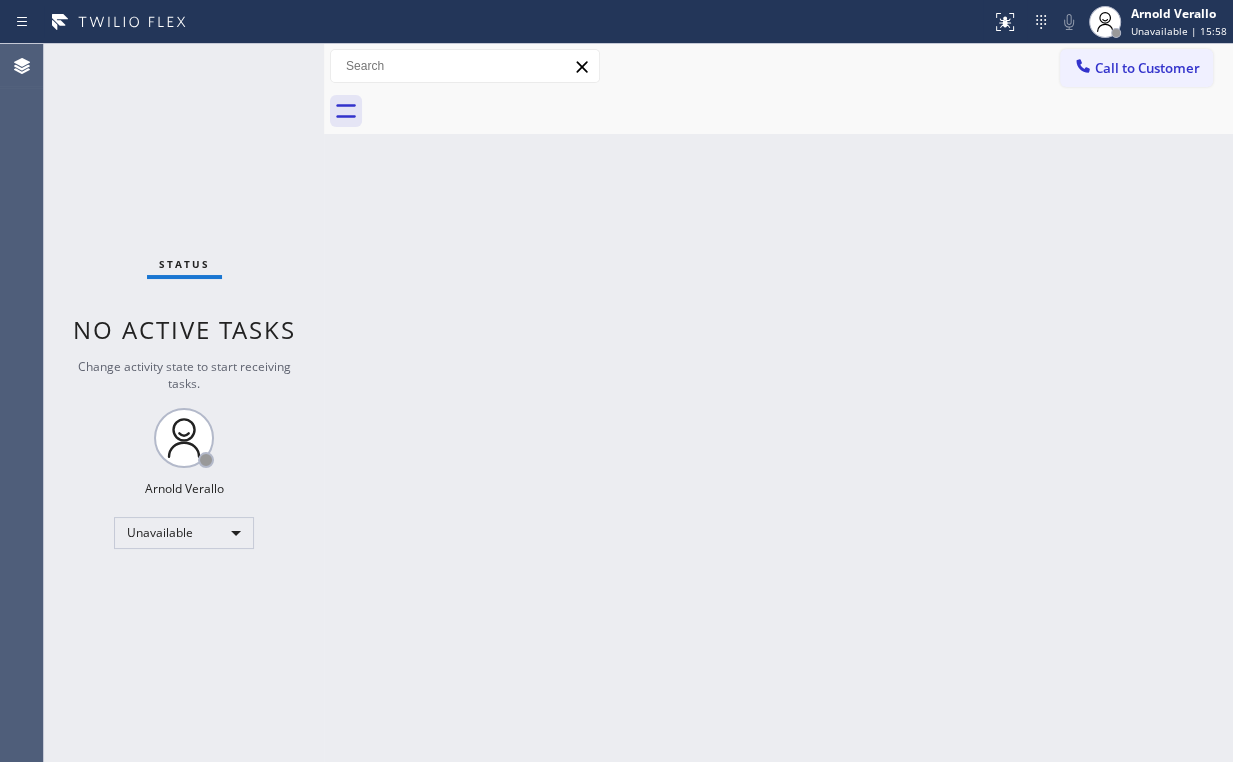 drag, startPoint x: 265, startPoint y: 139, endPoint x: 258, endPoint y: 100, distance: 39.623226 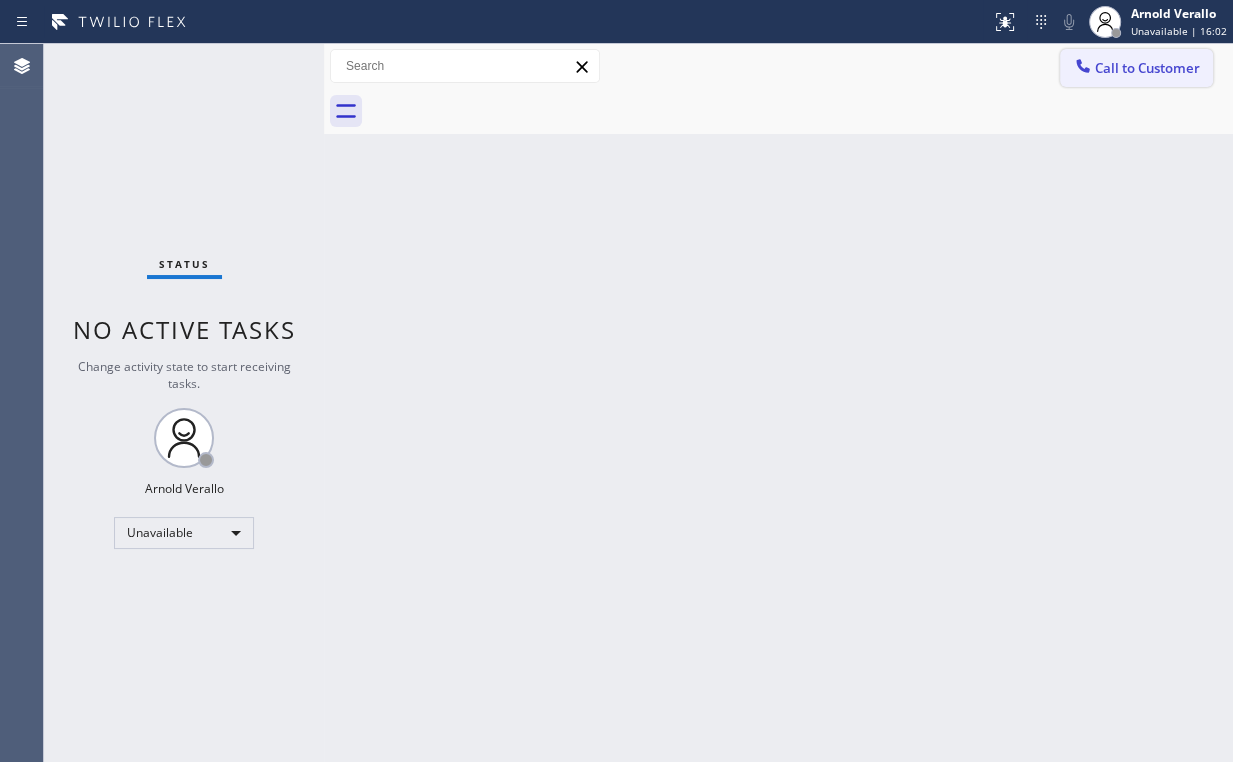 click on "Call to Customer" at bounding box center (1147, 68) 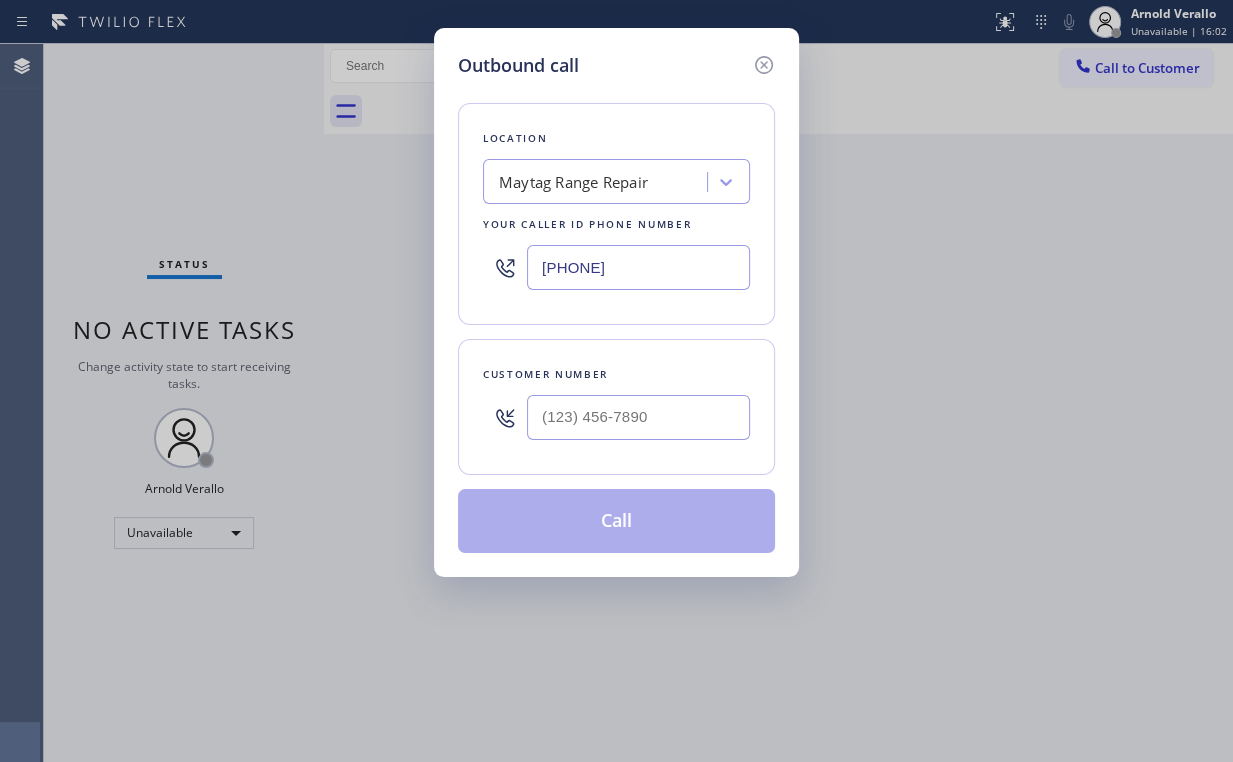 click at bounding box center (638, 417) 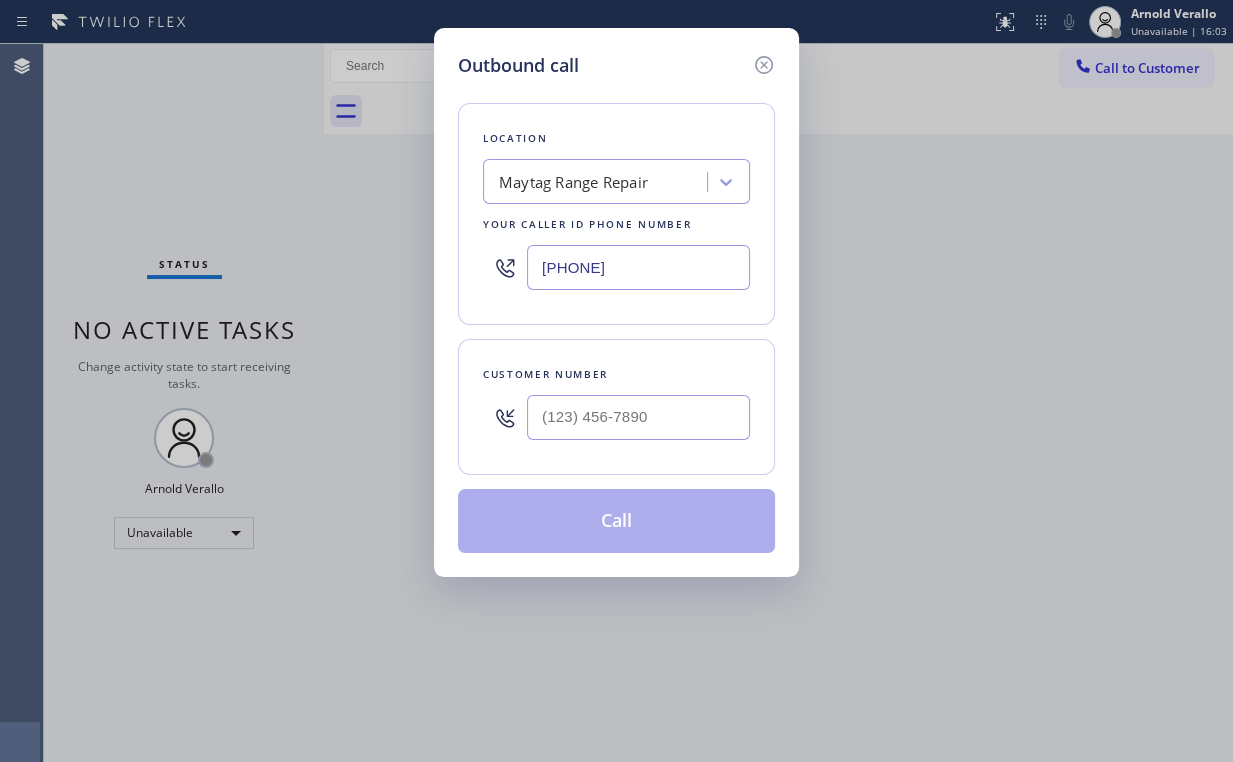 type on "(___) ___-____" 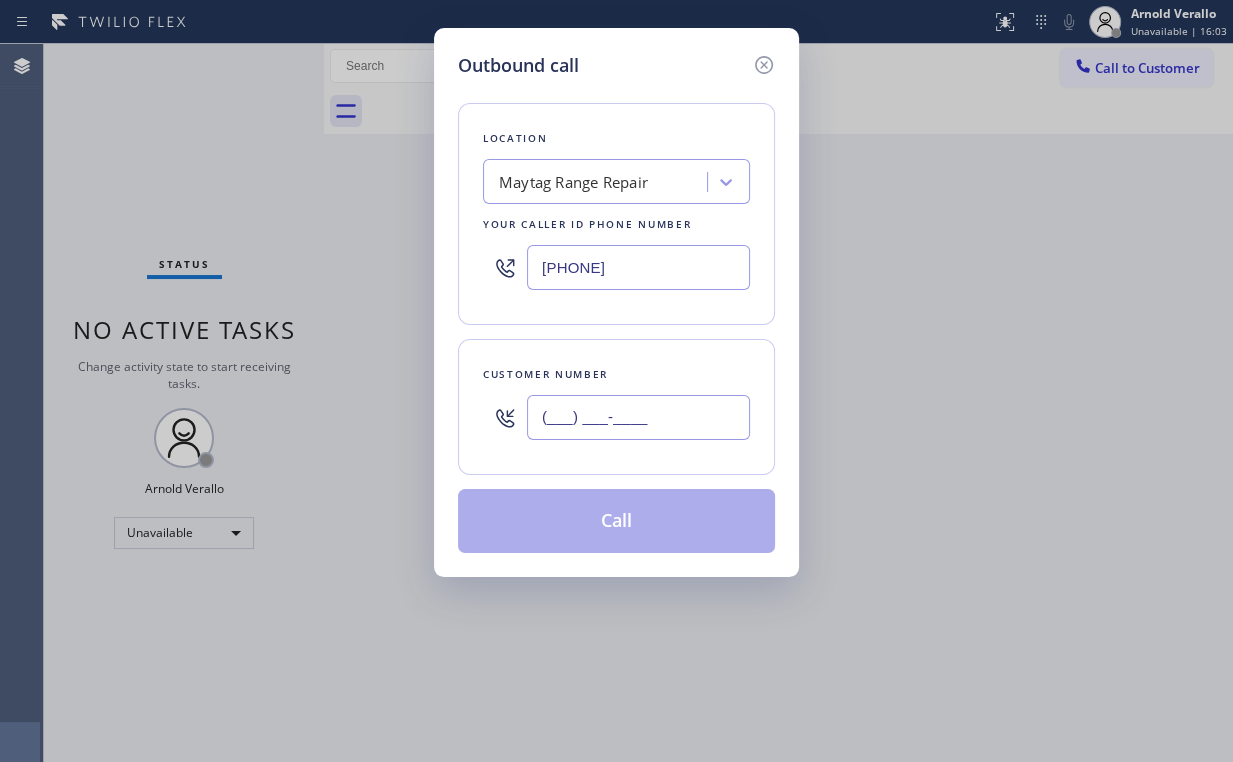 click on "(___) ___-____" at bounding box center [638, 417] 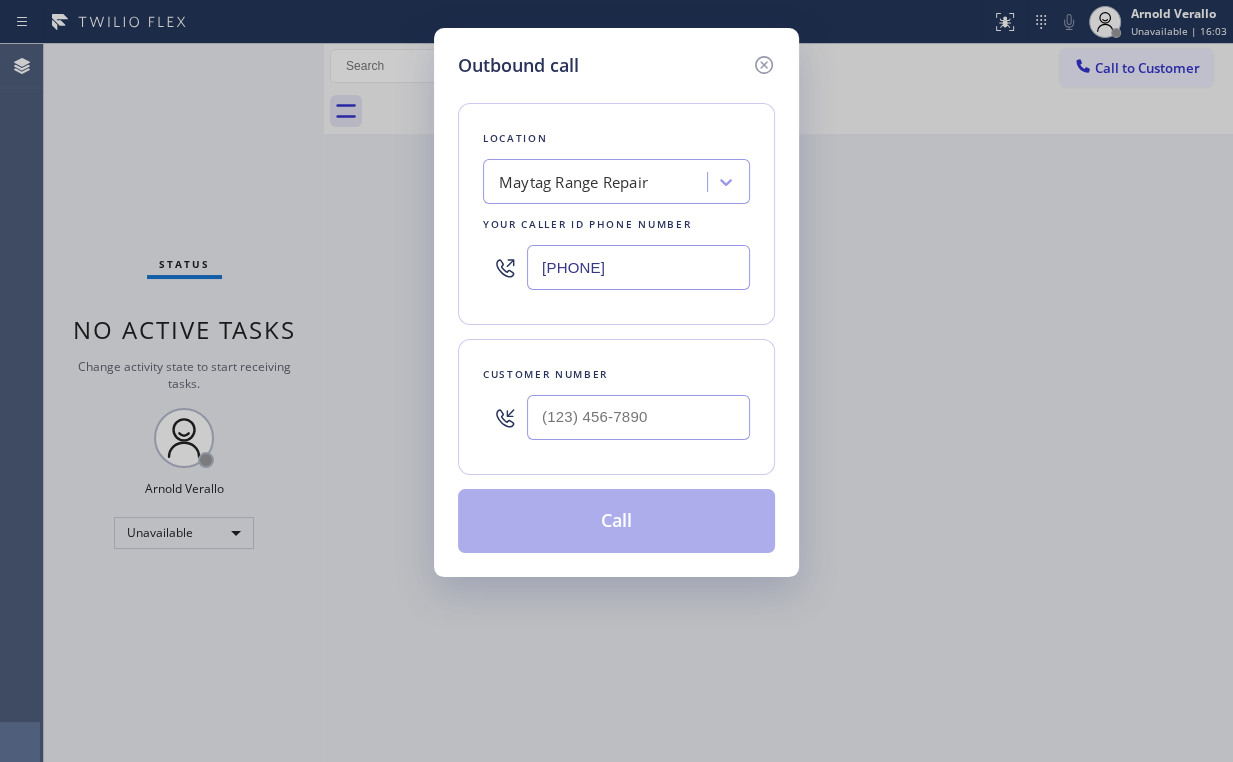 drag, startPoint x: 672, startPoint y: 284, endPoint x: 412, endPoint y: 257, distance: 261.39816 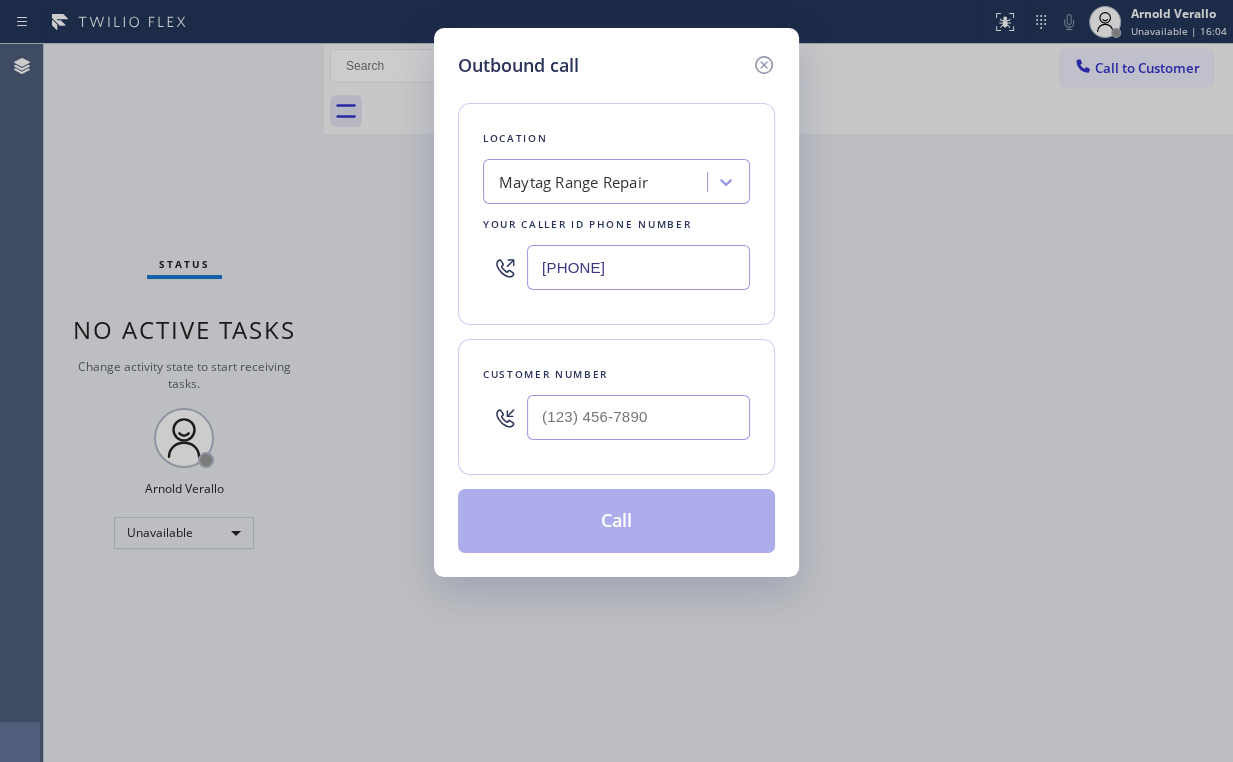 paste on "6692" 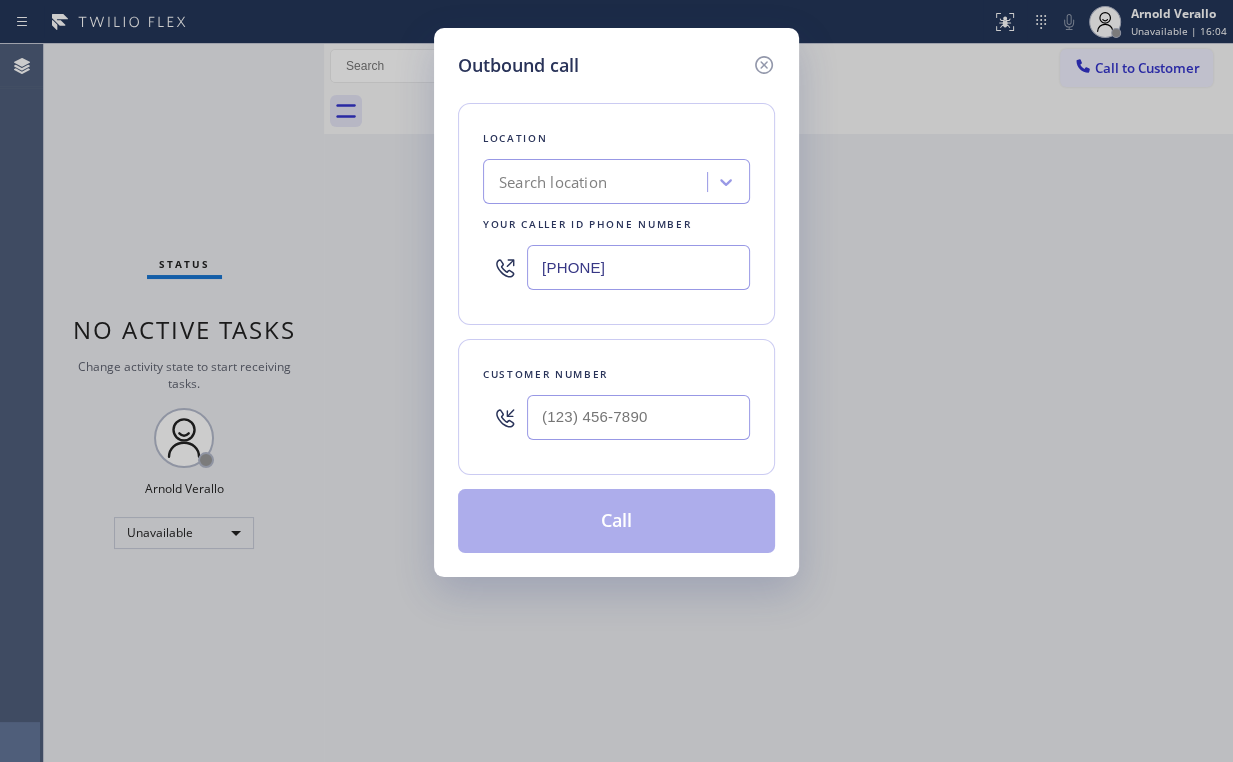 drag, startPoint x: 705, startPoint y: 270, endPoint x: 250, endPoint y: 219, distance: 457.84933 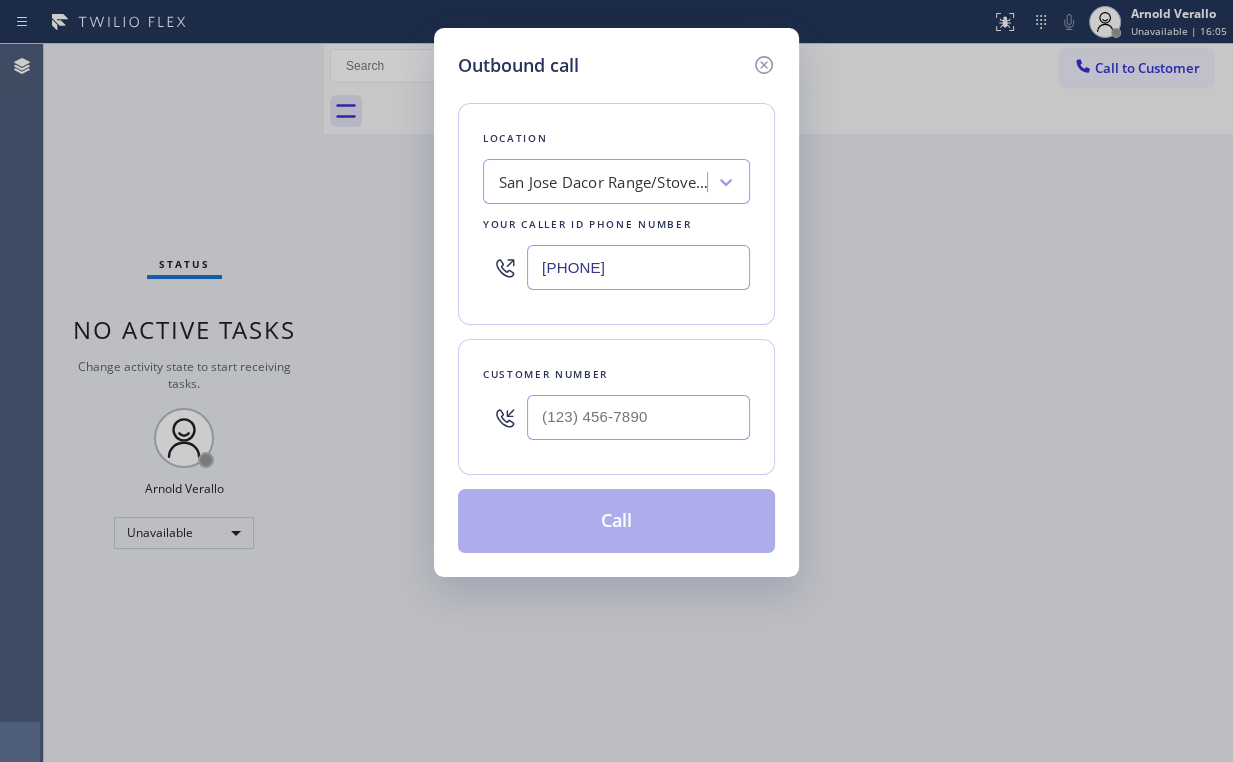 type on "[PHONE]" 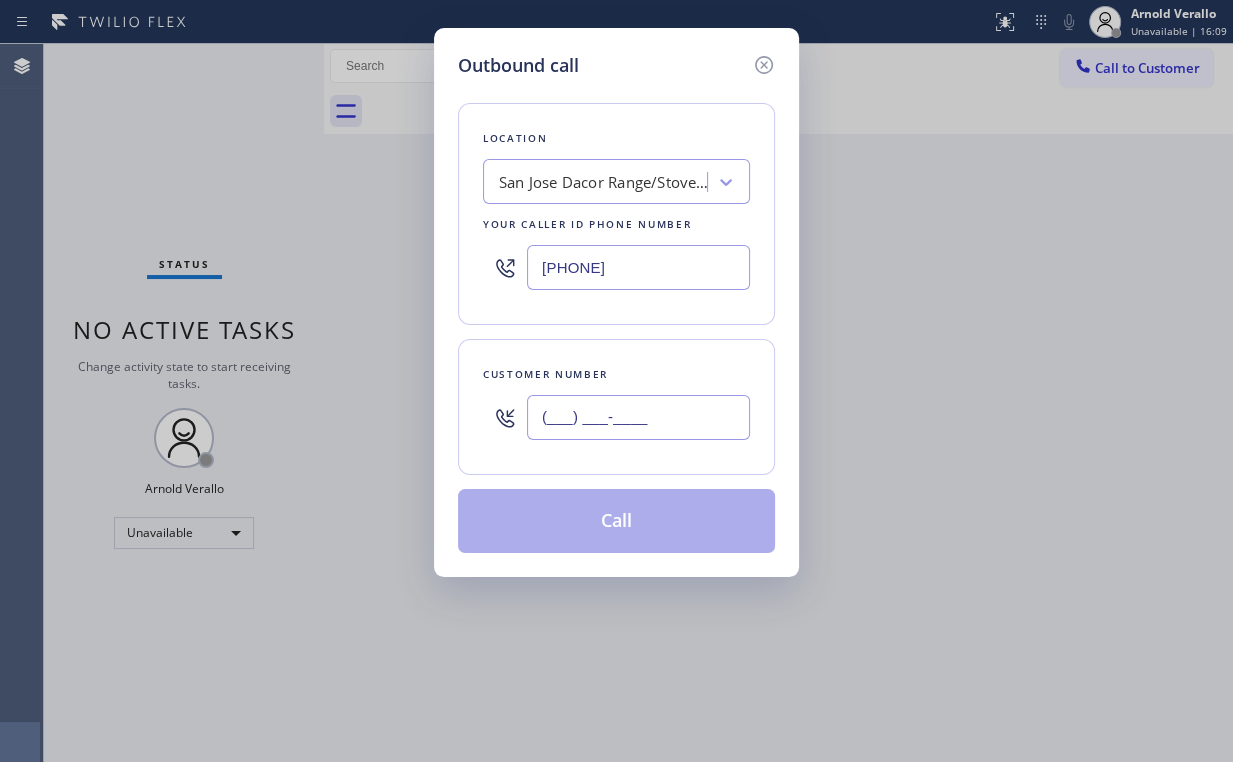 click on "(___) ___-____" at bounding box center [638, 417] 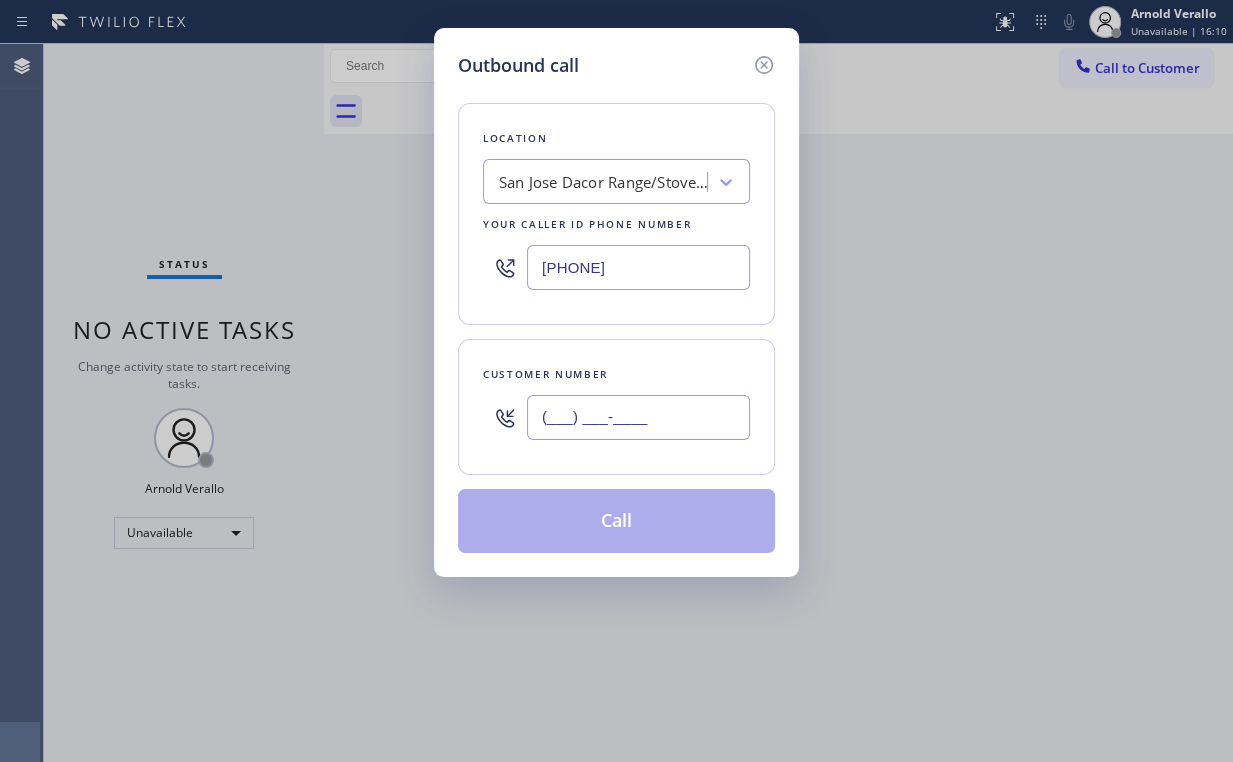 paste on "[PHONE]" 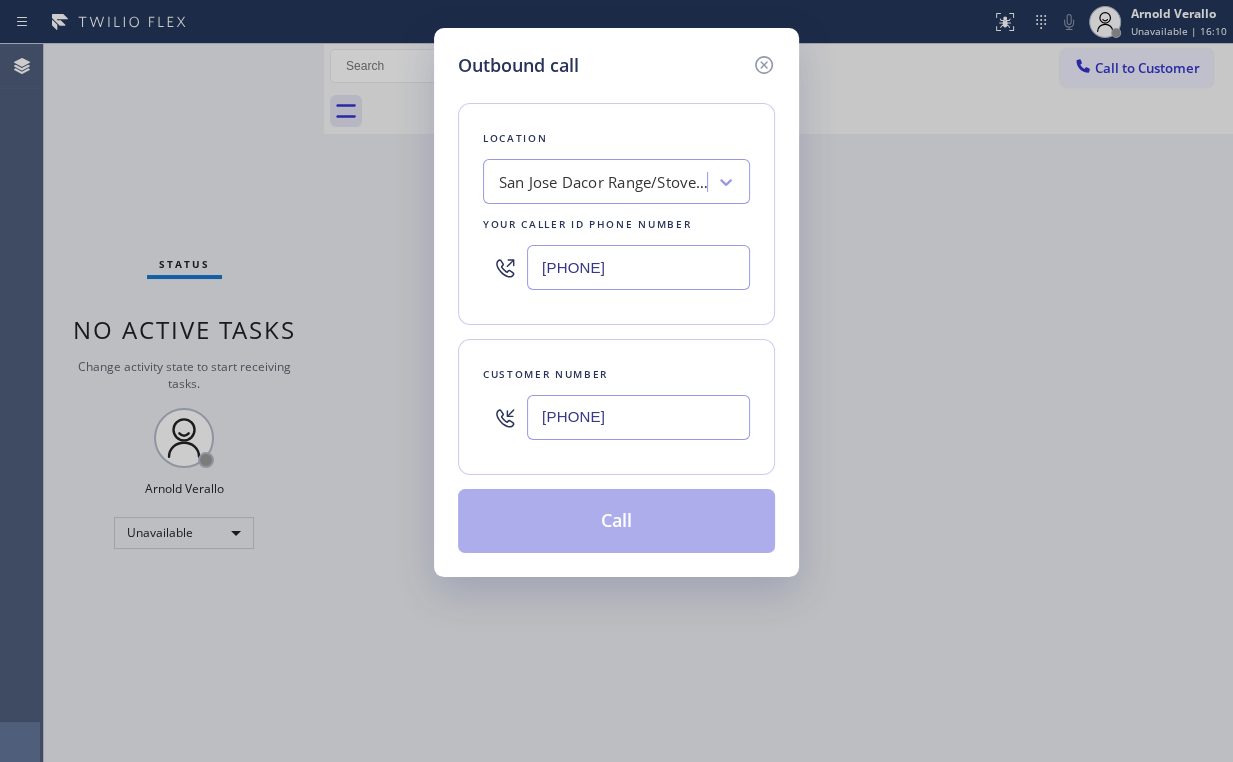 type on "[PHONE]" 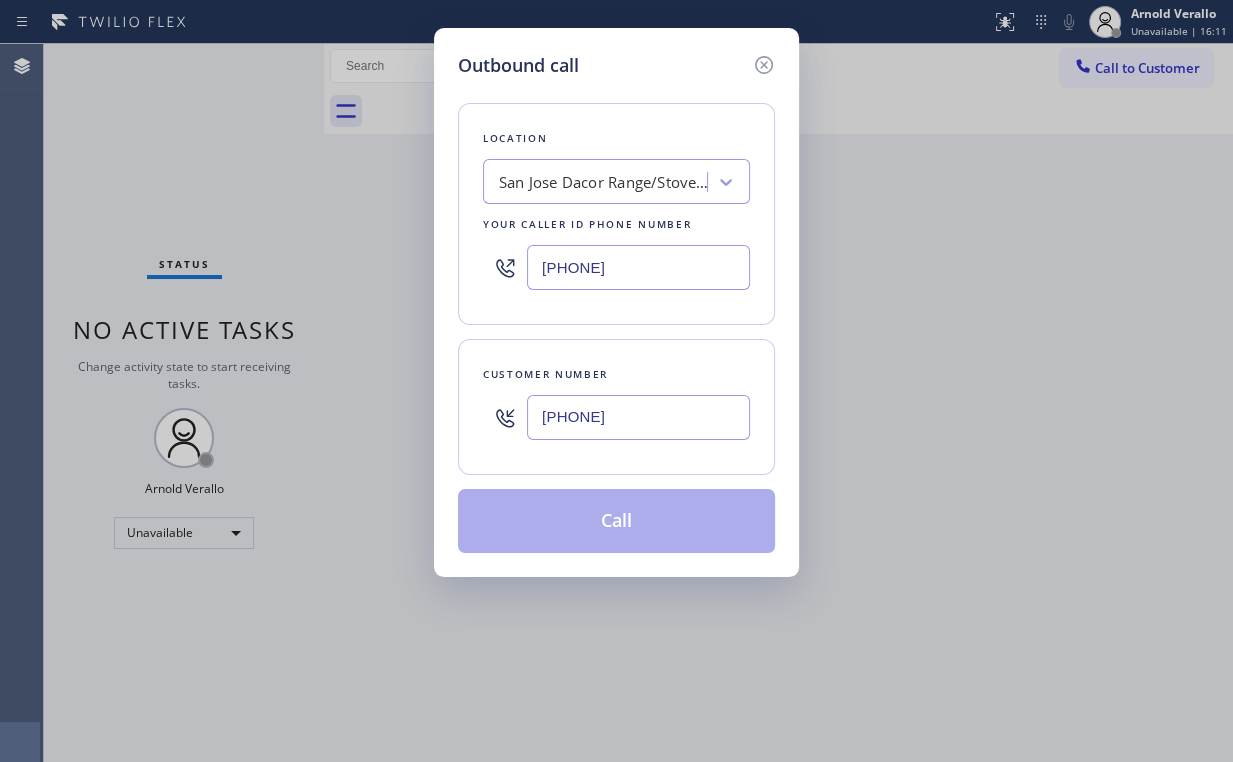 click on "Call" at bounding box center (616, 521) 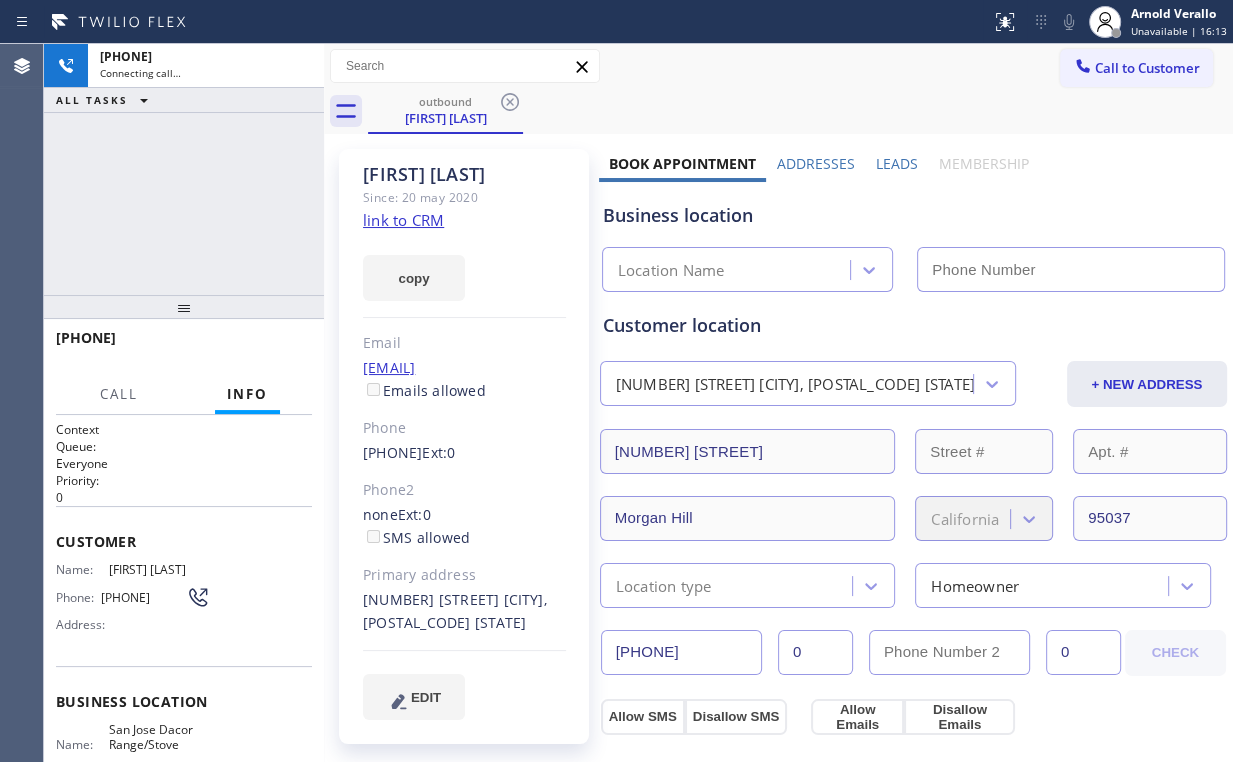 click on "[PHONE] Connecting call… ALL TASKS ALL TASKS ACTIVE TASKS TASKS IN WRAP UP" at bounding box center (184, 169) 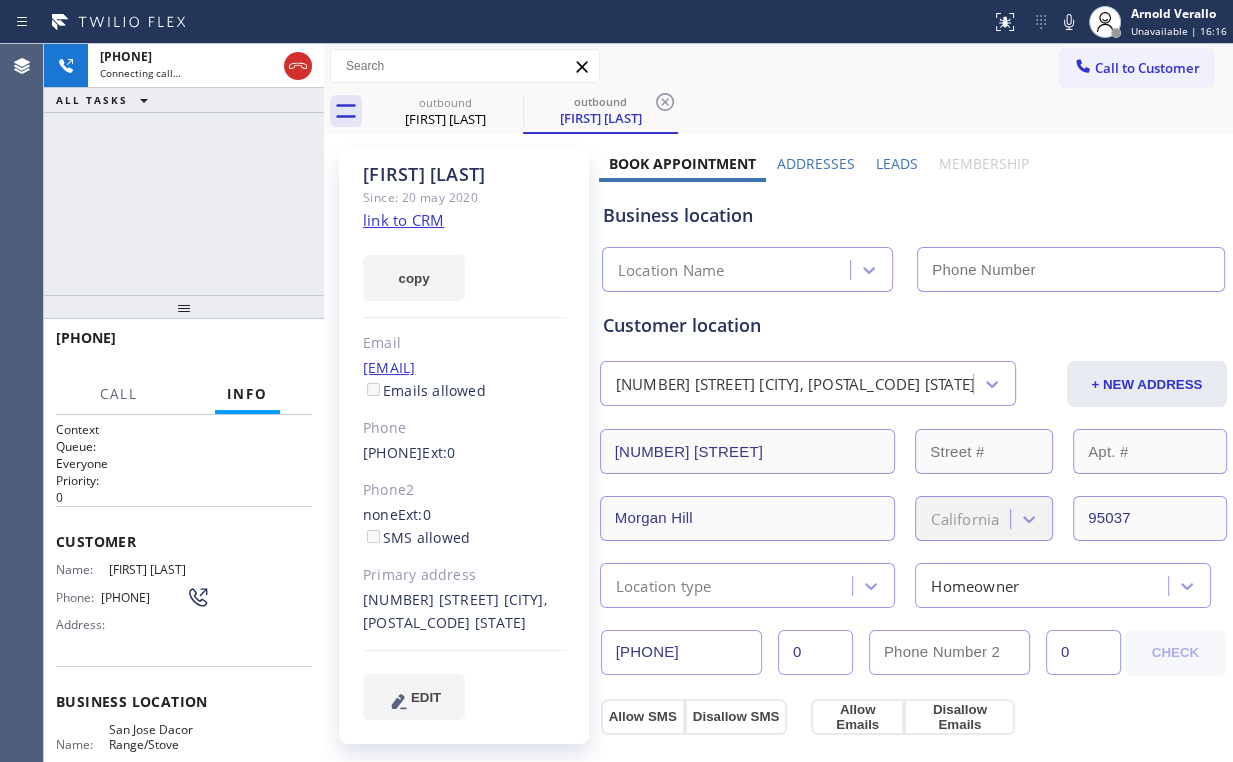 type on "[PHONE]" 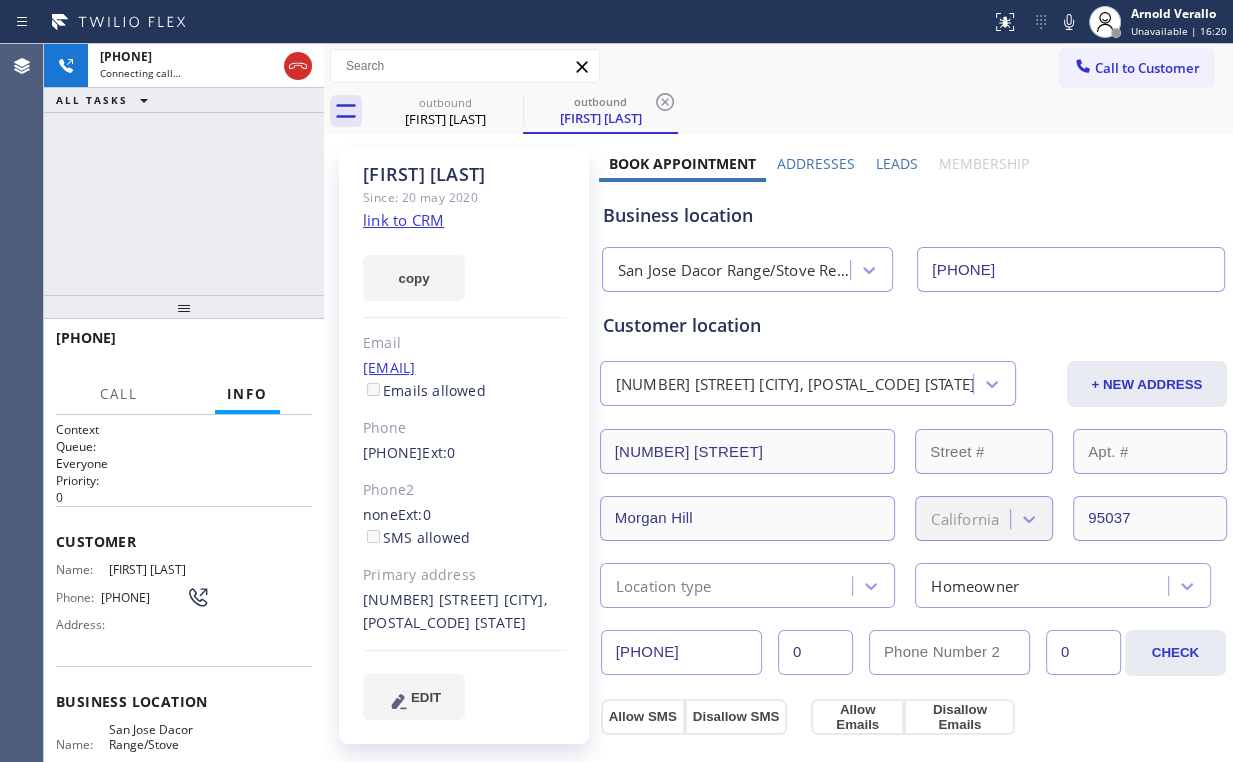 drag, startPoint x: 176, startPoint y: 186, endPoint x: 172, endPoint y: 55, distance: 131.06105 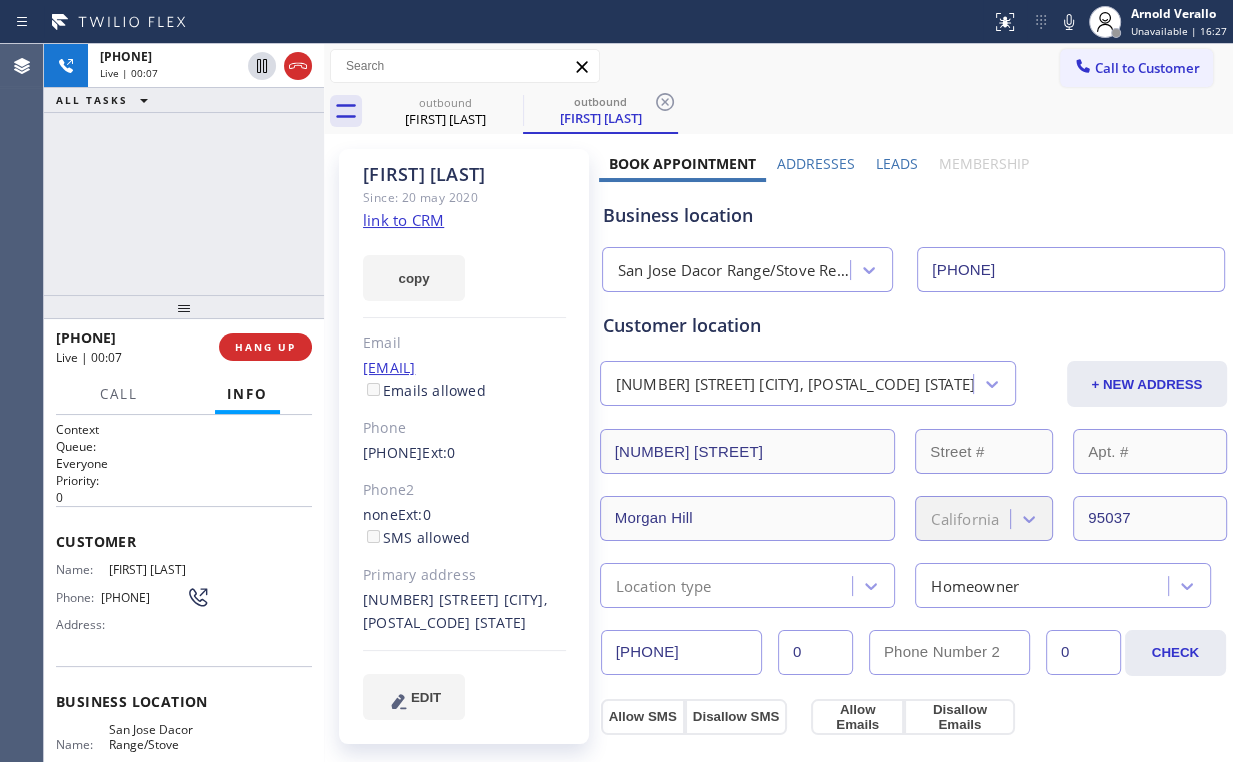click on "[PHONE] Live | 00:07 ALL TASKS ALL TASKS ACTIVE TASKS TASKS IN WRAP UP" at bounding box center (184, 169) 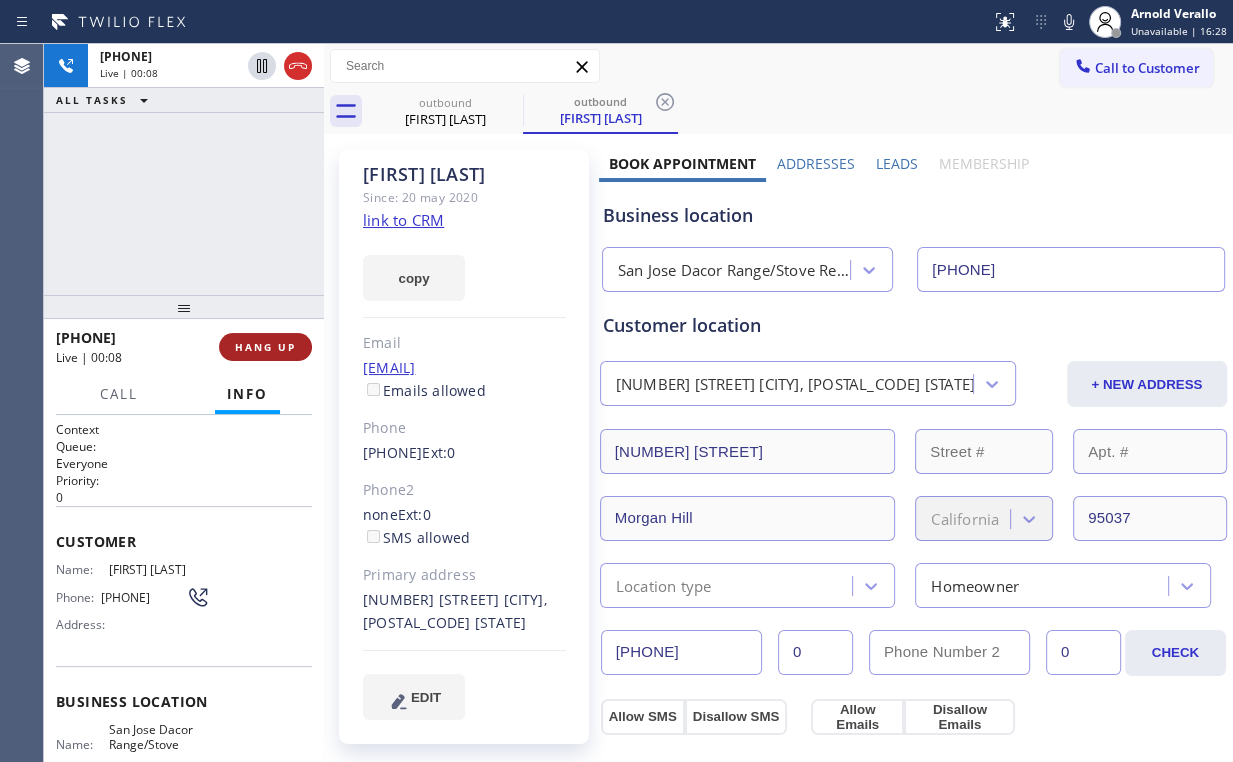 click on "HANG UP" at bounding box center (265, 347) 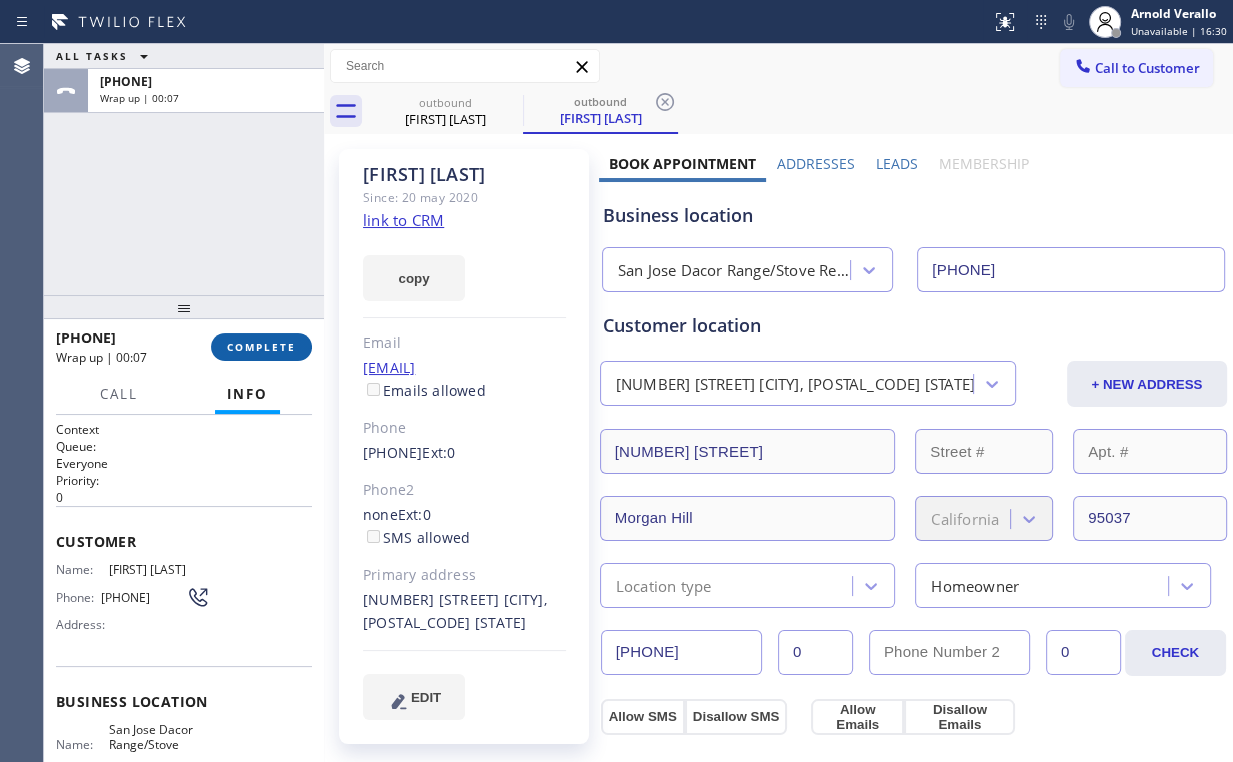 click on "COMPLETE" at bounding box center (261, 347) 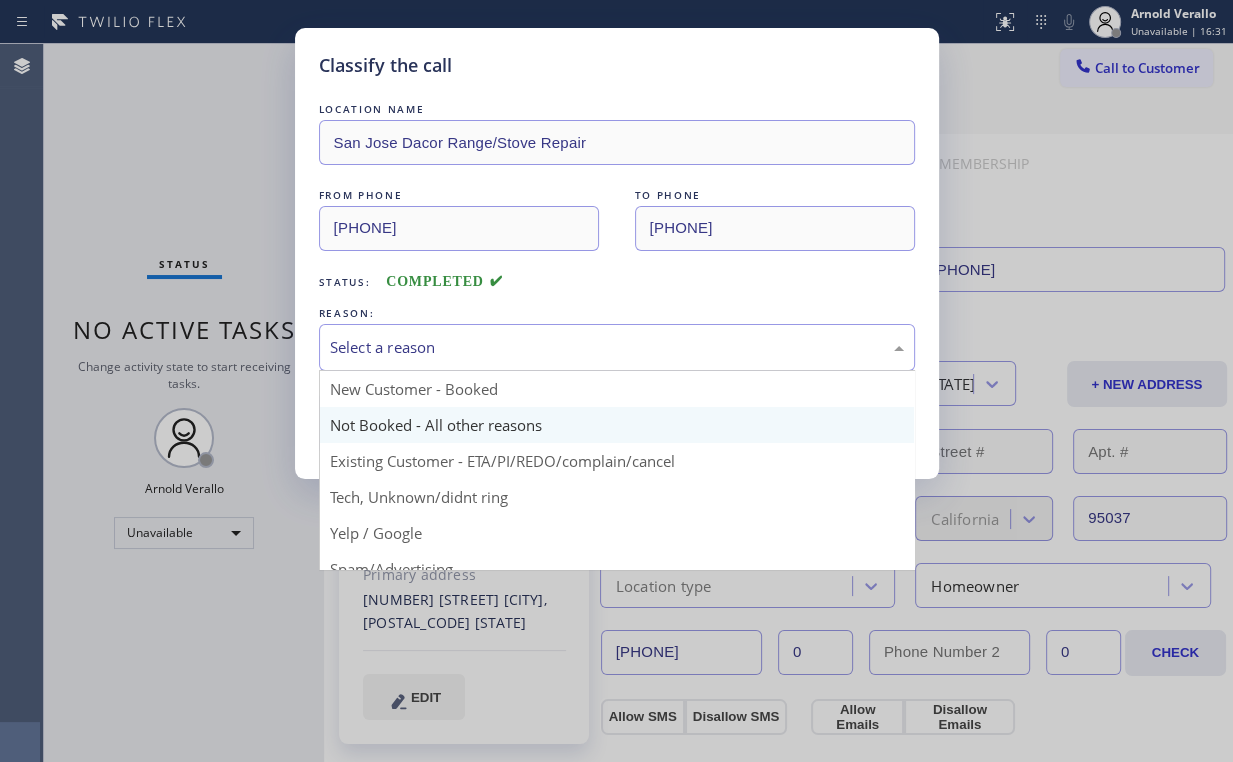 drag, startPoint x: 416, startPoint y: 349, endPoint x: 401, endPoint y: 405, distance: 57.974133 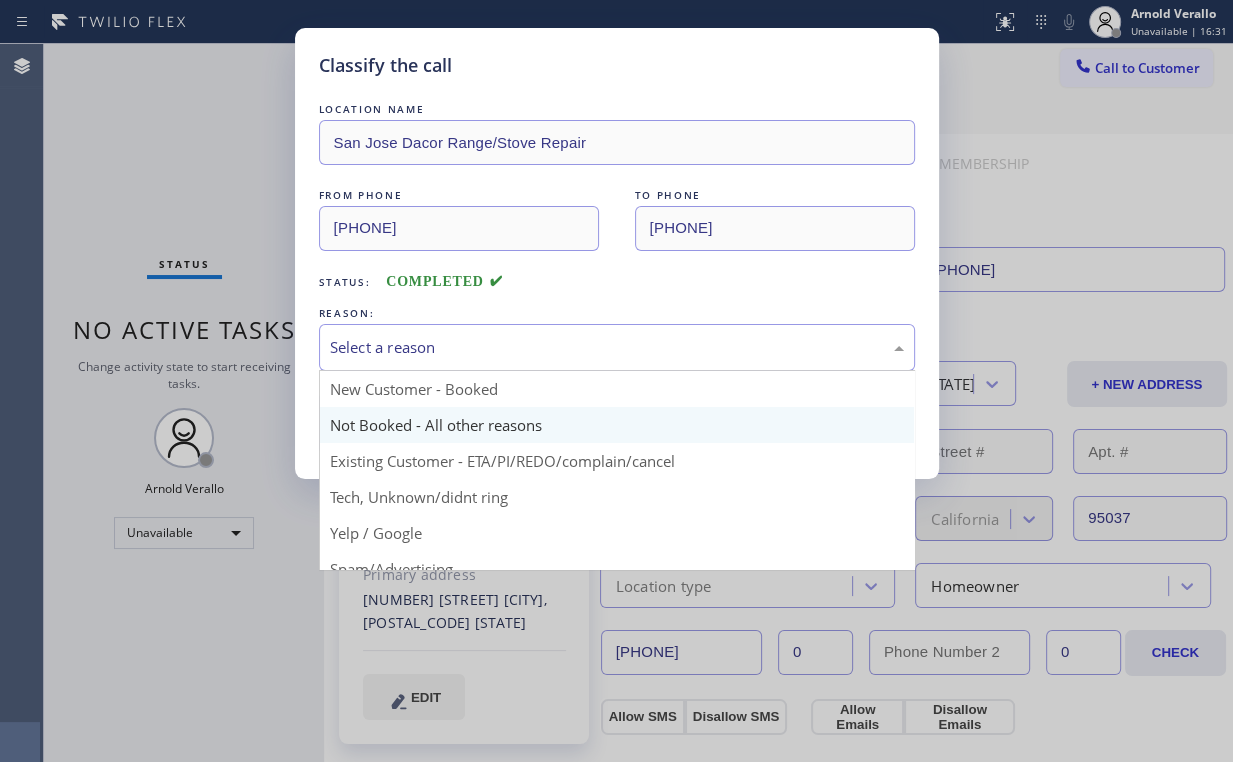 click on "Select a reason" at bounding box center [617, 347] 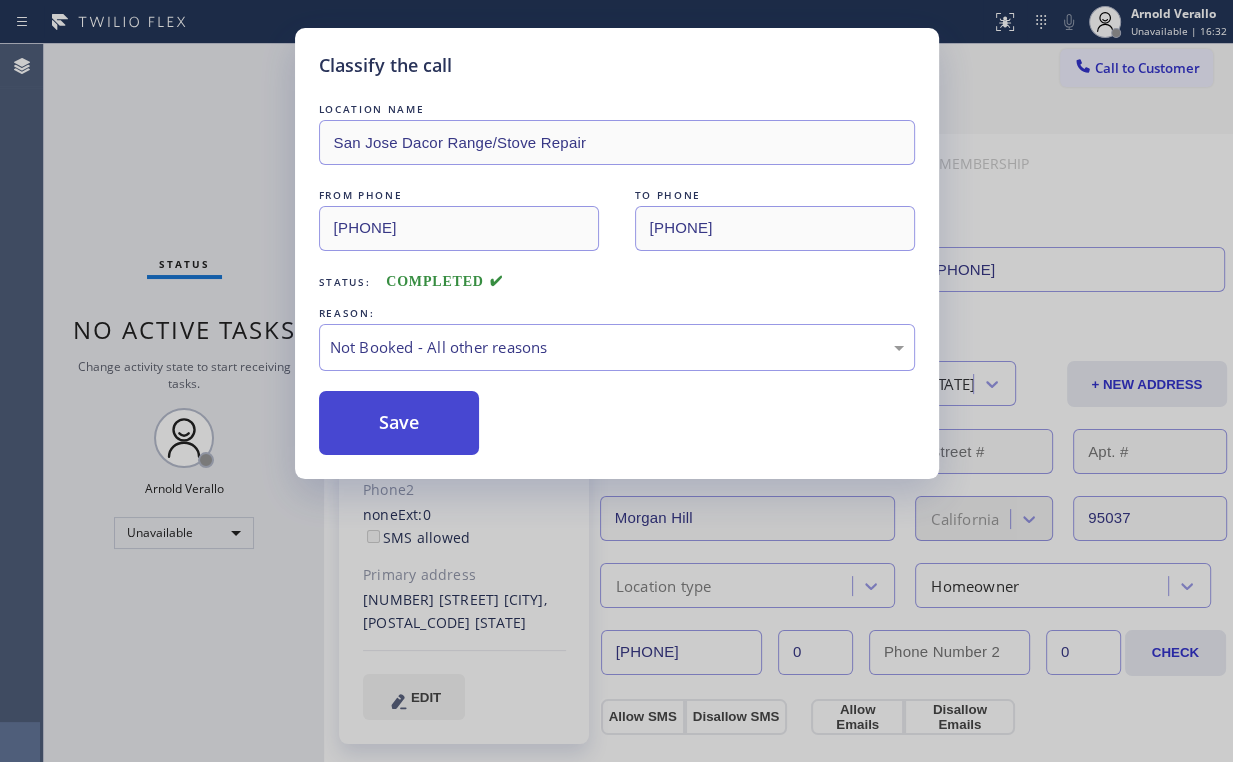 click on "Save" at bounding box center [399, 423] 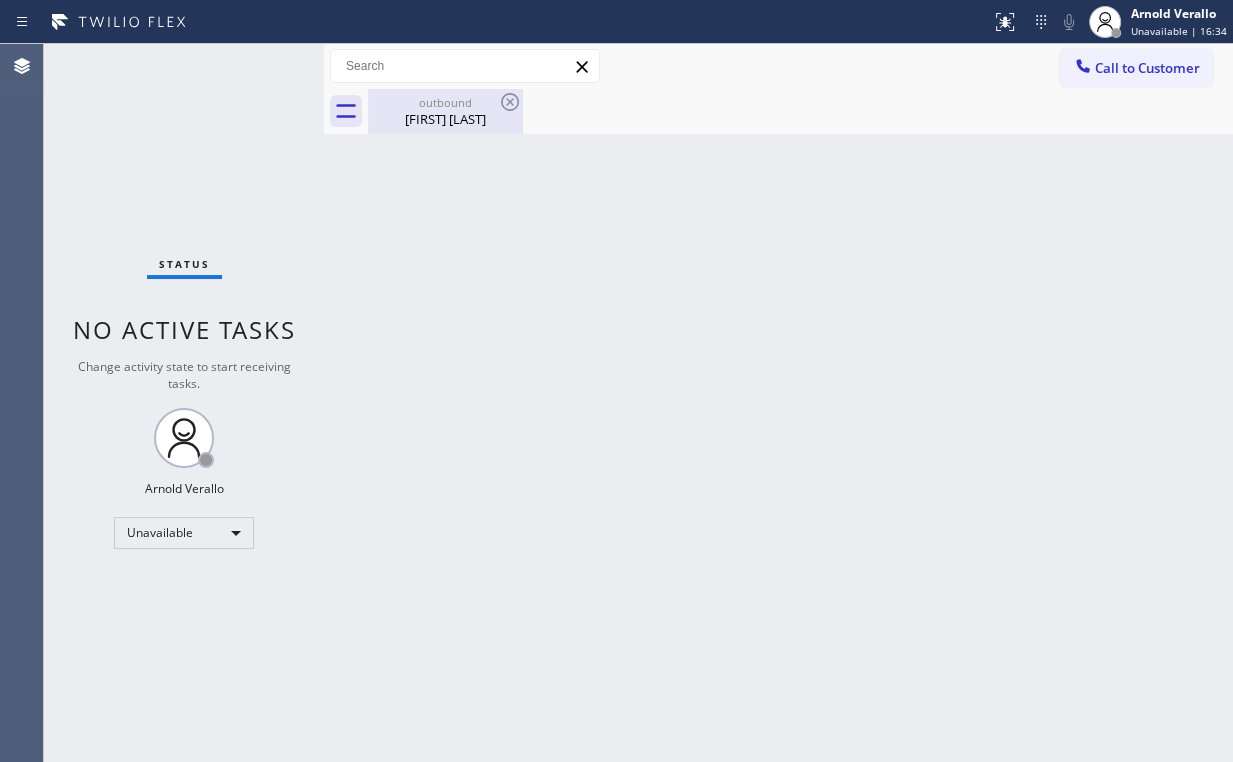 click on "[FIRST] [LAST]" at bounding box center (445, 119) 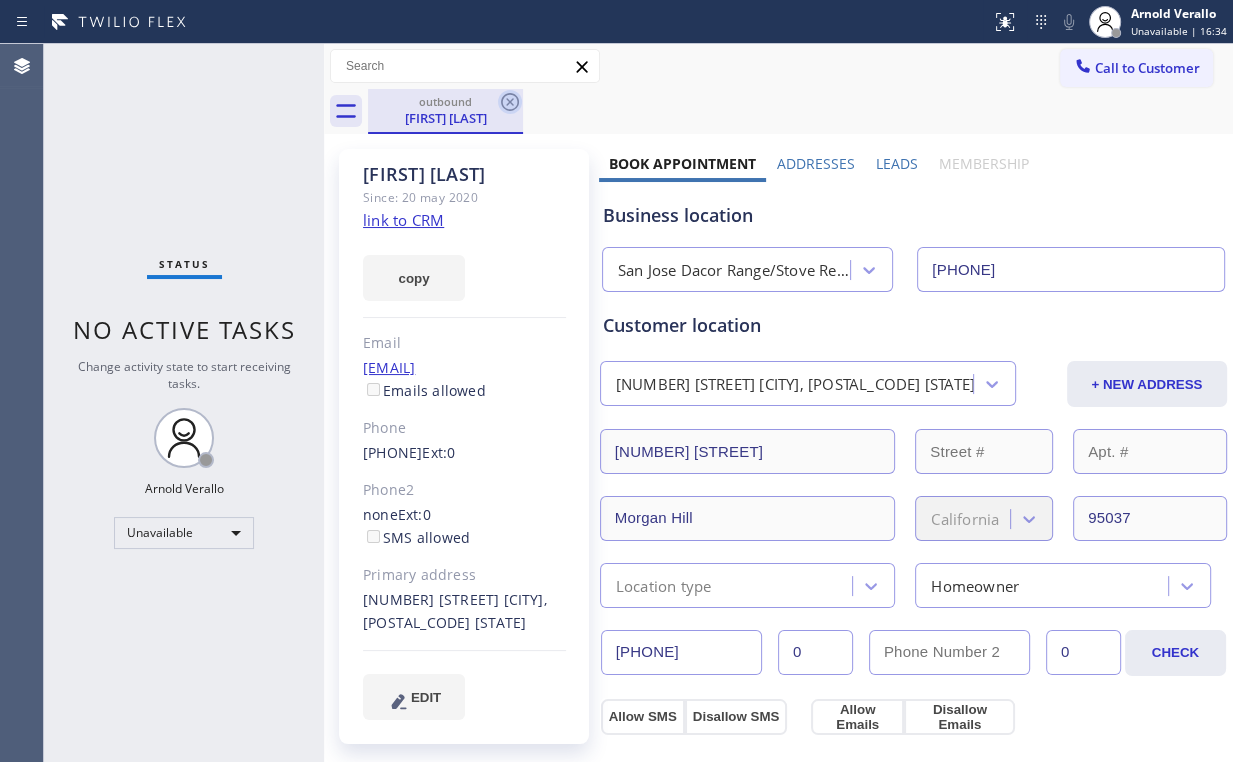 click 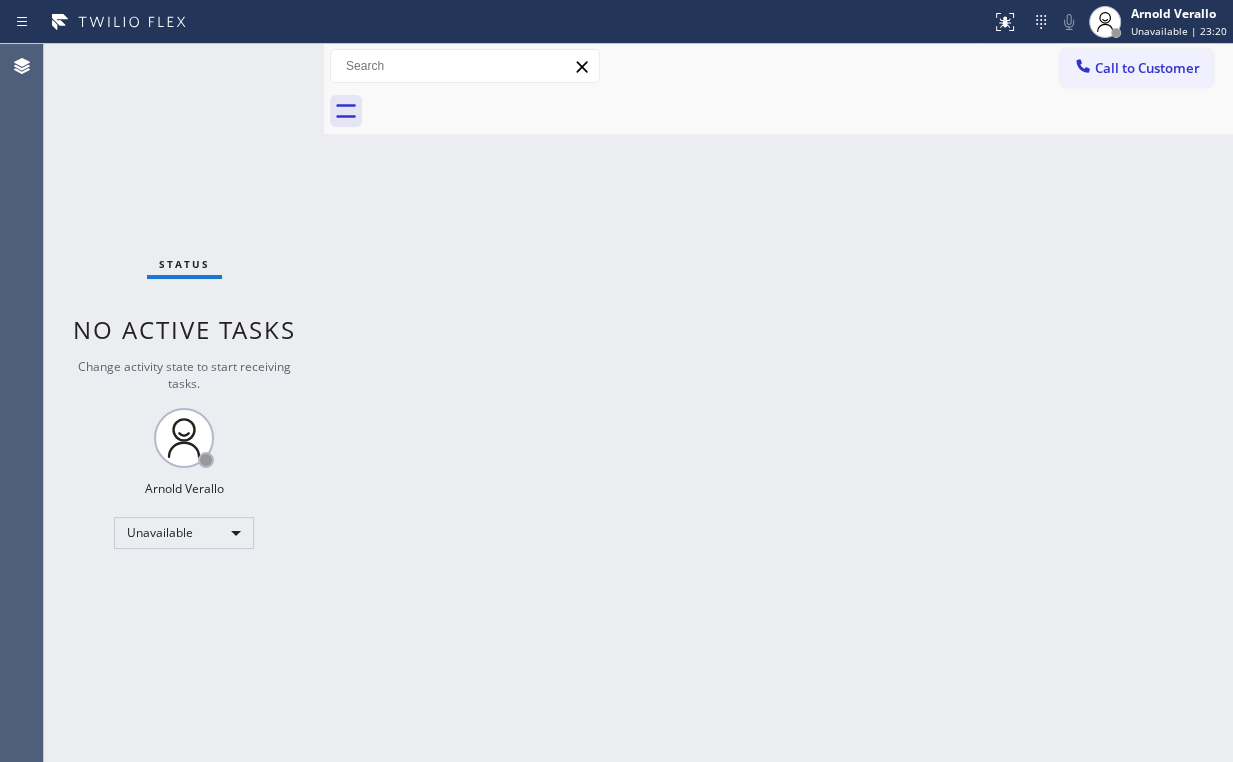 drag, startPoint x: 1160, startPoint y: 64, endPoint x: 672, endPoint y: 296, distance: 540.34064 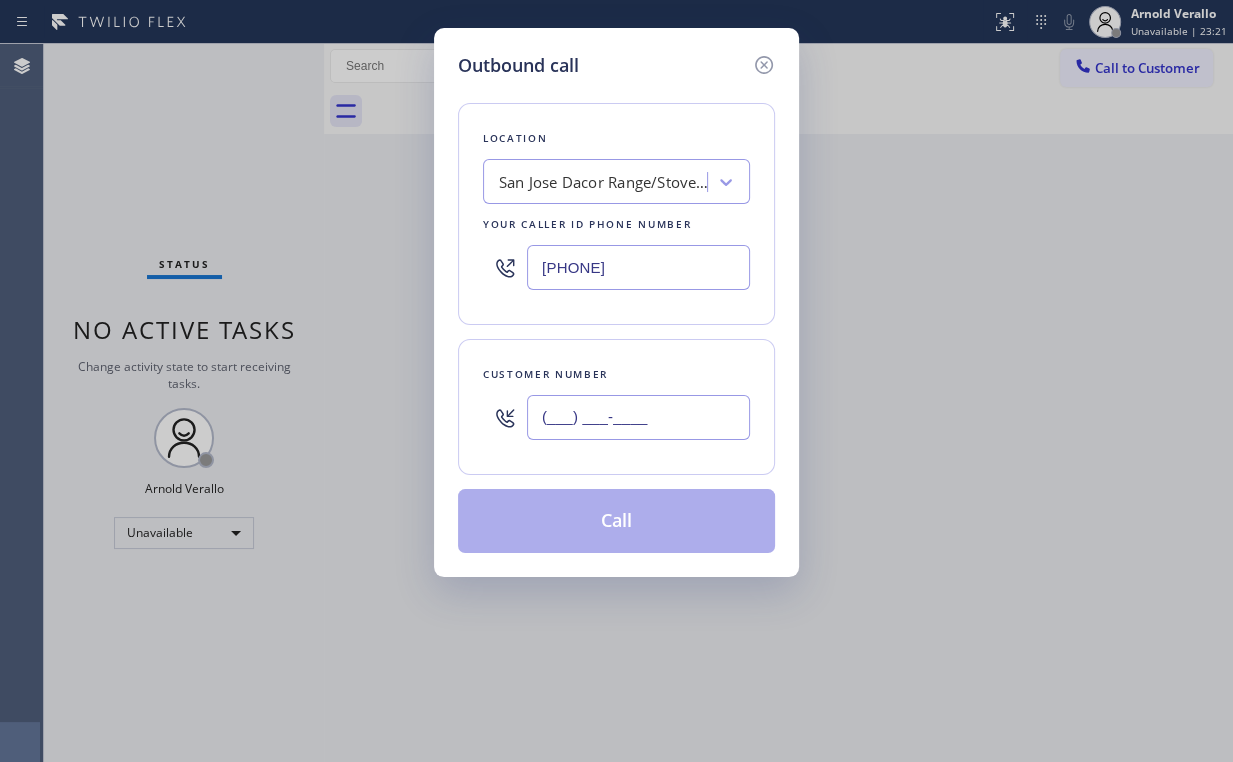 click on "(___) ___-____" at bounding box center [638, 417] 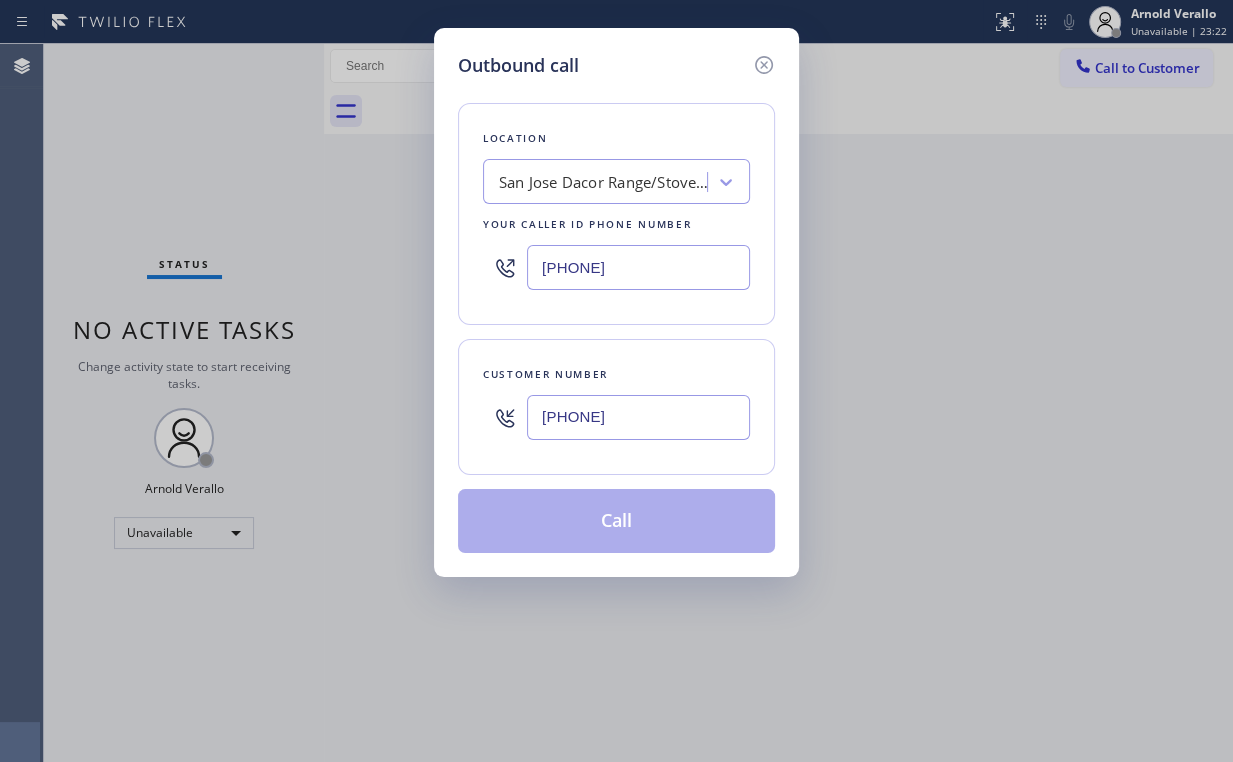 type on "[PHONE]" 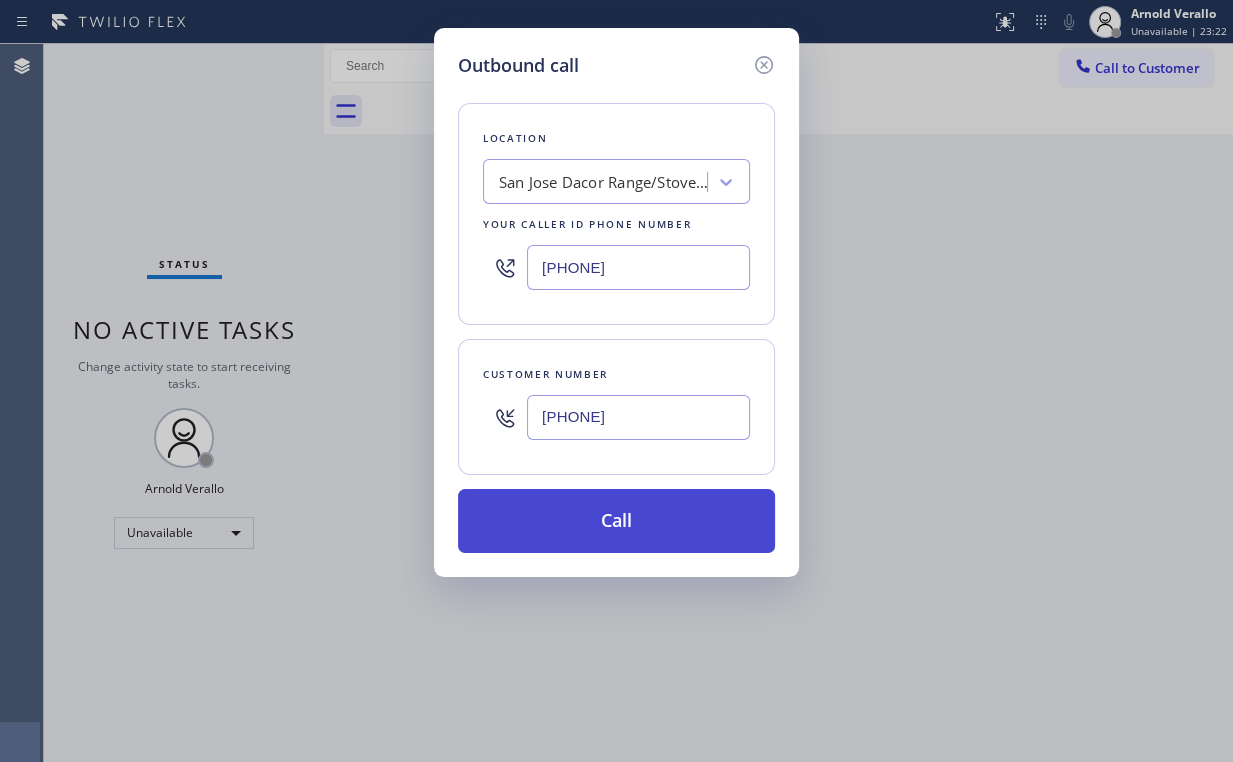 click on "Call" at bounding box center (616, 521) 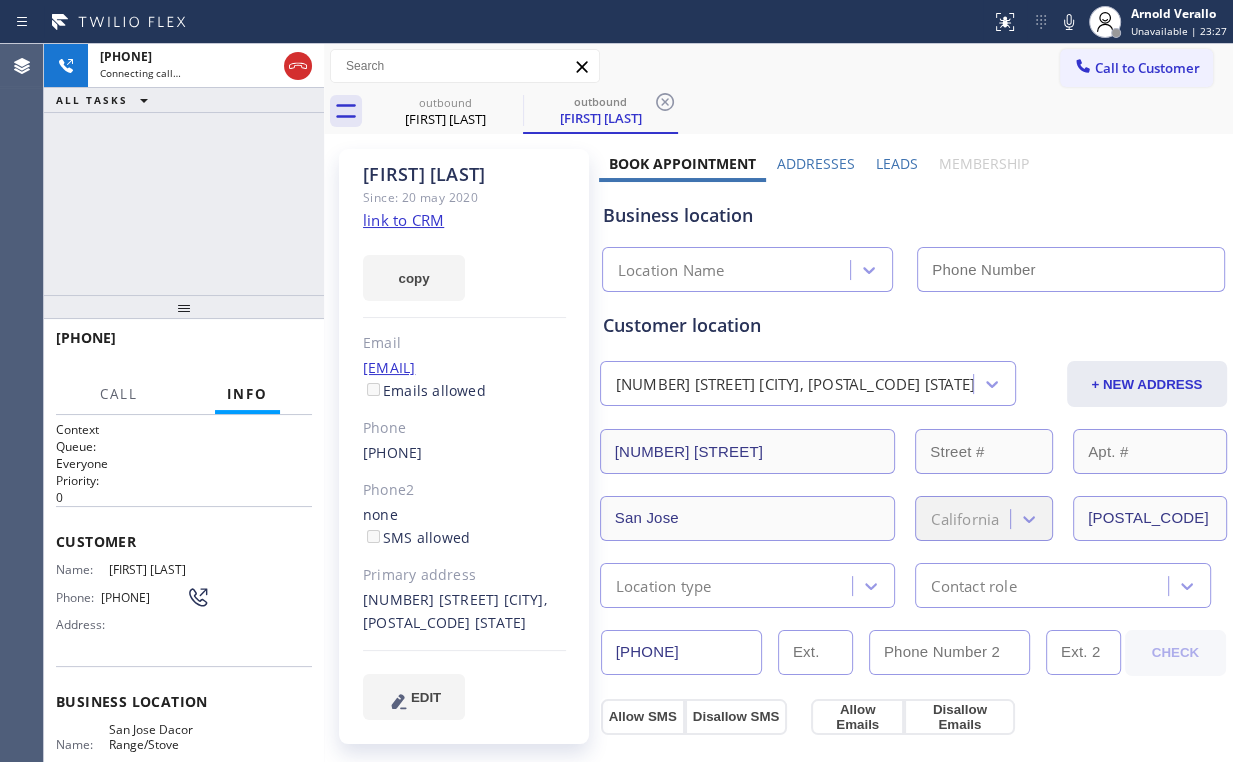 type on "[PHONE]" 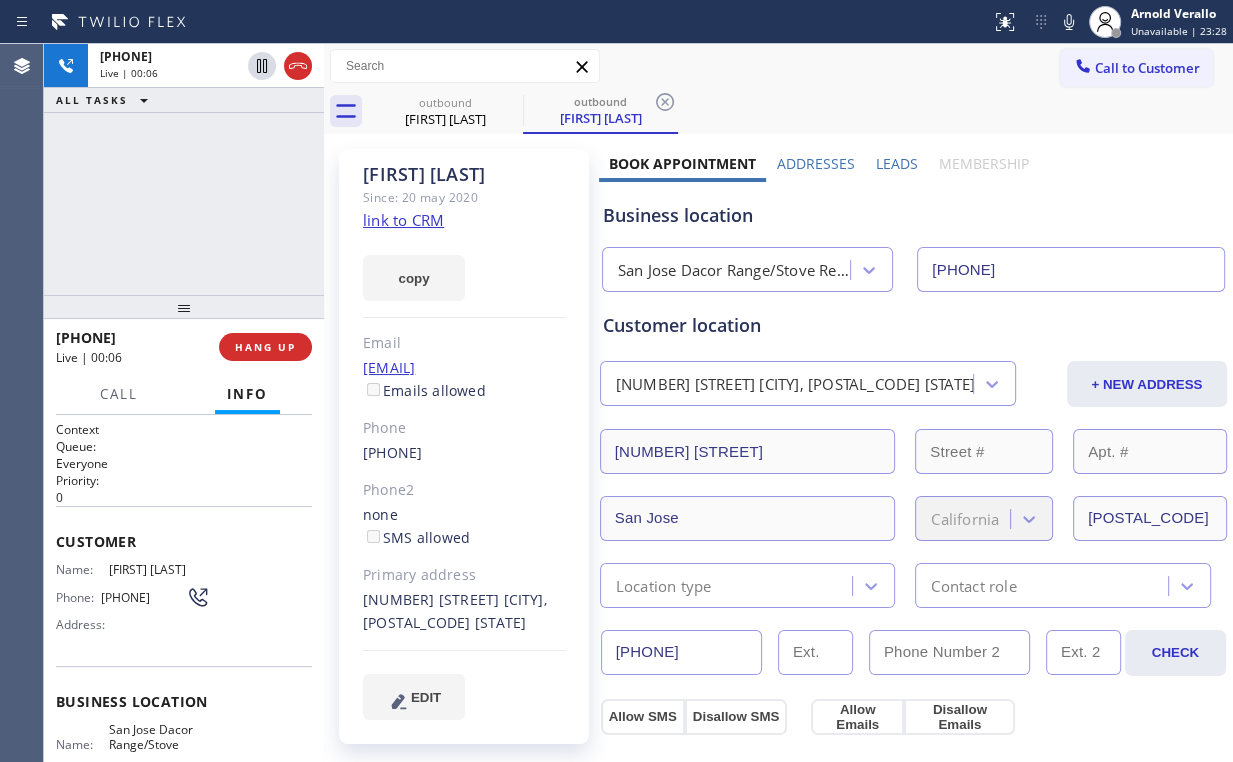 click on "[PHONE] Live | 00:06 ALL TASKS ALL TASKS ACTIVE TASKS TASKS IN WRAP UP" at bounding box center [184, 169] 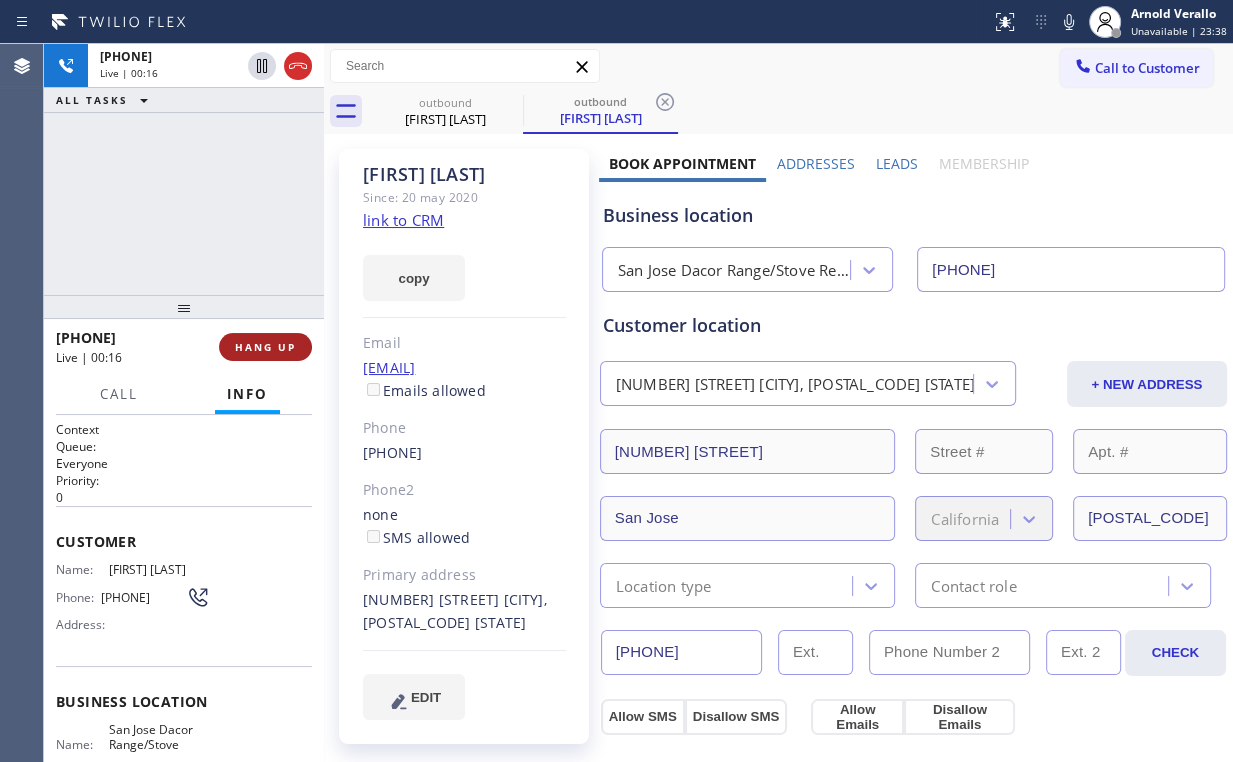 click on "HANG UP" at bounding box center (265, 347) 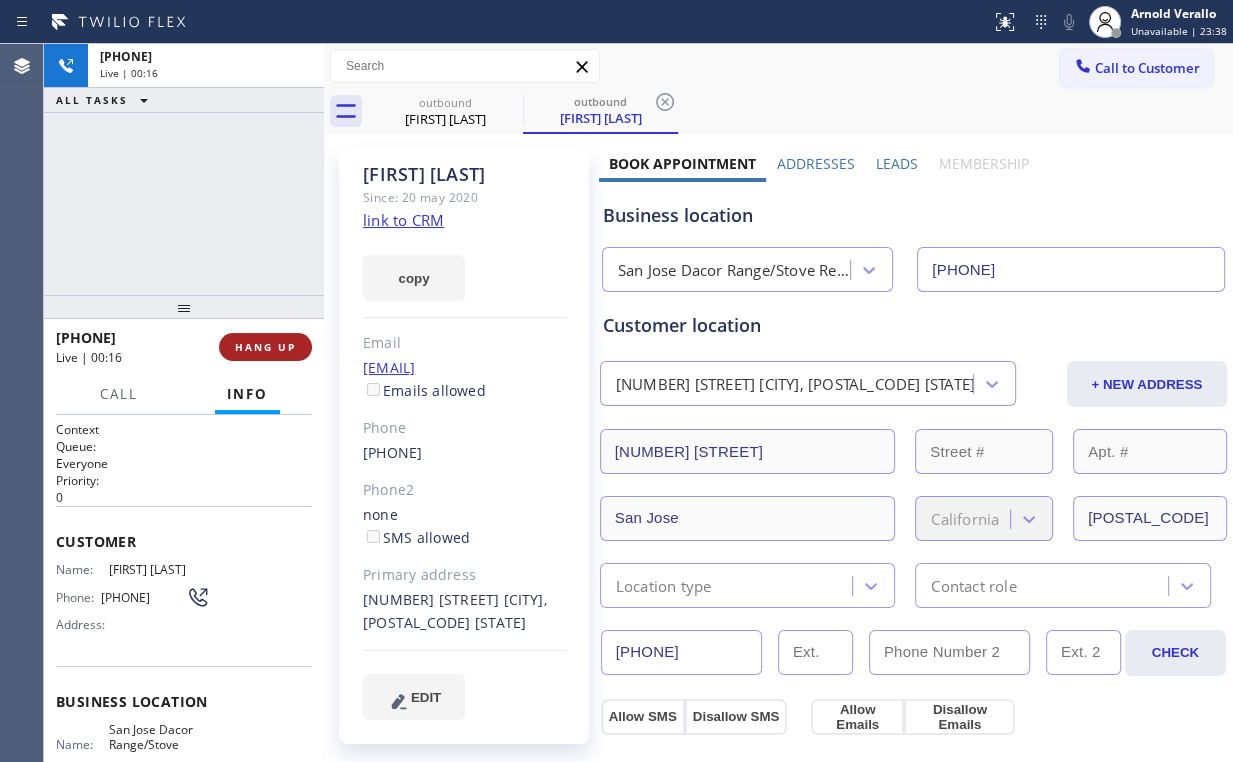 click on "HANG UP" at bounding box center [265, 347] 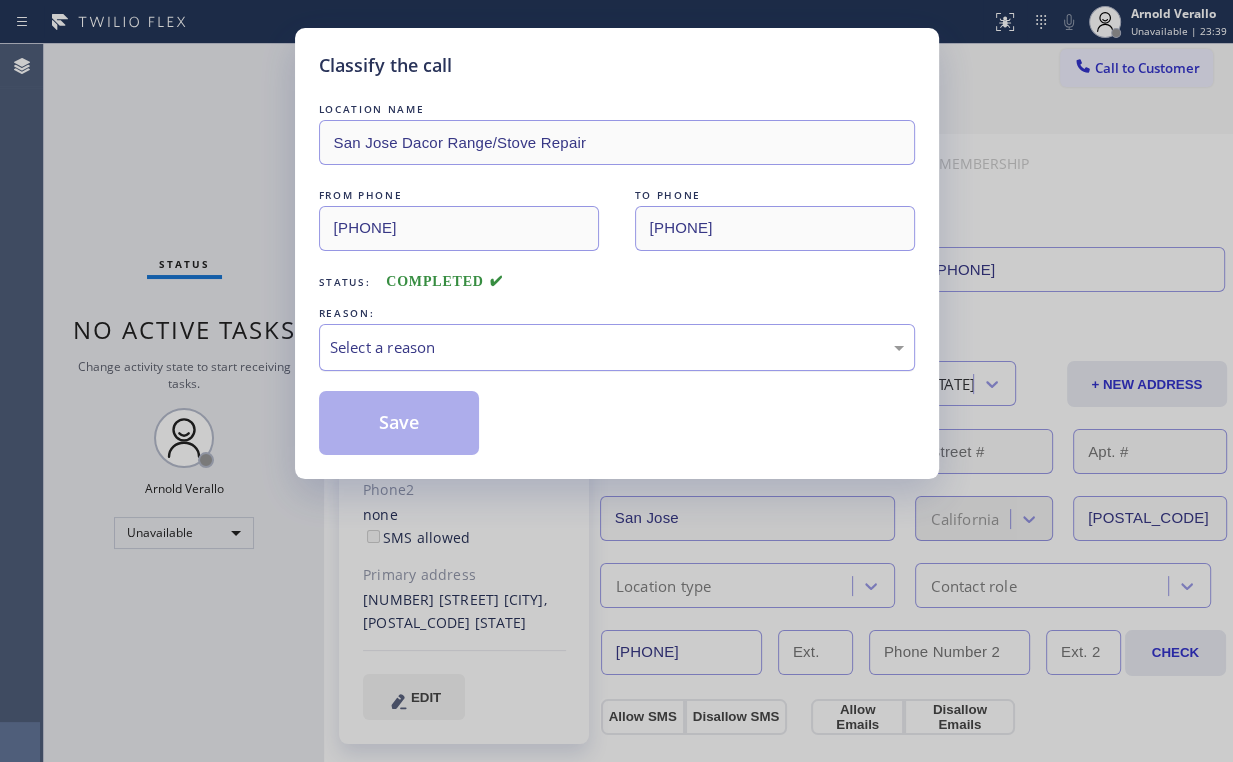 drag, startPoint x: 427, startPoint y: 338, endPoint x: 428, endPoint y: 348, distance: 10.049875 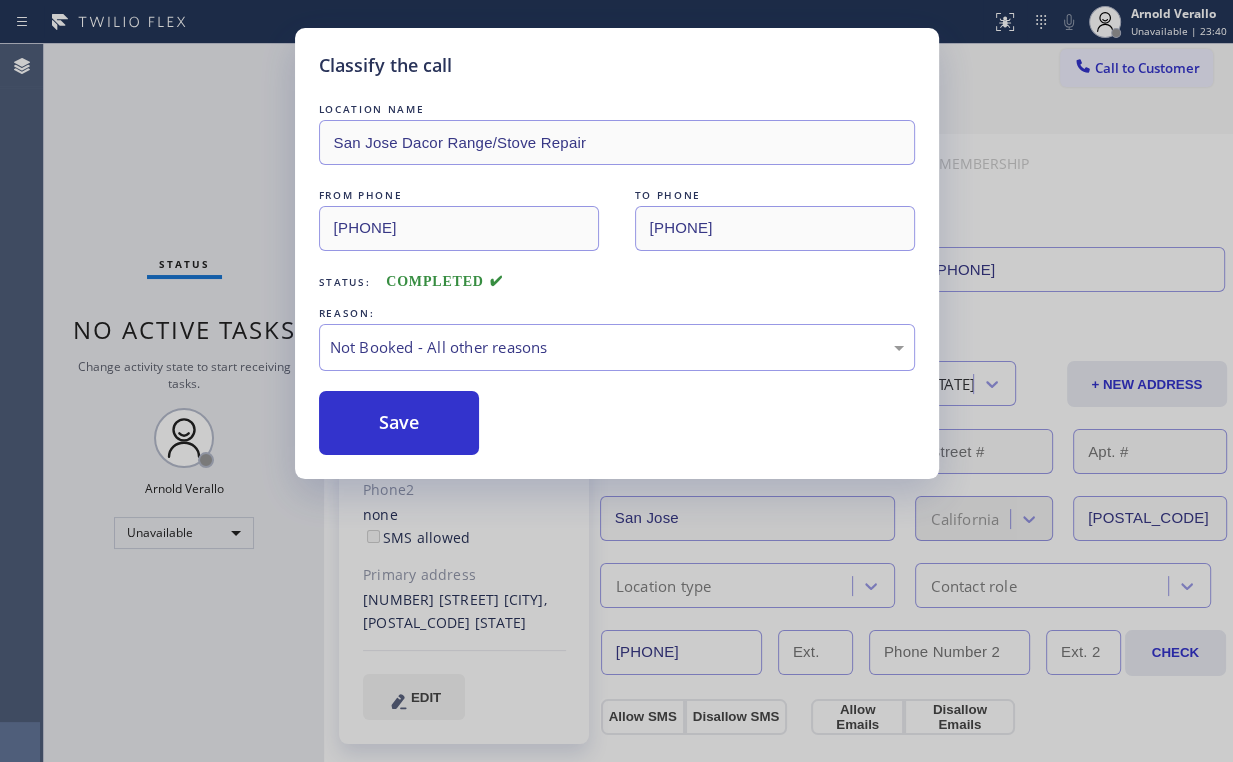 drag, startPoint x: 431, startPoint y: 417, endPoint x: 211, endPoint y: 163, distance: 336.02975 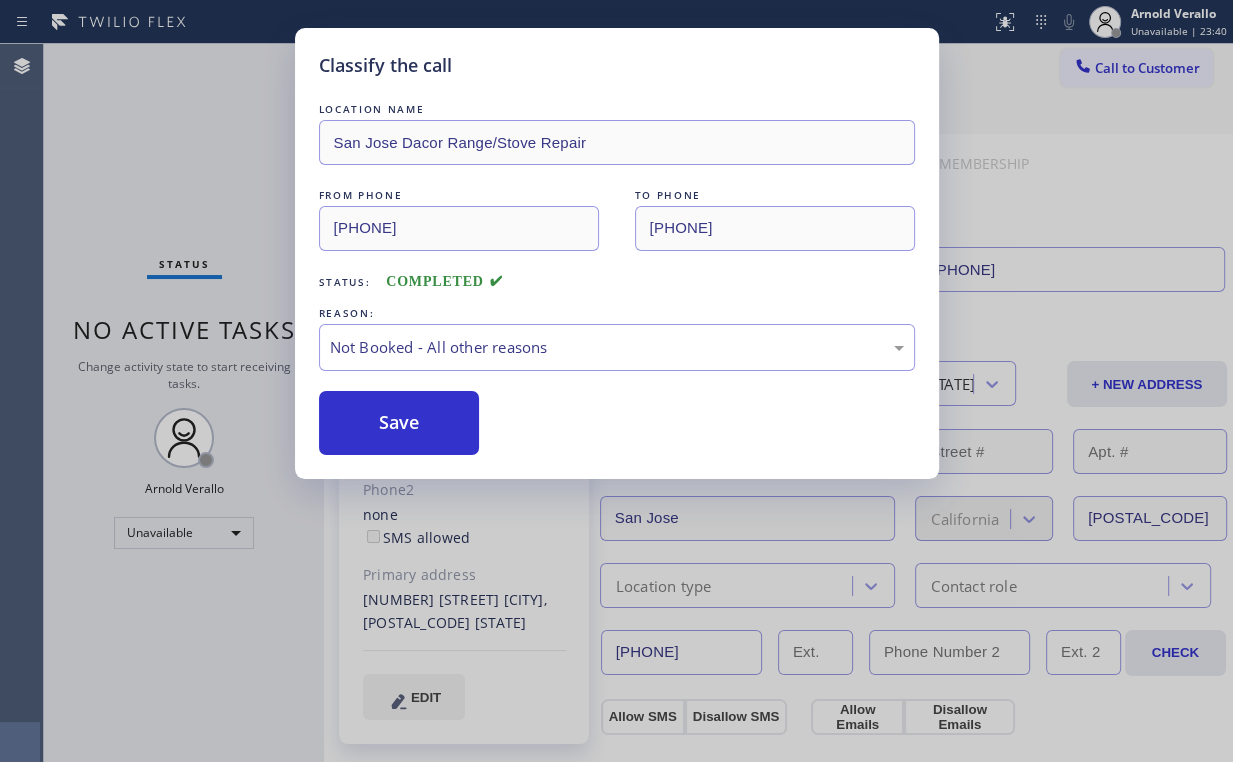 click on "Save" at bounding box center [399, 423] 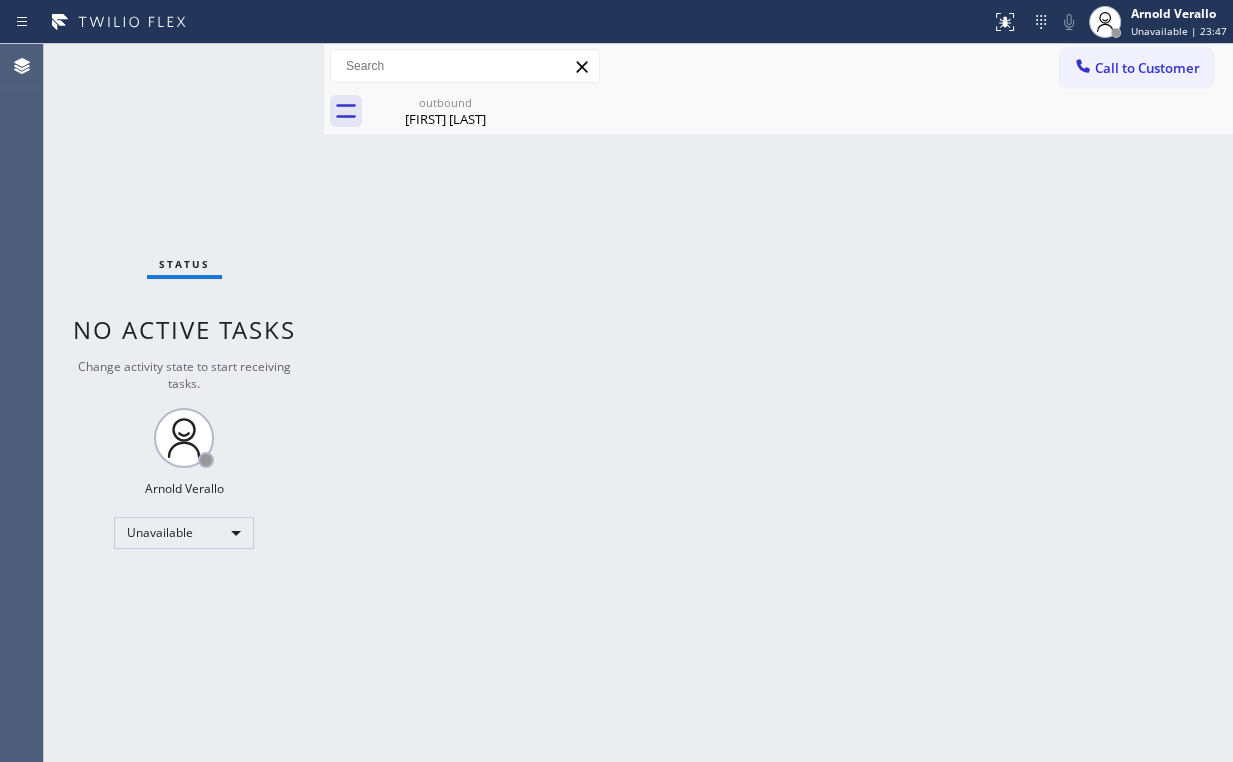 drag, startPoint x: 1090, startPoint y: 71, endPoint x: 1039, endPoint y: 91, distance: 54.781384 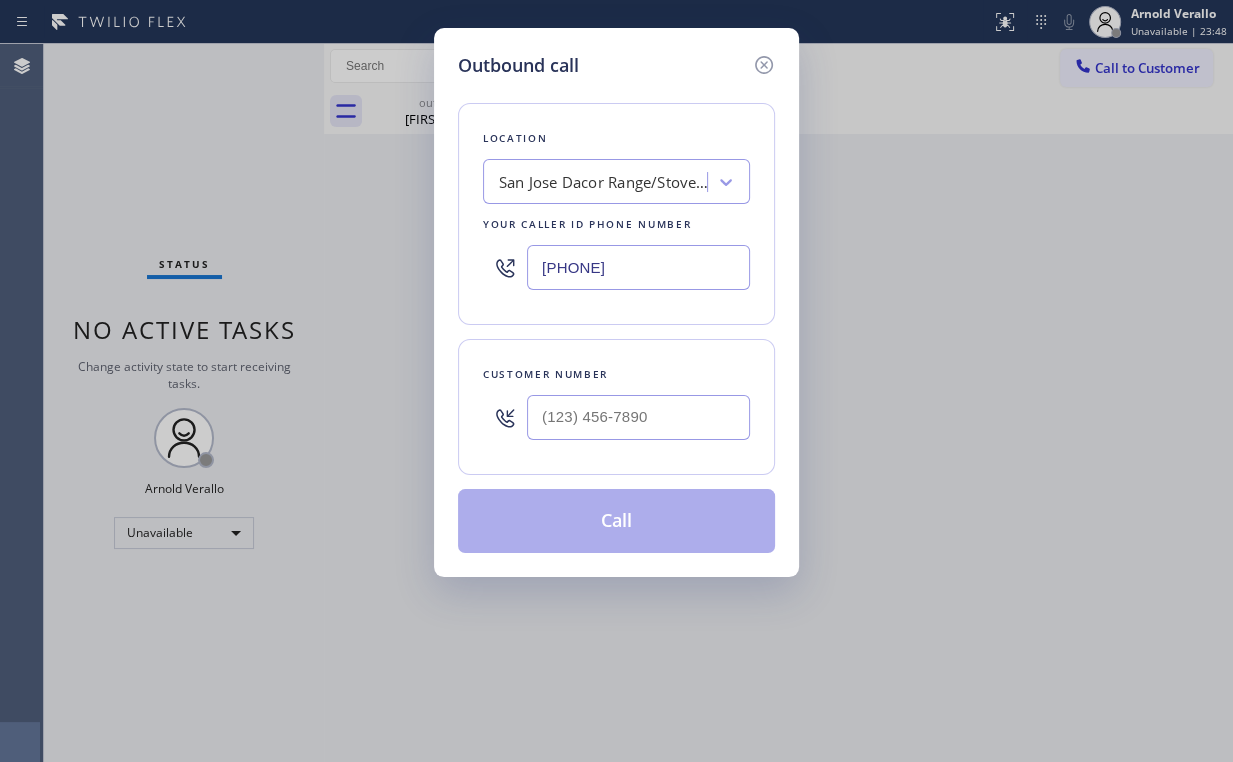 drag, startPoint x: 666, startPoint y: 280, endPoint x: 167, endPoint y: 287, distance: 499.0491 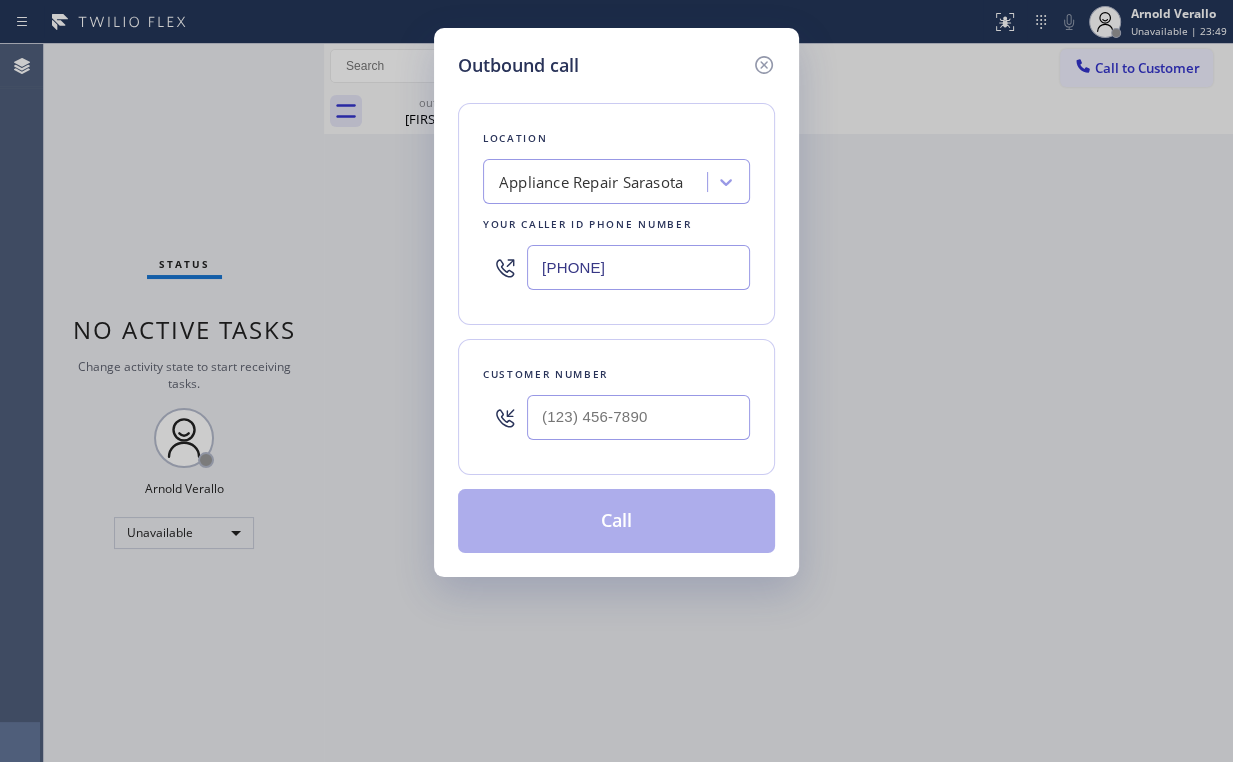 paste 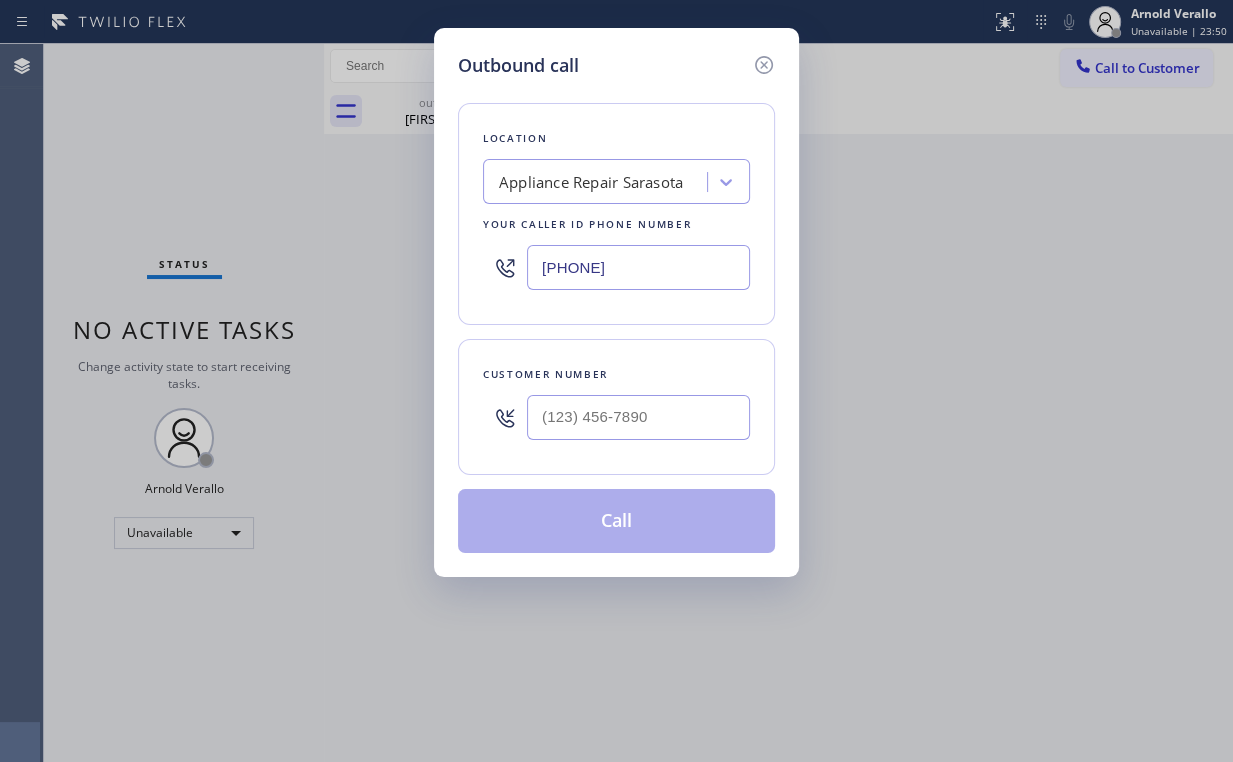 type on "[PHONE]" 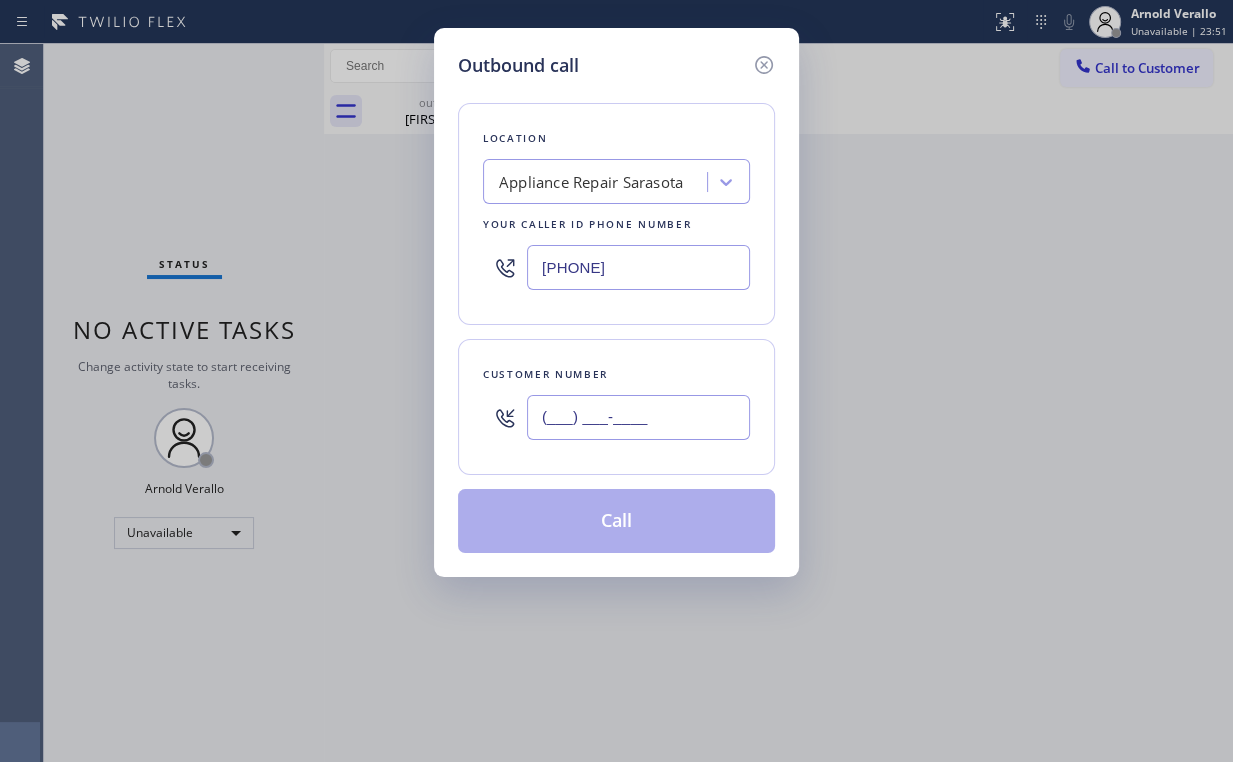 click on "(___) ___-____" at bounding box center [638, 417] 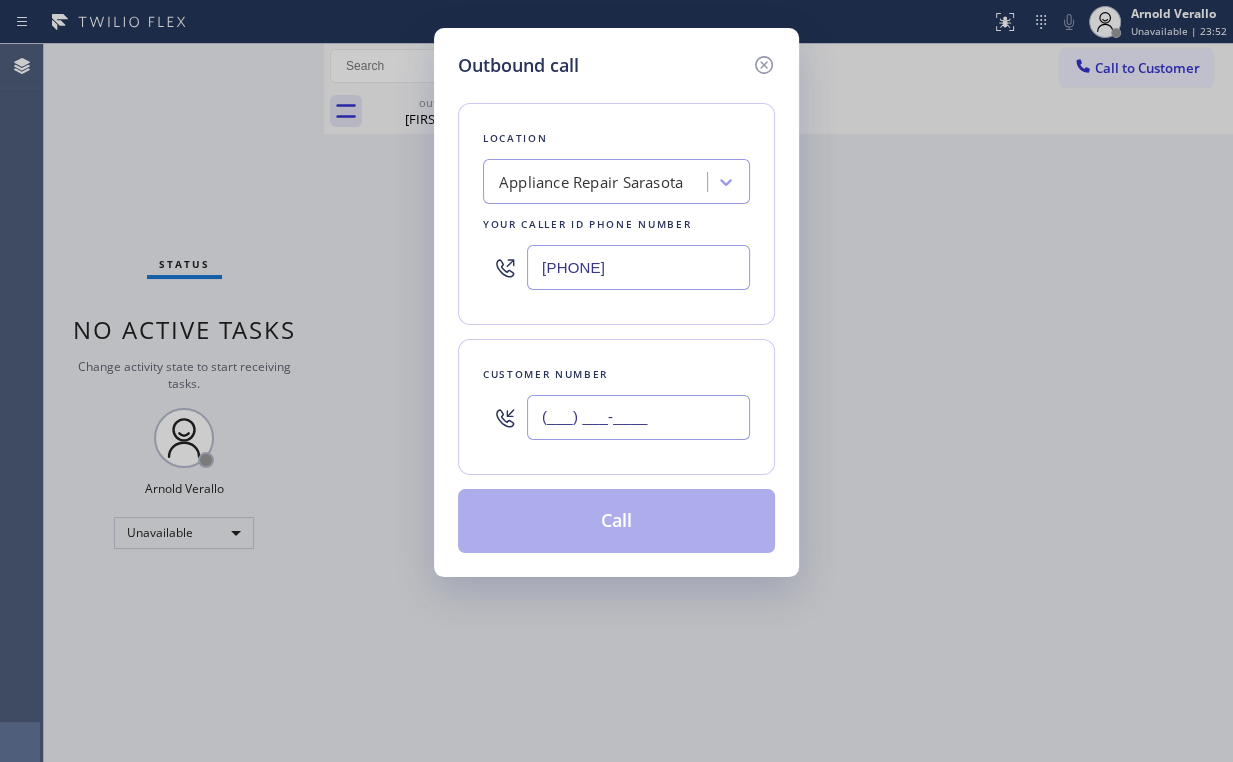 paste on "[PHONE]" 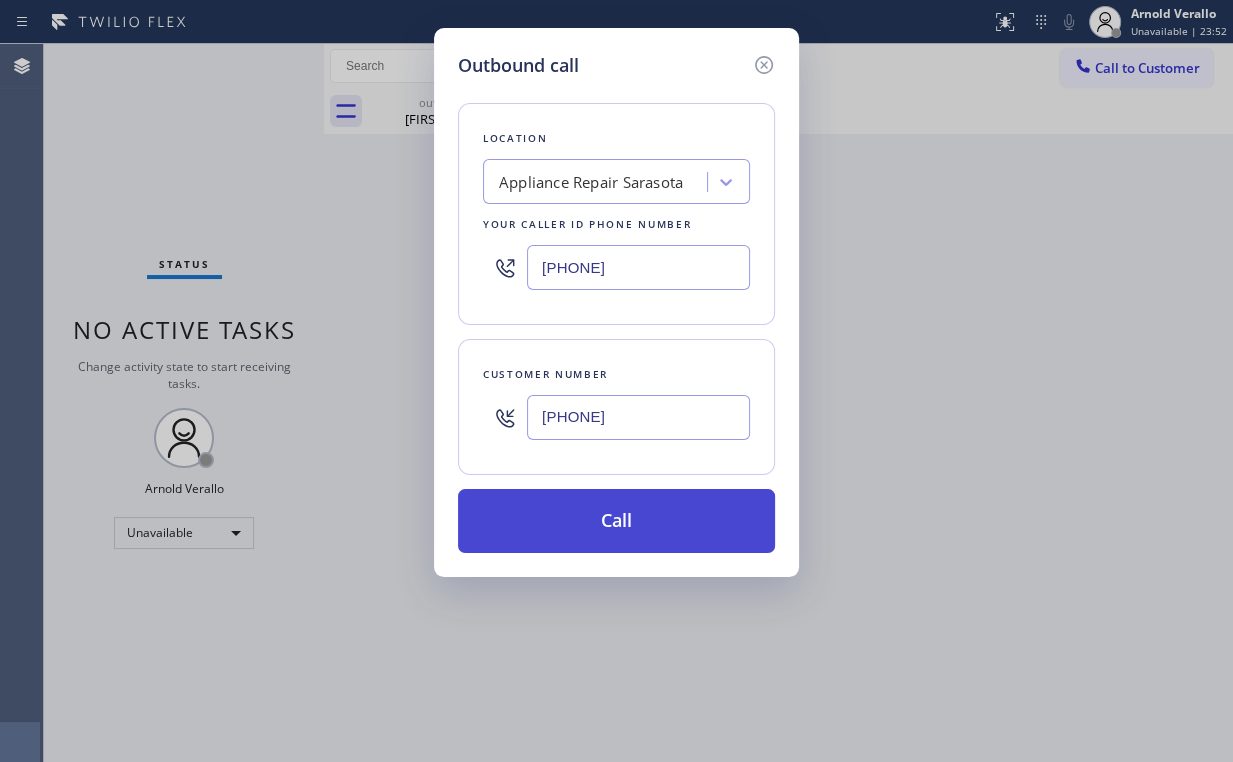 type on "[PHONE]" 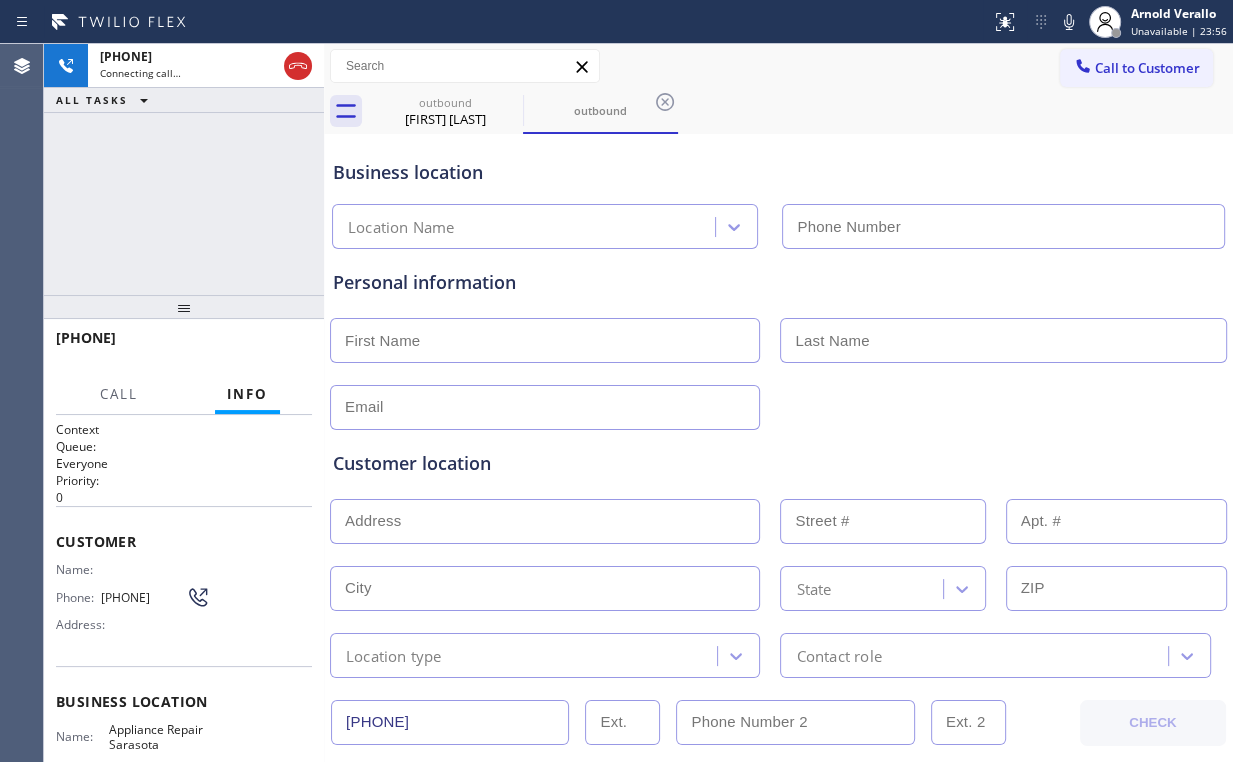 type on "[PHONE]" 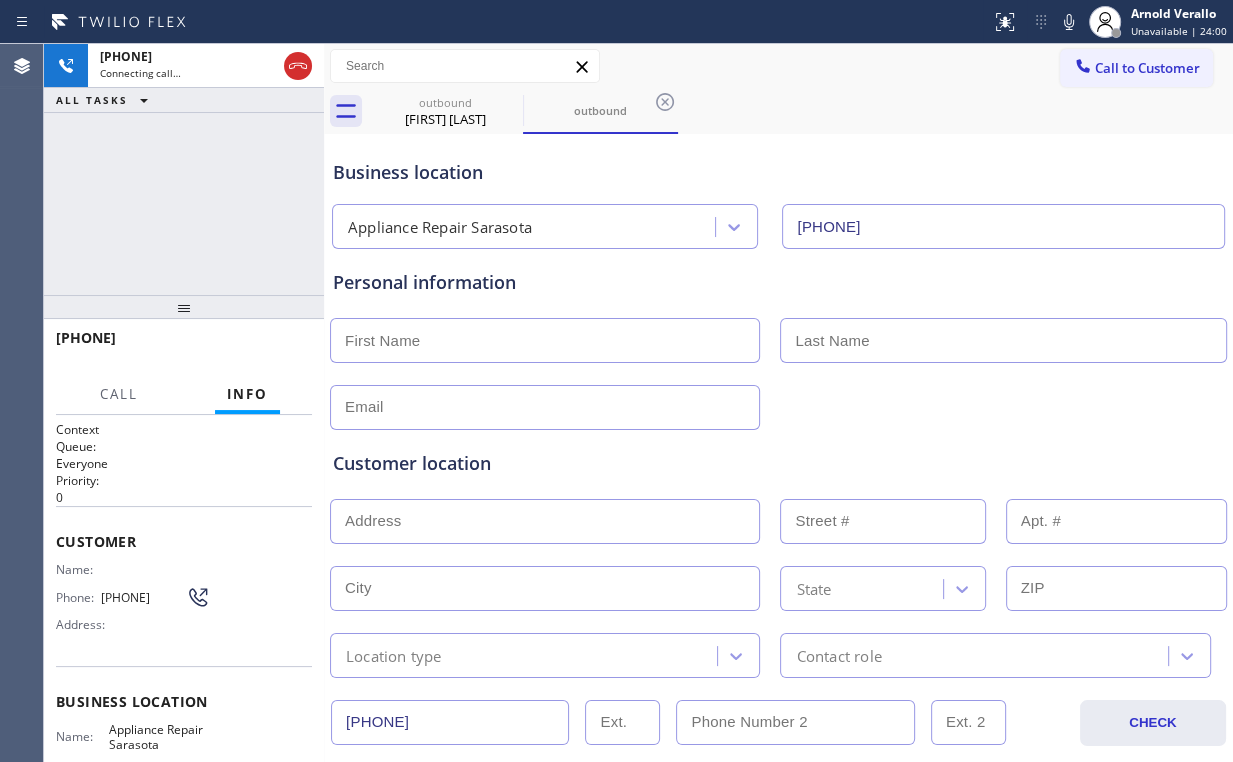 click on "[PHONE] Connecting call… ALL TASKS ALL TASKS ACTIVE TASKS TASKS IN WRAP UP" at bounding box center [184, 169] 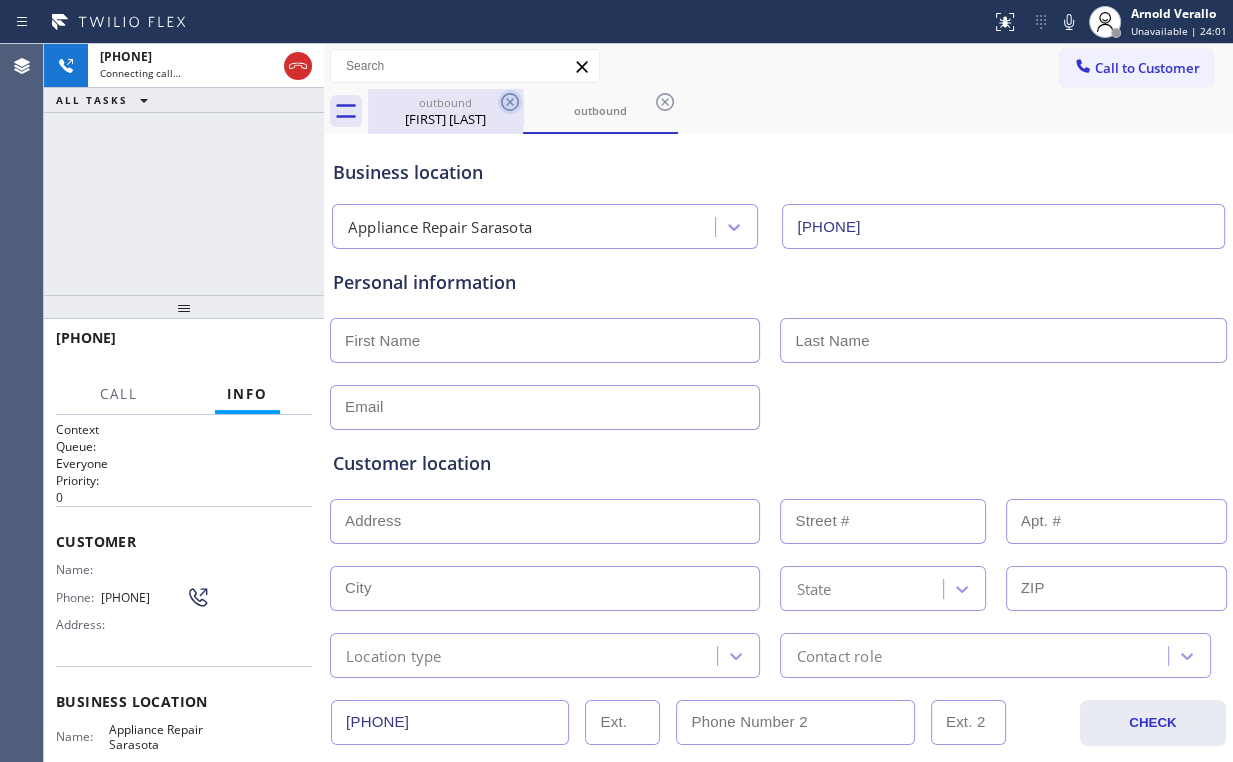 drag, startPoint x: 453, startPoint y: 95, endPoint x: 514, endPoint y: 100, distance: 61.204575 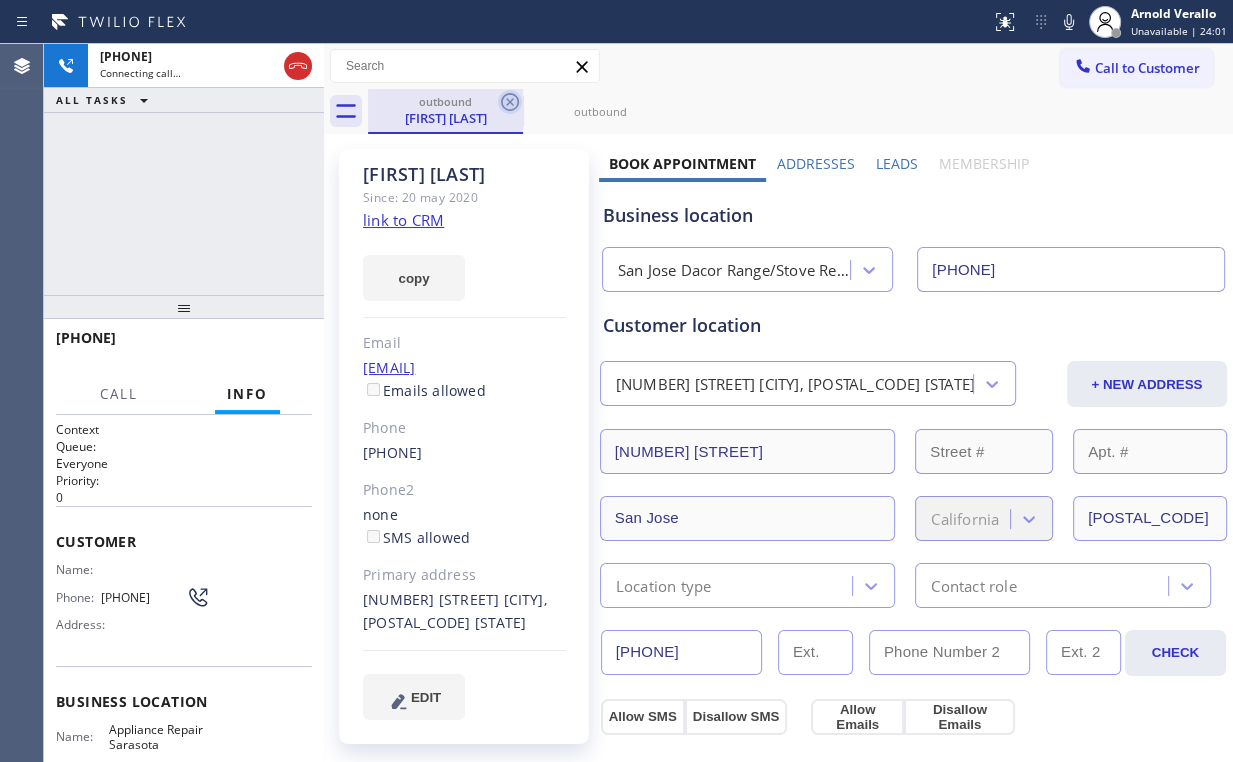 click 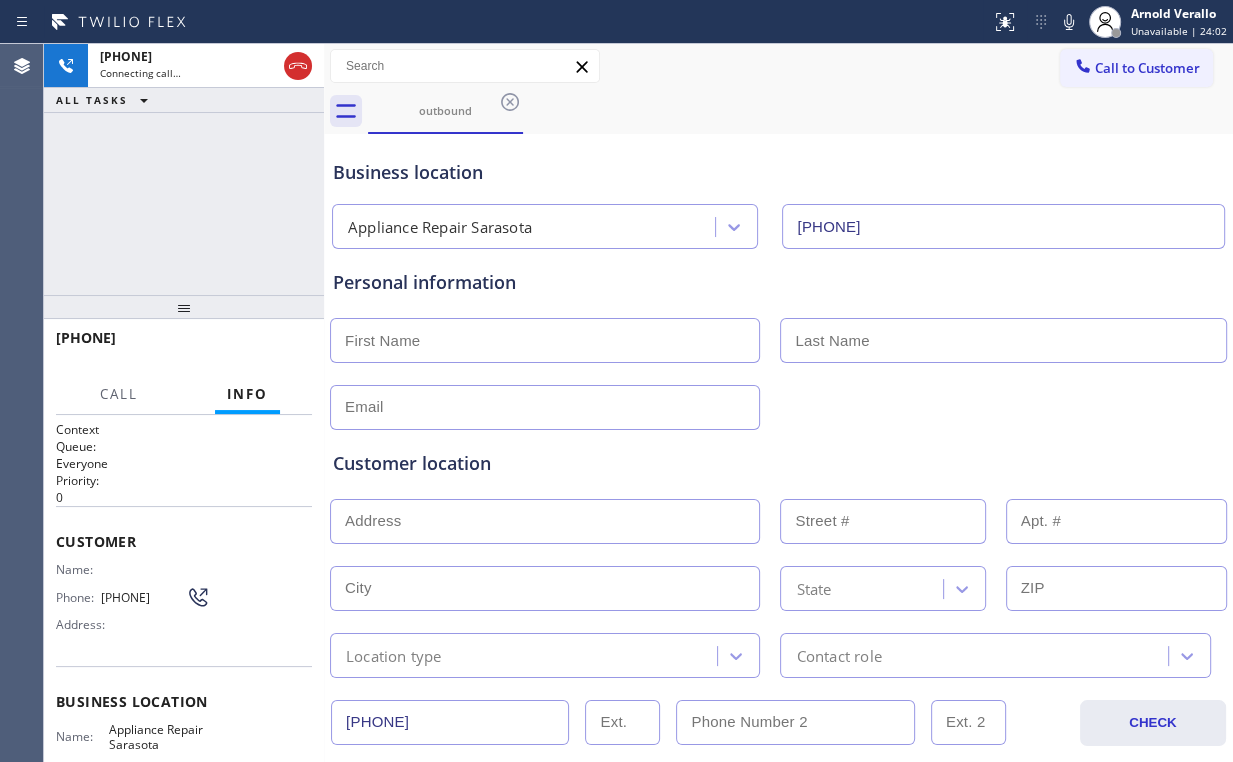 click on "[PHONE] Connecting call… ALL TASKS ALL TASKS ACTIVE TASKS TASKS IN WRAP UP" at bounding box center [184, 169] 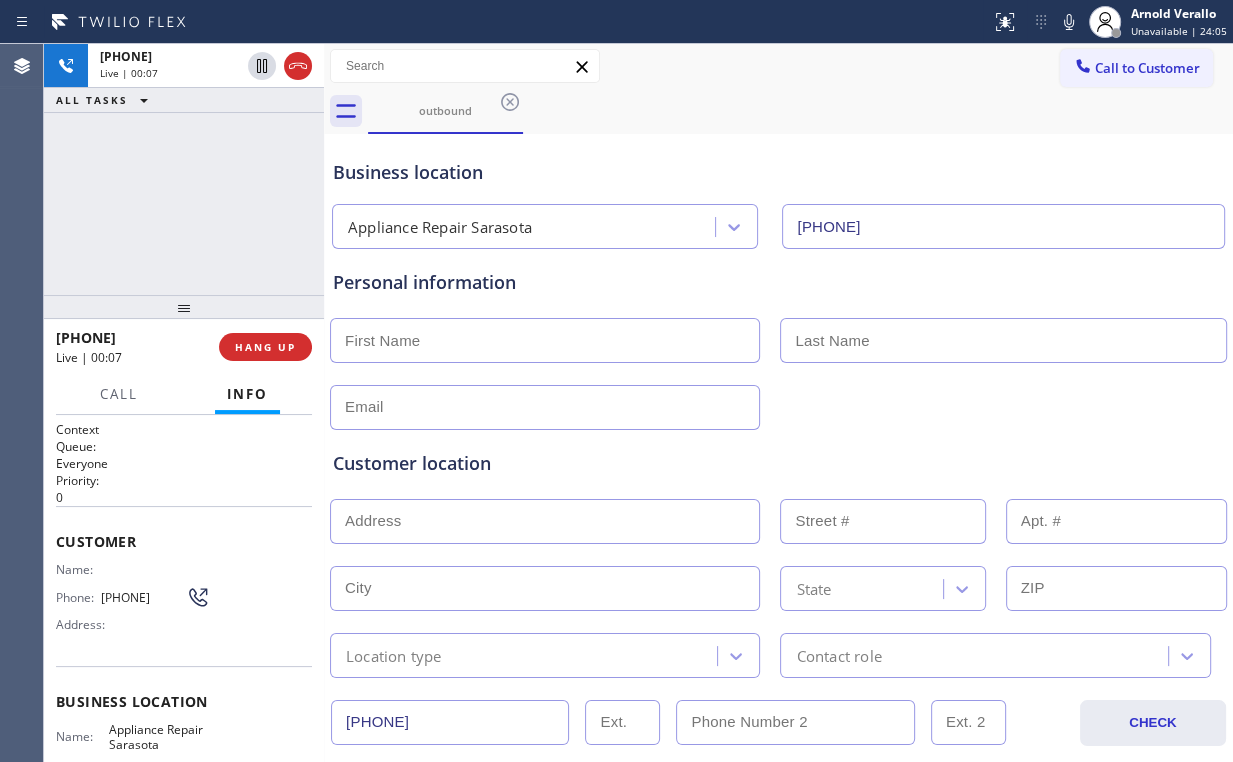 click on "[PHONE] Live | 00:07 ALL TASKS ALL TASKS ACTIVE TASKS TASKS IN WRAP UP" at bounding box center (184, 169) 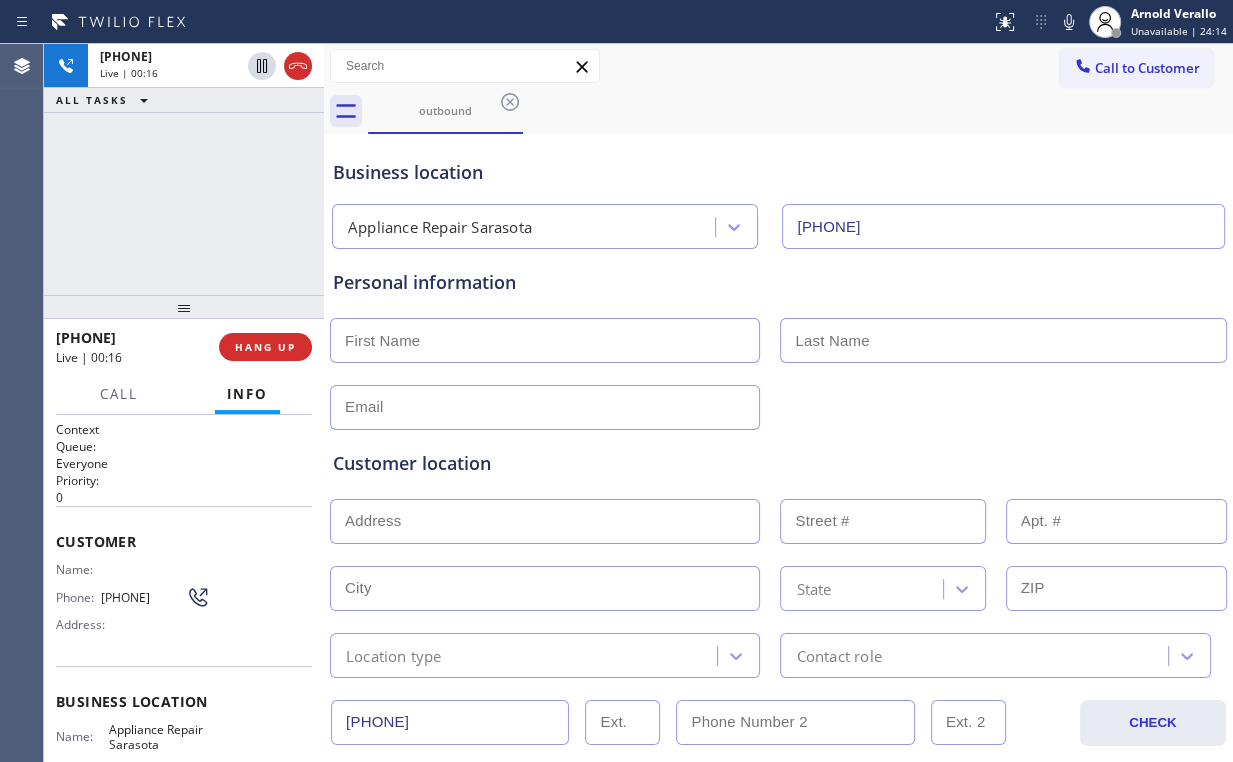 click on "[PHONE] Live | 00:16 ALL TASKS ALL TASKS ACTIVE TASKS TASKS IN WRAP UP" at bounding box center [184, 169] 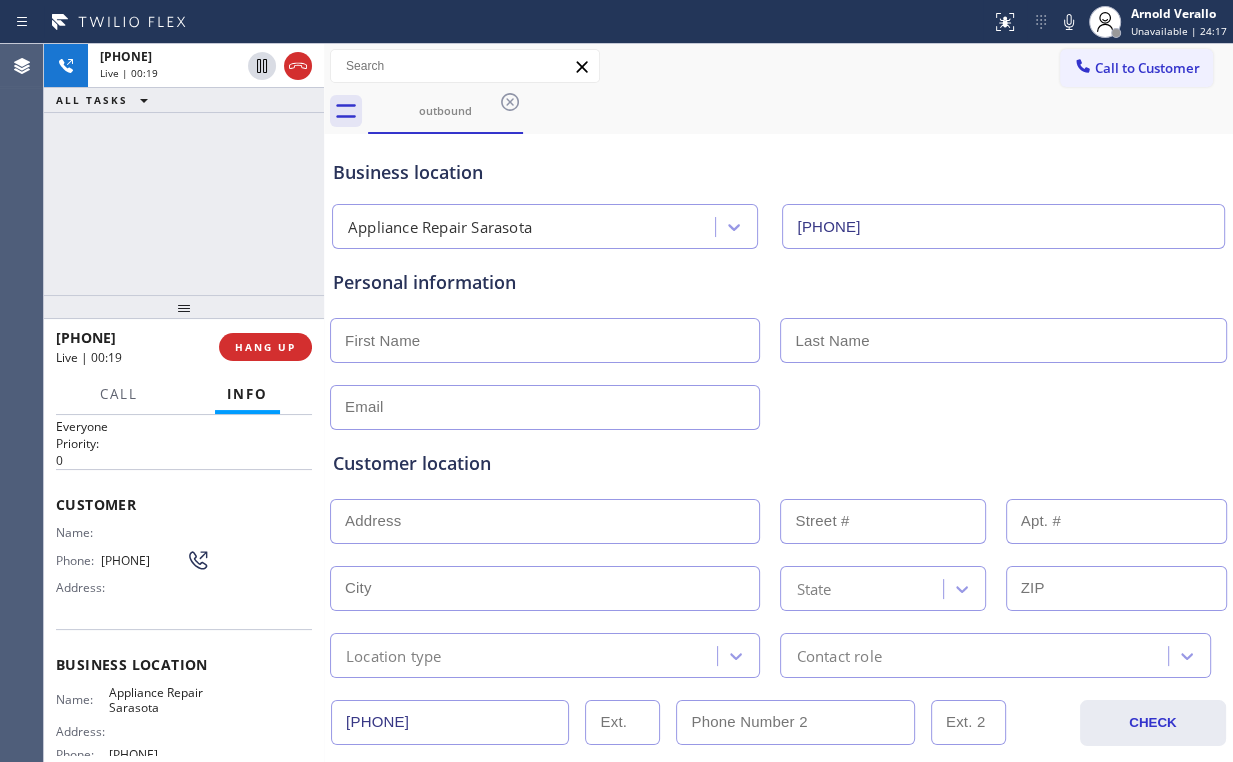 scroll, scrollTop: 80, scrollLeft: 0, axis: vertical 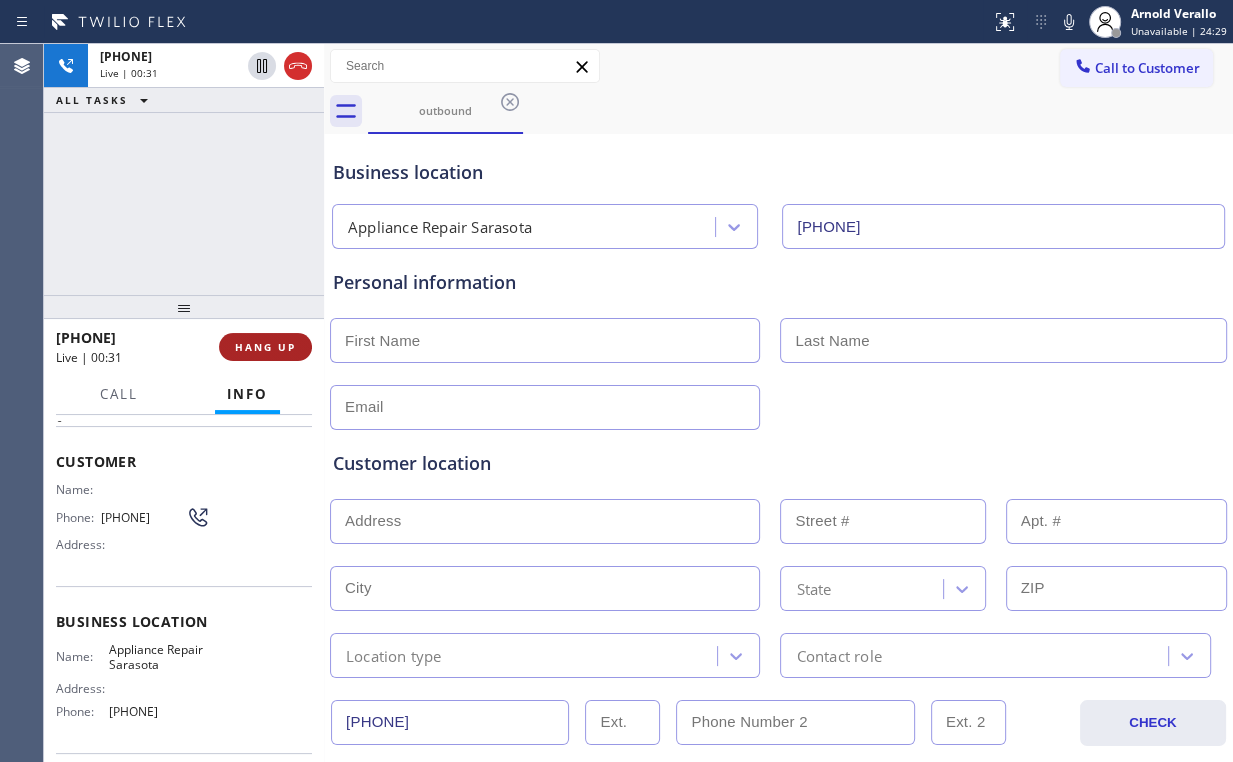 click on "HANG UP" at bounding box center [265, 347] 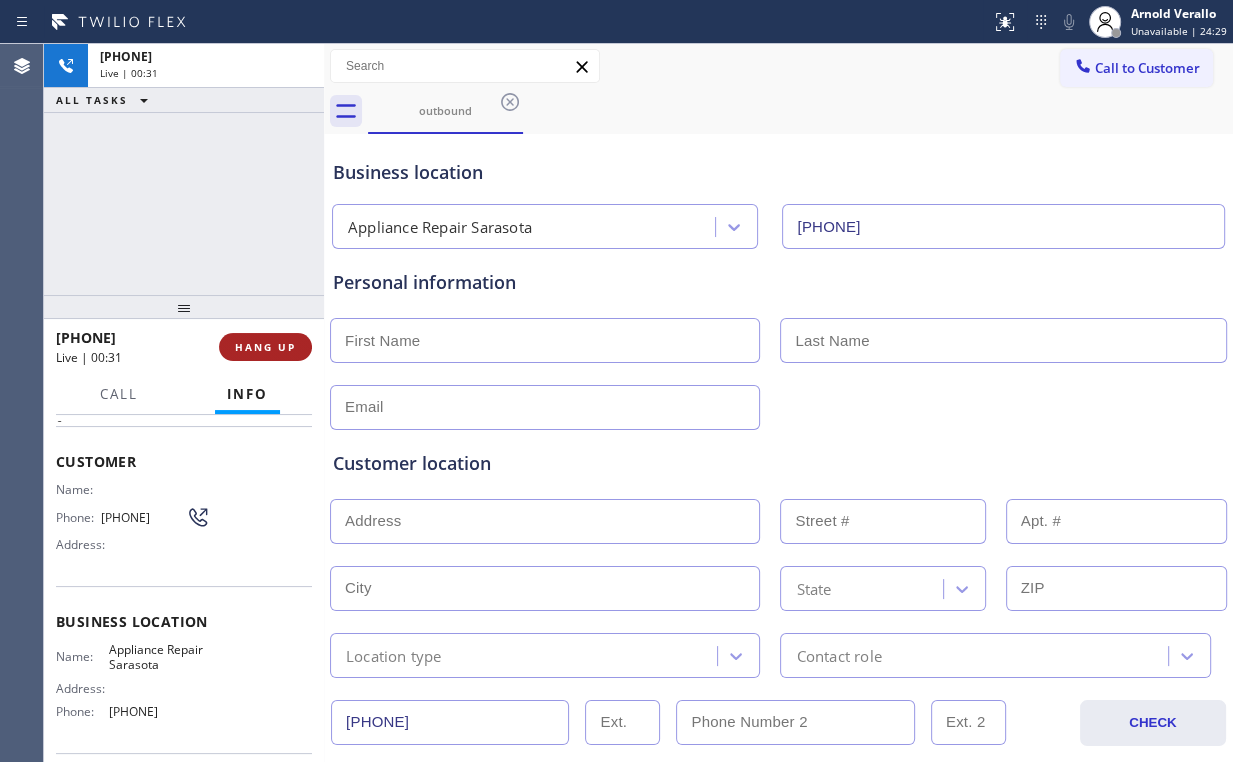 click on "HANG UP" at bounding box center (265, 347) 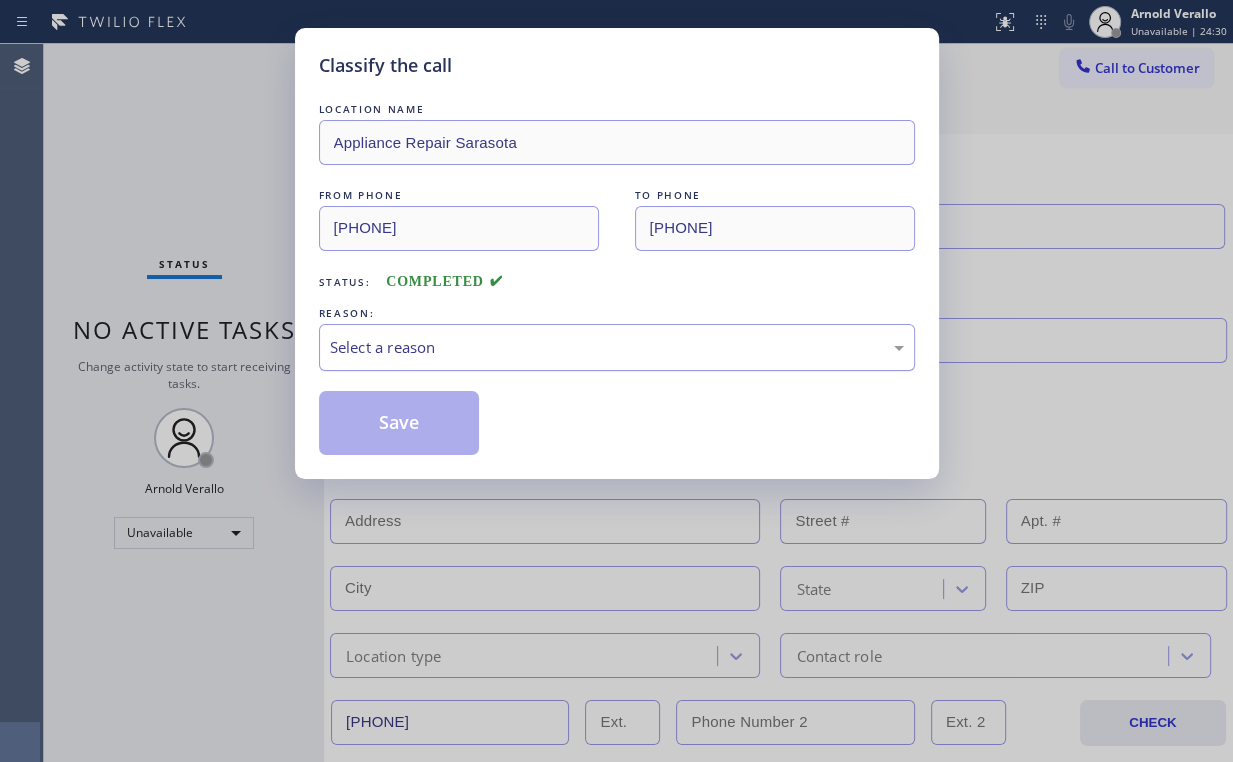 click on "Select a reason" at bounding box center [617, 347] 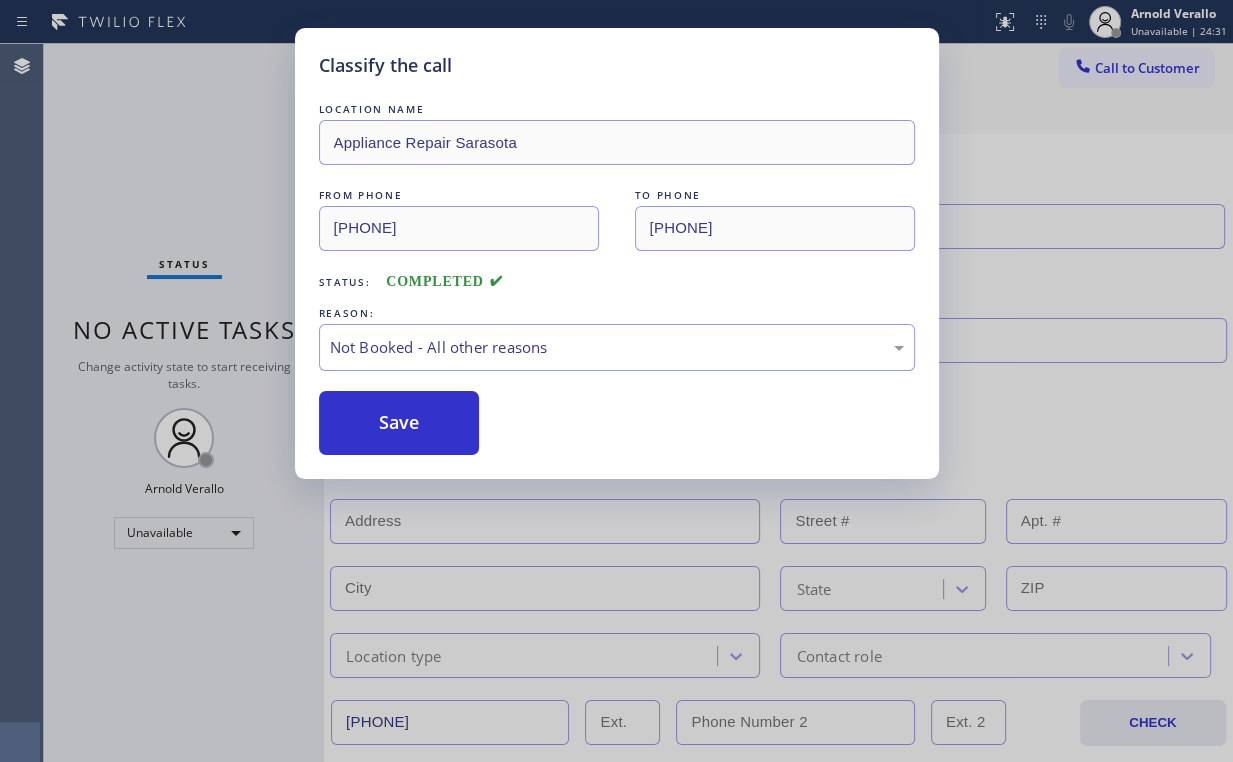 drag, startPoint x: 402, startPoint y: 420, endPoint x: 258, endPoint y: 243, distance: 228.17757 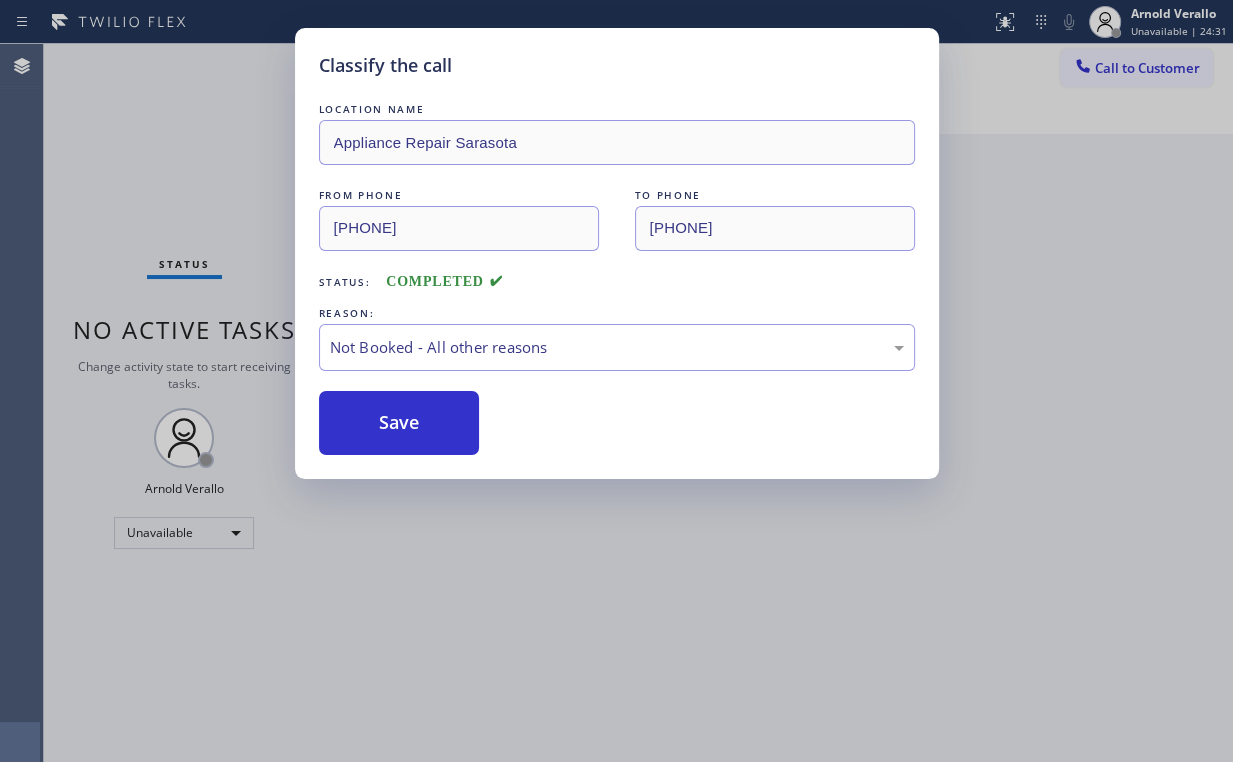 click on "Classify the call LOCATION NAME Appliance Repair Sarasota FROM PHONE [PHONE] TO PHONE [PHONE] Status: COMPLETED REASON: Not Booked - All other reasons Save" at bounding box center [616, 381] 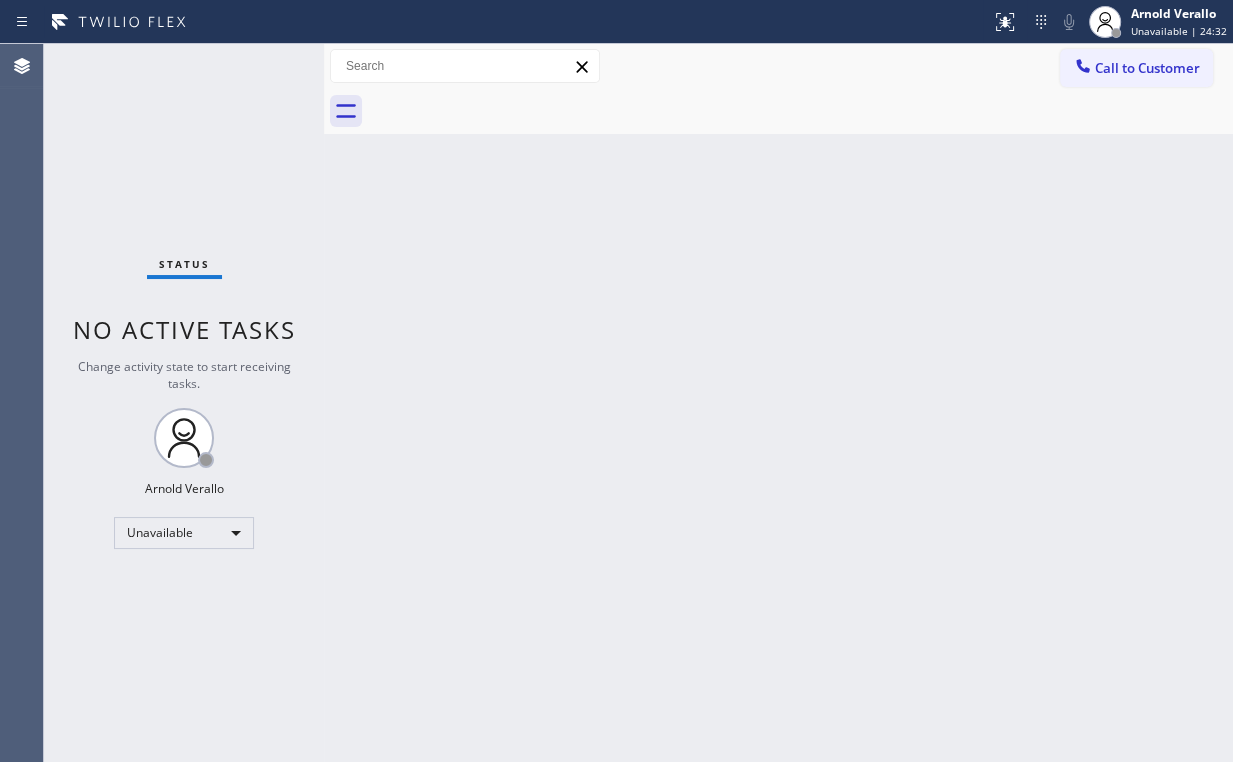 click on "Back to Dashboard Change Sender ID Customers Technicians Select a contact Outbound call Location Search location Your caller id phone number Customer number Call Customer info Name Phone none Address none Change Sender ID HVAC [PHONE] 5 Star Appliance [PHONE] Appliance Repair [PHONE] Plumbing [PHONE] Air Duct Cleaning [PHONE] Electricians [PHONE] Cancel Change Check personal SMS Reset Change No tabs Call to Customer Outbound call Location Appliance Repair Sarasota Your caller id phone number [PHONE] Customer number Call Outbound call Technician Search Technician Your caller id phone number Your caller id phone number Call" at bounding box center (778, 403) 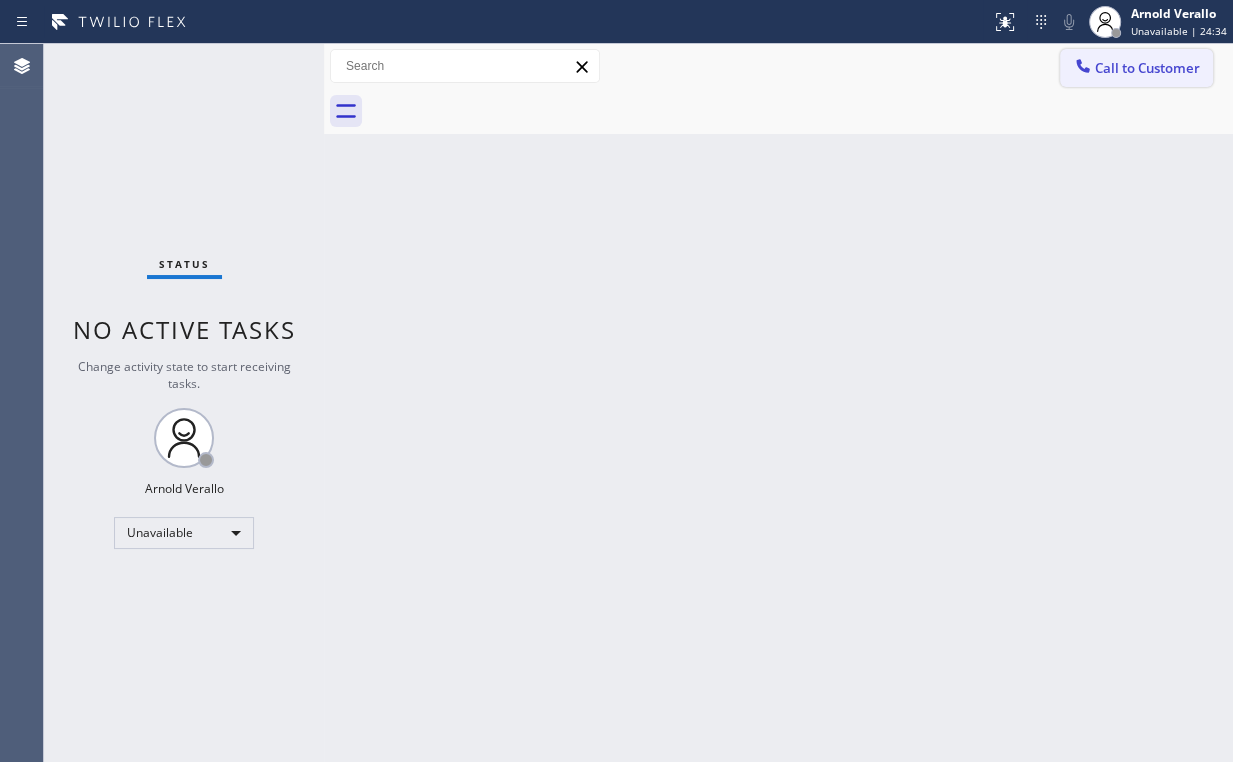click on "Call to Customer" at bounding box center (1147, 68) 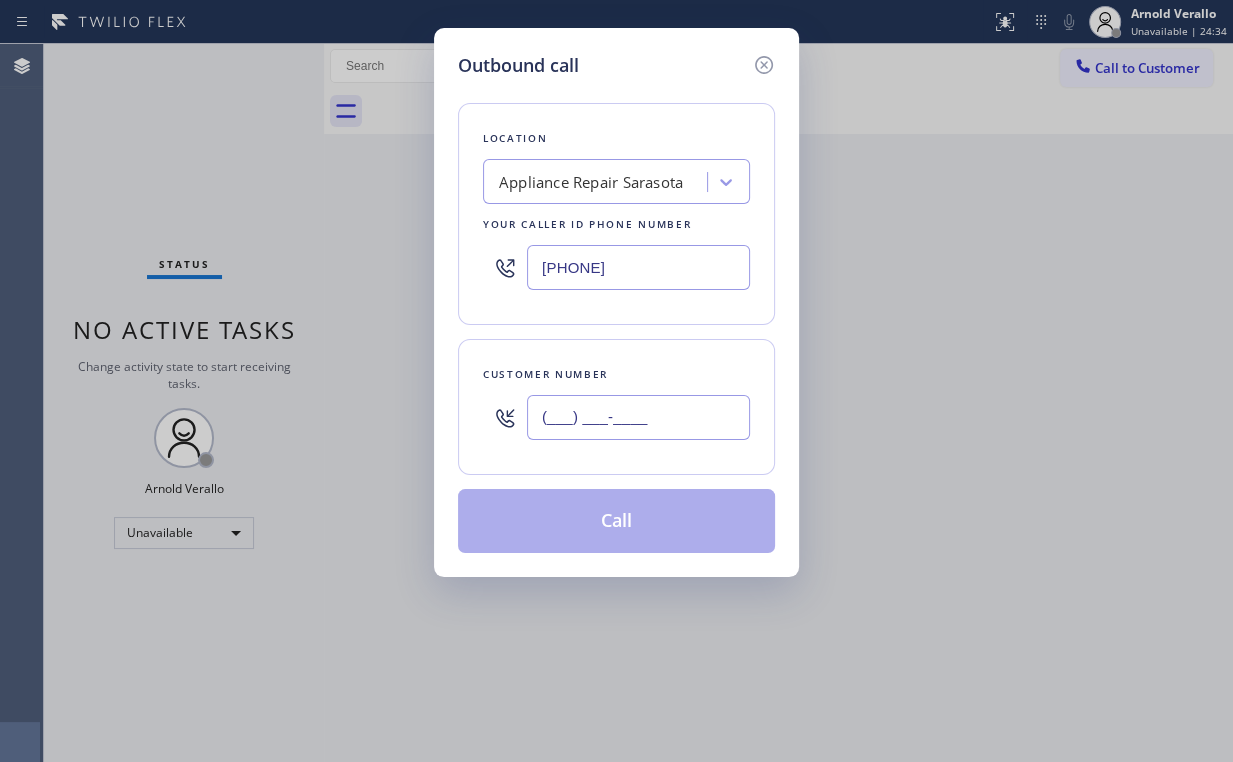 click on "(___) ___-____" at bounding box center (638, 417) 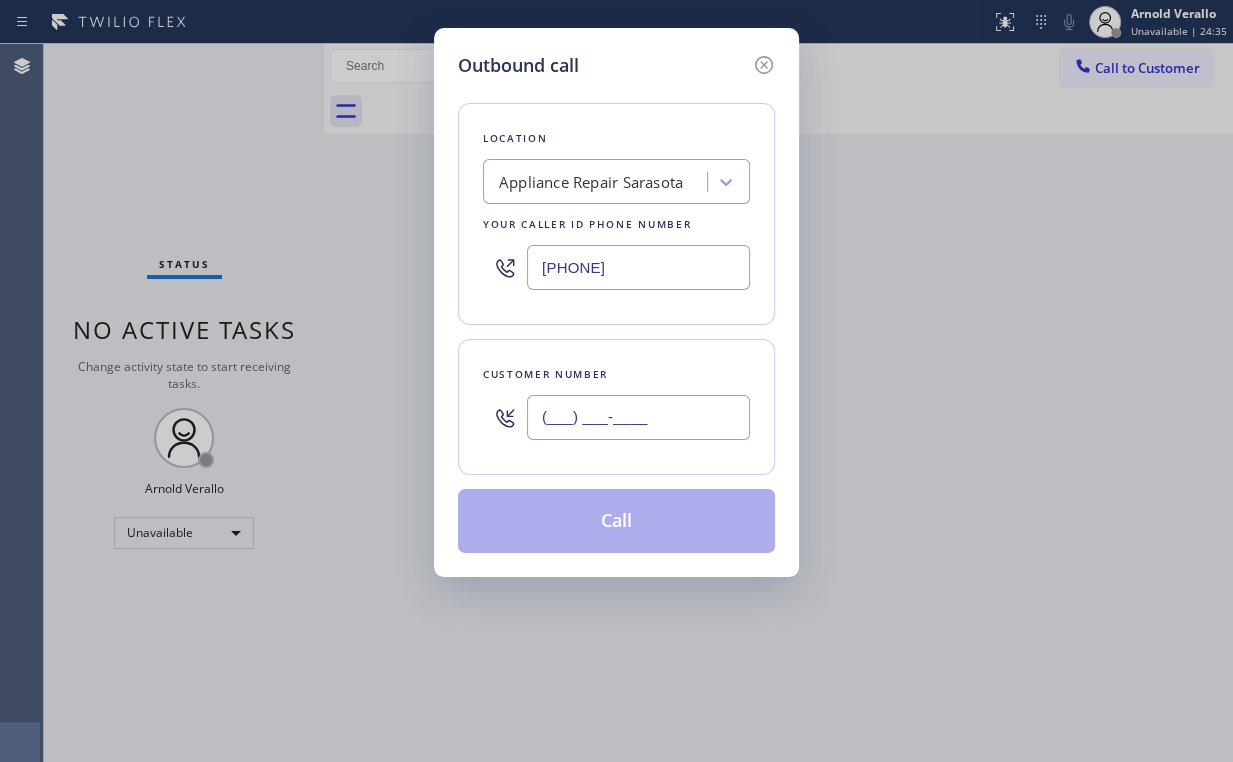 paste on "[PHONE]" 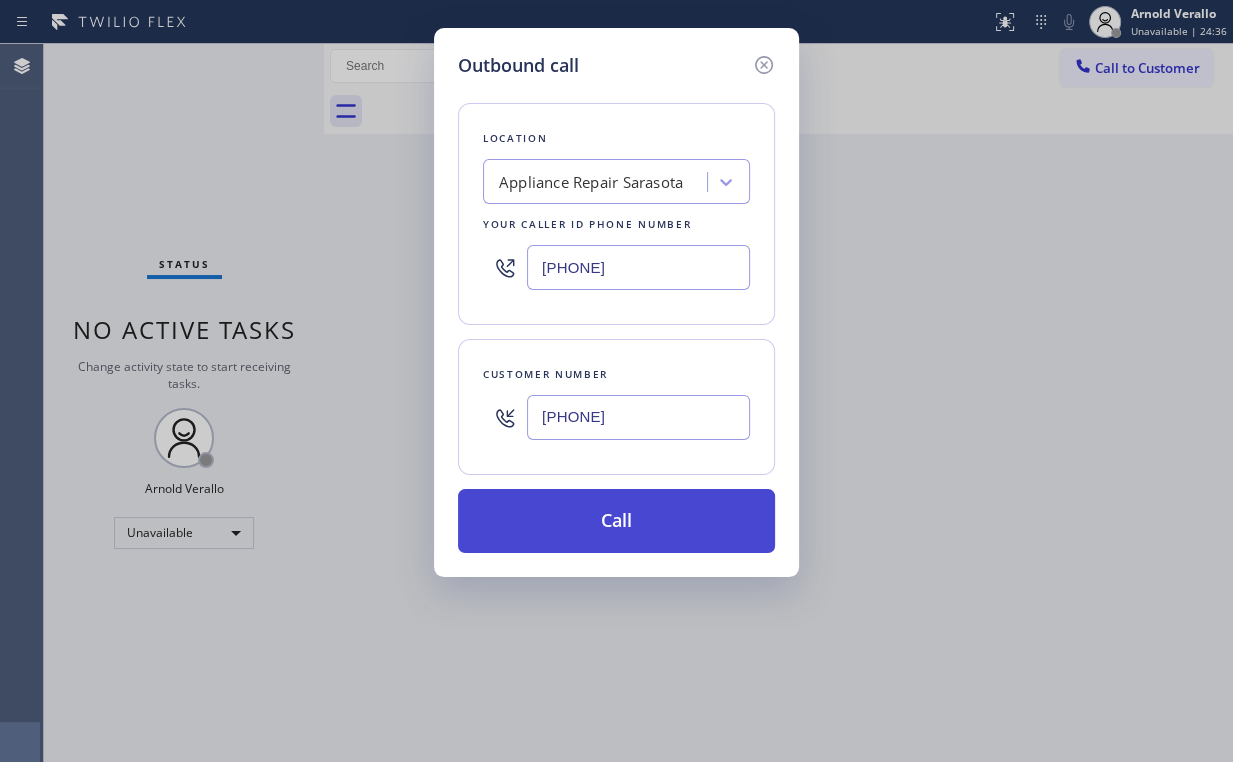 type on "[PHONE]" 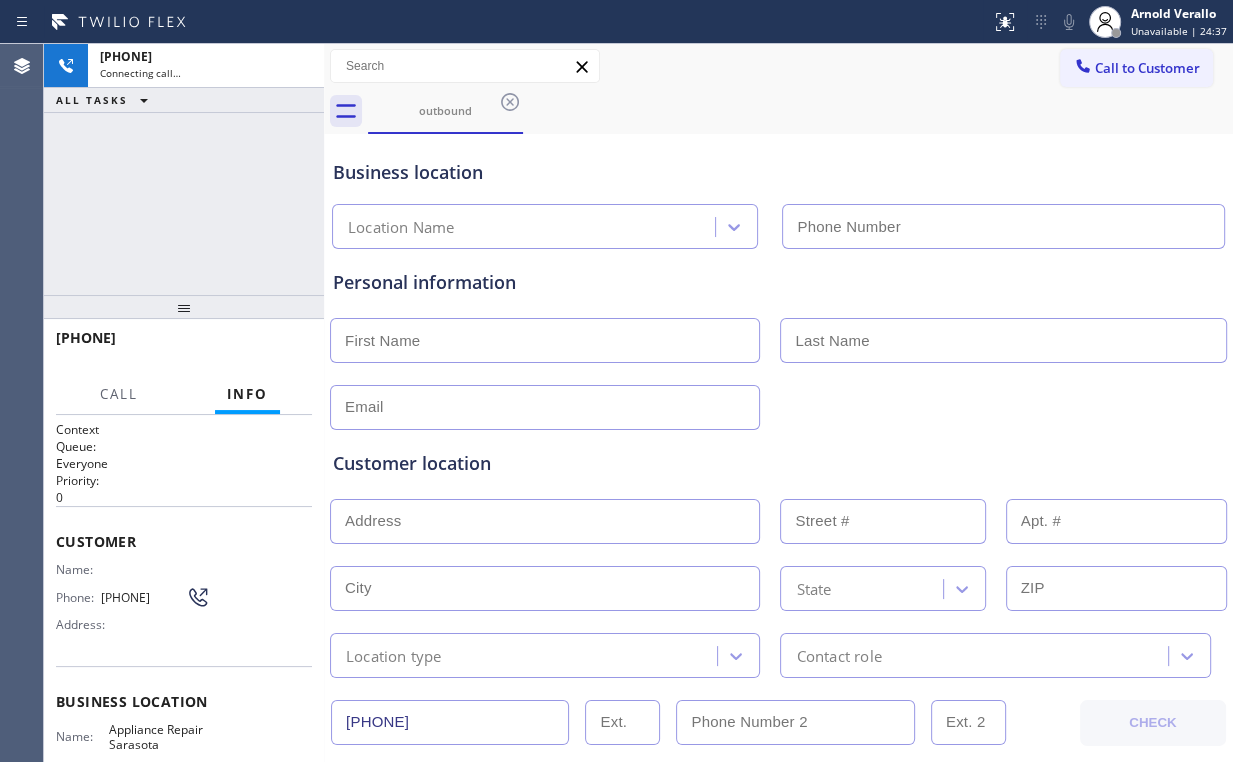 type on "[PHONE]" 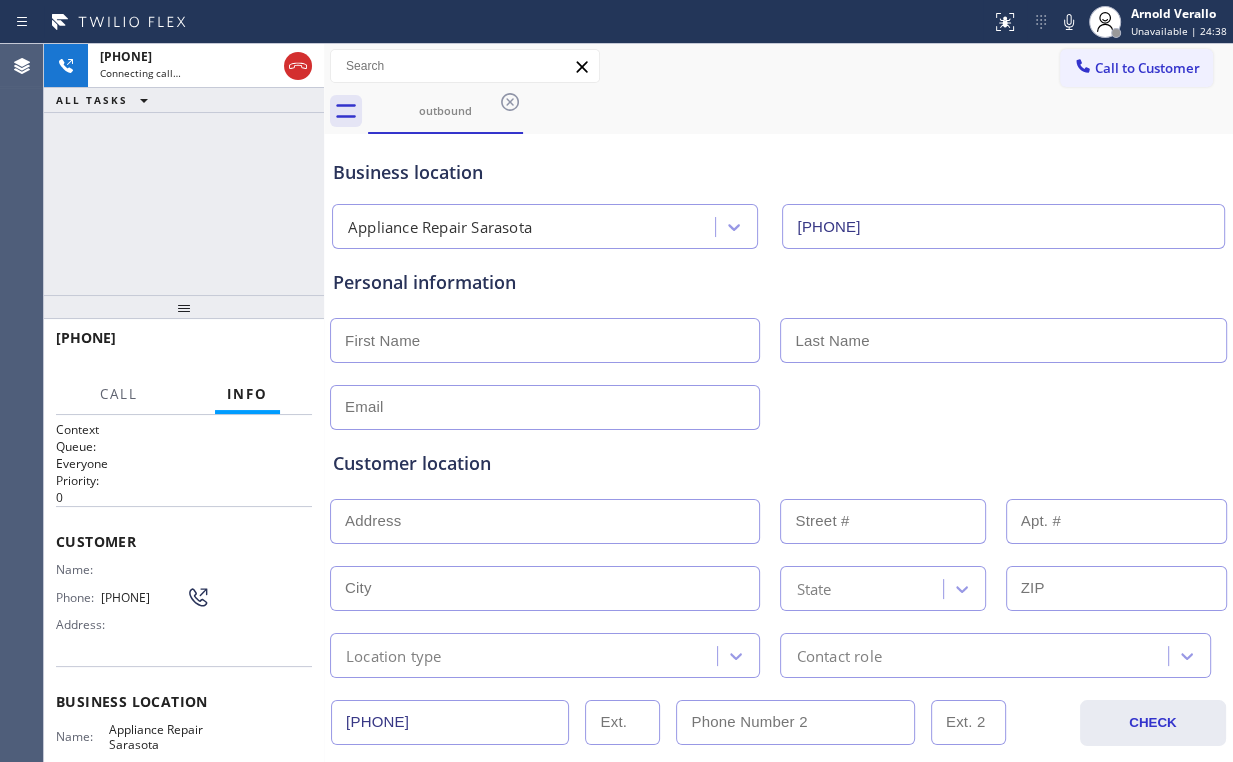 click on "[PHONE] Connecting call… ALL TASKS ALL TASKS ACTIVE TASKS TASKS IN WRAP UP" at bounding box center (184, 169) 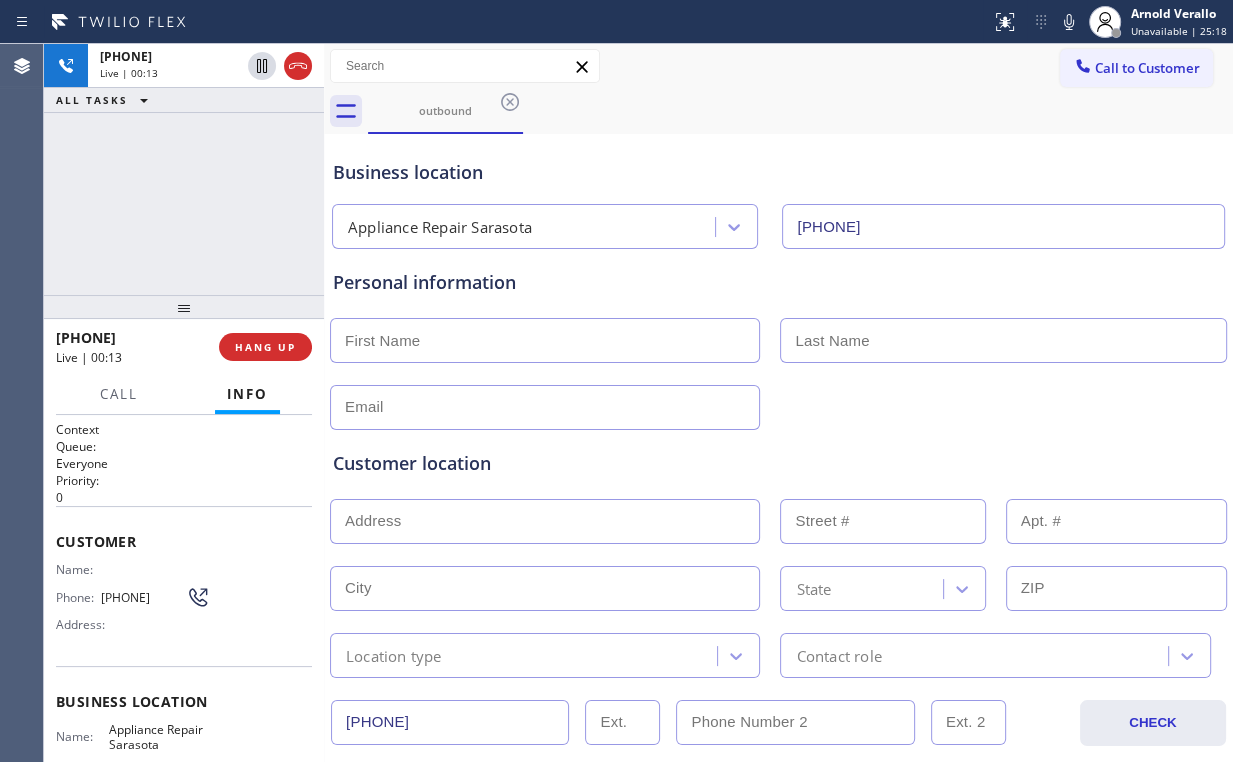 click on "[PHONE] Live | 00:13 ALL TASKS ALL TASKS ACTIVE TASKS TASKS IN WRAP UP" at bounding box center [184, 169] 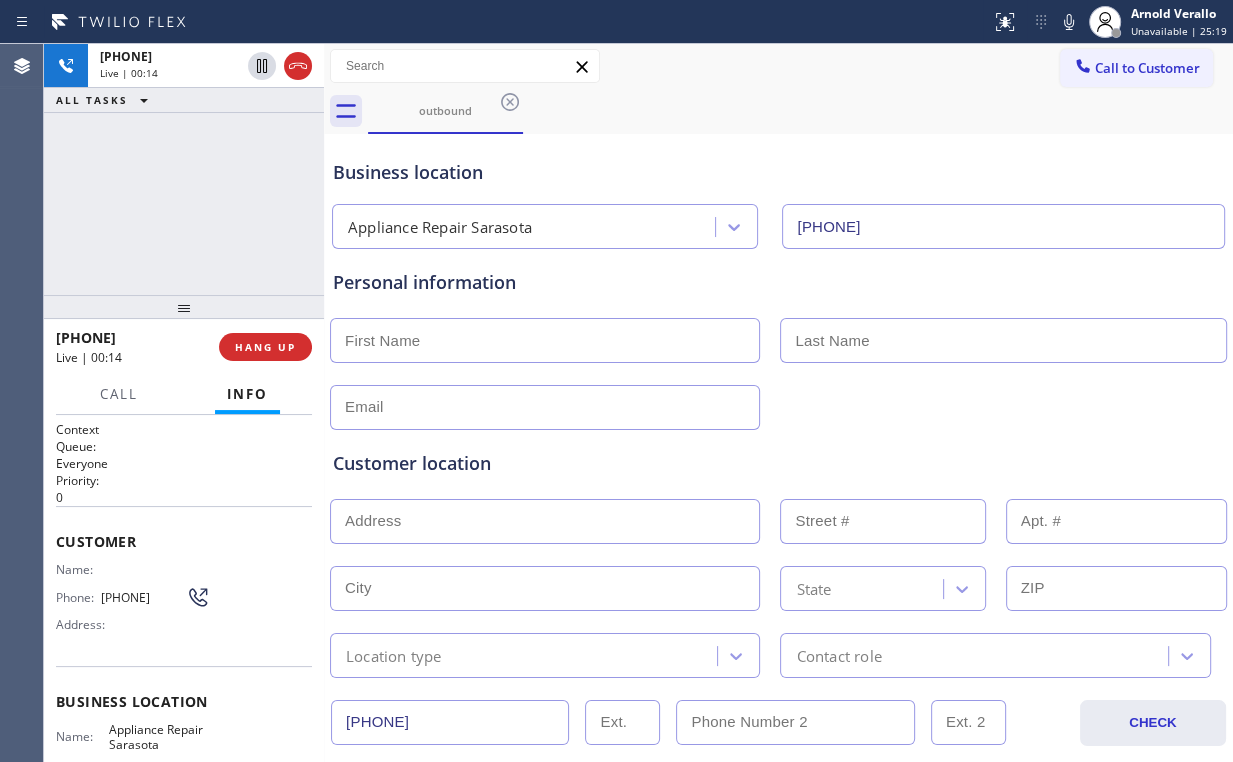click on "[PHONE] Live | 00:14 ALL TASKS ALL TASKS ACTIVE TASKS TASKS IN WRAP UP" at bounding box center [184, 169] 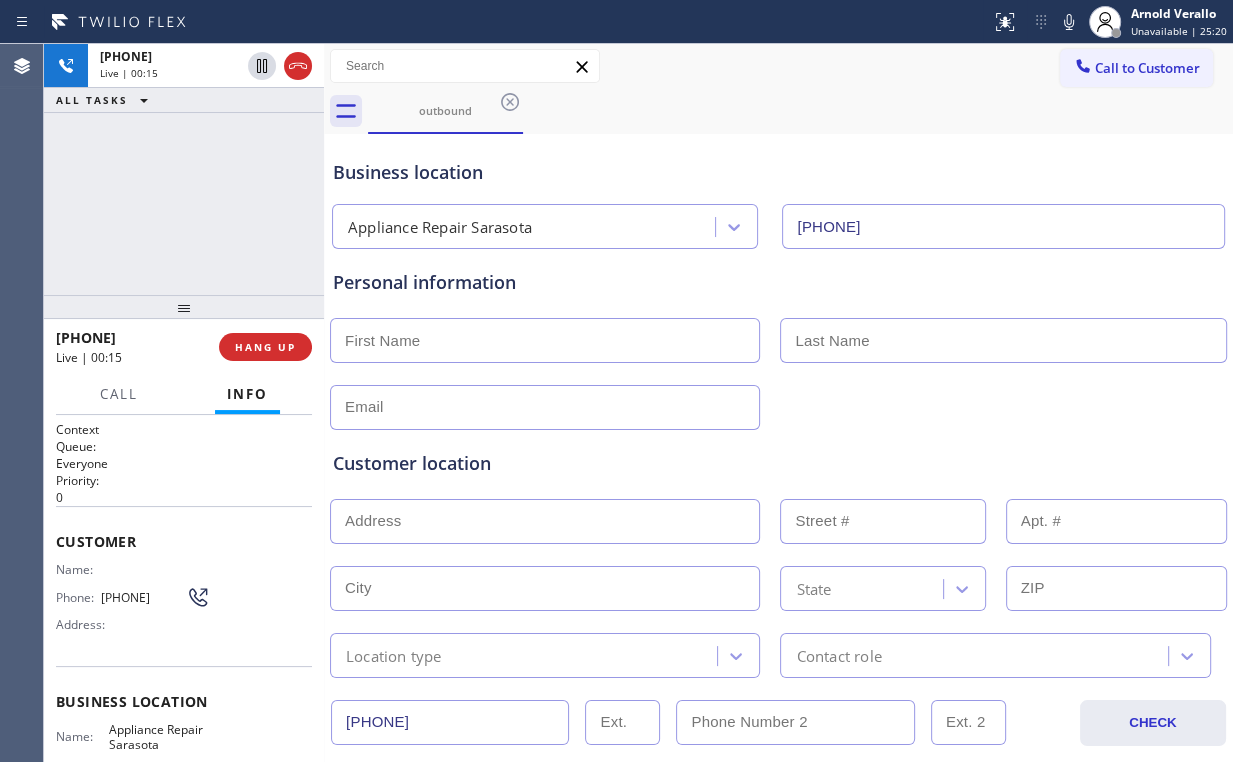 click on "[PHONE] Live | 00:15 ALL TASKS ALL TASKS ACTIVE TASKS TASKS IN WRAP UP" at bounding box center (184, 169) 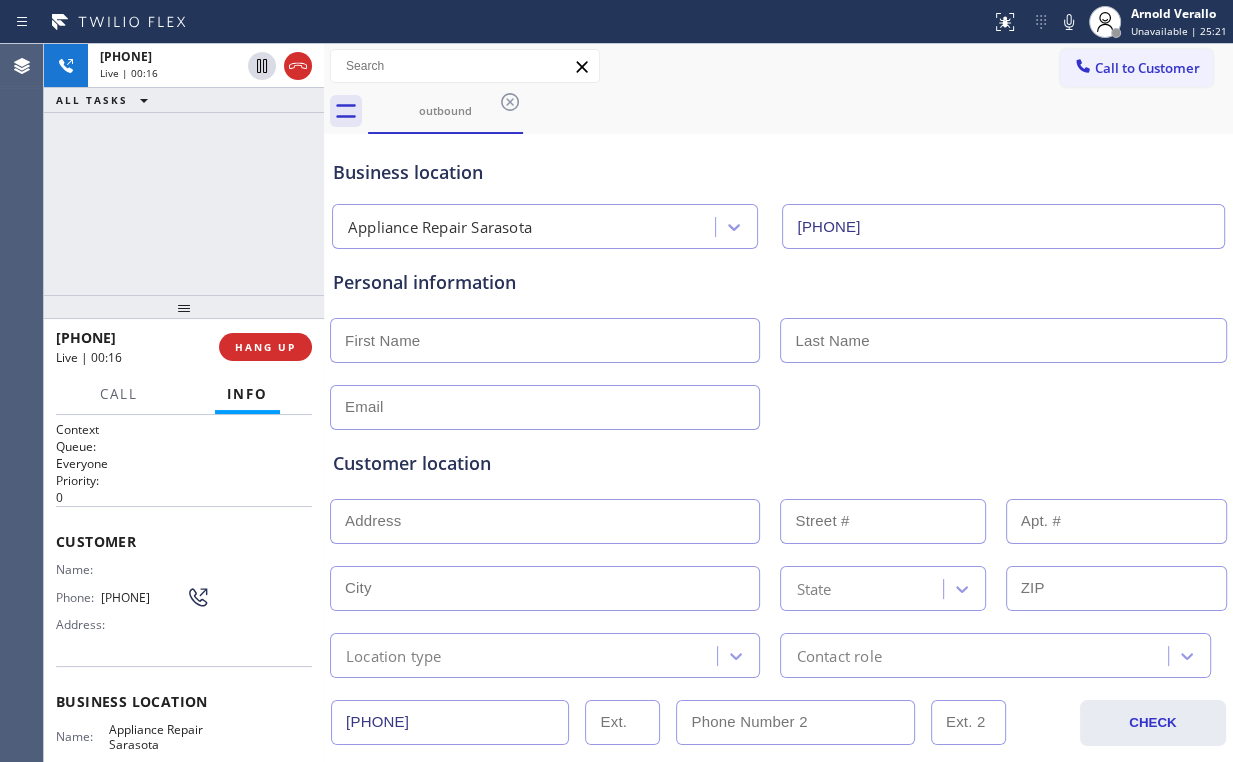 click on "[PHONE] Live | 00:16 ALL TASKS ALL TASKS ACTIVE TASKS TASKS IN WRAP UP" at bounding box center (184, 169) 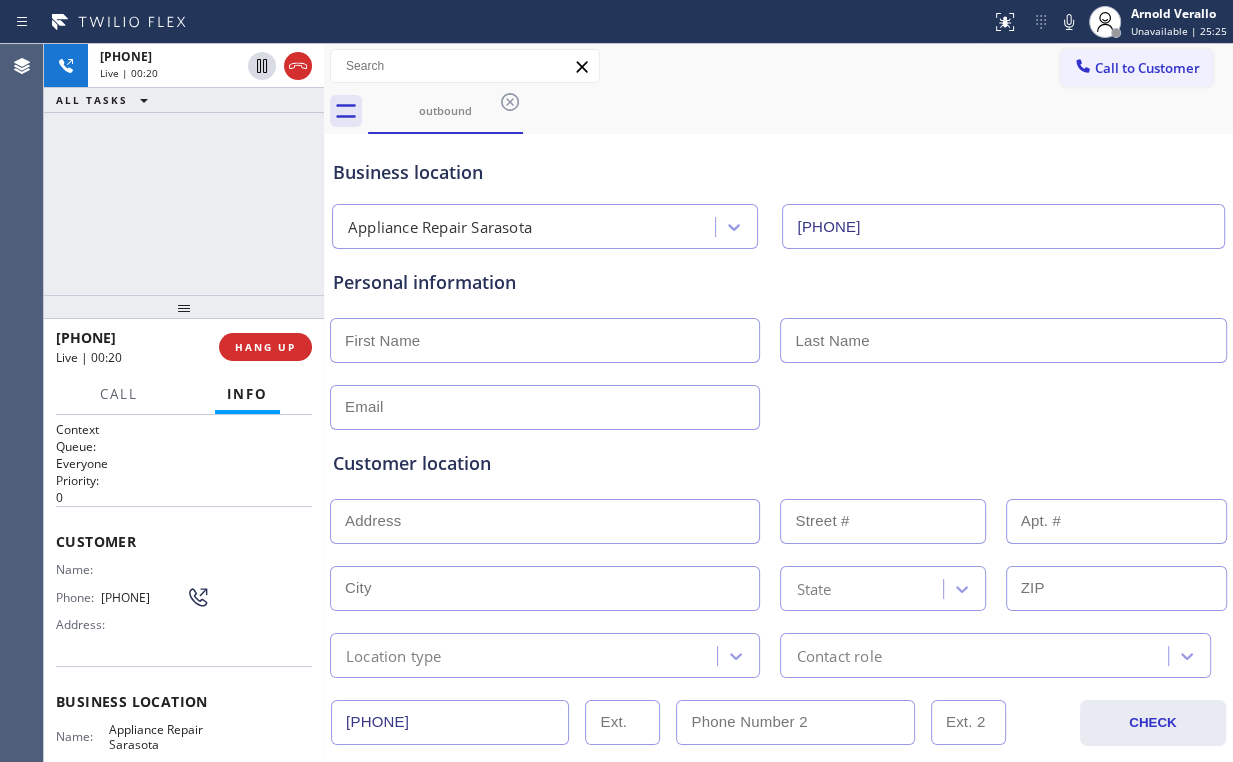 click on "[PHONE] Live | 00:20 ALL TASKS ALL TASKS ACTIVE TASKS TASKS IN WRAP UP" at bounding box center (184, 169) 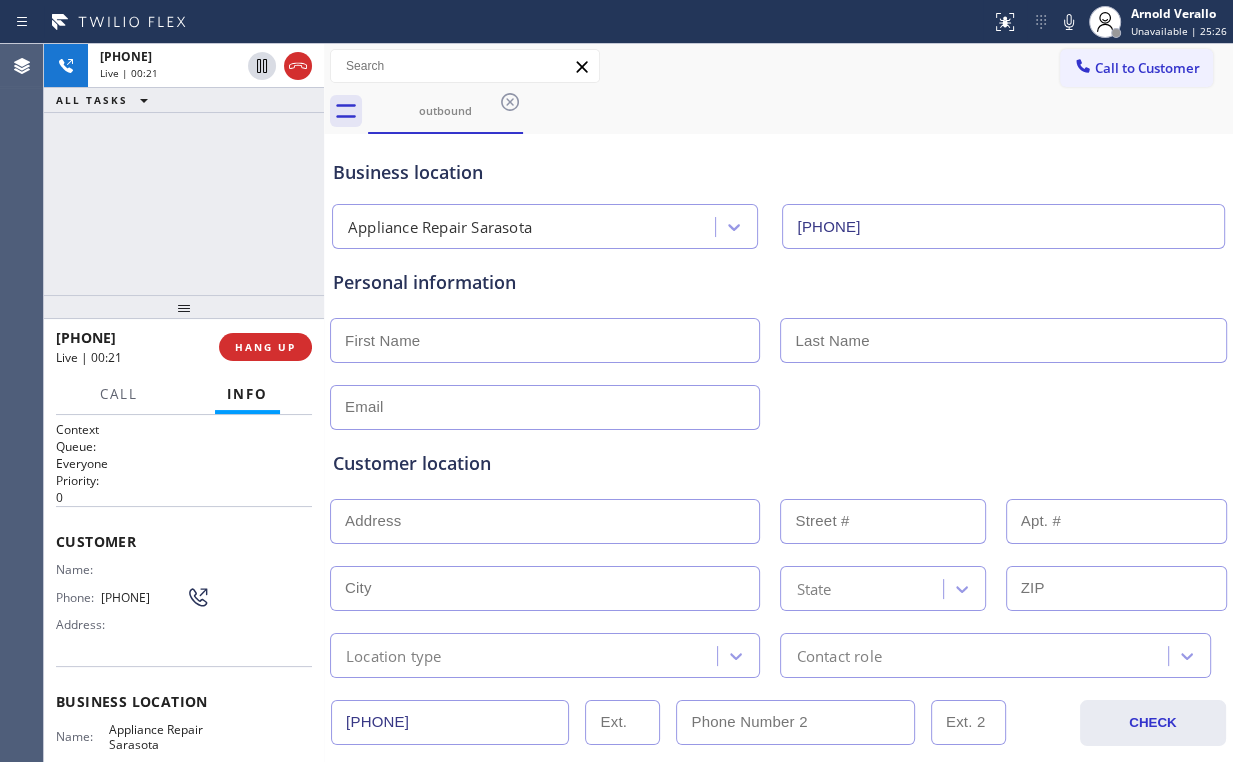 click on "[PHONE] Live | 00:21 ALL TASKS ALL TASKS ACTIVE TASKS TASKS IN WRAP UP" at bounding box center (184, 169) 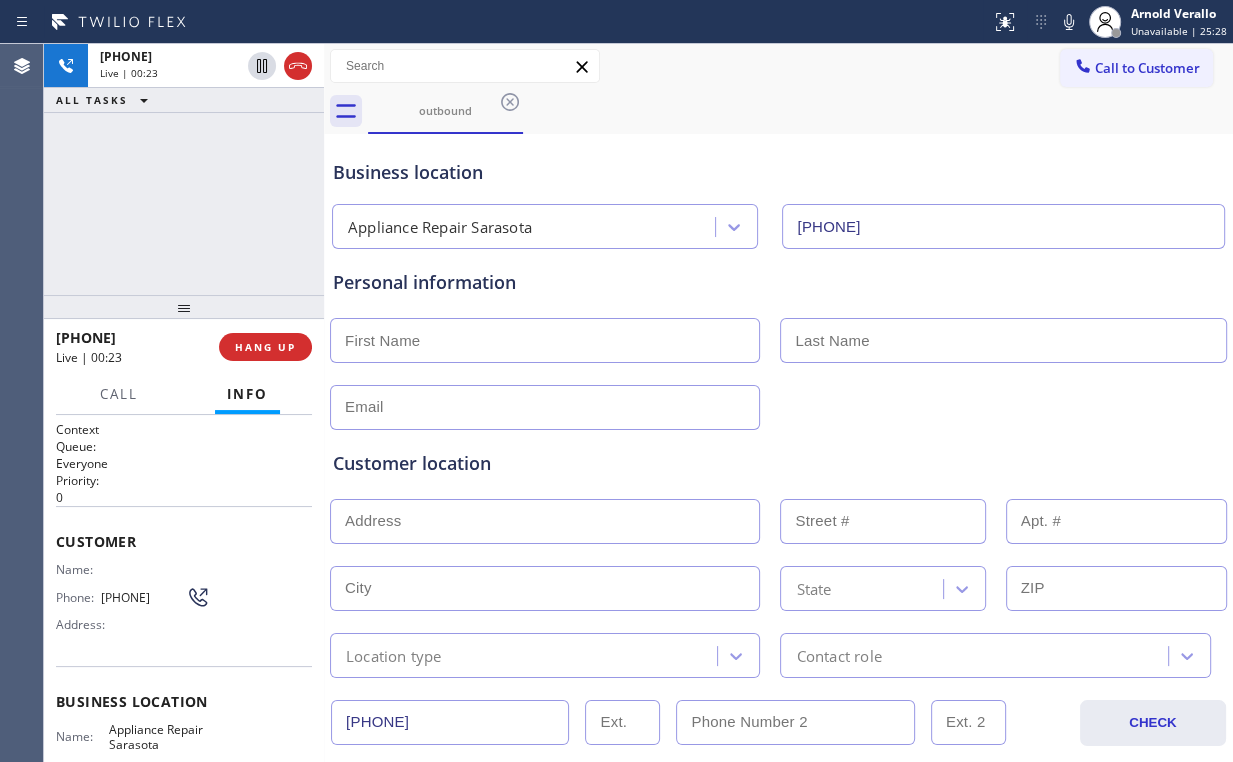 click on "[PHONE] Live | 00:23 ALL TASKS ALL TASKS ACTIVE TASKS TASKS IN WRAP UP" at bounding box center (184, 169) 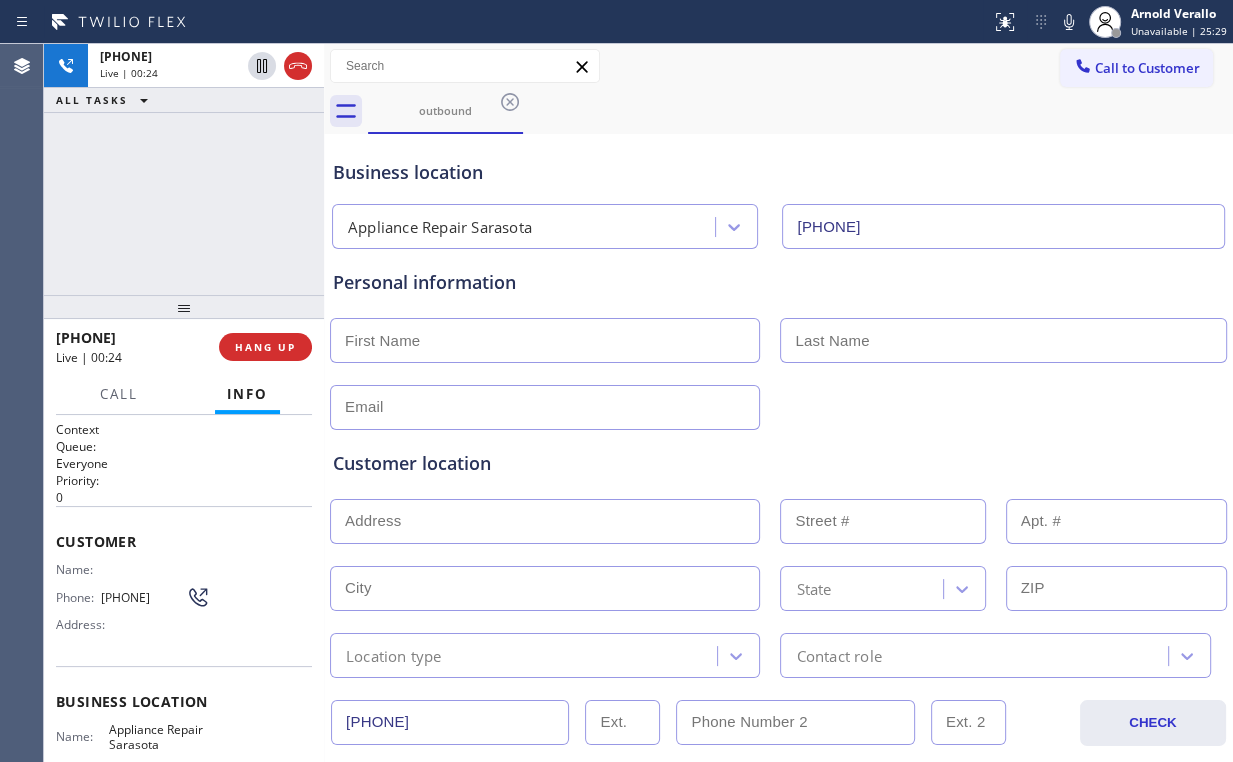 click on "[PHONE] Live | 00:24 ALL TASKS ALL TASKS ACTIVE TASKS TASKS IN WRAP UP" at bounding box center (184, 169) 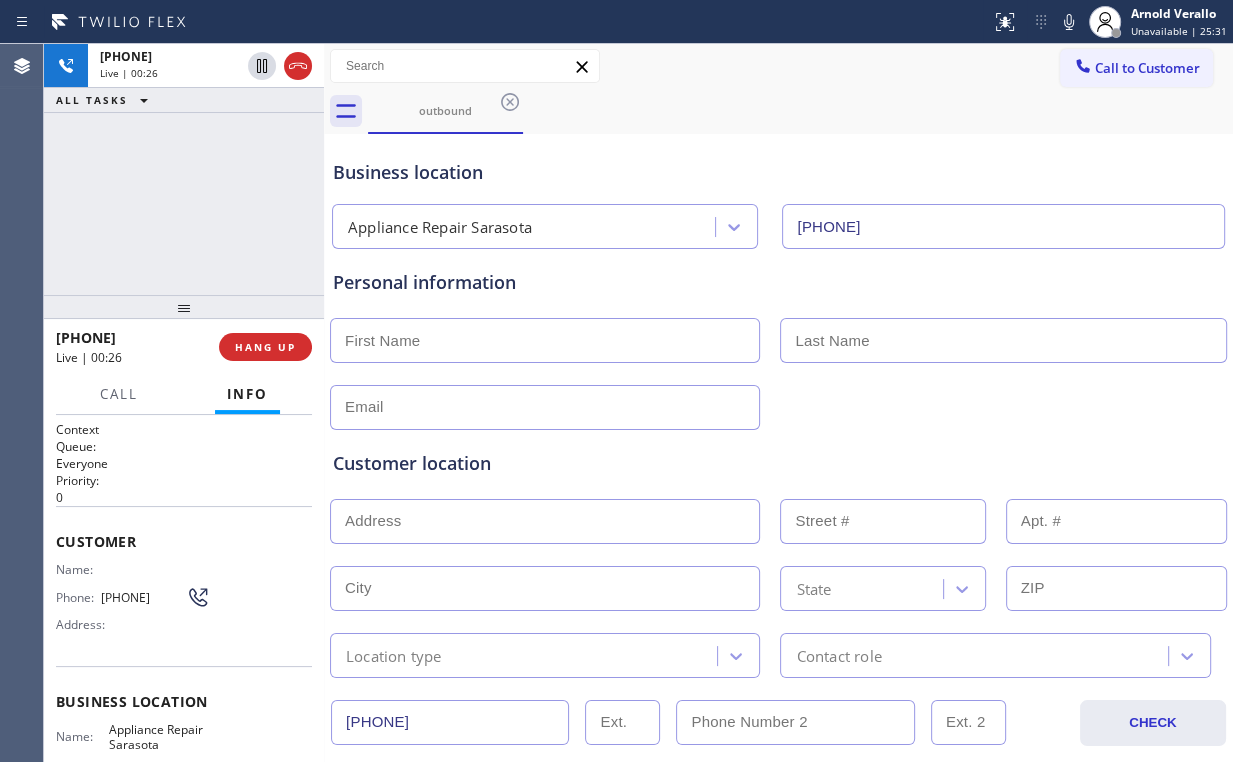 click on "[PHONE] Live | 00:26 ALL TASKS ALL TASKS ACTIVE TASKS TASKS IN WRAP UP" at bounding box center (184, 169) 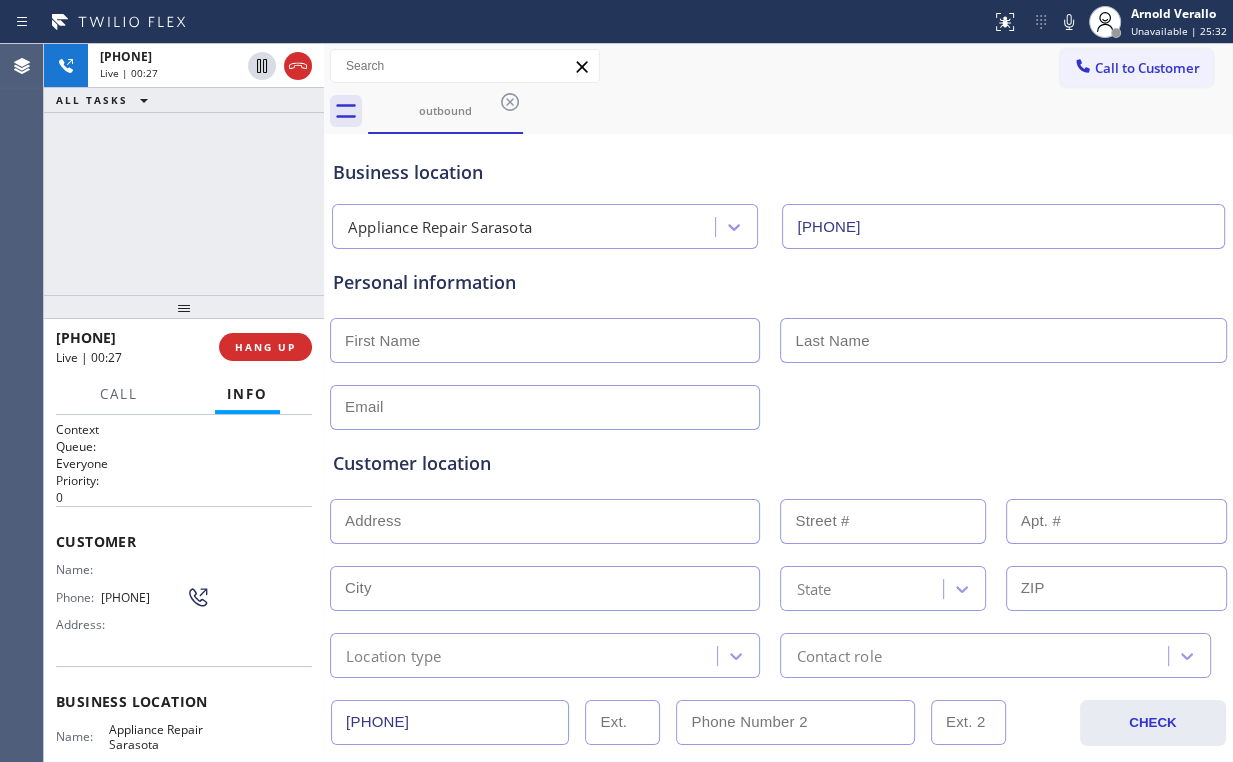 click on "[PHONE] Live | 00:27 ALL TASKS ALL TASKS ACTIVE TASKS TASKS IN WRAP UP" at bounding box center [184, 169] 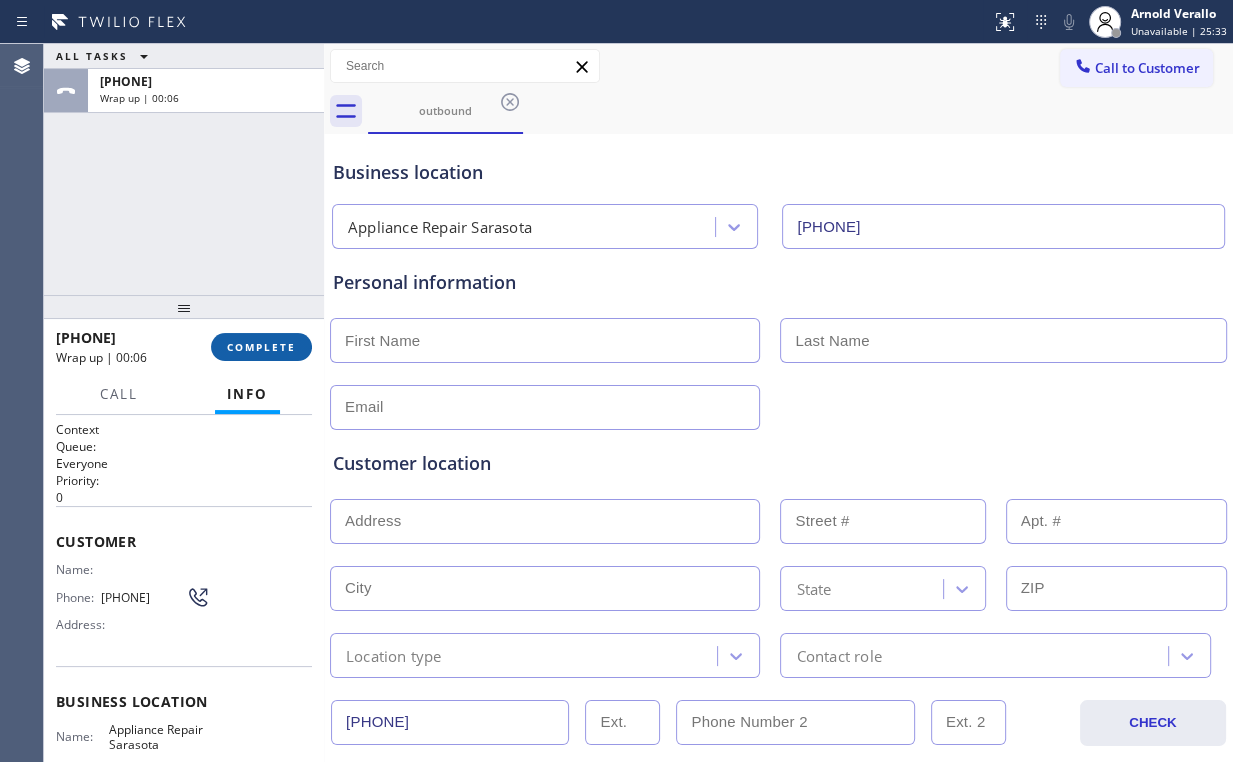 click on "COMPLETE" at bounding box center (261, 347) 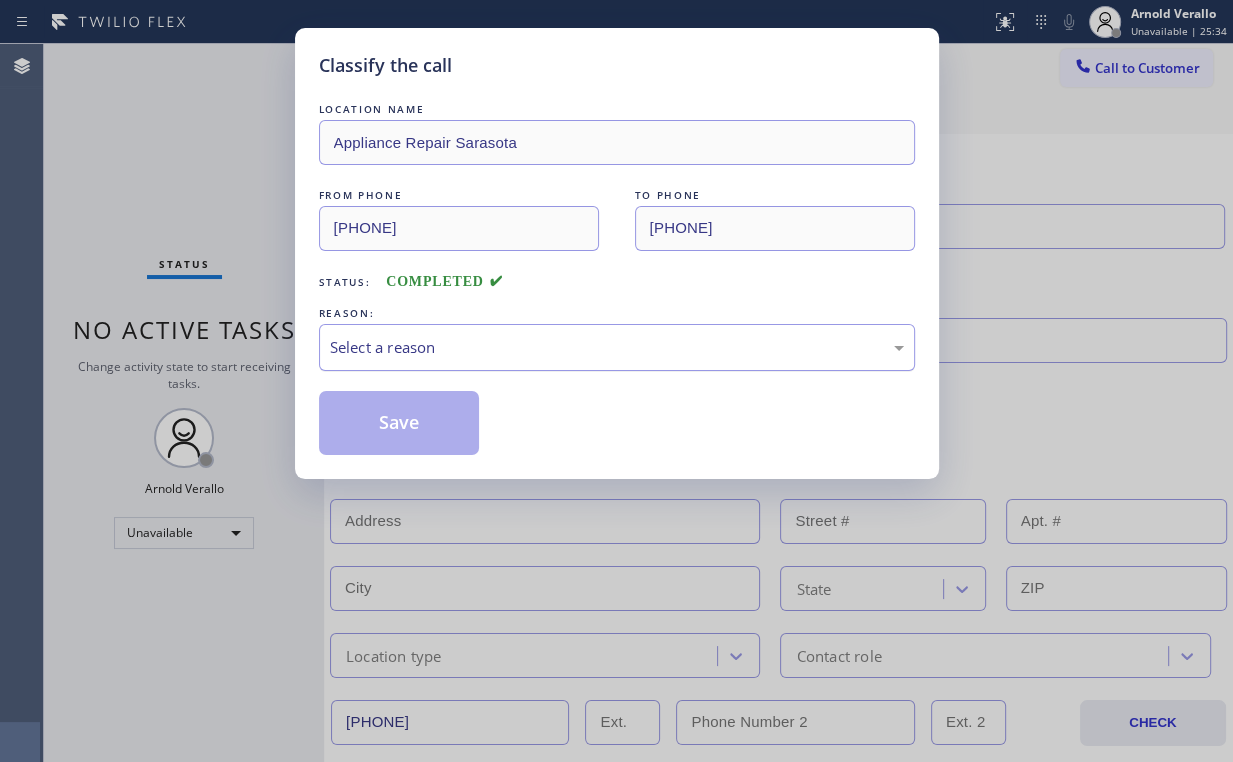 click on "Select a reason" at bounding box center (617, 347) 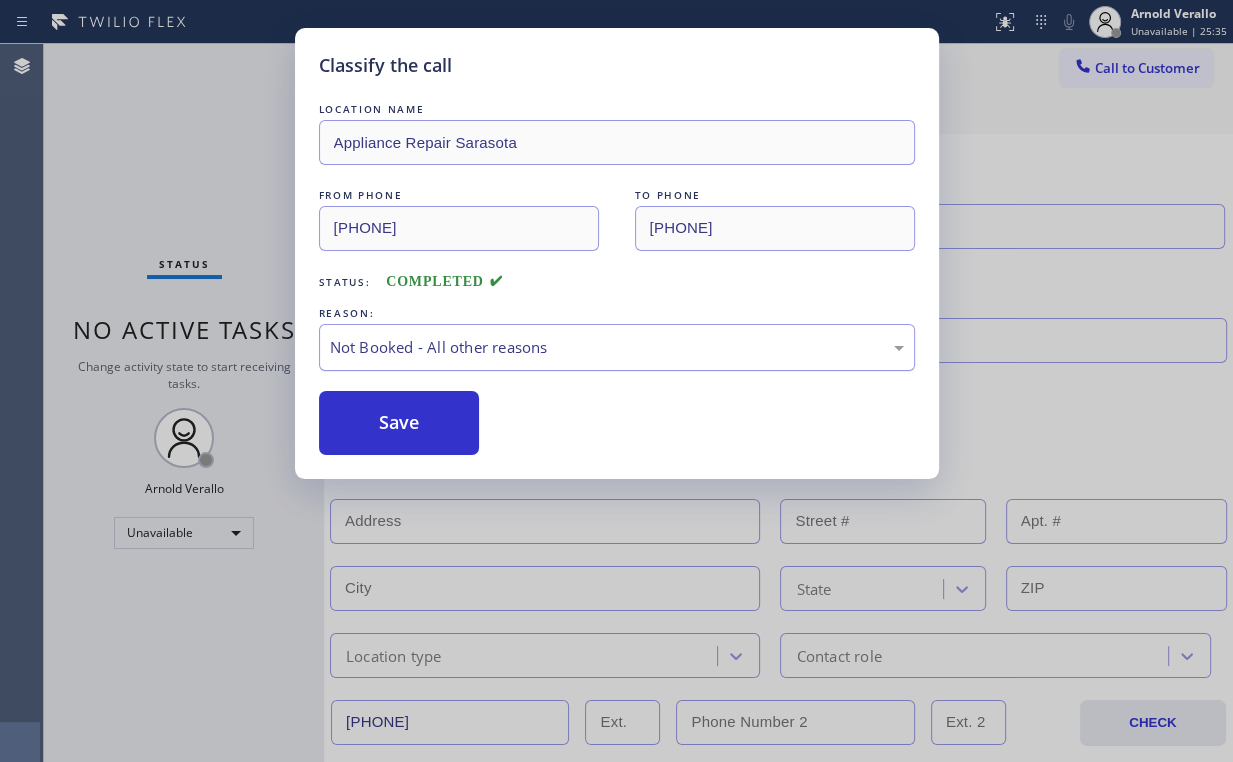 drag, startPoint x: 411, startPoint y: 417, endPoint x: 337, endPoint y: 337, distance: 108.97706 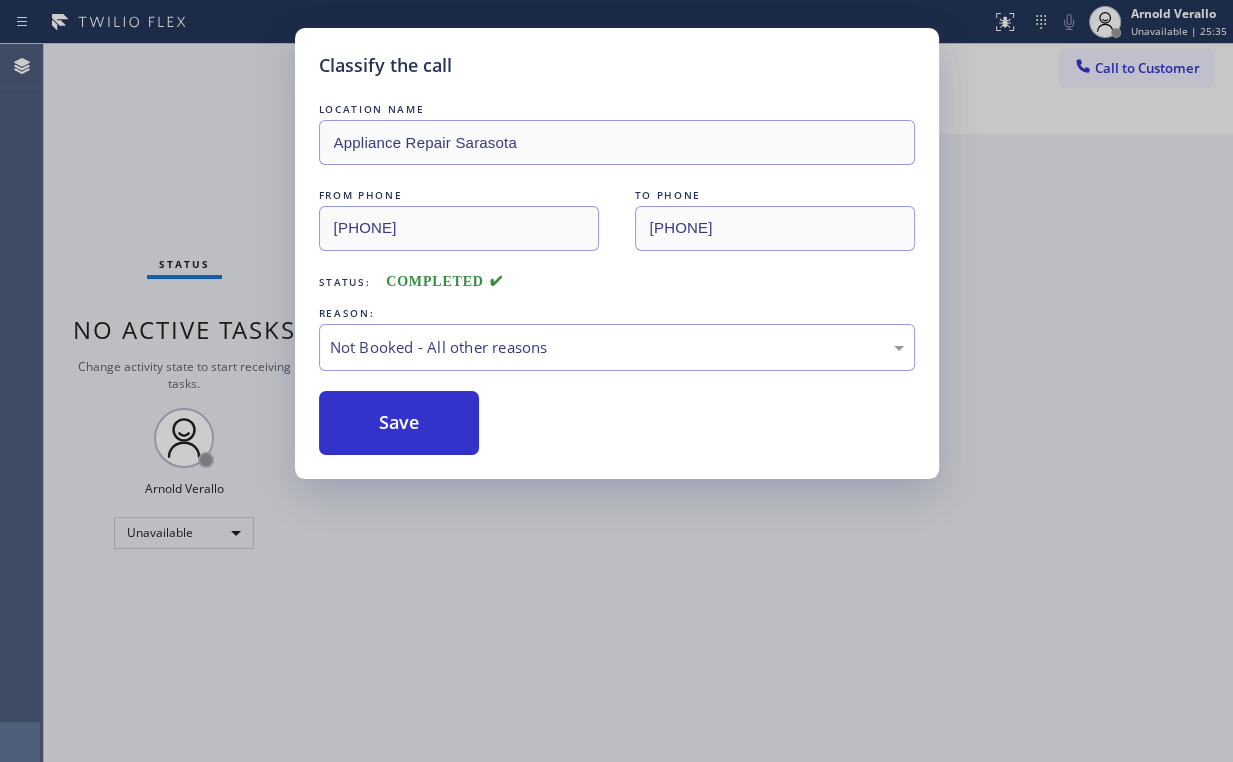 click on "Classify the call LOCATION NAME Appliance Repair Sarasota FROM PHONE [PHONE] TO PHONE [PHONE] Status: COMPLETED REASON: Not Booked - All other reasons Save" at bounding box center [616, 381] 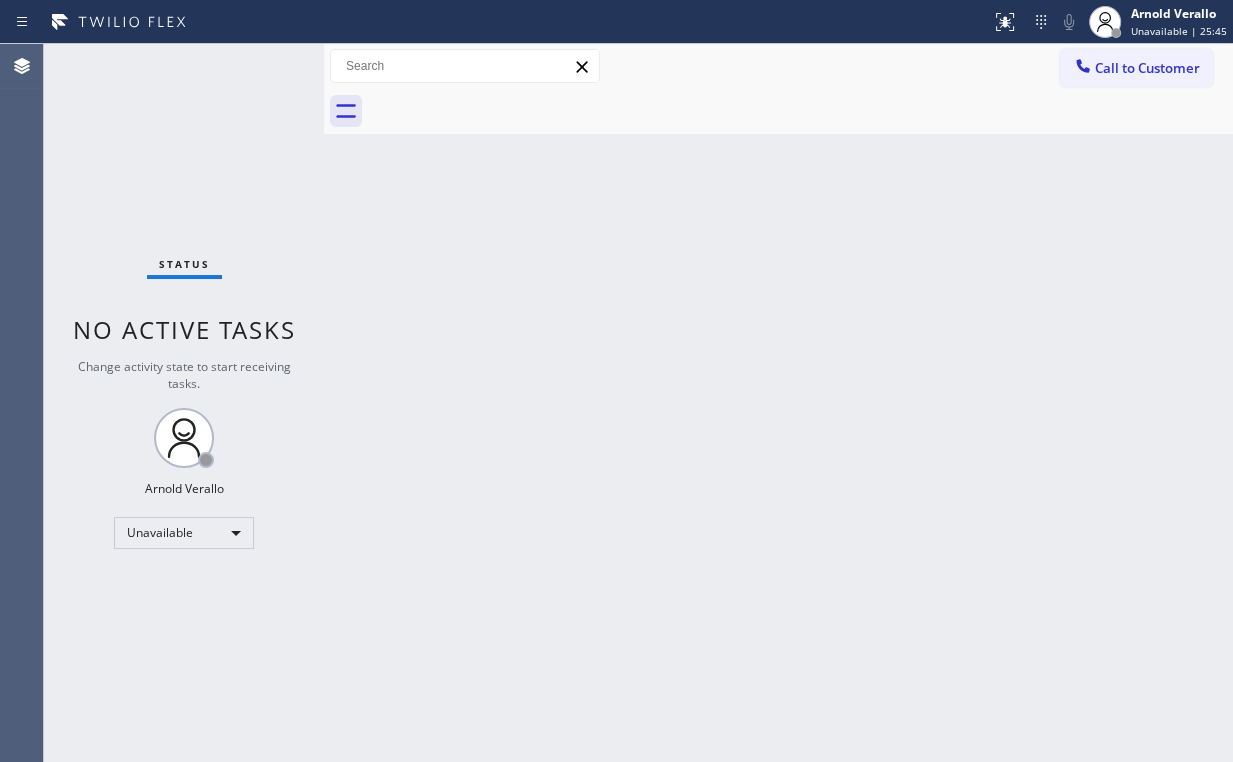 drag, startPoint x: 1138, startPoint y: 72, endPoint x: 658, endPoint y: 216, distance: 501.1347 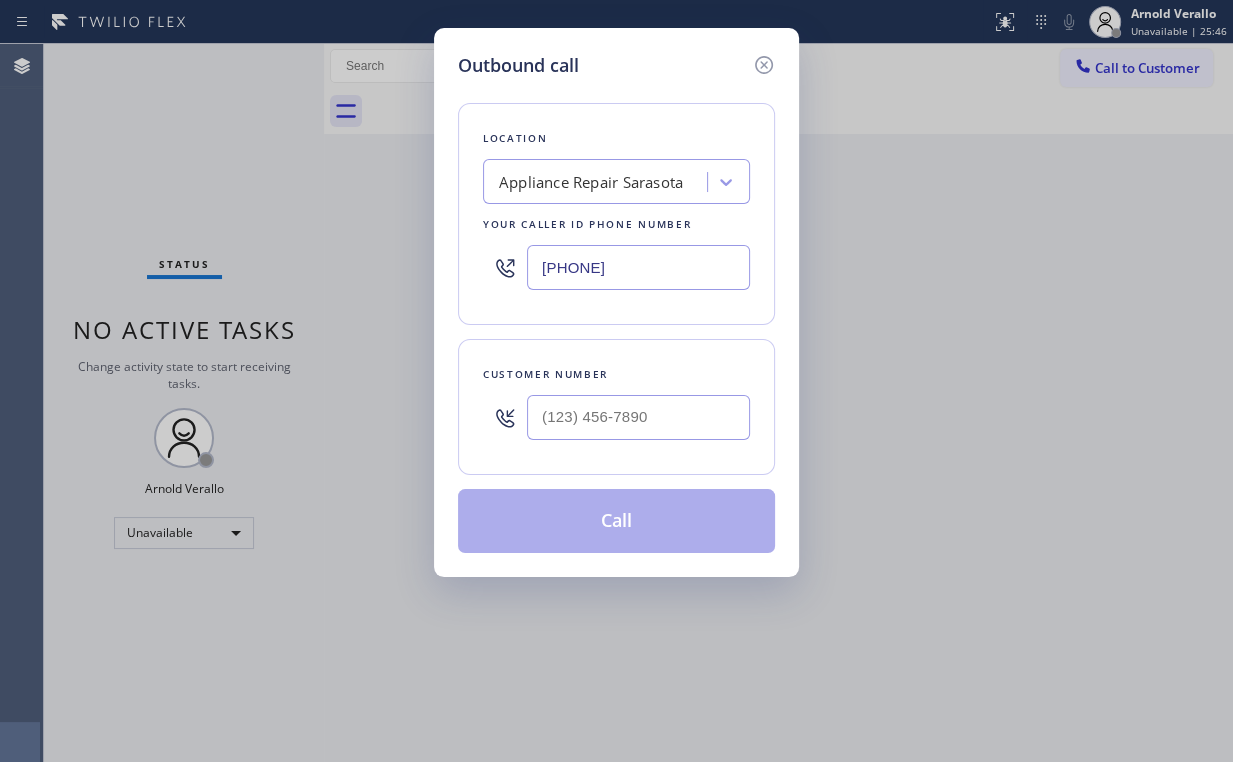 drag, startPoint x: 752, startPoint y: 247, endPoint x: 96, endPoint y: 224, distance: 656.4031 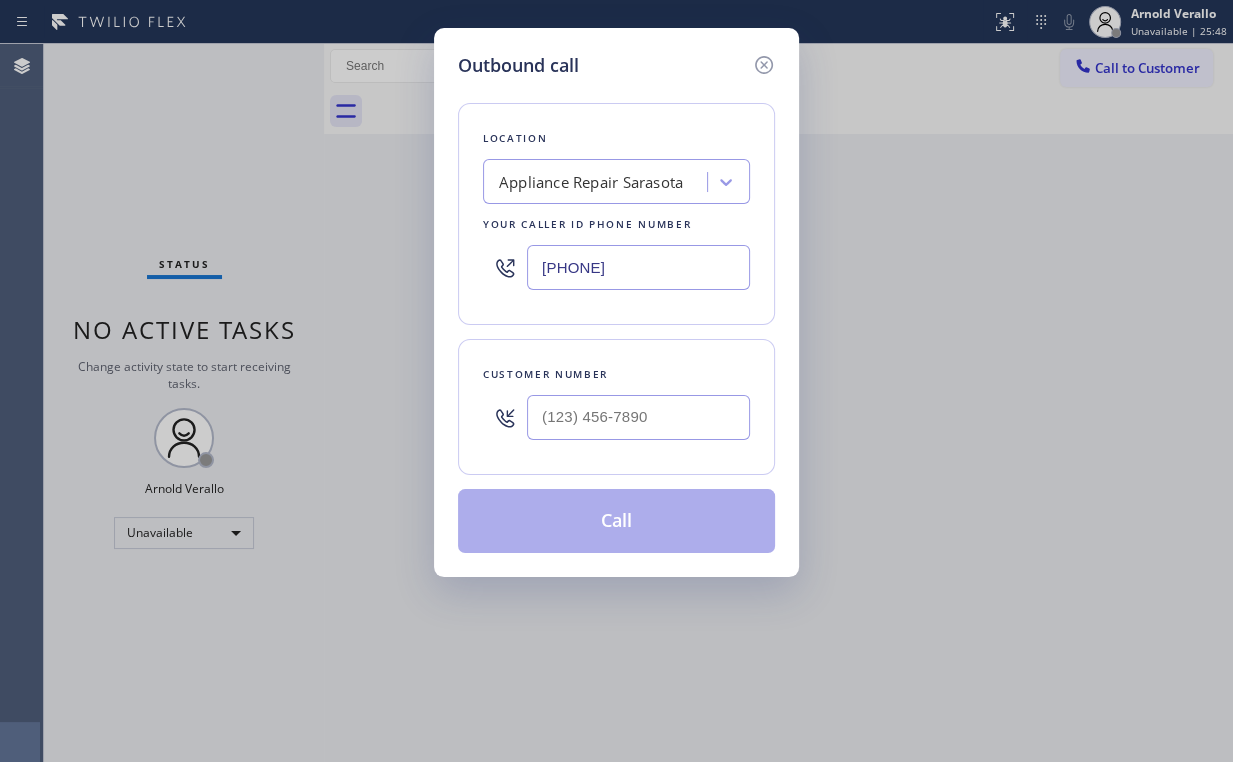click on "[PHONE]" at bounding box center [638, 267] 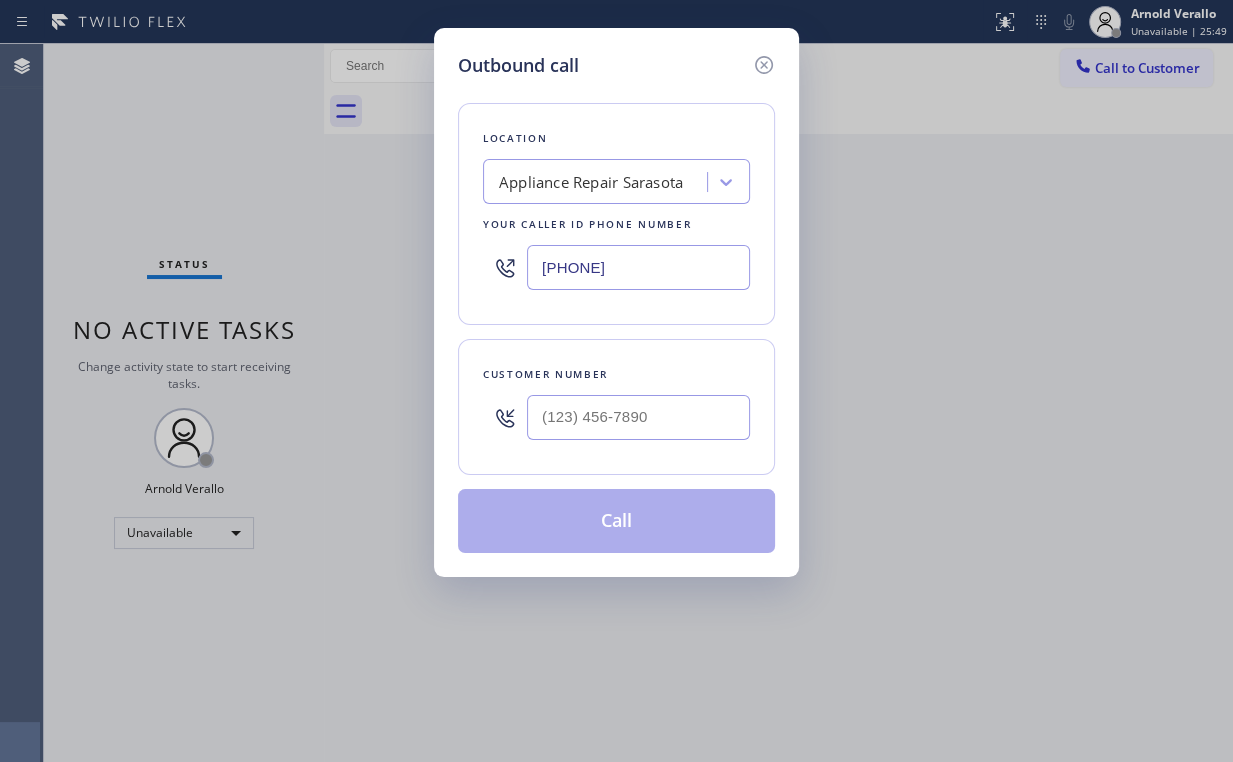 click on "[PHONE]" at bounding box center (638, 267) 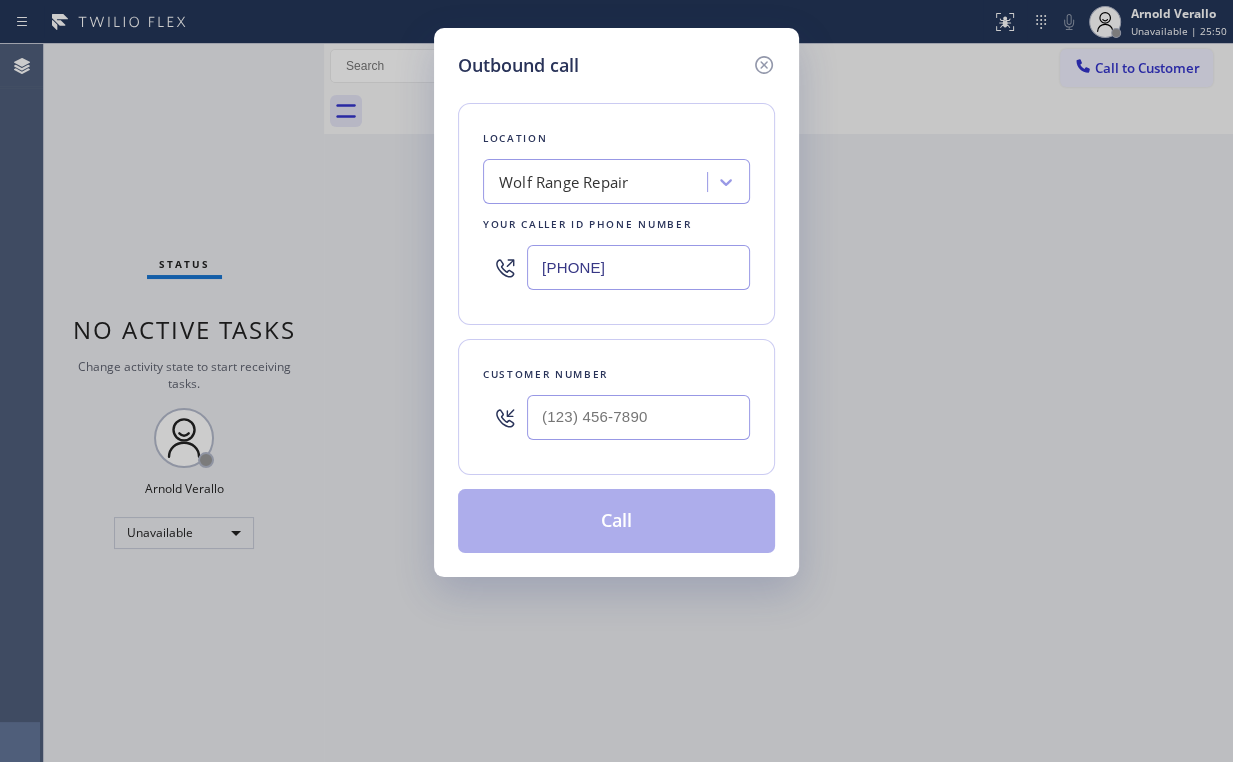 type on "[PHONE]" 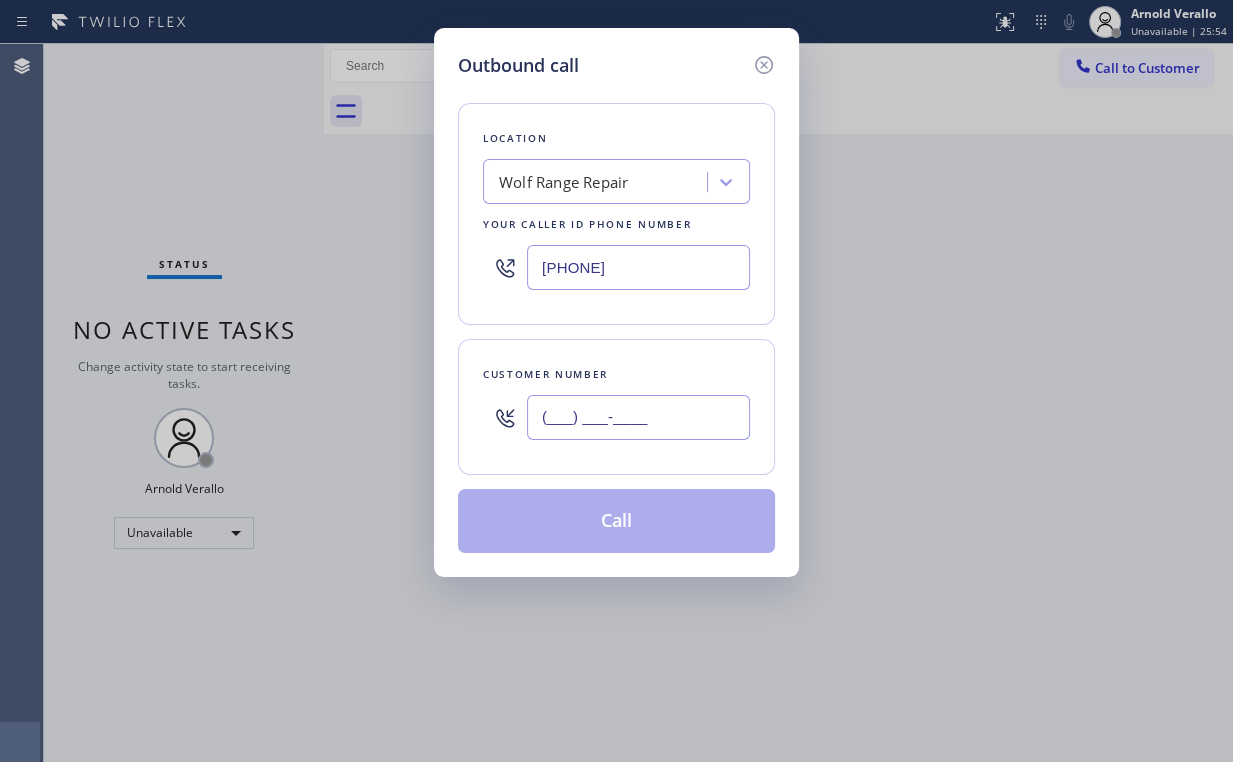 drag, startPoint x: 619, startPoint y: 400, endPoint x: 637, endPoint y: 409, distance: 20.12461 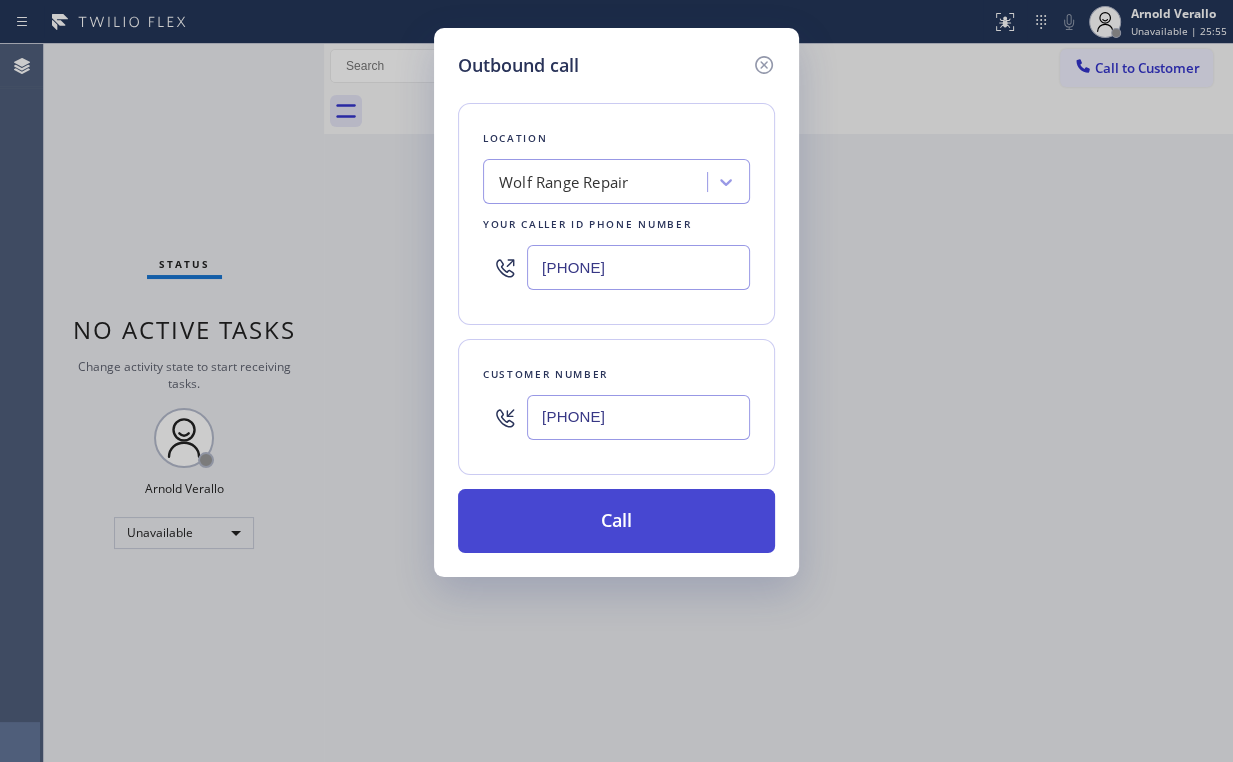 type on "[PHONE]" 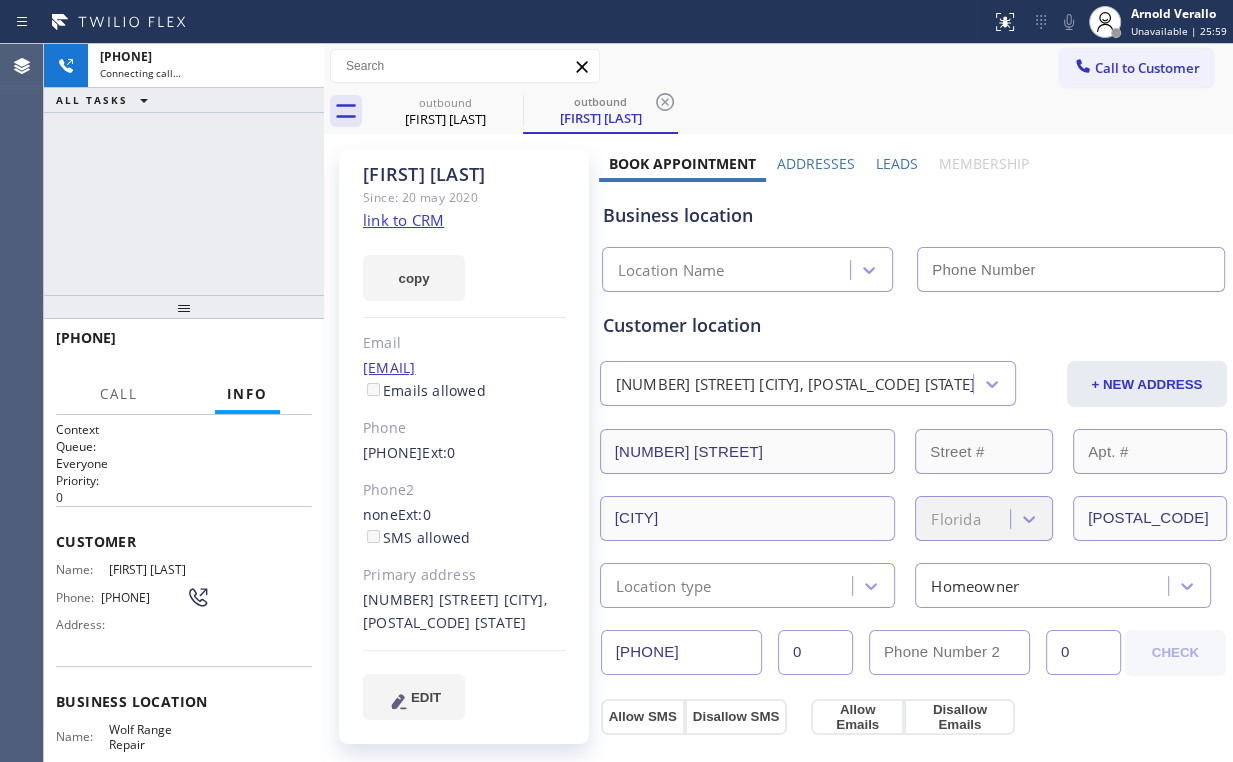 click on "[PHONE] Connecting call… ALL TASKS ALL TASKS ACTIVE TASKS TASKS IN WRAP UP" at bounding box center [184, 169] 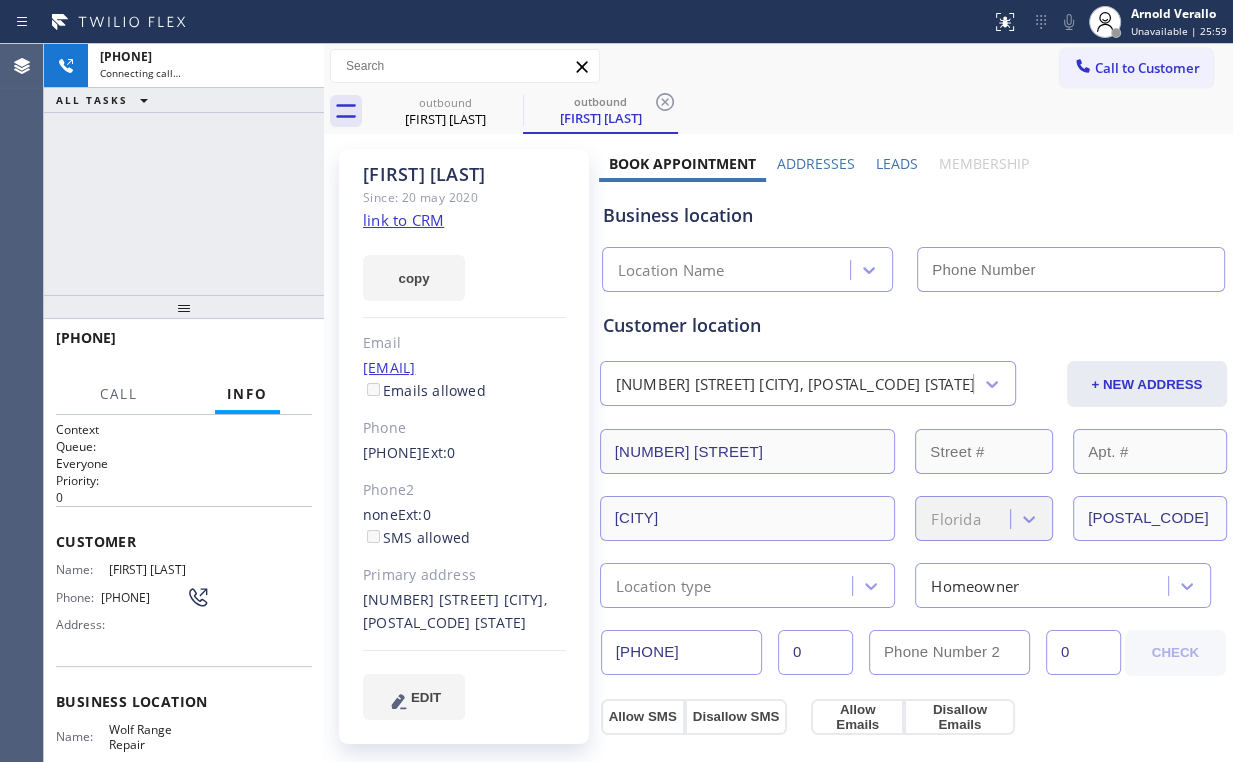 type on "[PHONE]" 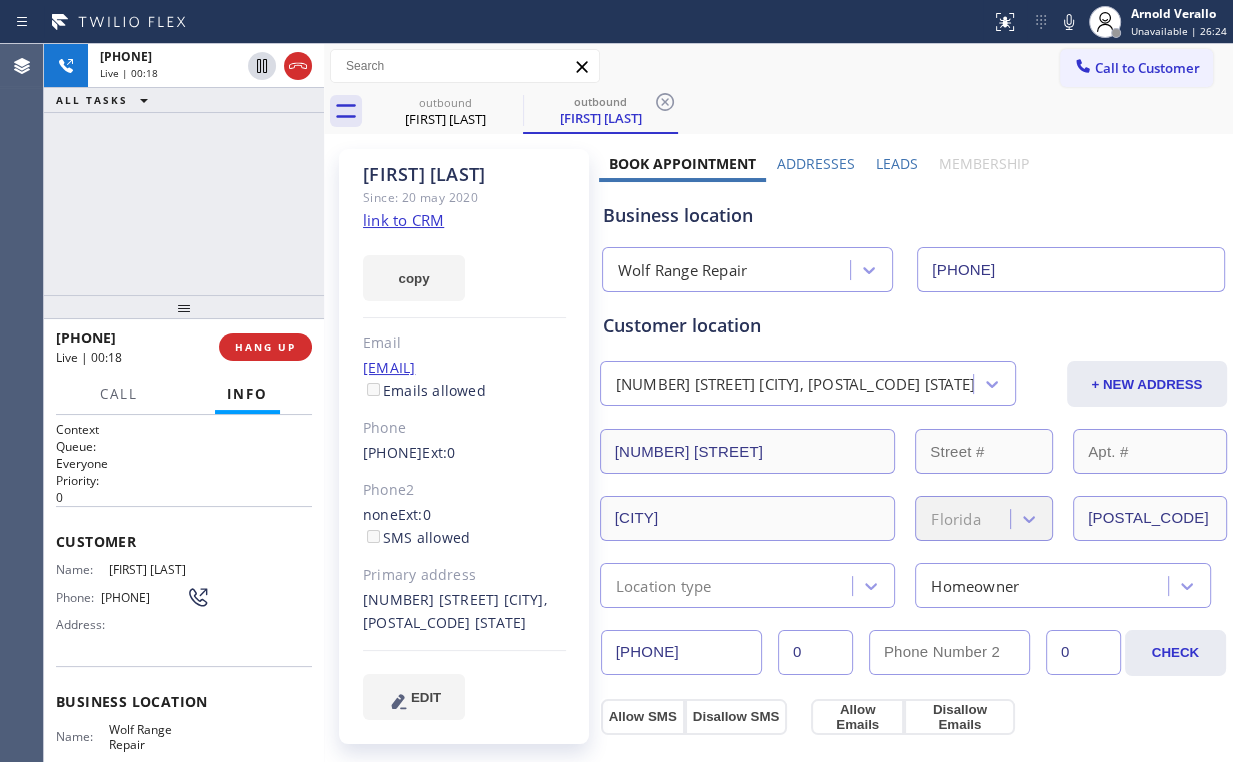 click on "[PHONE] Live | 00:18 ALL TASKS ALL TASKS ACTIVE TASKS TASKS IN WRAP UP" at bounding box center (184, 169) 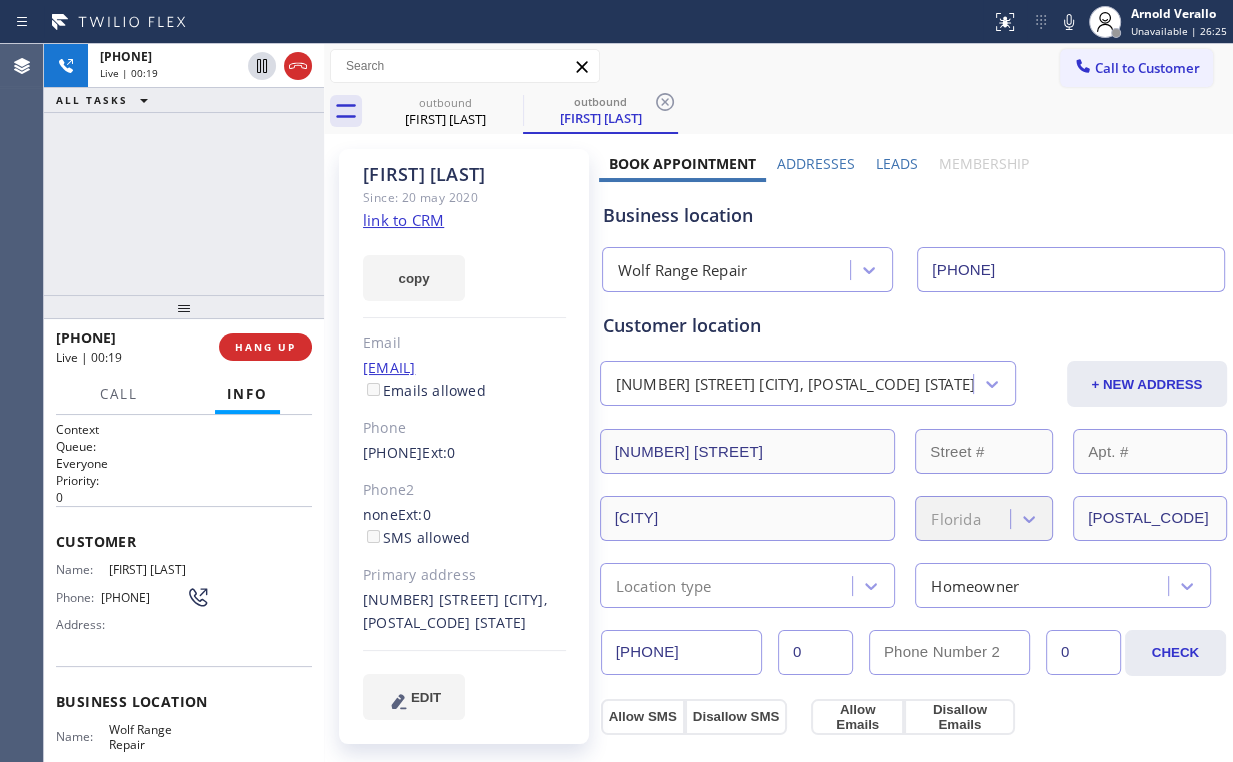 click on "[PHONE] Live | 00:19 ALL TASKS ALL TASKS ACTIVE TASKS TASKS IN WRAP UP" at bounding box center [184, 169] 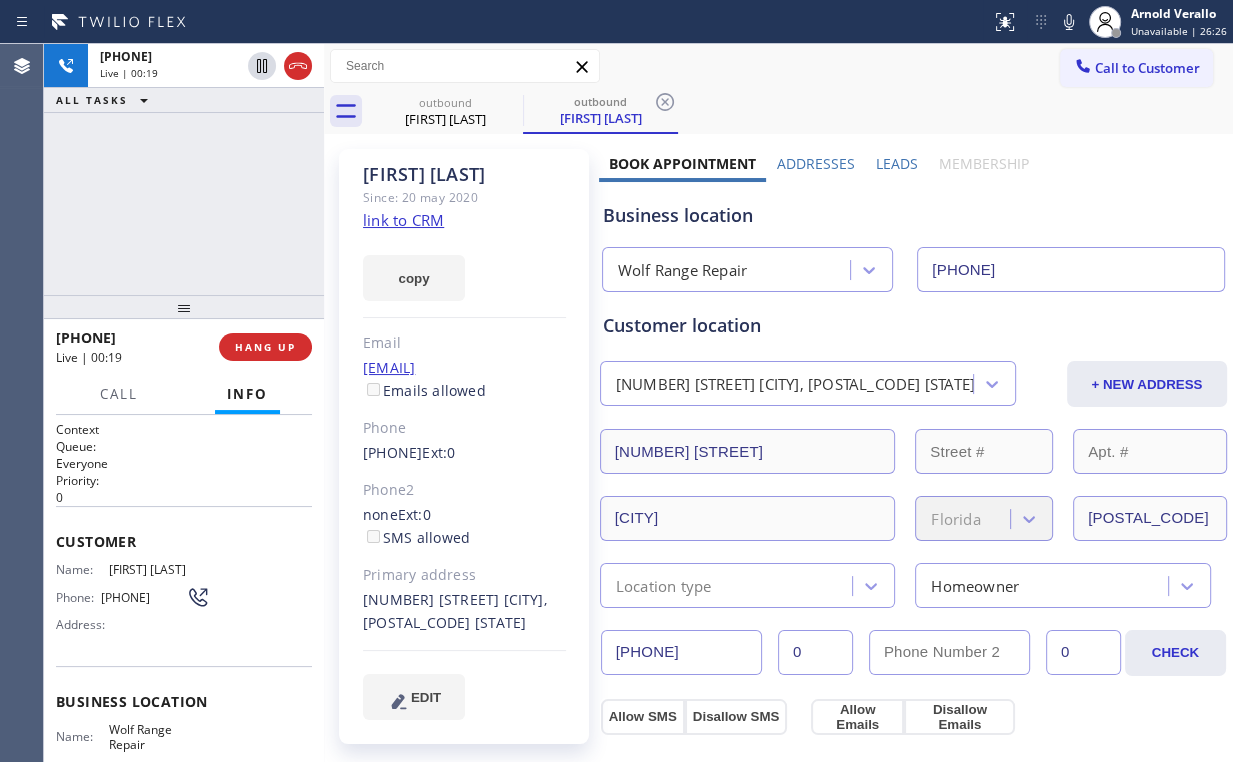 click on "[PHONE] Live | 00:19 ALL TASKS ALL TASKS ACTIVE TASKS TASKS IN WRAP UP" at bounding box center (184, 169) 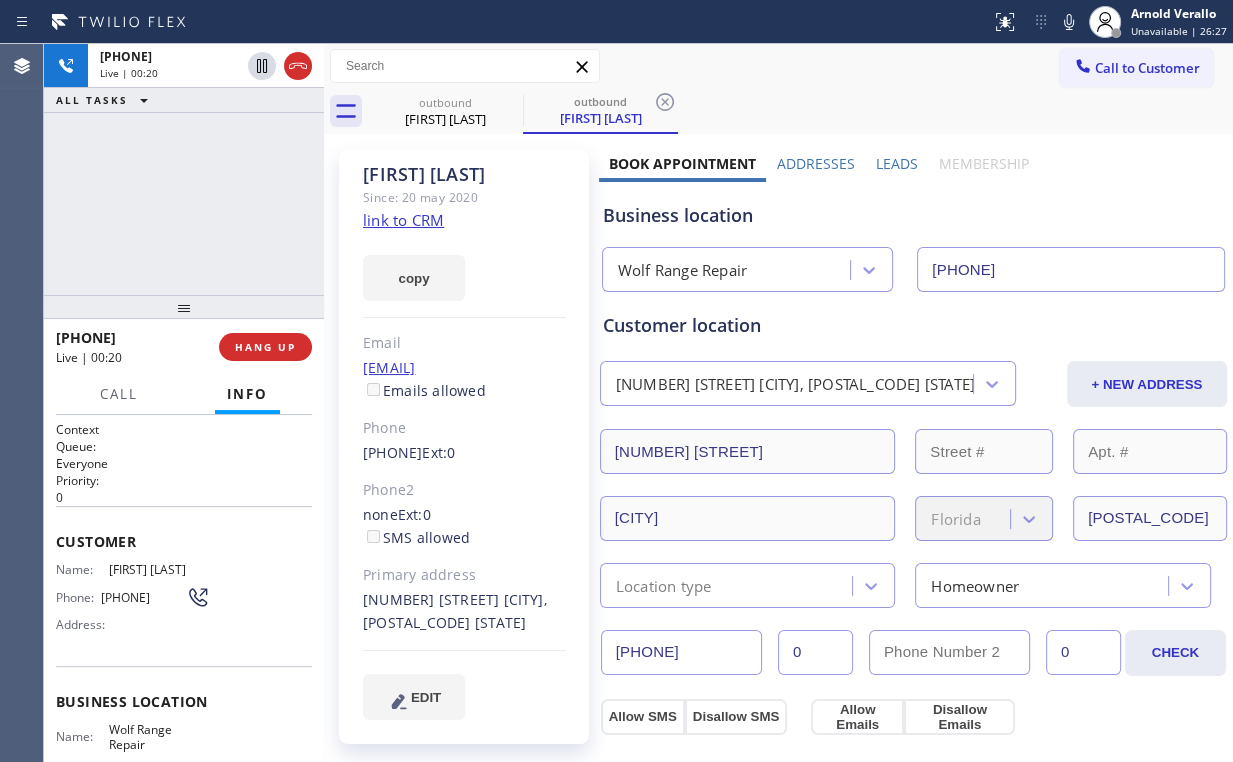 click on "[PHONE] Live | 00:20 ALL TASKS ALL TASKS ACTIVE TASKS TASKS IN WRAP UP" at bounding box center (184, 169) 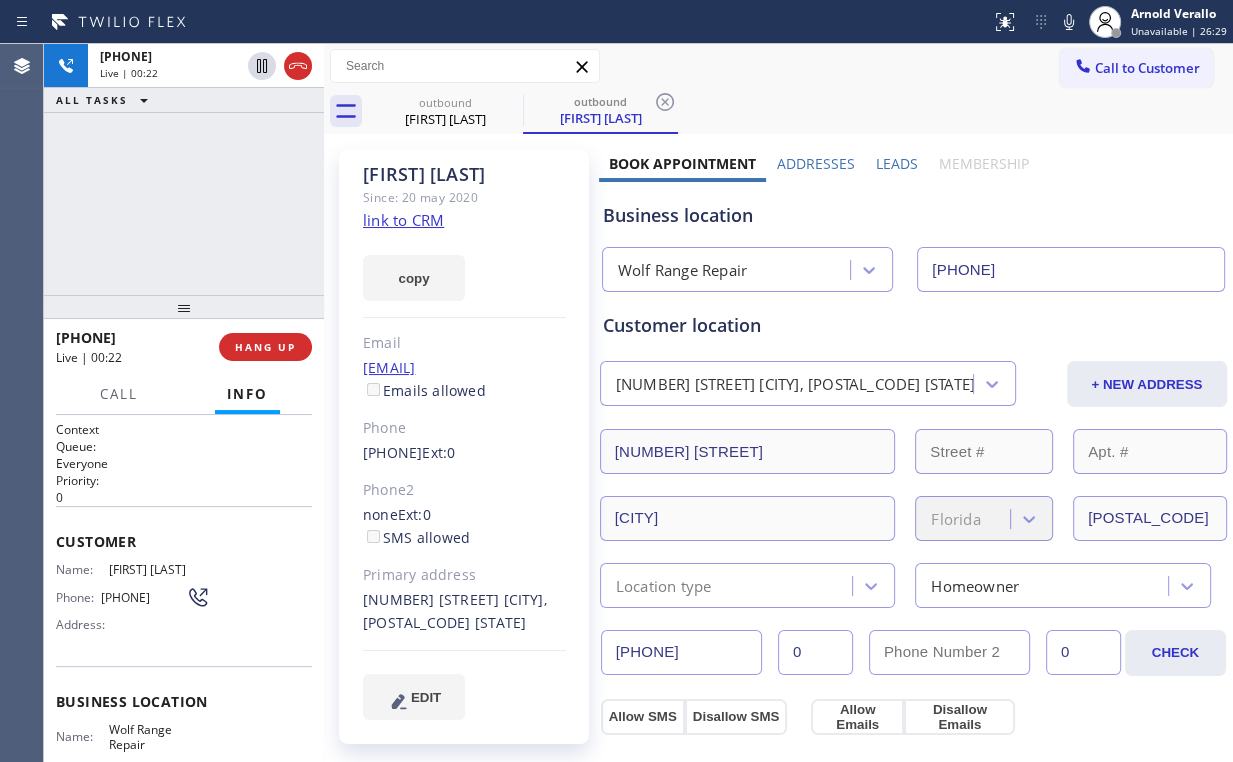 click on "[PHONE] Live | 00:22 ALL TASKS ALL TASKS ACTIVE TASKS TASKS IN WRAP UP" at bounding box center [184, 169] 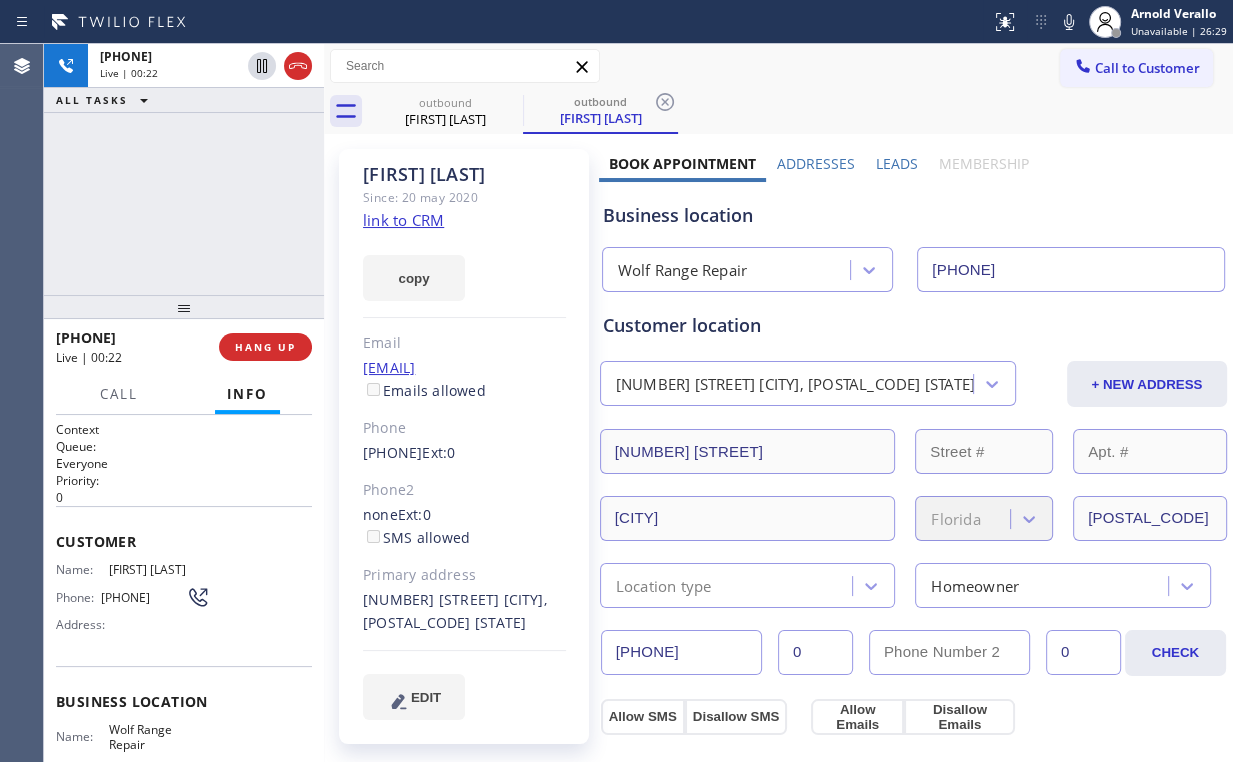 click on "[PHONE] Live | 00:22 ALL TASKS ALL TASKS ACTIVE TASKS TASKS IN WRAP UP" at bounding box center (184, 169) 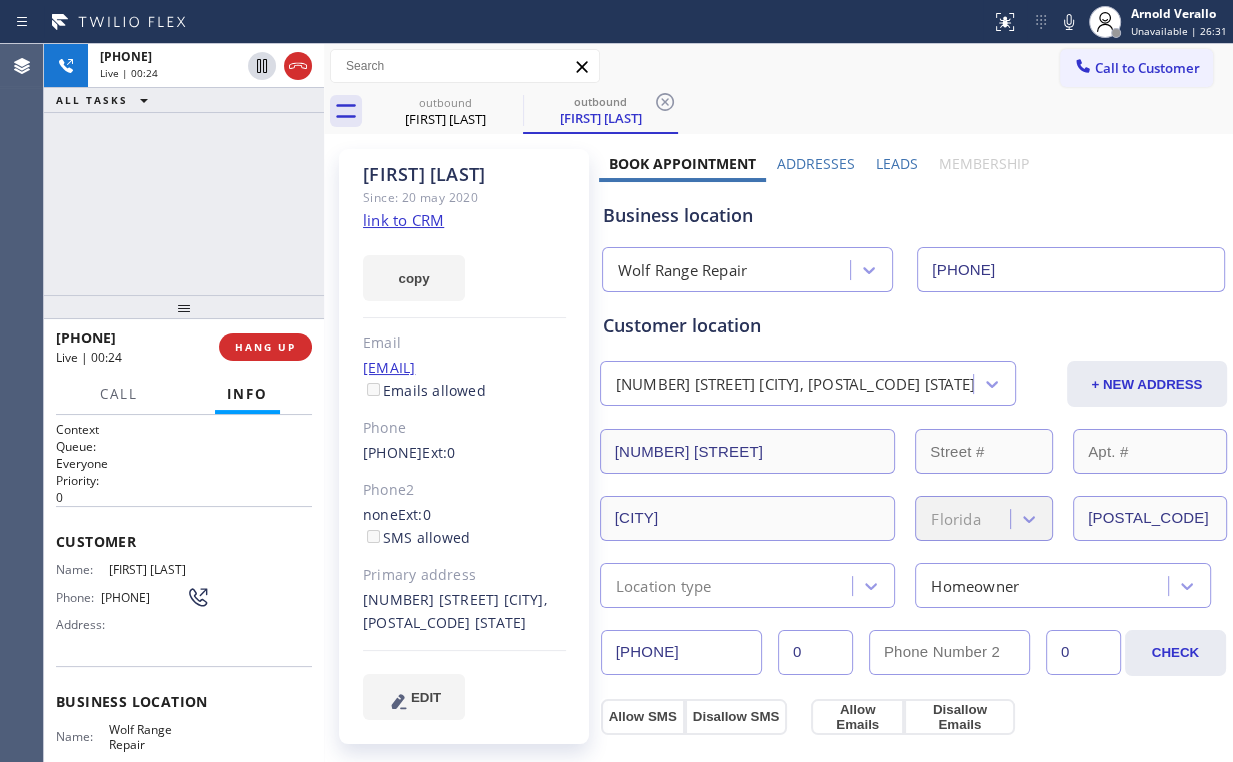 click on "[PHONE] Live | 00:24 ALL TASKS ALL TASKS ACTIVE TASKS TASKS IN WRAP UP" at bounding box center (184, 169) 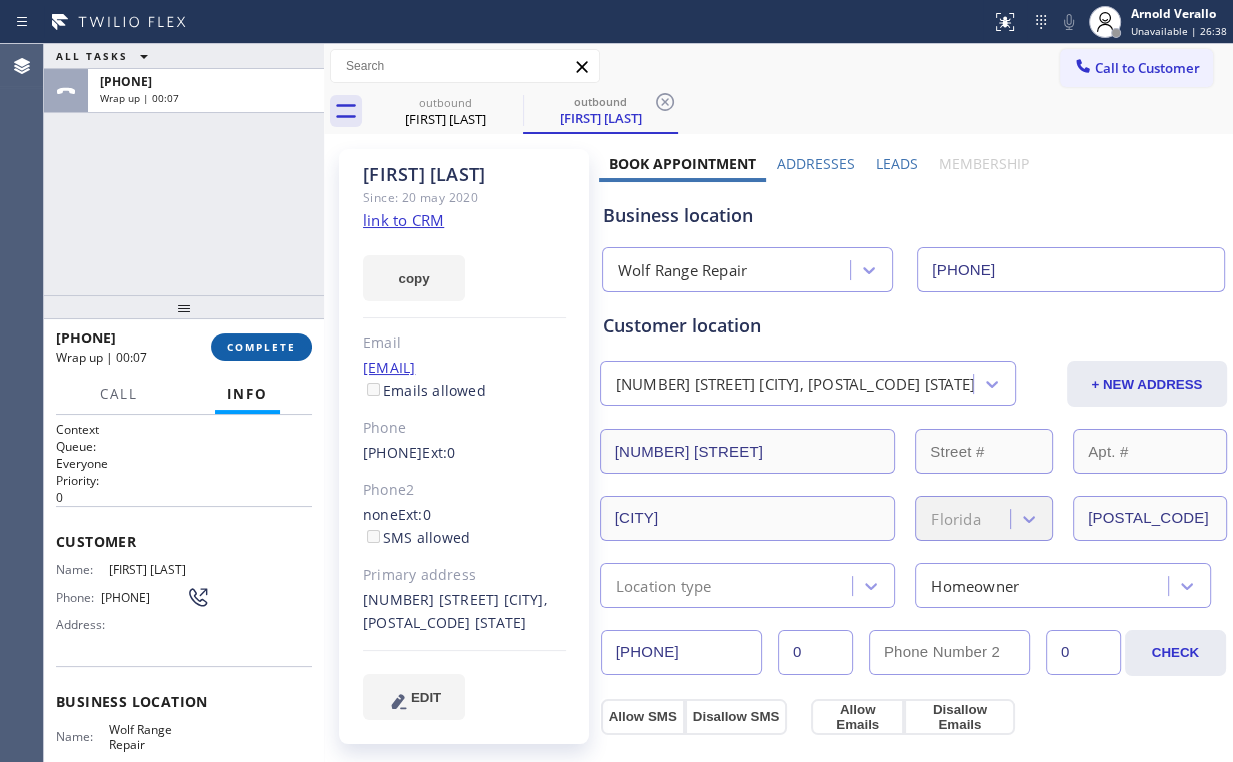 click on "COMPLETE" at bounding box center (261, 347) 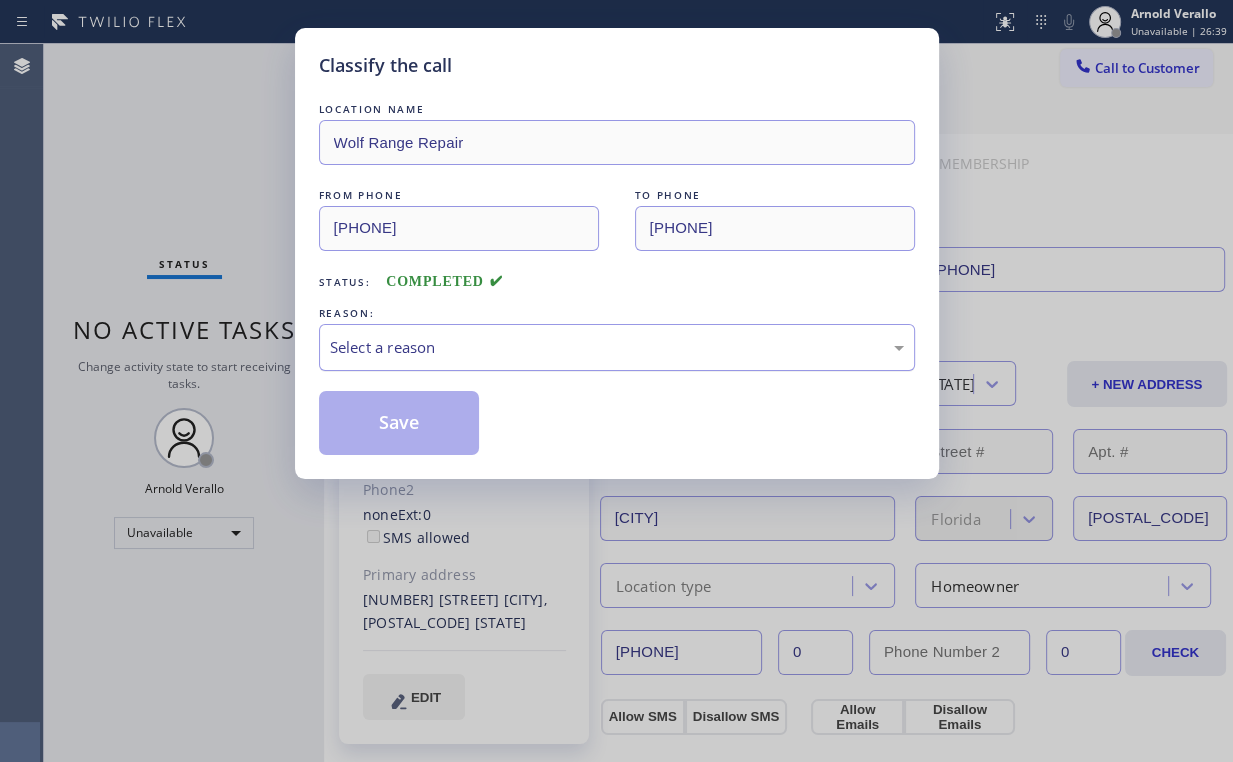 click on "Select a reason" at bounding box center (617, 347) 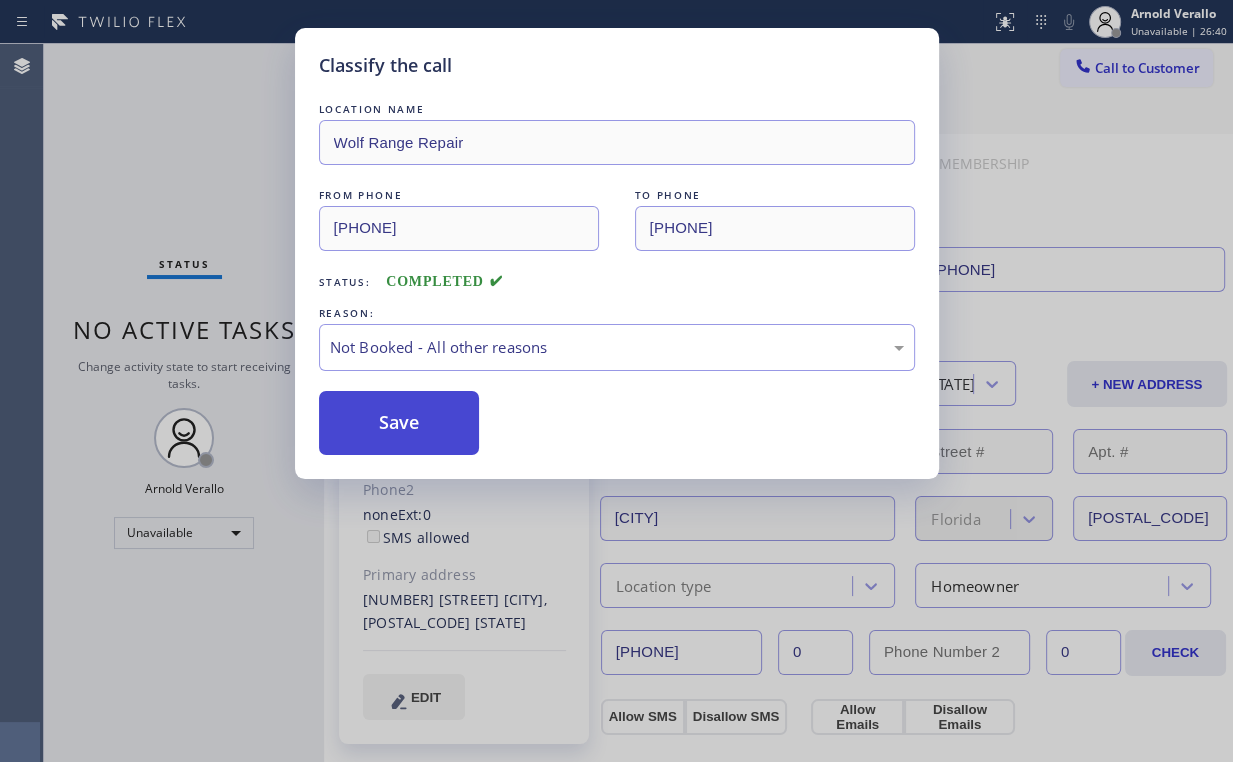click on "Save" at bounding box center [399, 423] 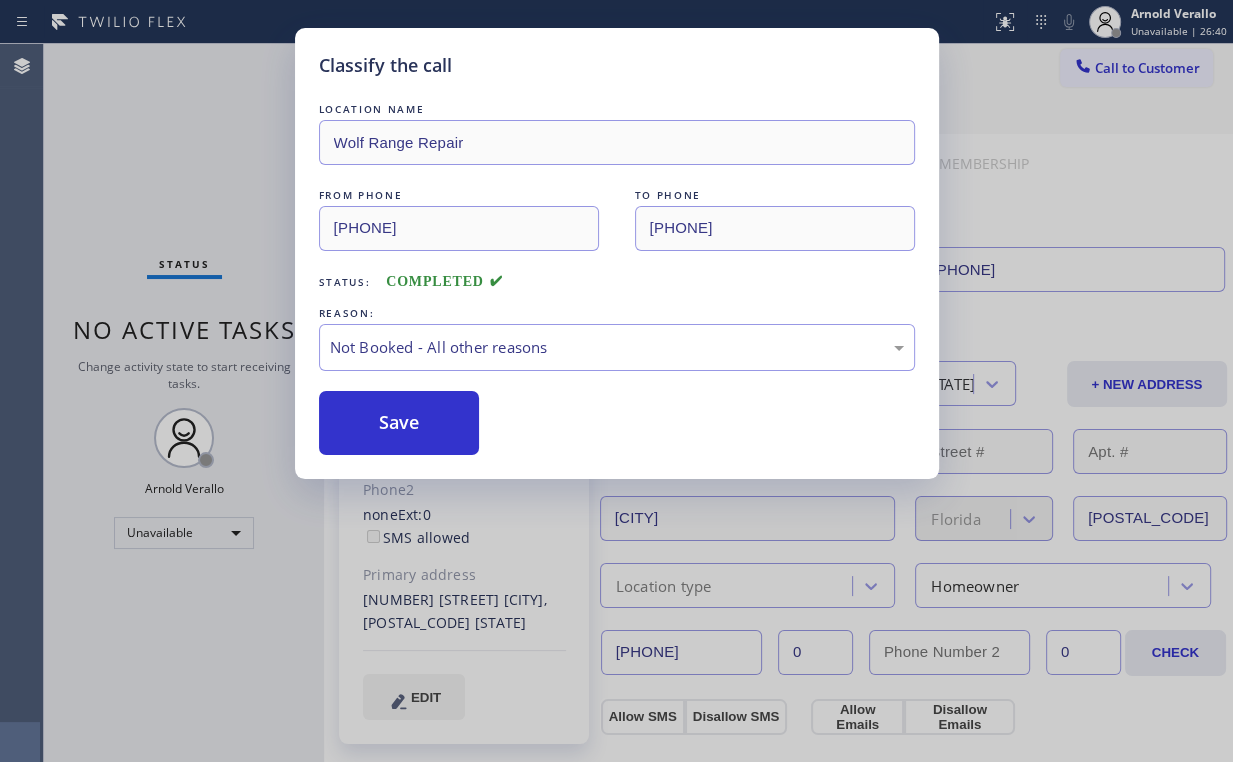 click on "Classify the call LOCATION NAME Wolf Range Repair FROM PHONE [PHONE] TO PHONE [PHONE] Status: COMPLETED REASON: Not Booked - All other reasons Save" at bounding box center (616, 381) 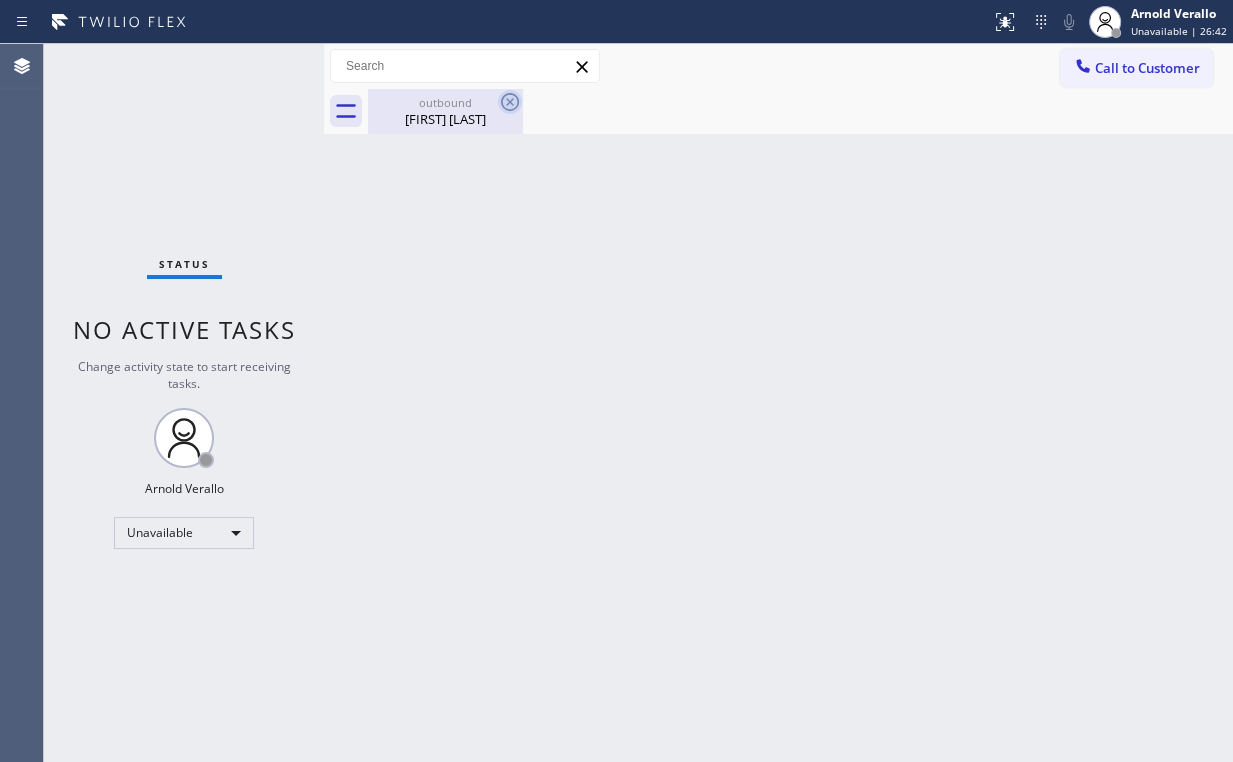 drag, startPoint x: 437, startPoint y: 106, endPoint x: 518, endPoint y: 100, distance: 81.22192 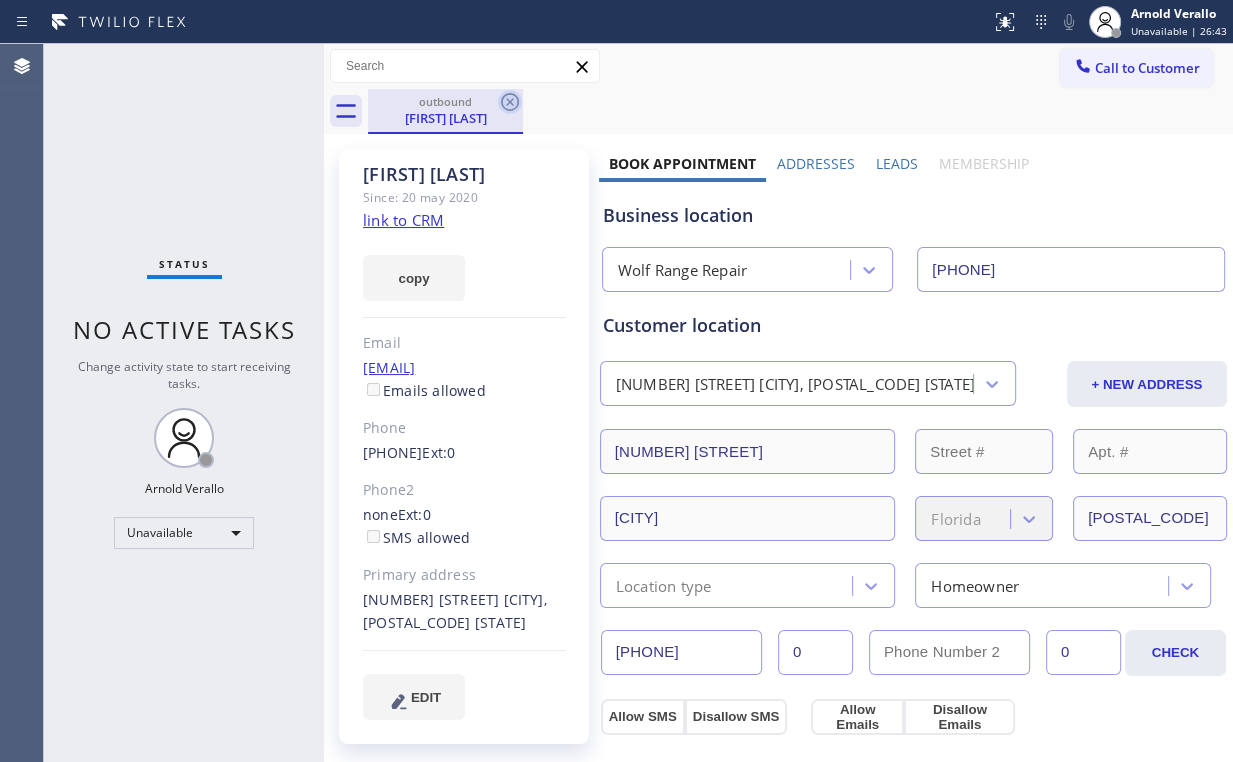 click 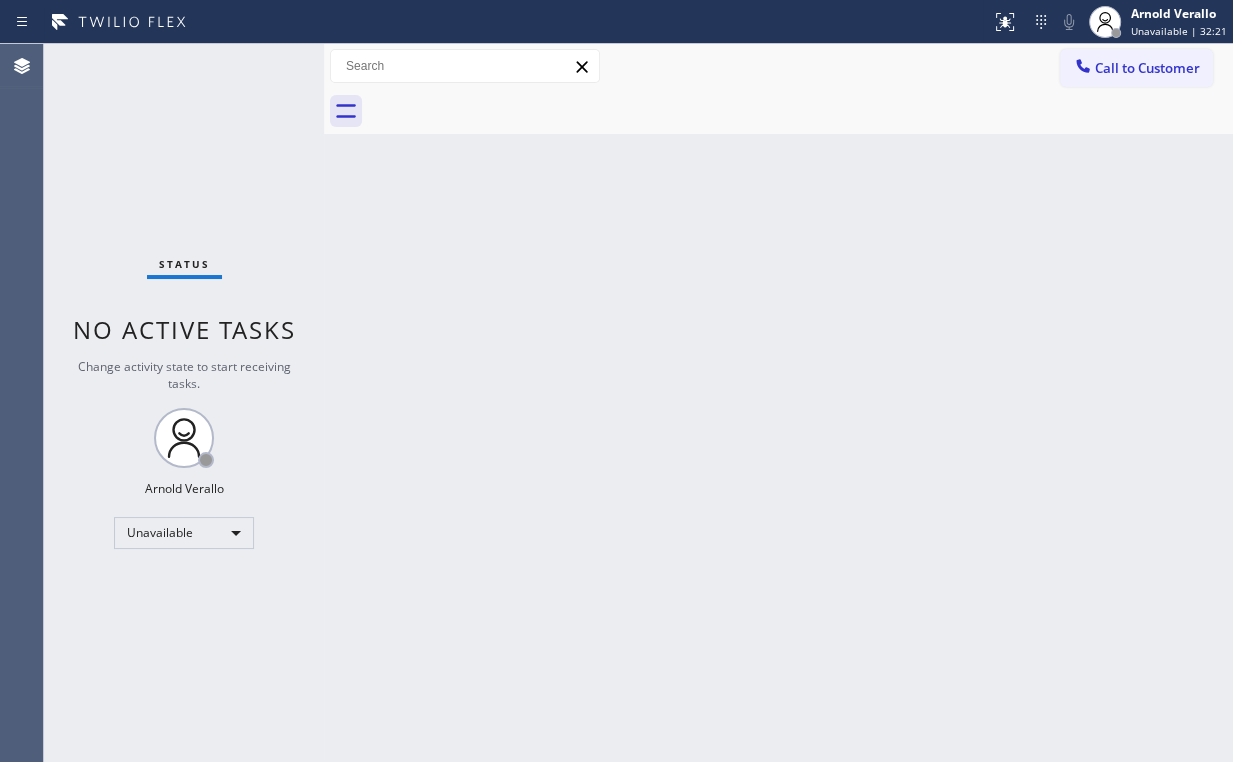 click on "Call to Customer" at bounding box center (1147, 68) 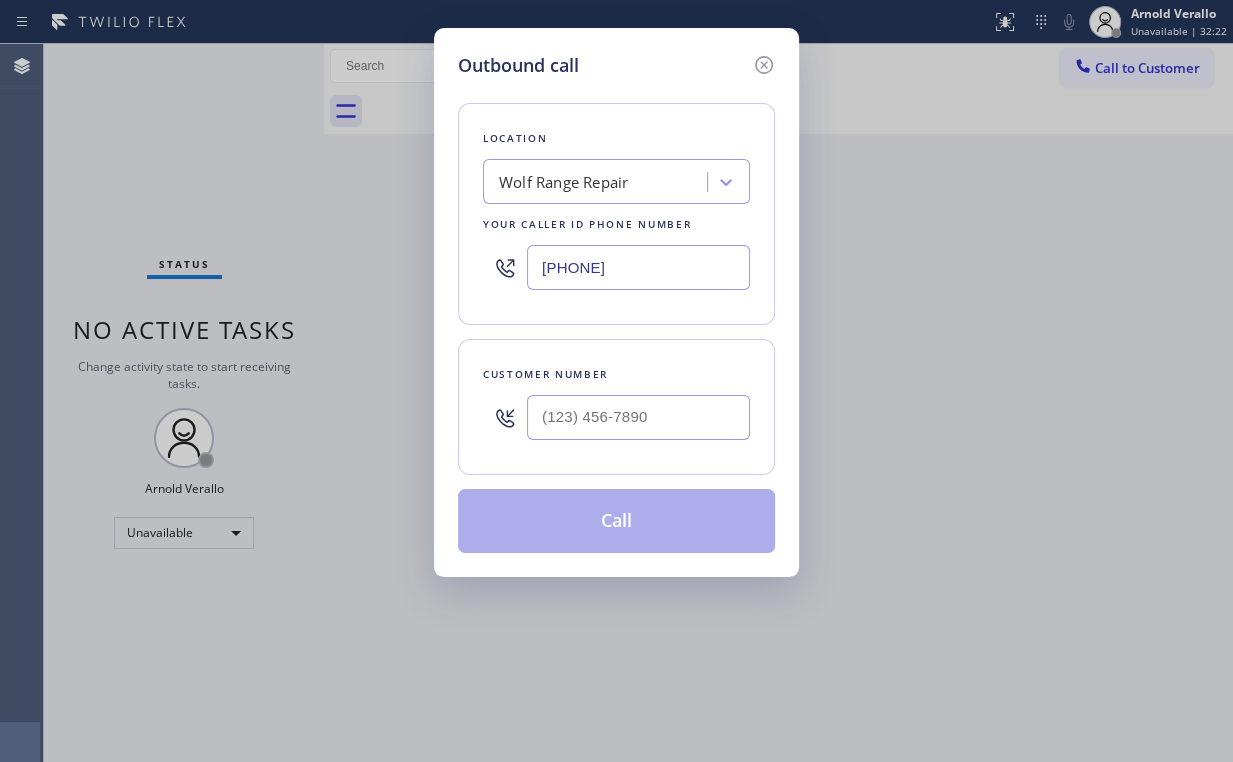 drag, startPoint x: 666, startPoint y: 263, endPoint x: 317, endPoint y: 258, distance: 349.03583 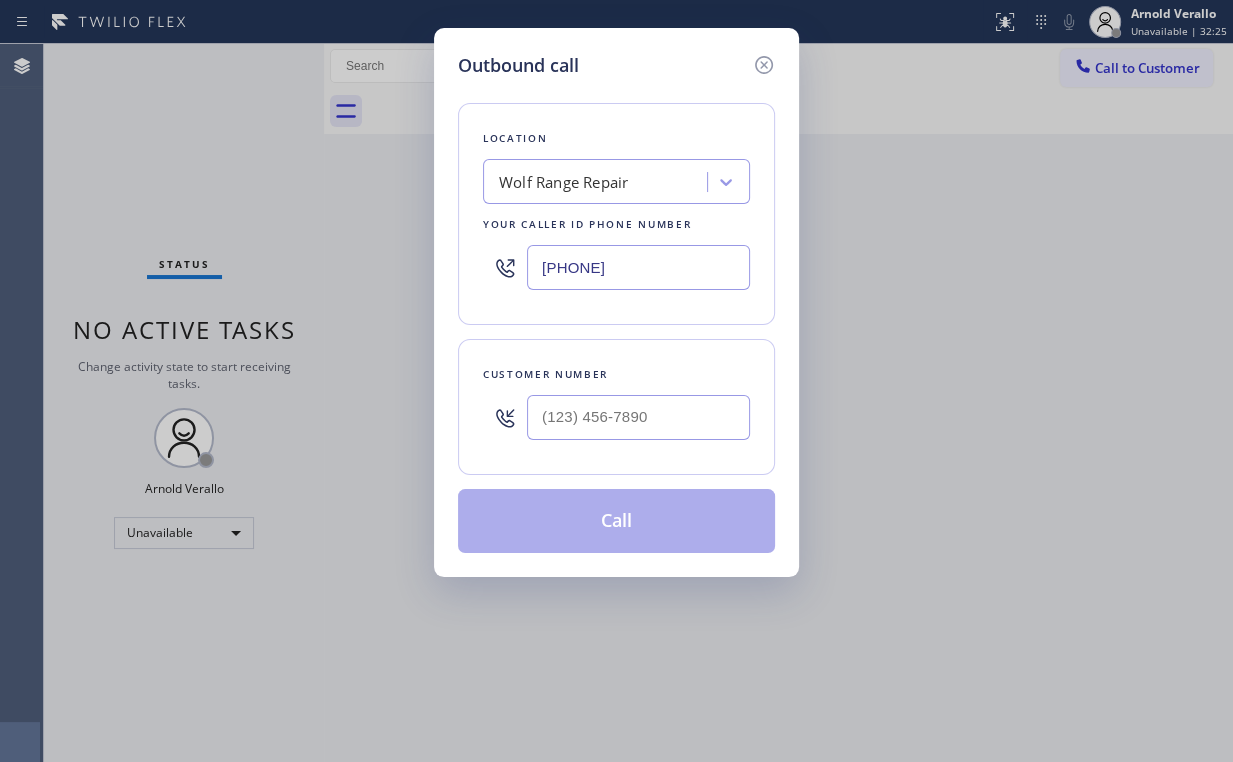 type on "[PHONE]" 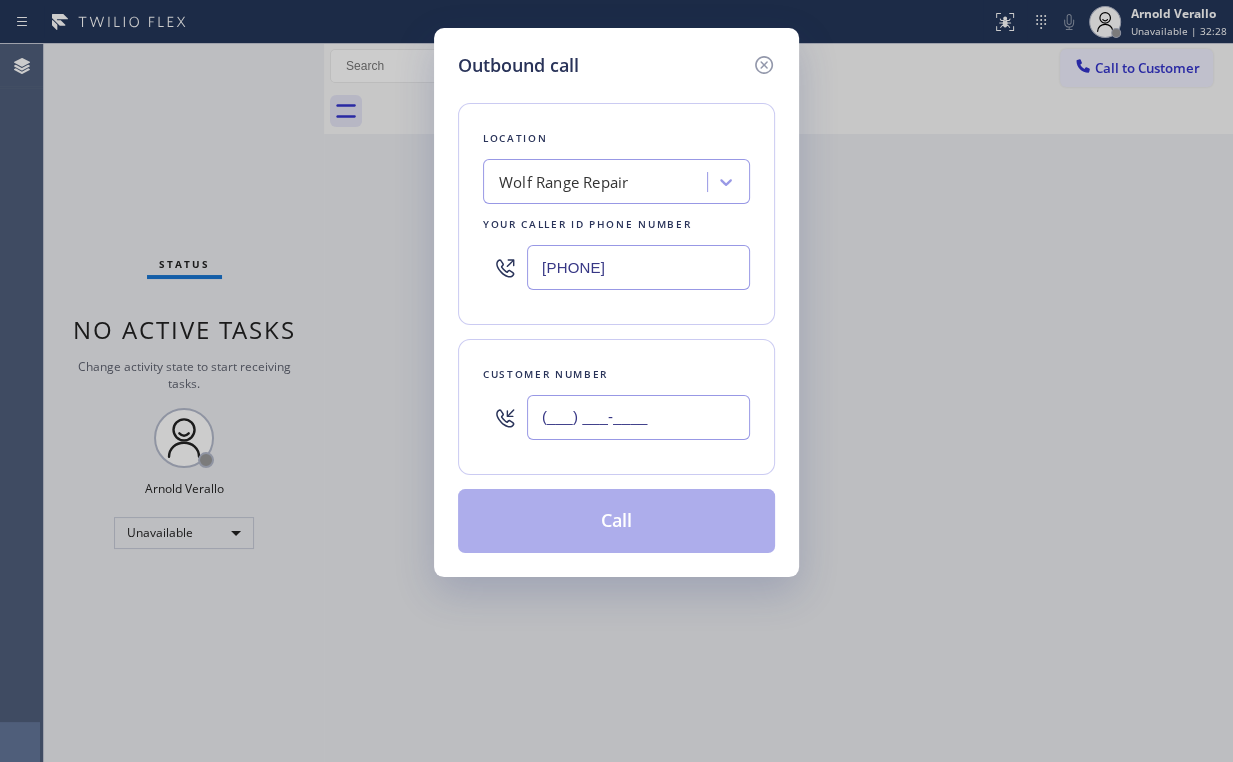 drag, startPoint x: 653, startPoint y: 416, endPoint x: 668, endPoint y: 415, distance: 15.033297 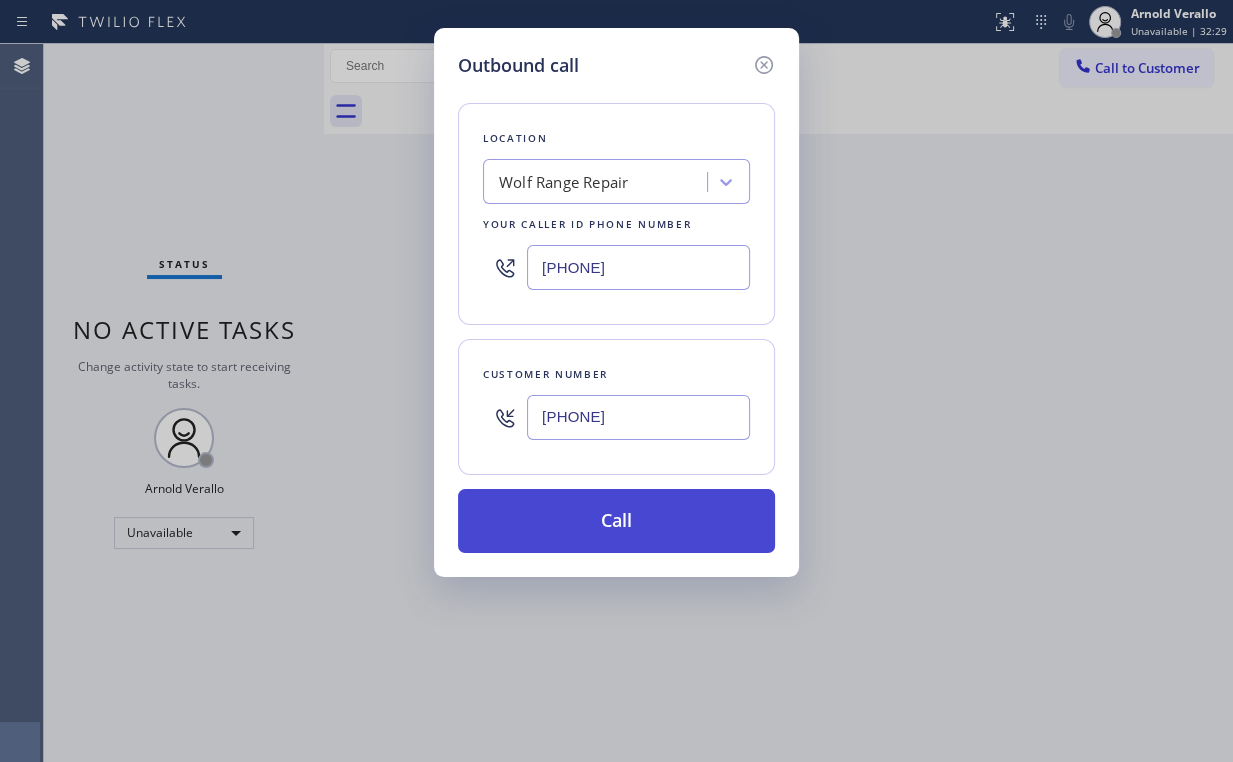 type on "[PHONE]" 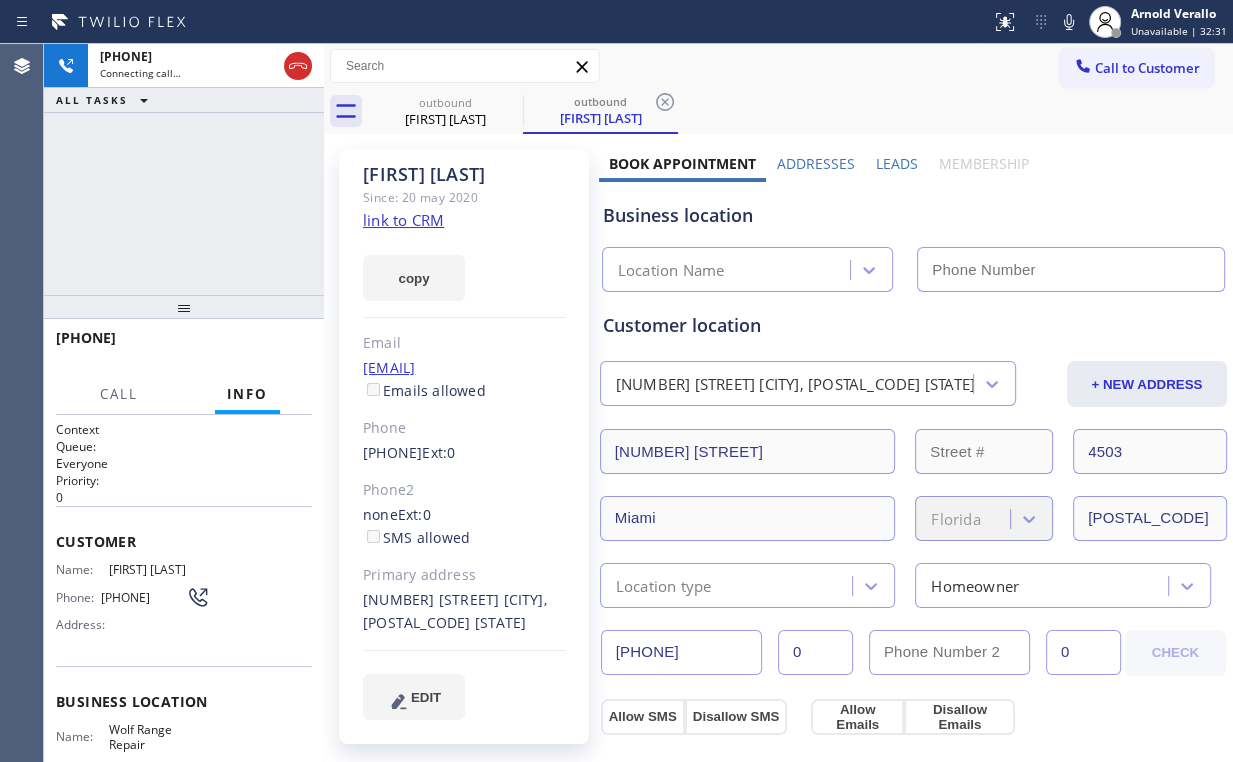 click on "[PHONE] Connecting call… ALL TASKS ALL TASKS ACTIVE TASKS TASKS IN WRAP UP" at bounding box center (184, 169) 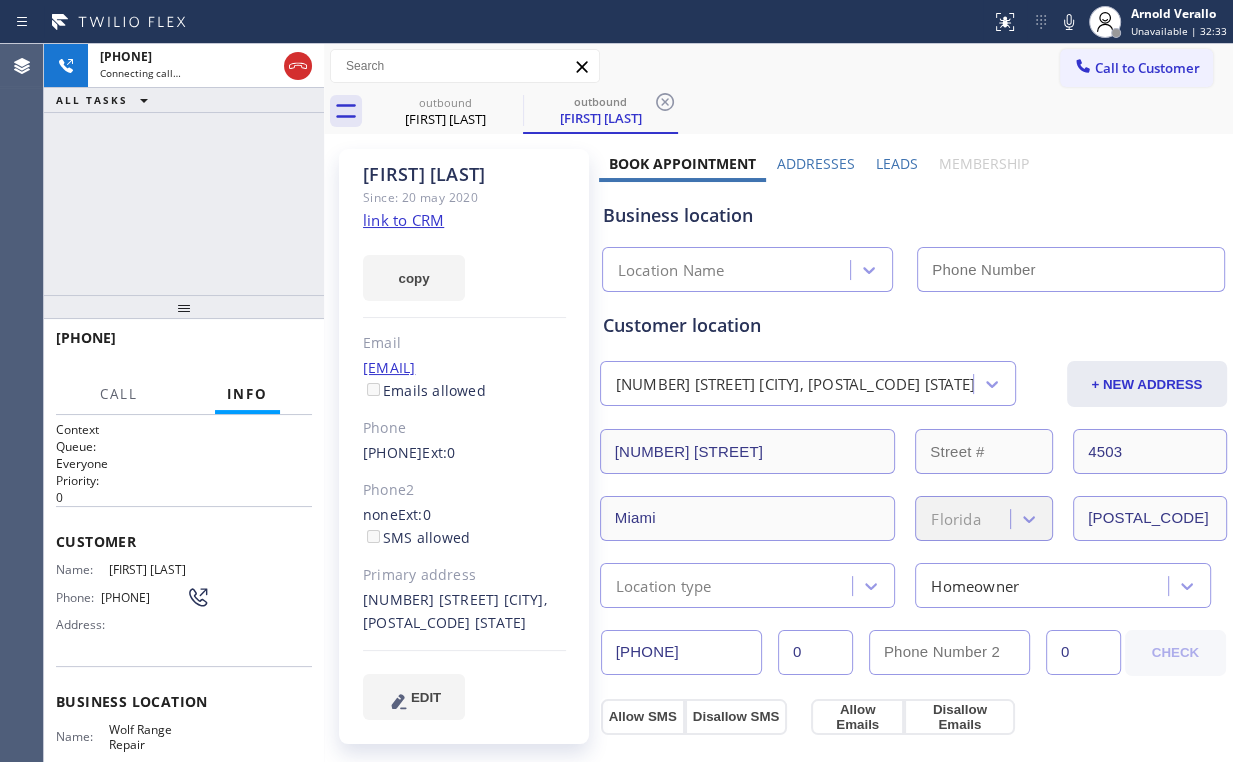 type on "[PHONE]" 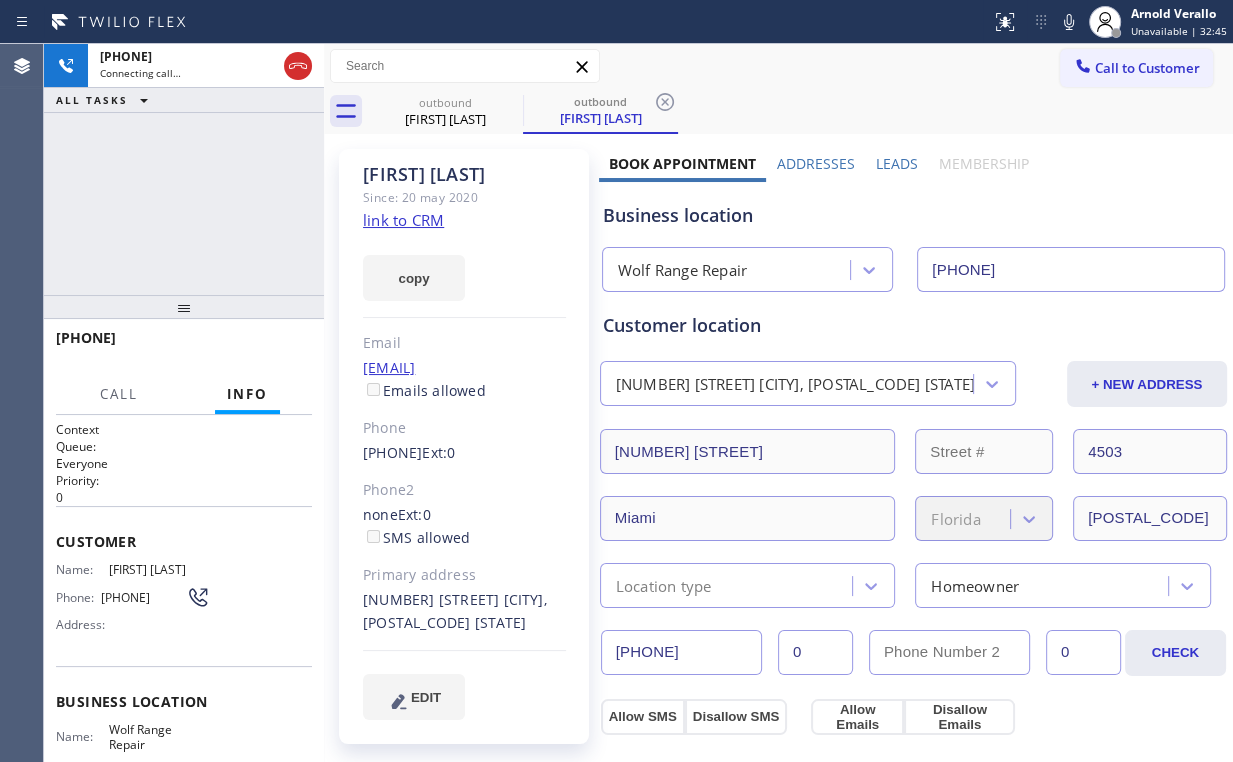 click on "[PHONE] Connecting call… ALL TASKS ALL TASKS ACTIVE TASKS TASKS IN WRAP UP" at bounding box center (184, 169) 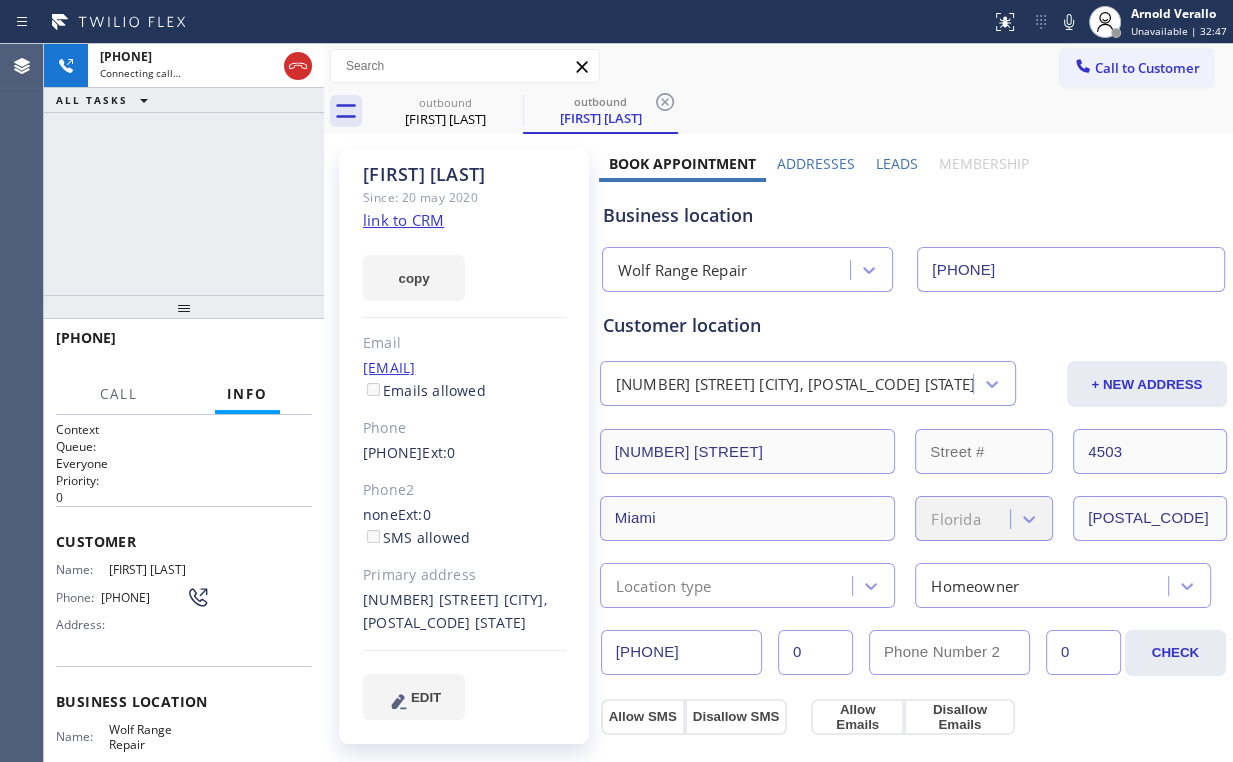 click on "[PHONE] Connecting call… ALL TASKS ALL TASKS ACTIVE TASKS TASKS IN WRAP UP" at bounding box center [184, 169] 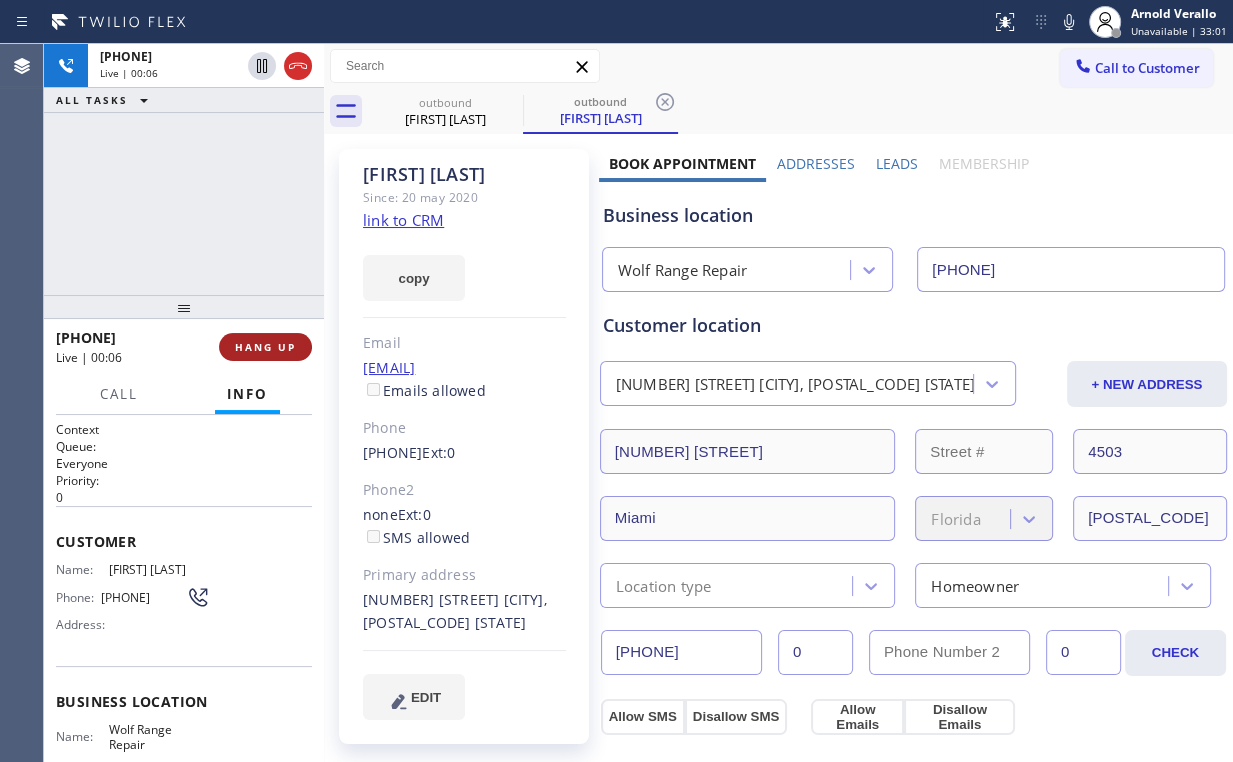 click on "HANG UP" at bounding box center (265, 347) 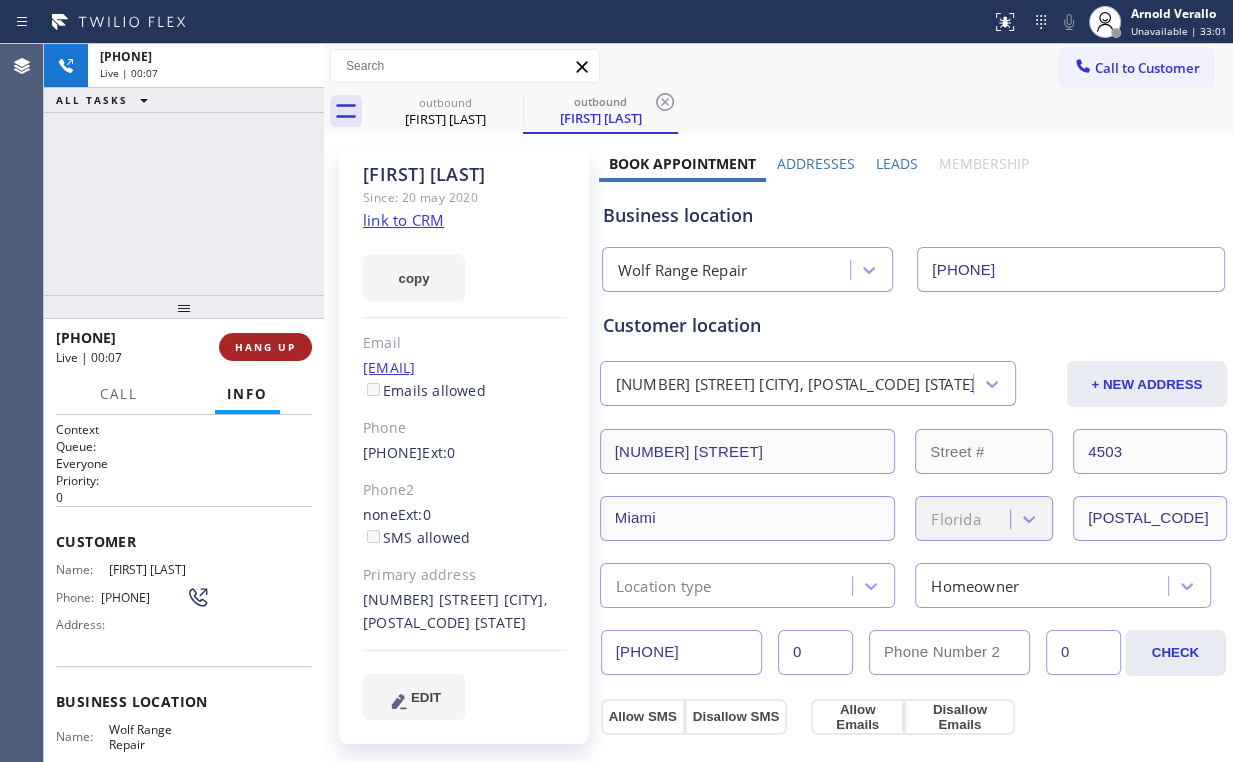 click on "HANG UP" at bounding box center [265, 347] 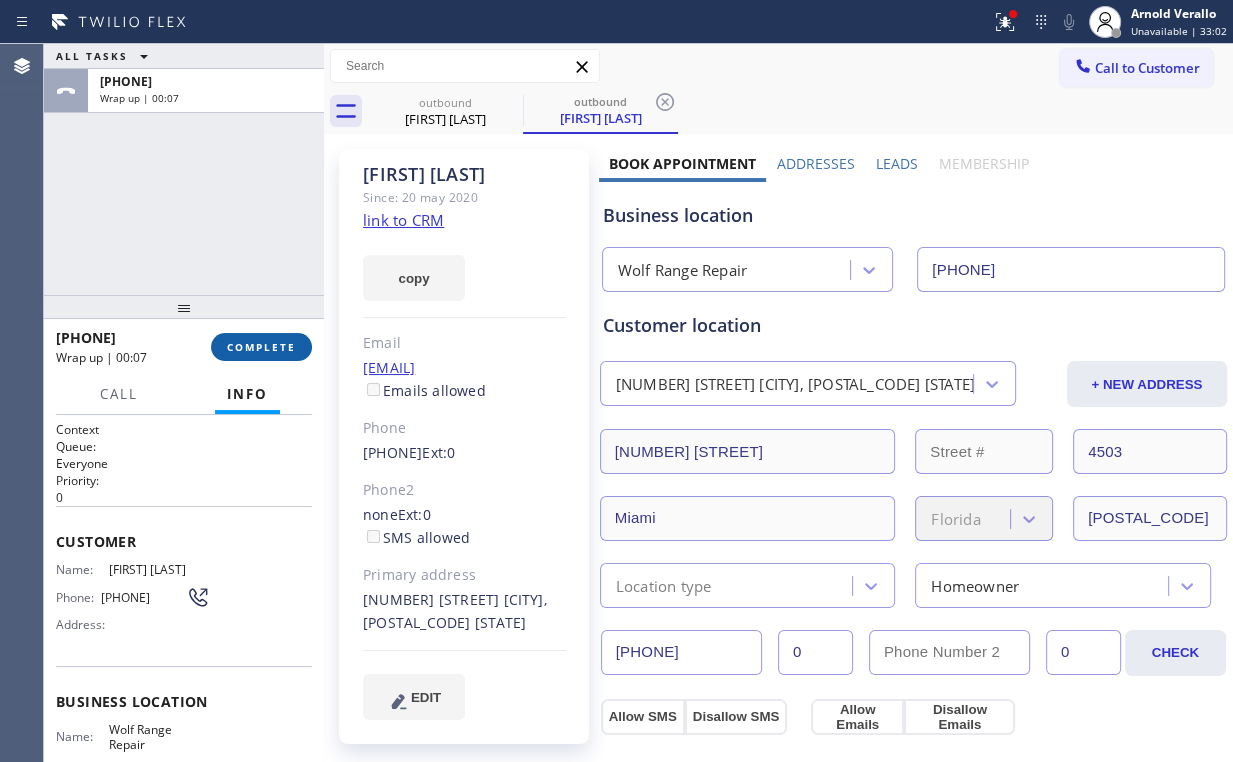 click on "COMPLETE" at bounding box center [261, 347] 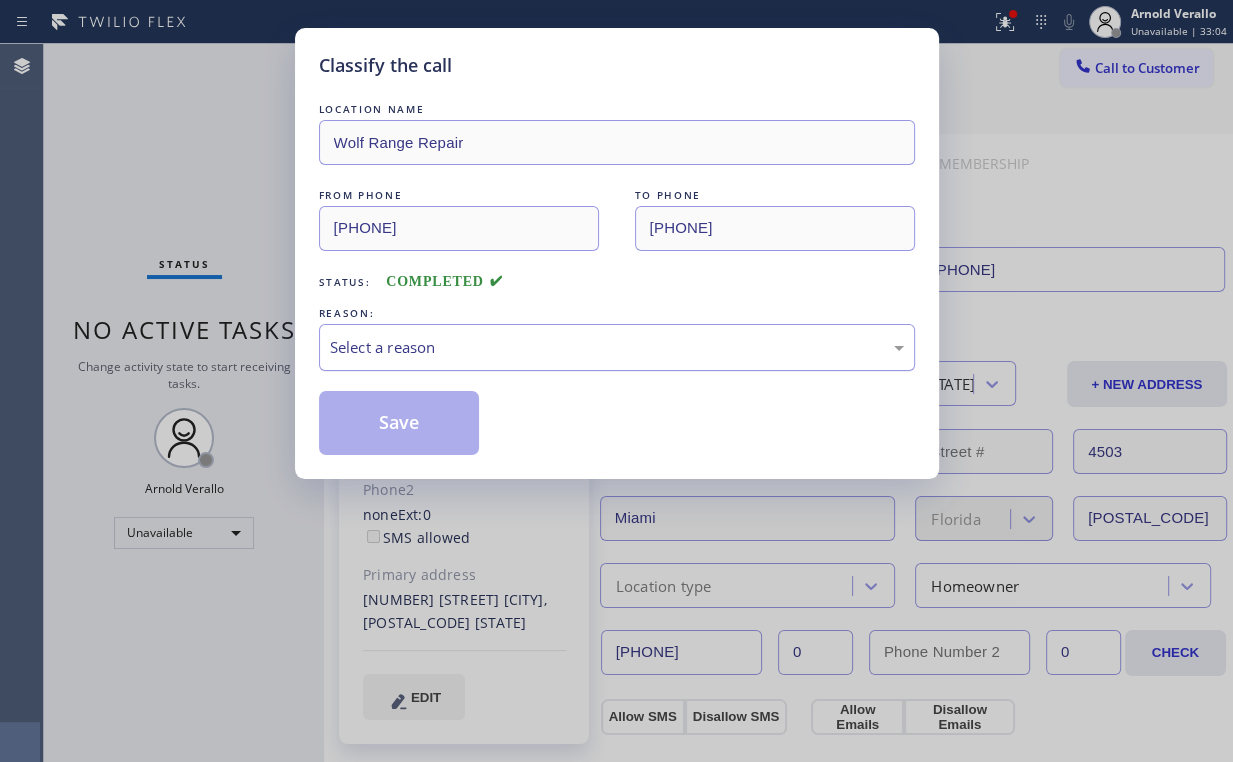click on "Select a reason" at bounding box center [617, 347] 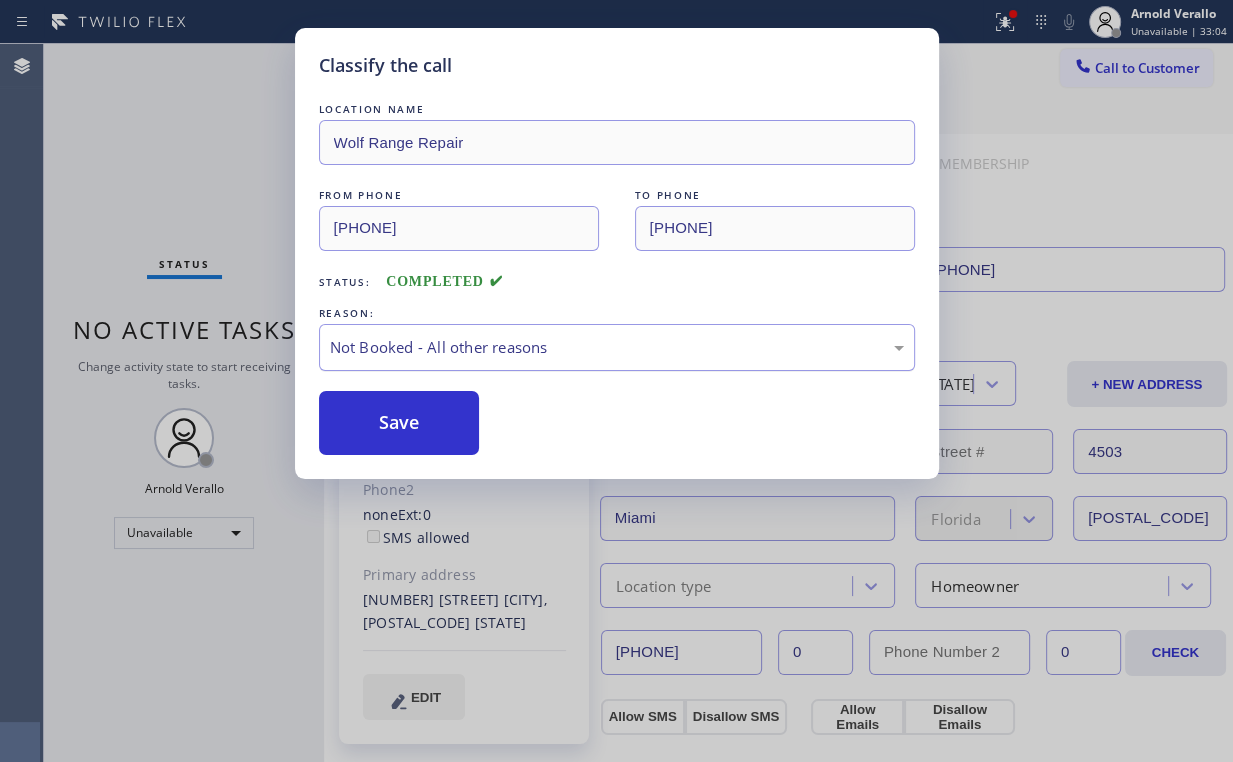 click on "Save" at bounding box center (399, 423) 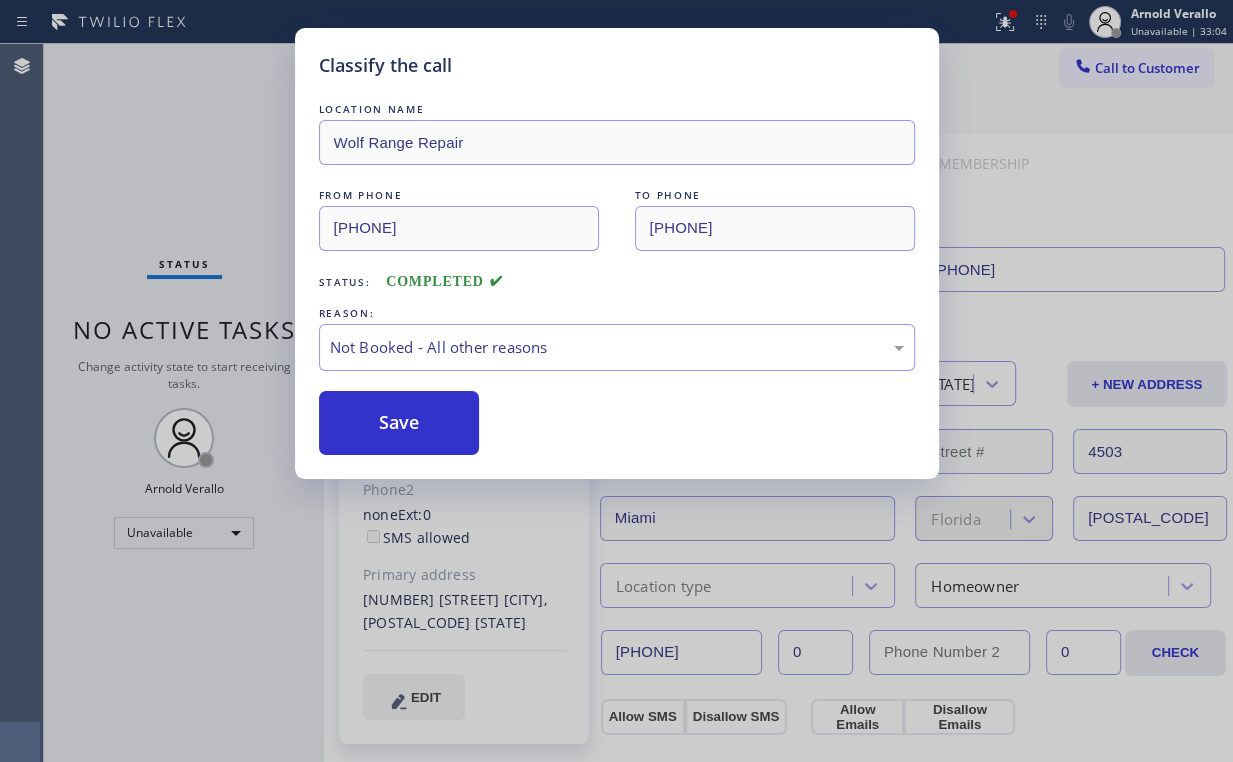 drag, startPoint x: 170, startPoint y: 173, endPoint x: 184, endPoint y: 42, distance: 131.74597 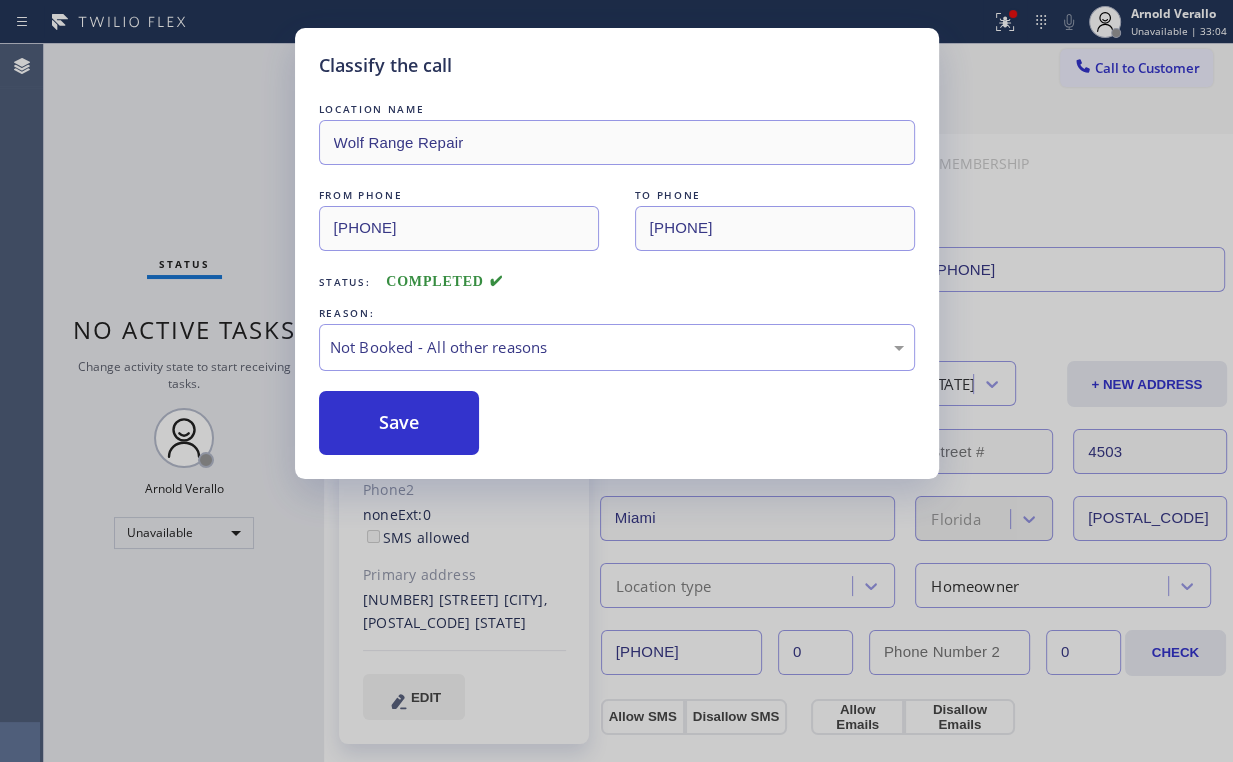 click on "Classify the call LOCATION NAME Wolf Range Repair FROM PHONE [PHONE] TO PHONE [PHONE] Status: COMPLETED REASON: Not Booked - All other reasons Save" at bounding box center (616, 381) 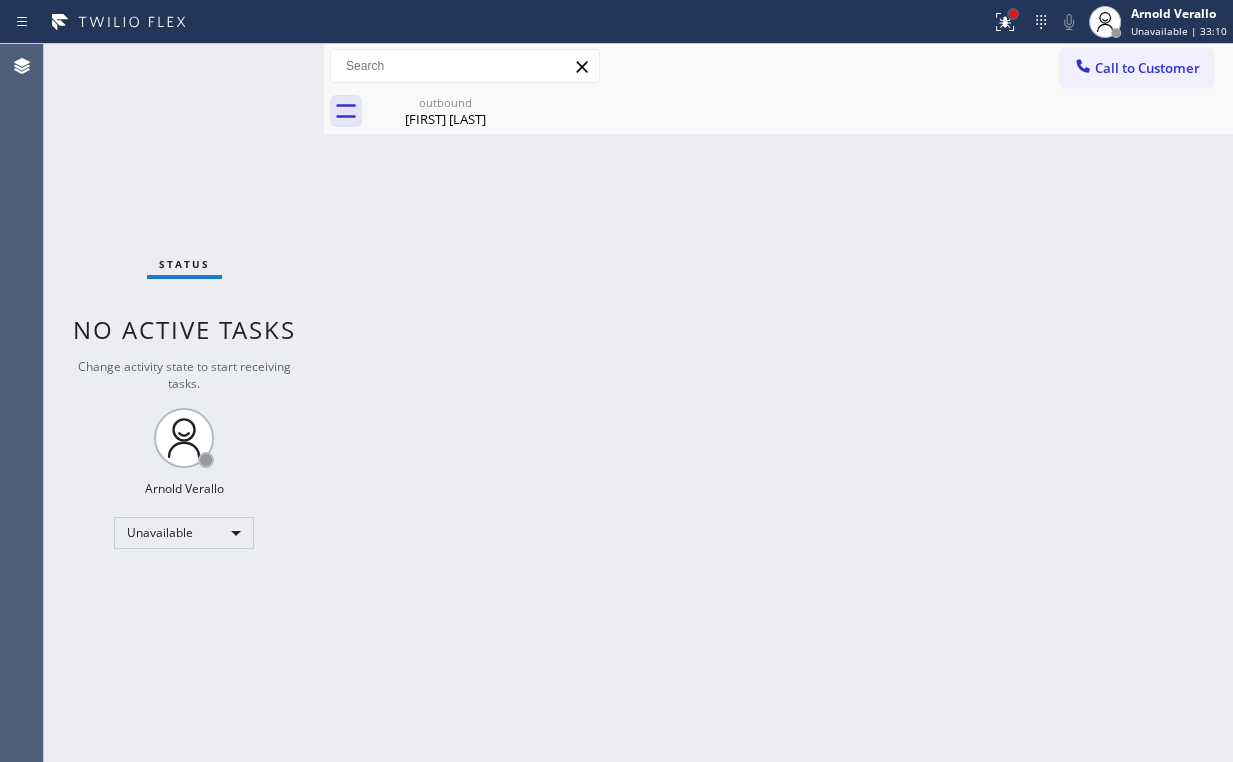drag, startPoint x: 992, startPoint y: 0, endPoint x: 1022, endPoint y: 17, distance: 34.48188 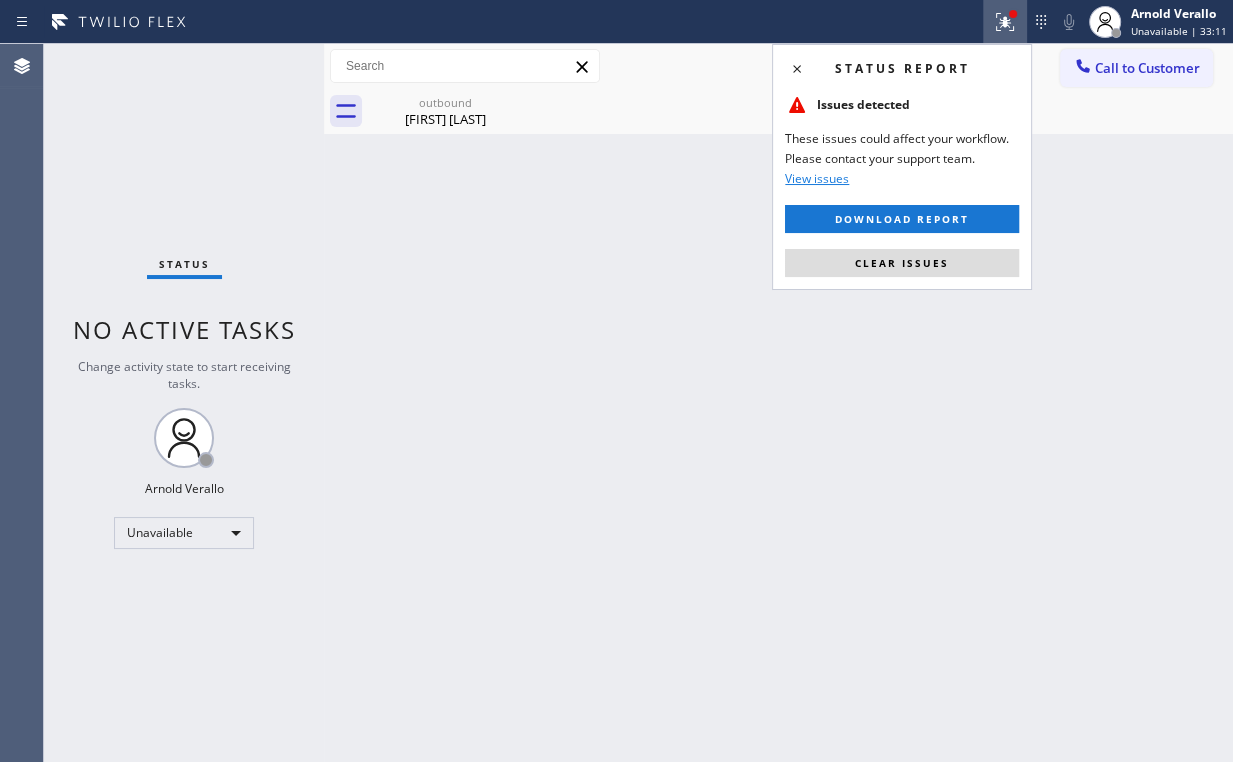 drag, startPoint x: 901, startPoint y: 256, endPoint x: 1100, endPoint y: 173, distance: 215.6154 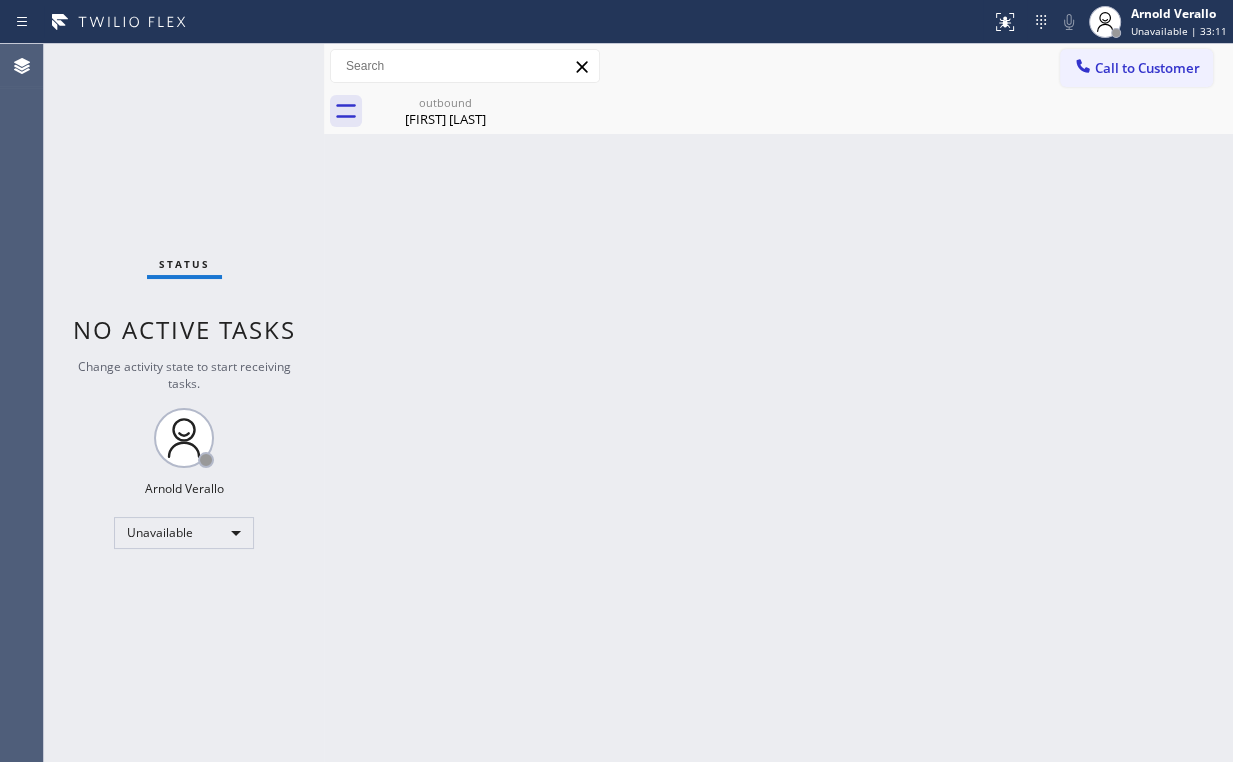 drag, startPoint x: 1101, startPoint y: 172, endPoint x: 1110, endPoint y: 99, distance: 73.552704 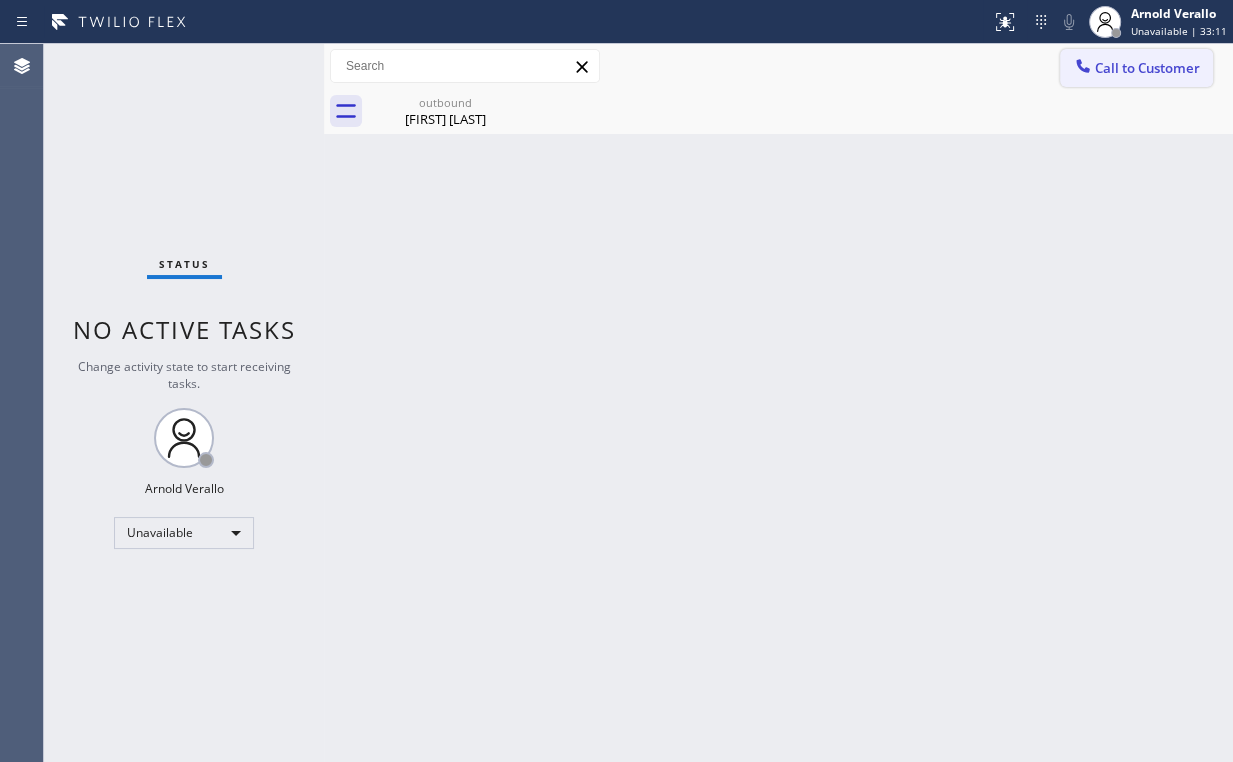 click on "Call to Customer" at bounding box center (1147, 68) 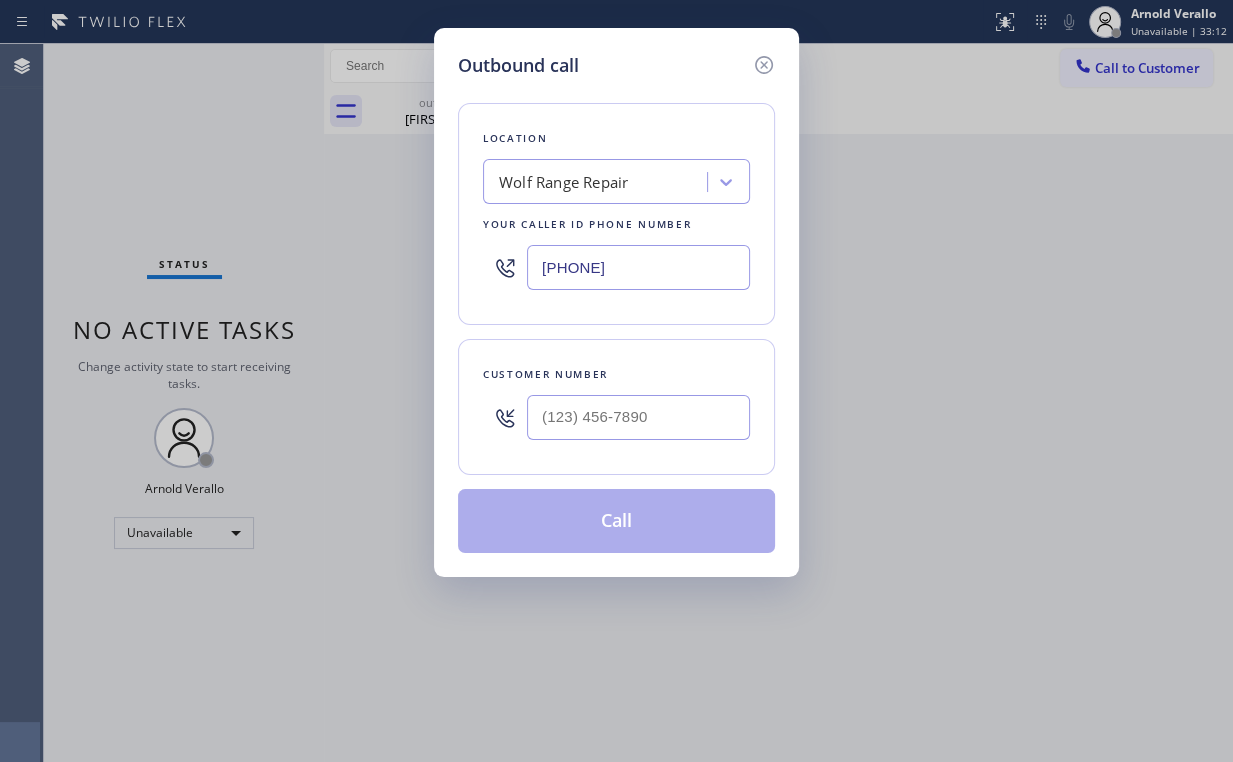 drag, startPoint x: 709, startPoint y: 266, endPoint x: 297, endPoint y: 163, distance: 424.67987 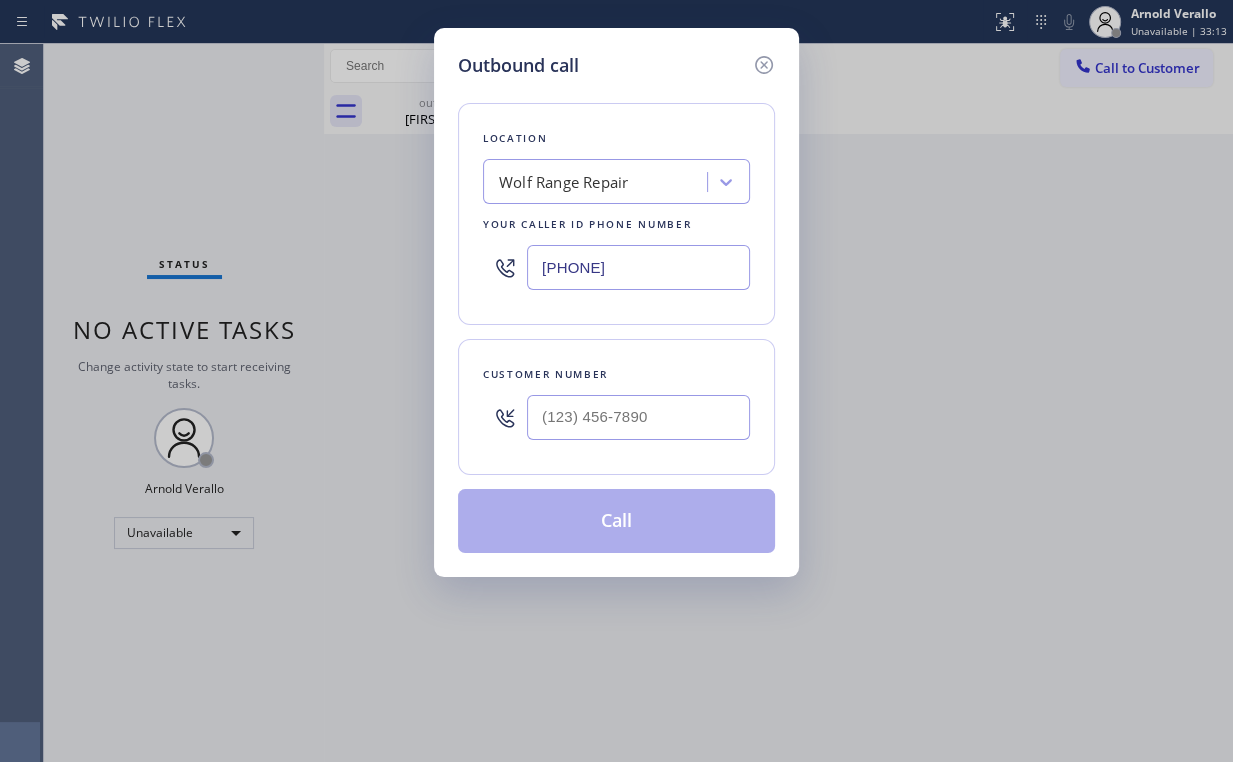 type on "[PHONE]" 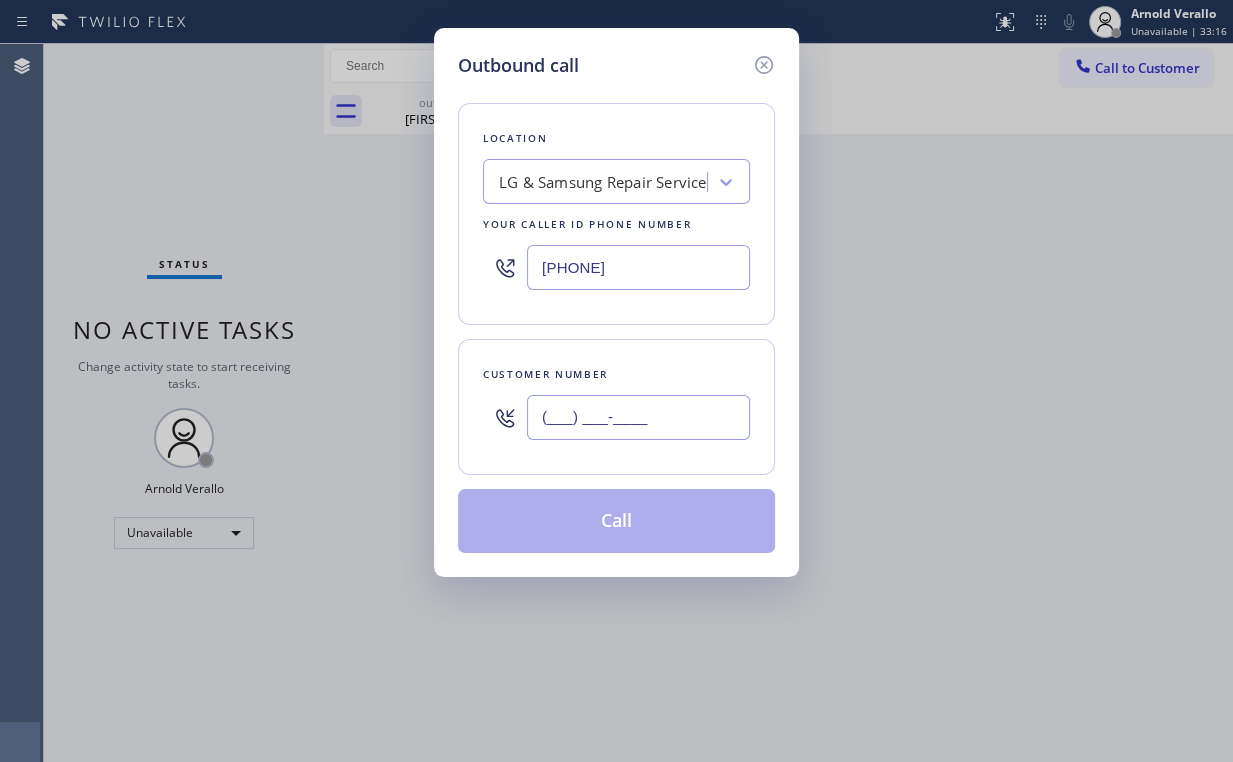 click on "(___) ___-____" at bounding box center [638, 417] 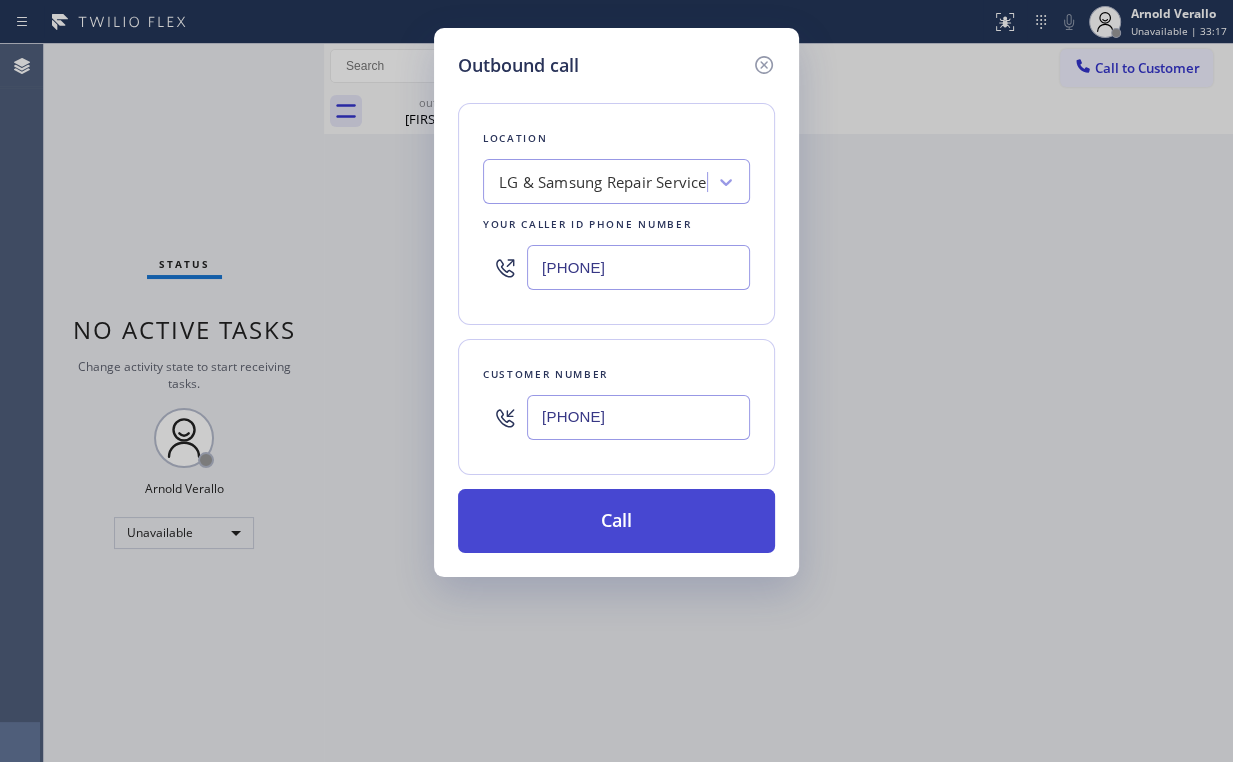 type on "[PHONE]" 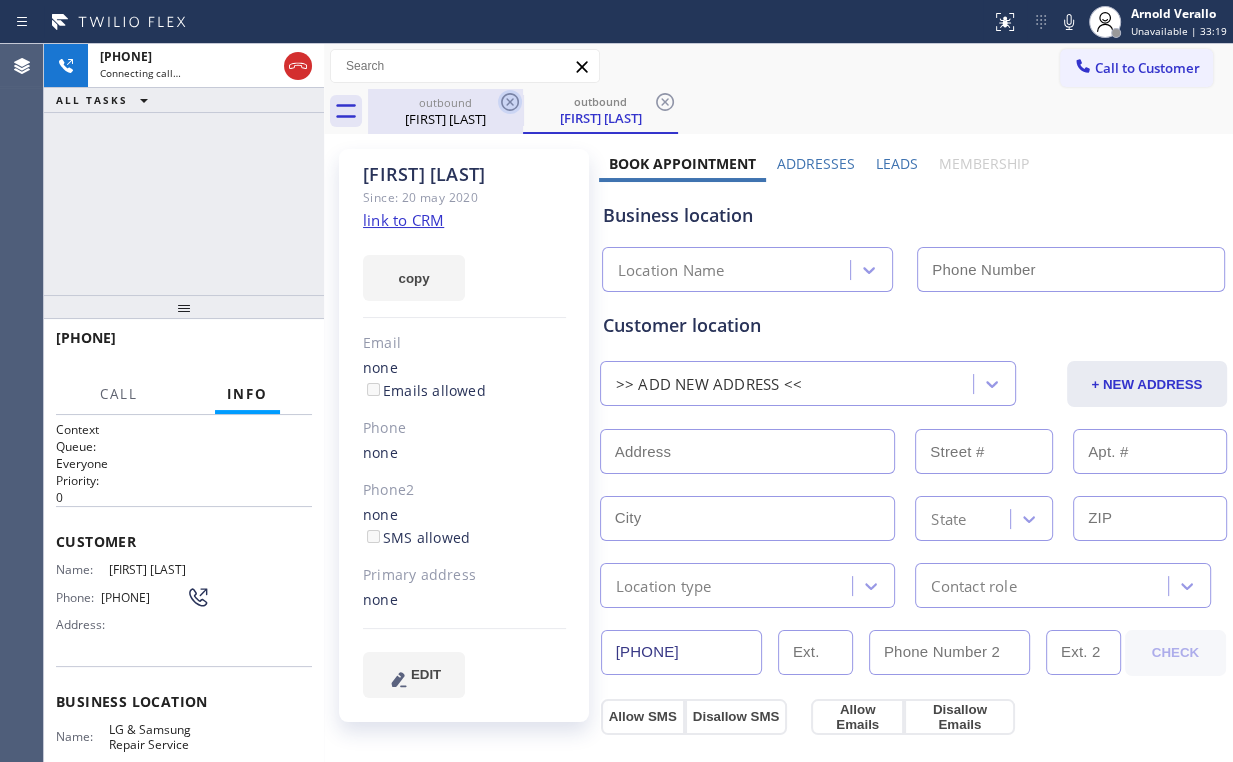click on "outbound" at bounding box center [445, 102] 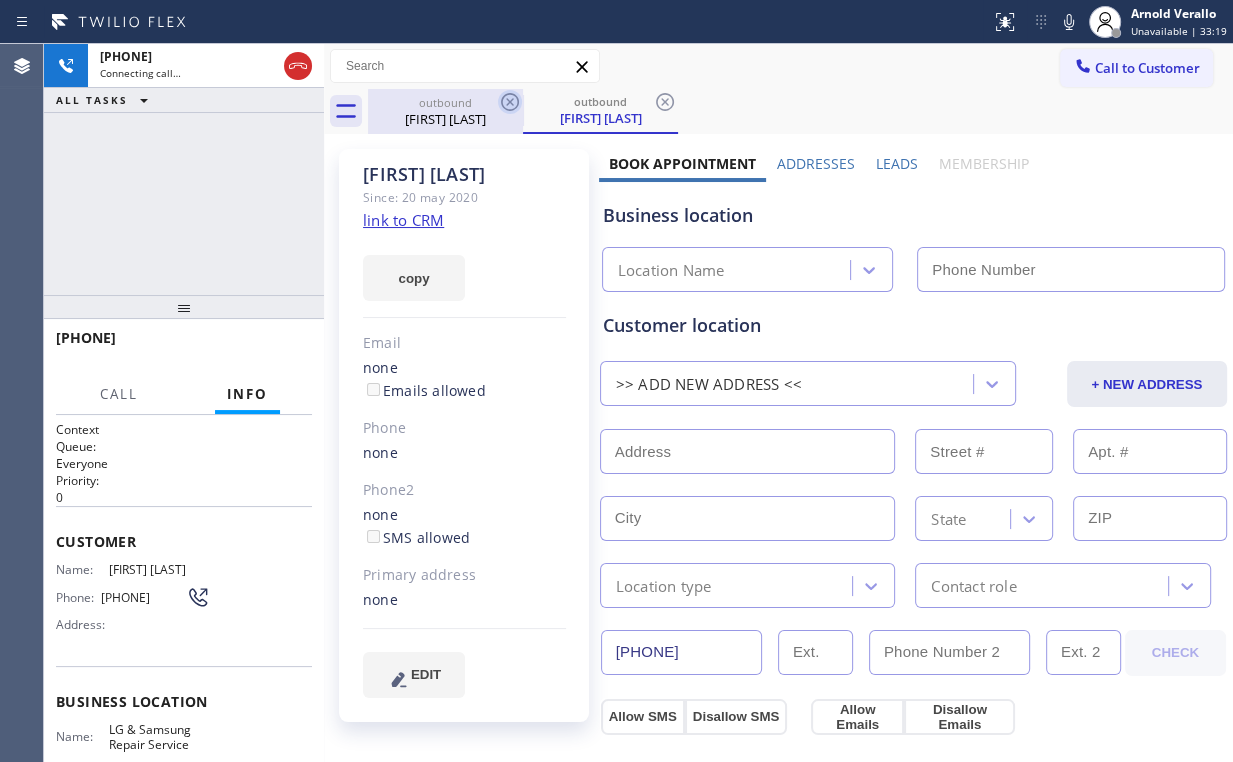 type on "[PHONE]" 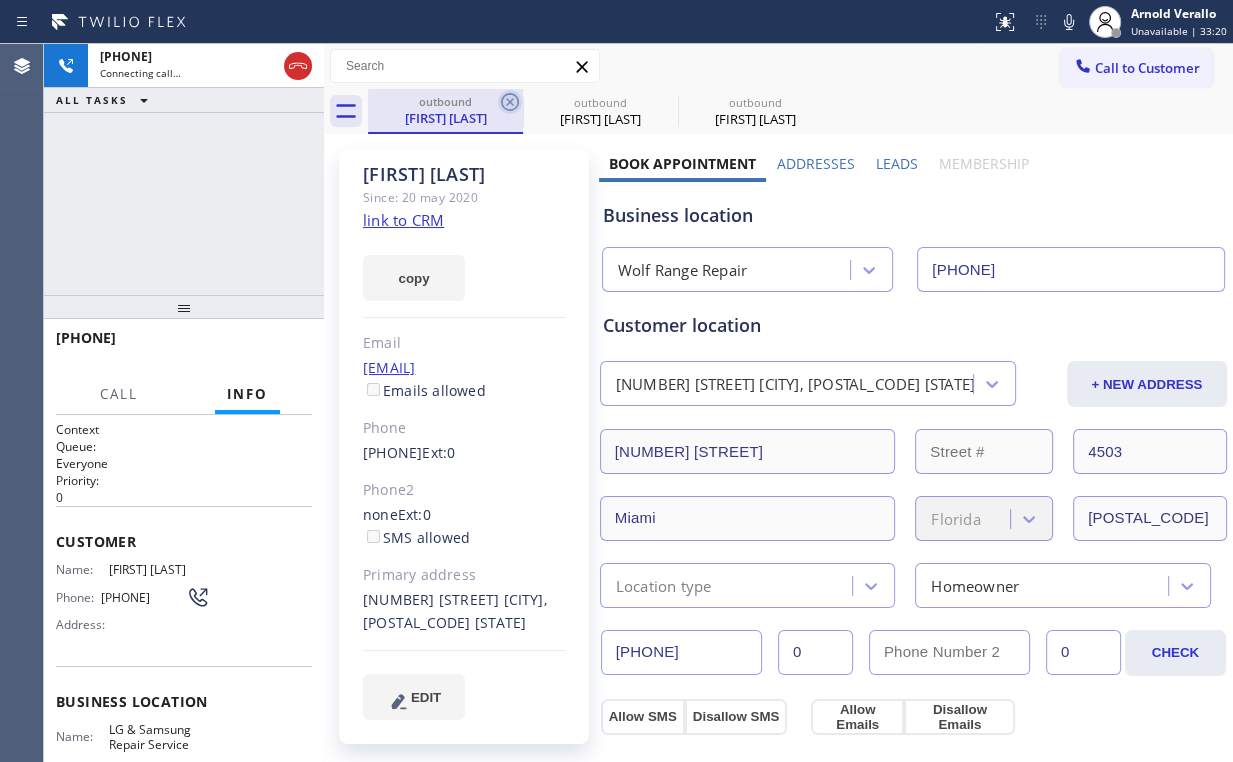 click 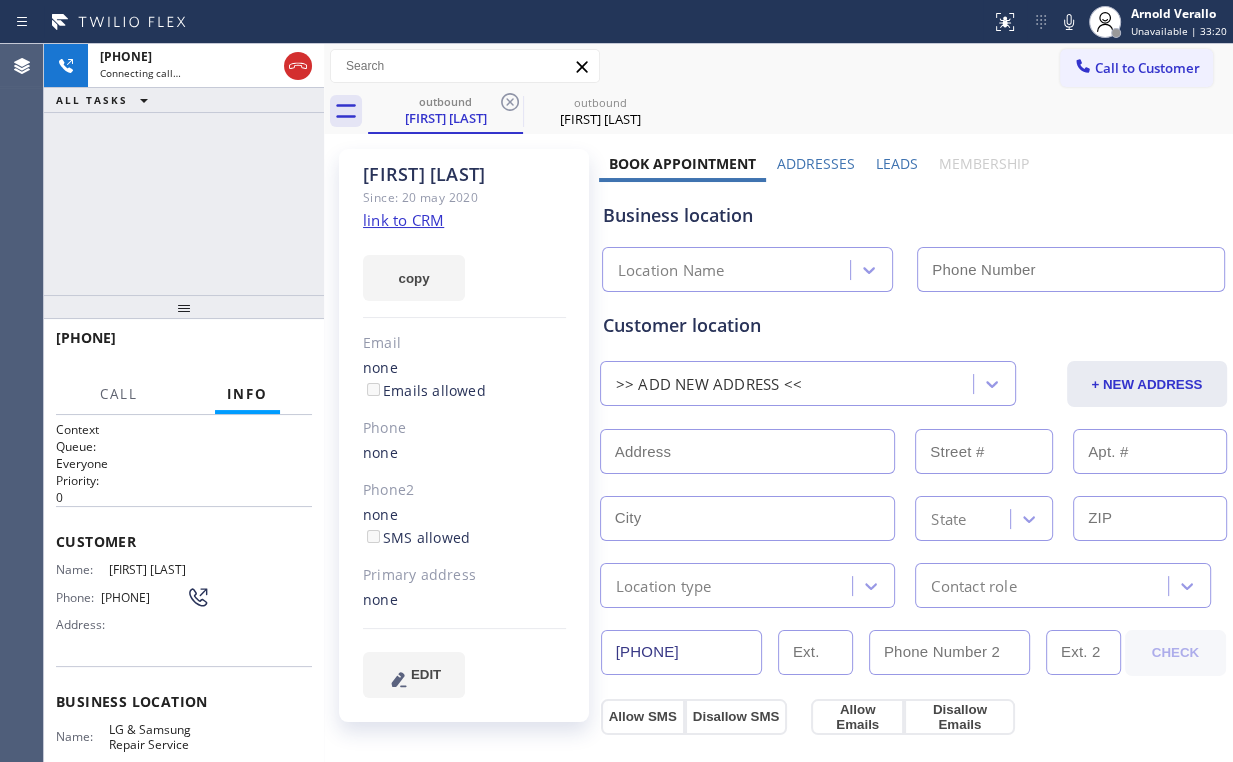 click on "[PHONE] Connecting call… ALL TASKS ALL TASKS ACTIVE TASKS TASKS IN WRAP UP" at bounding box center [184, 169] 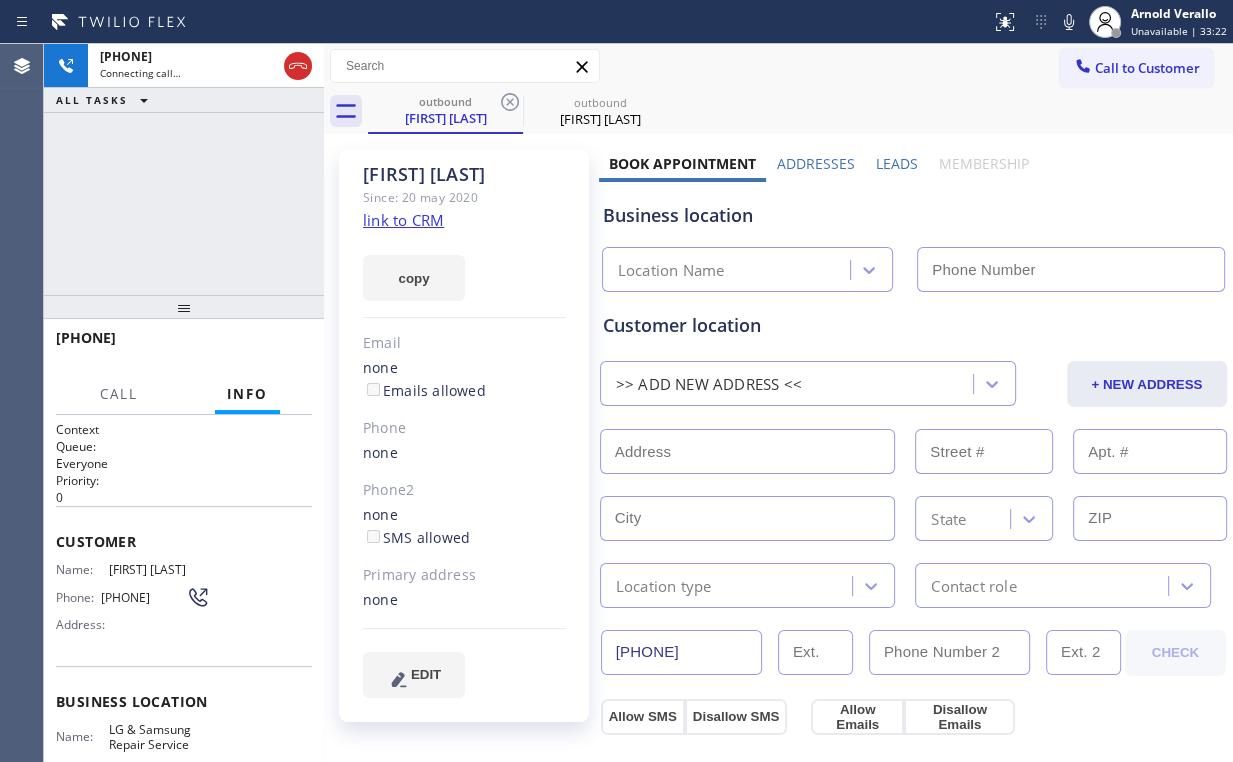 type on "[PHONE]" 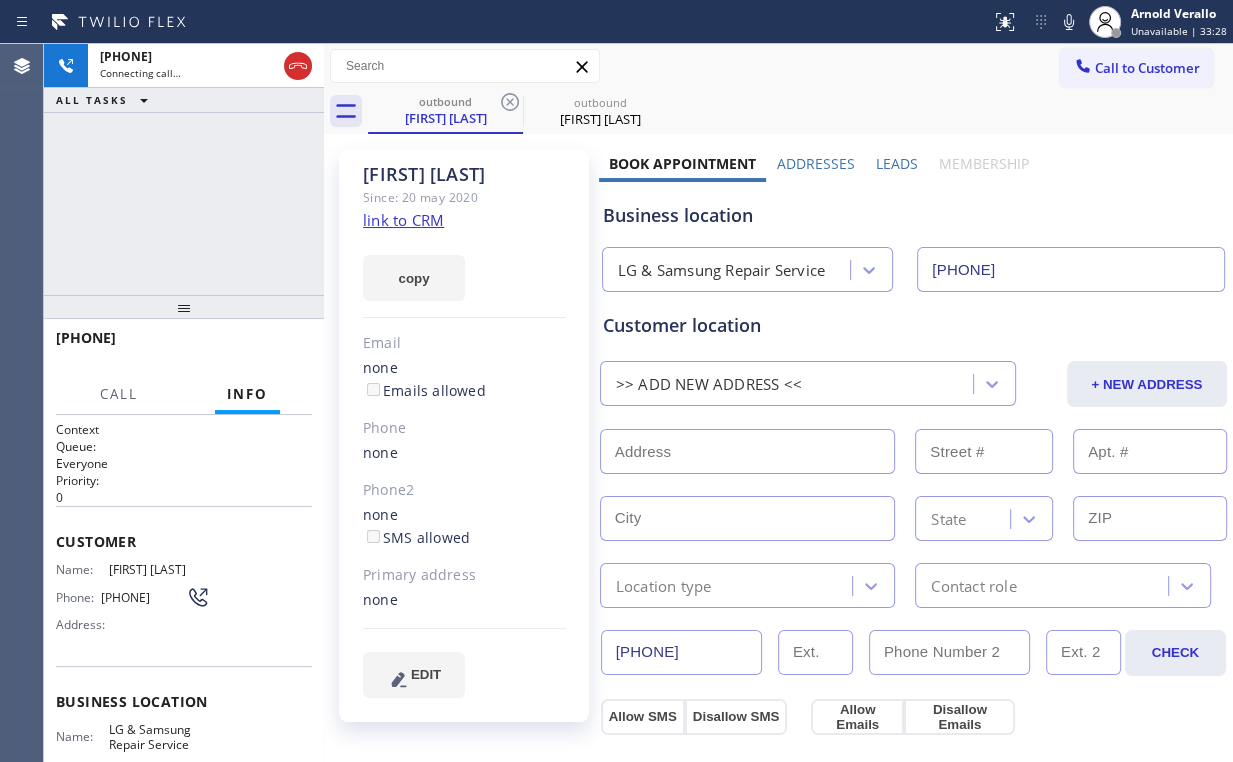 click on "[PHONE] Connecting call… ALL TASKS ALL TASKS ACTIVE TASKS TASKS IN WRAP UP" at bounding box center (184, 169) 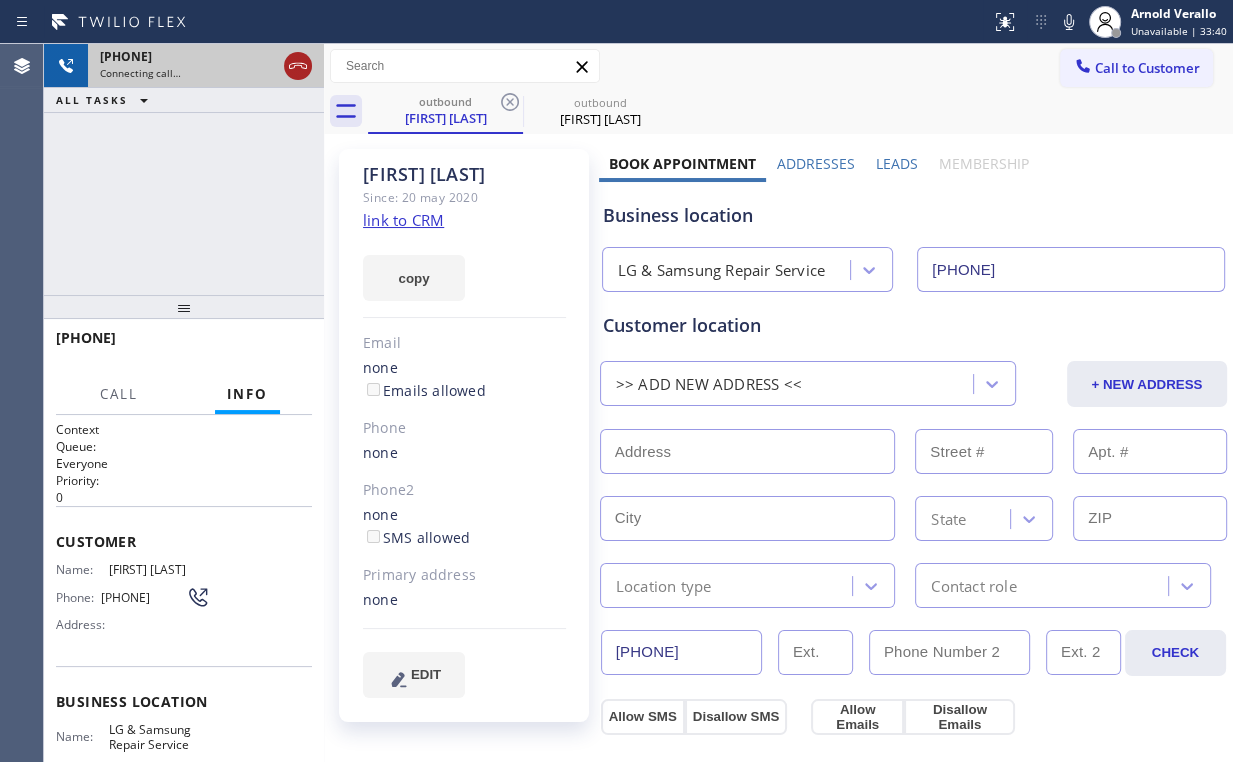 click 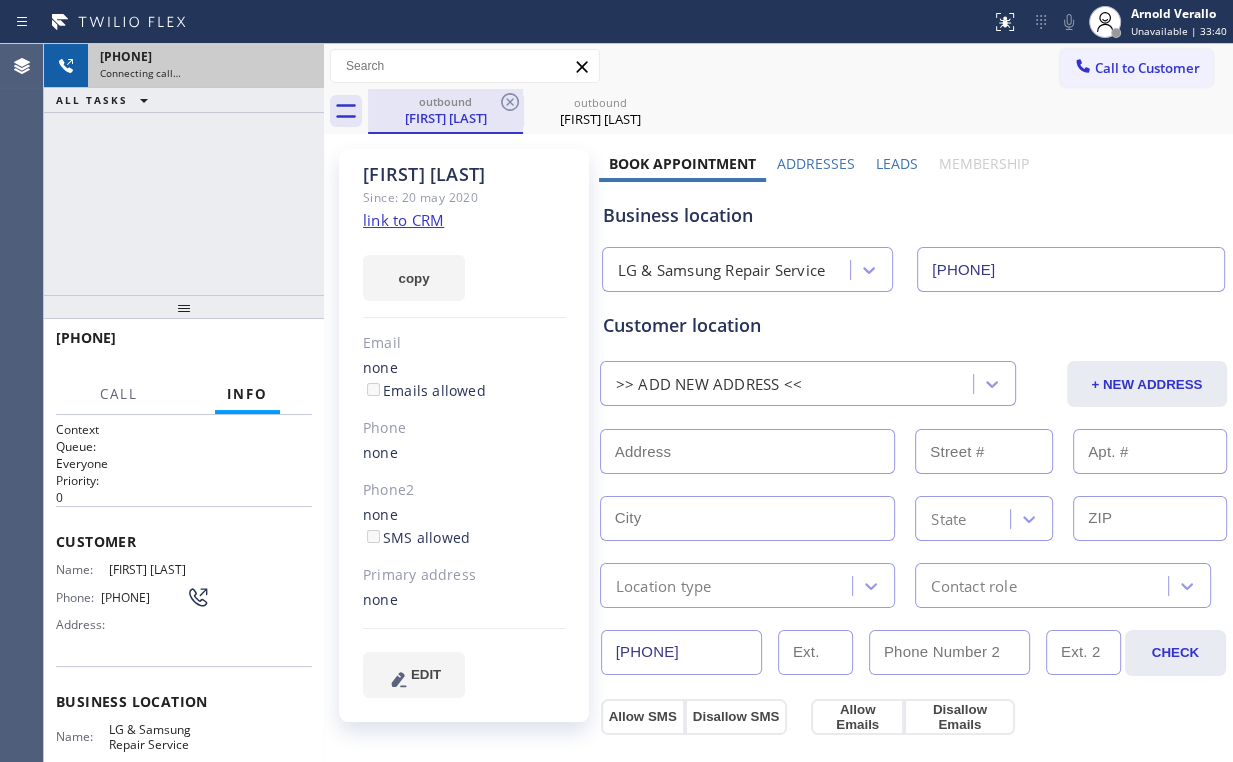 click on "outbound" at bounding box center [445, 101] 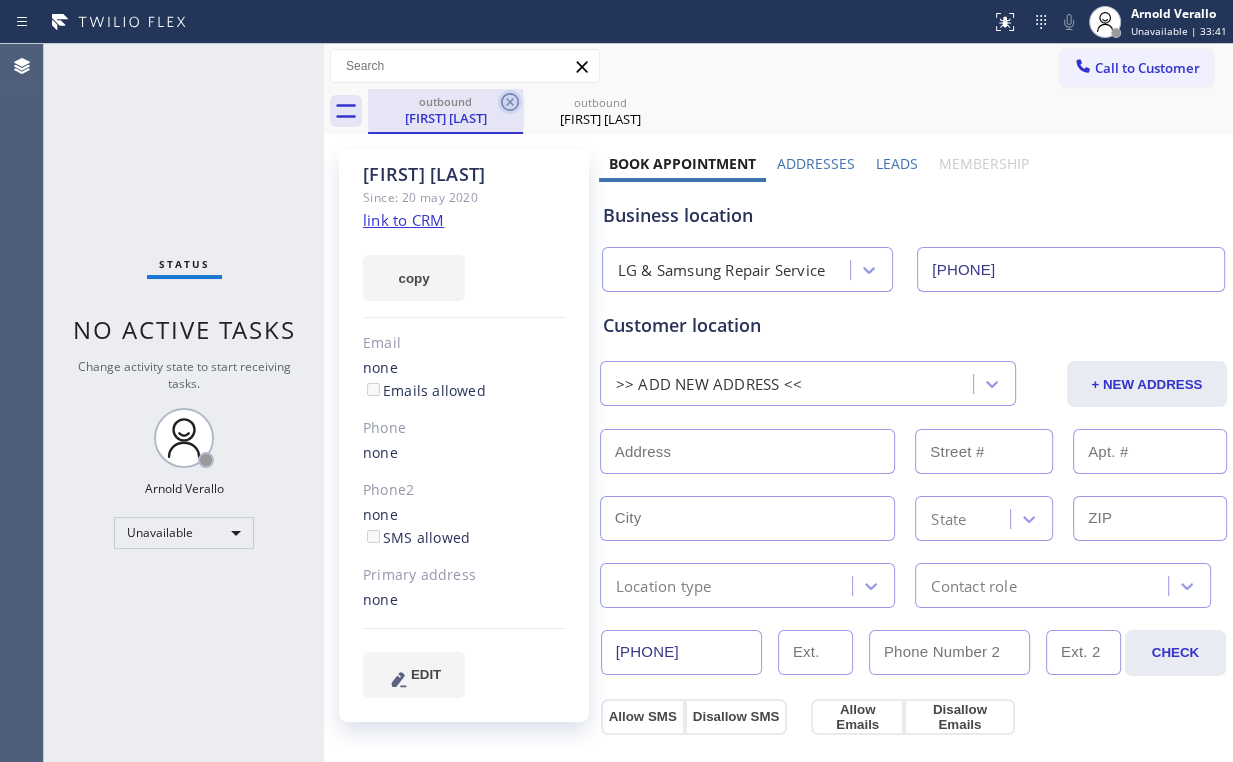 click 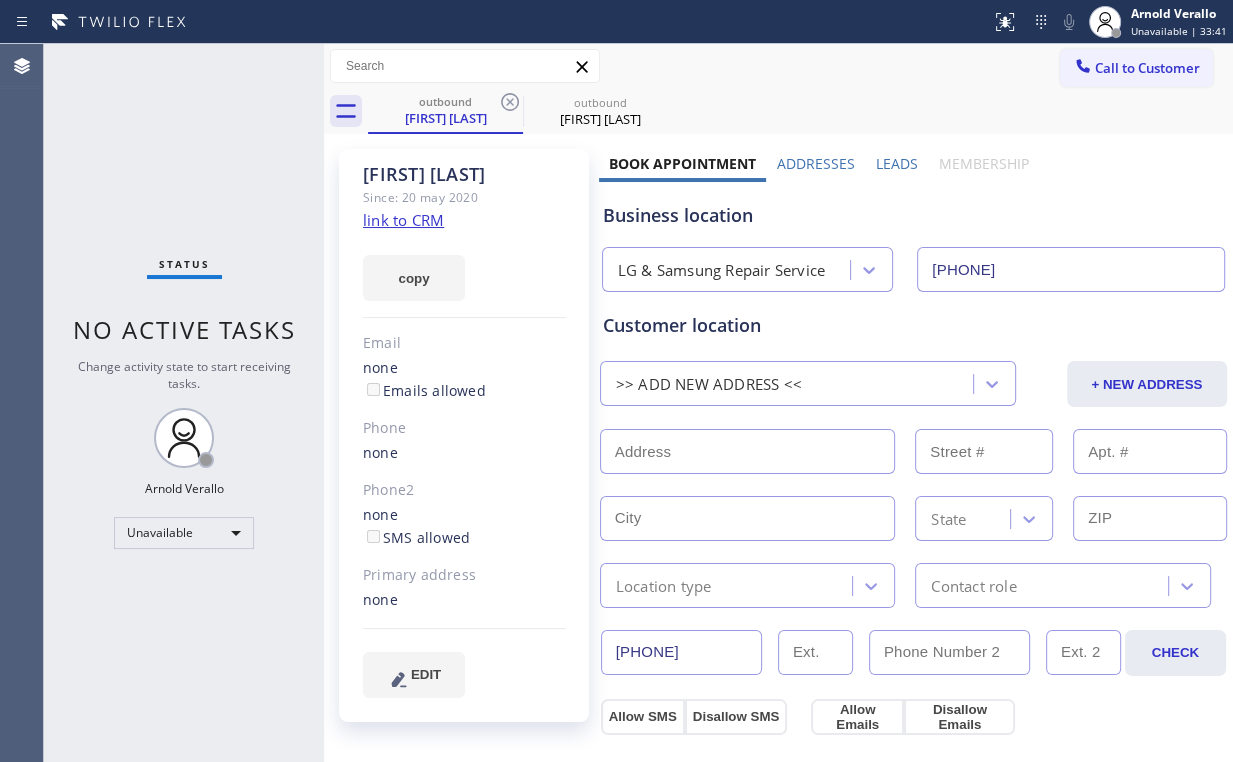 click 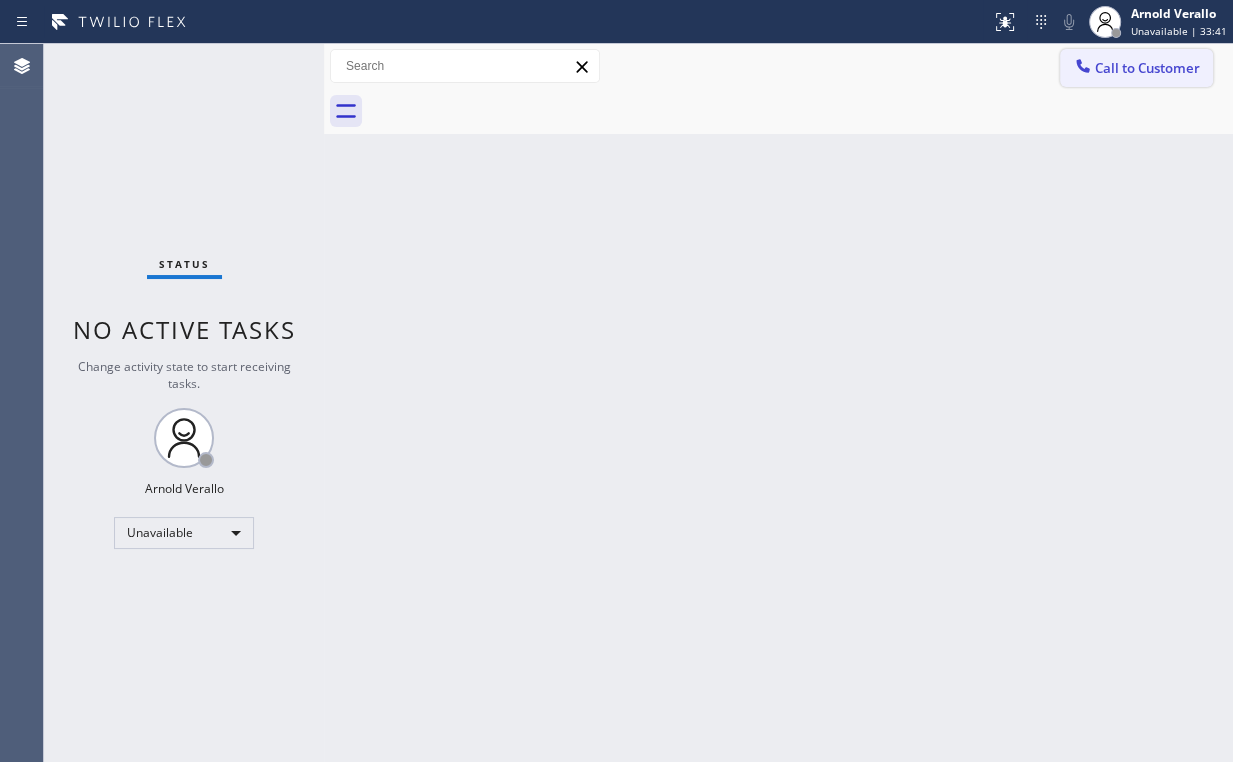 drag, startPoint x: 211, startPoint y: 125, endPoint x: 1180, endPoint y: 75, distance: 970.2891 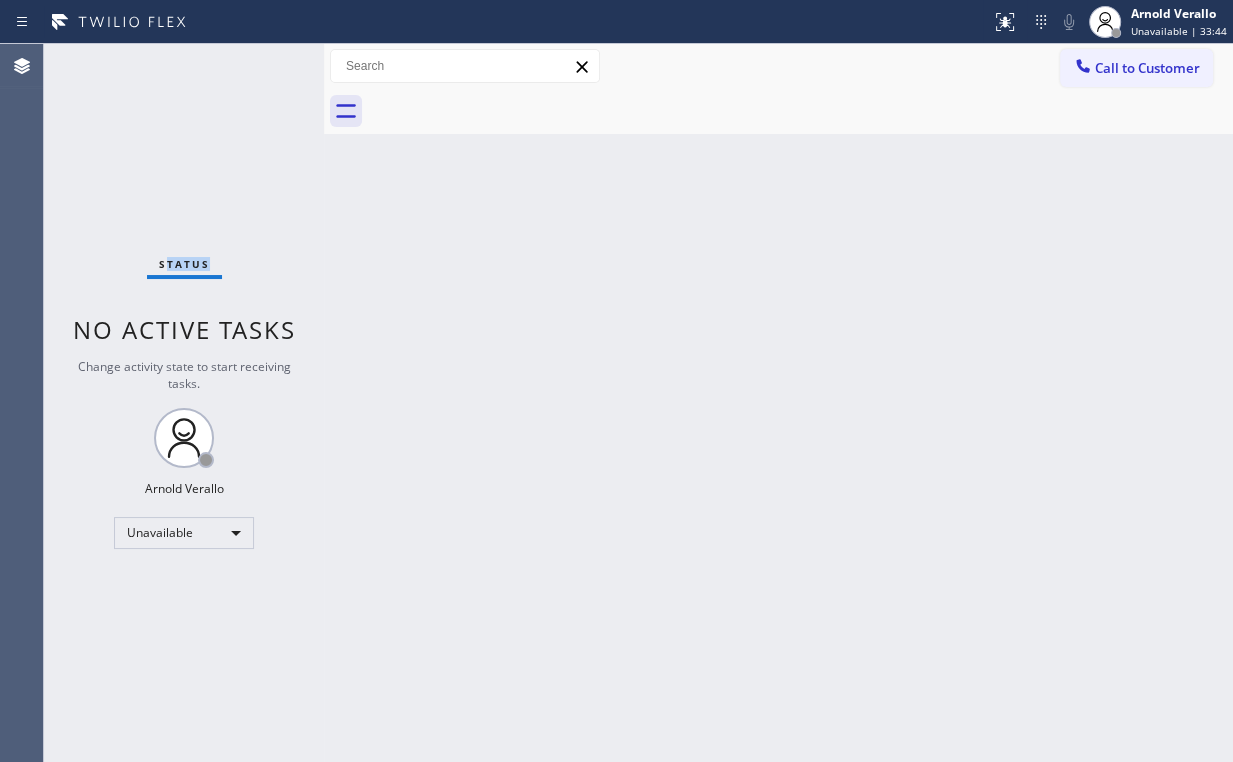 drag, startPoint x: 1146, startPoint y: 54, endPoint x: 835, endPoint y: 206, distance: 346.15747 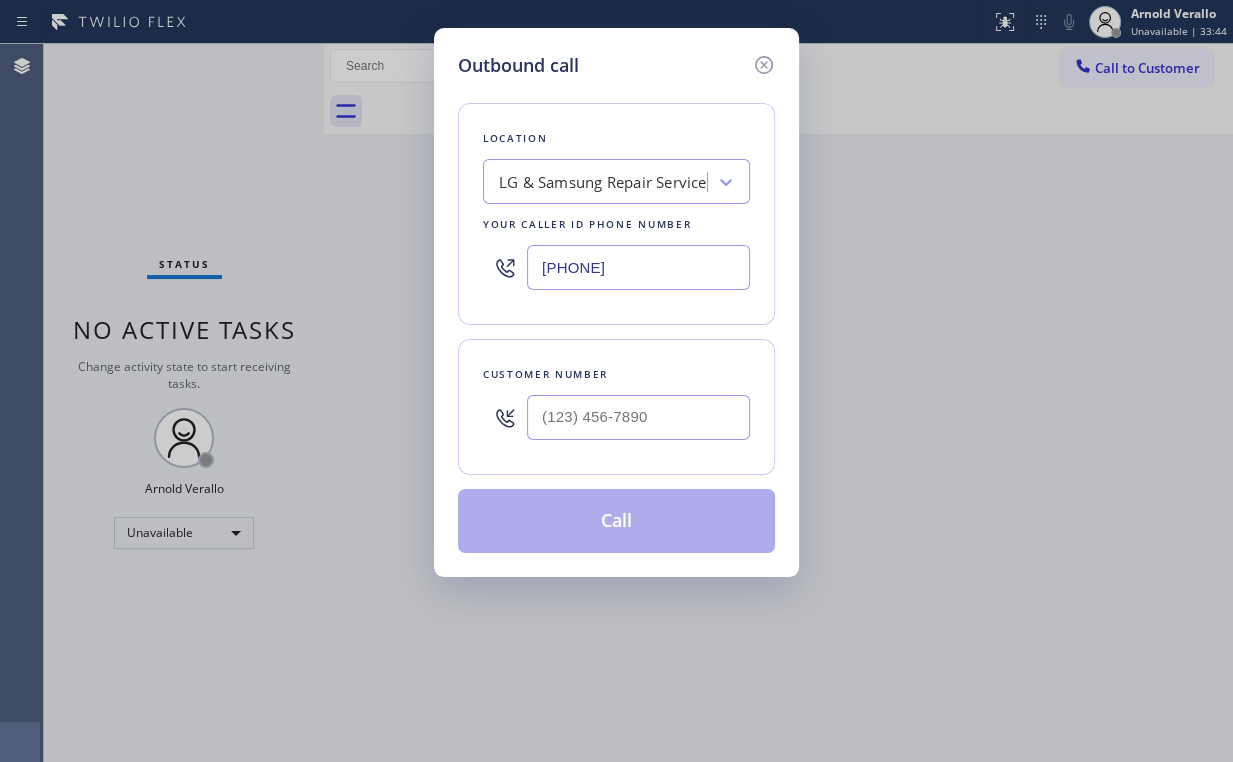 drag, startPoint x: 664, startPoint y: 270, endPoint x: 413, endPoint y: 269, distance: 251.002 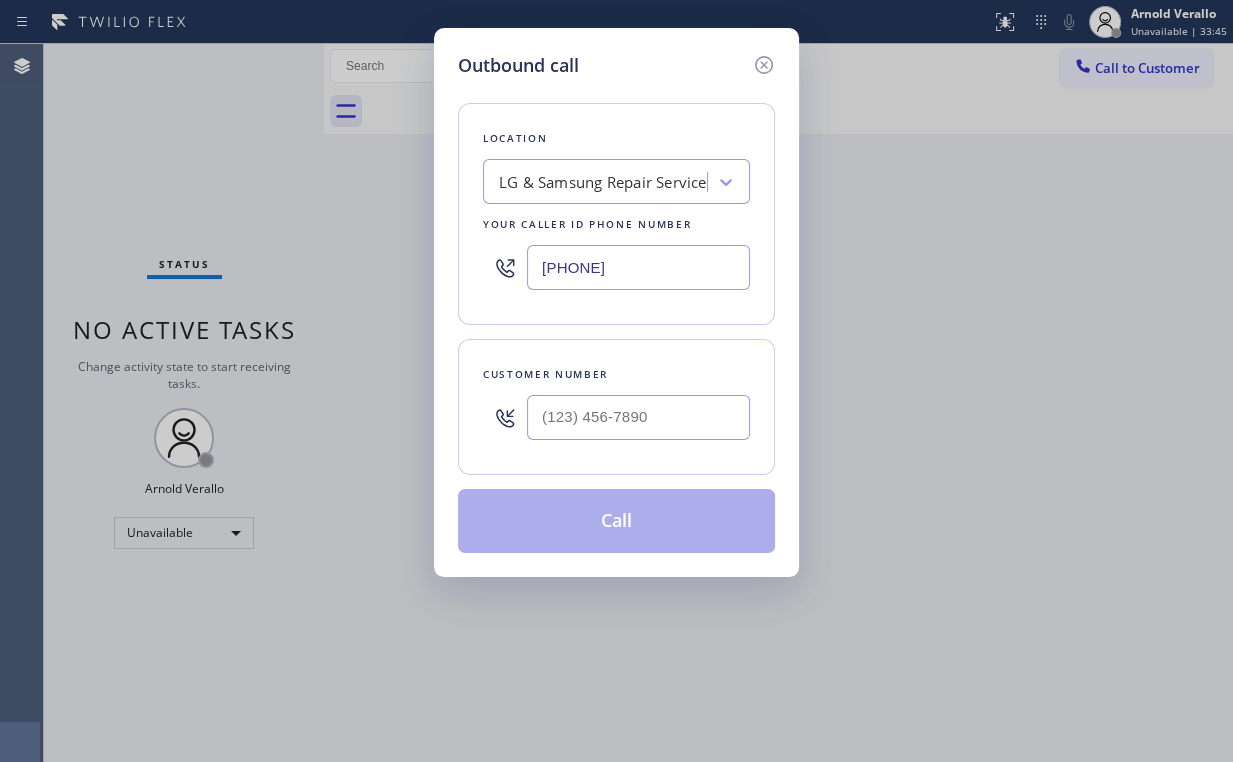 type on "[PHONE]" 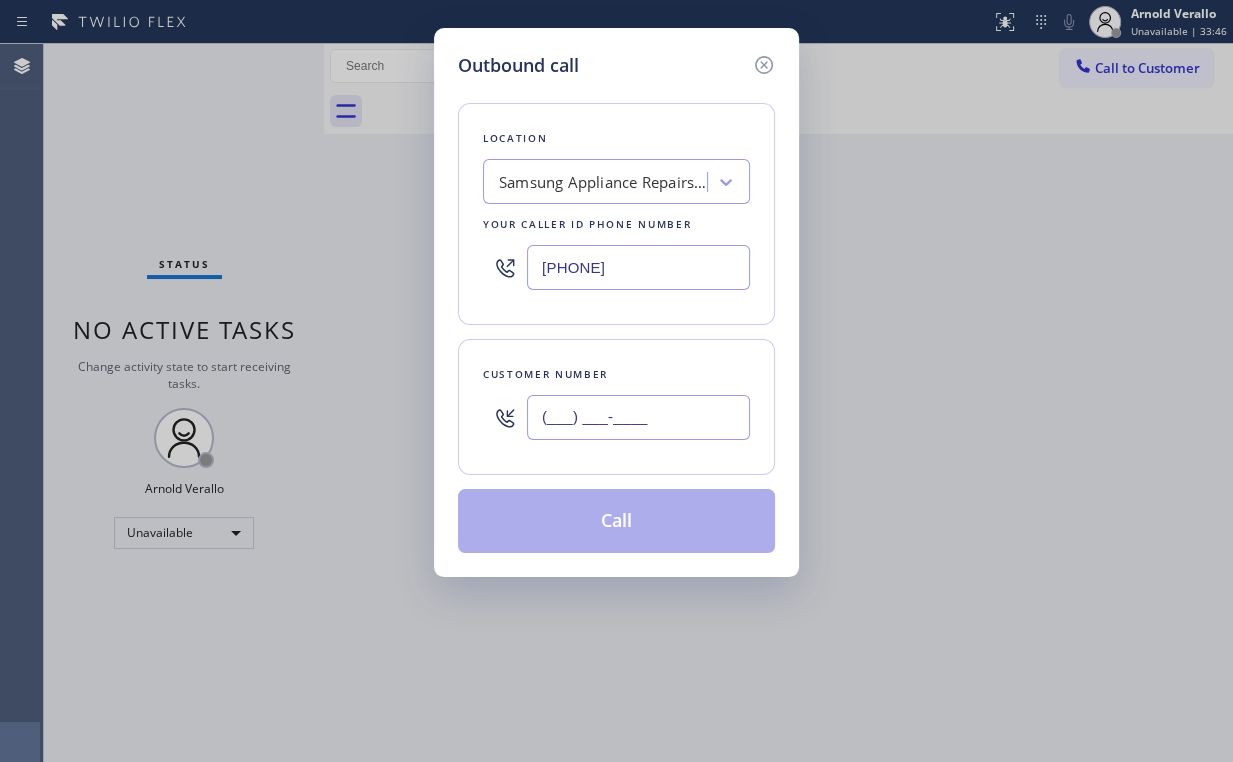 click on "(___) ___-____" at bounding box center (638, 417) 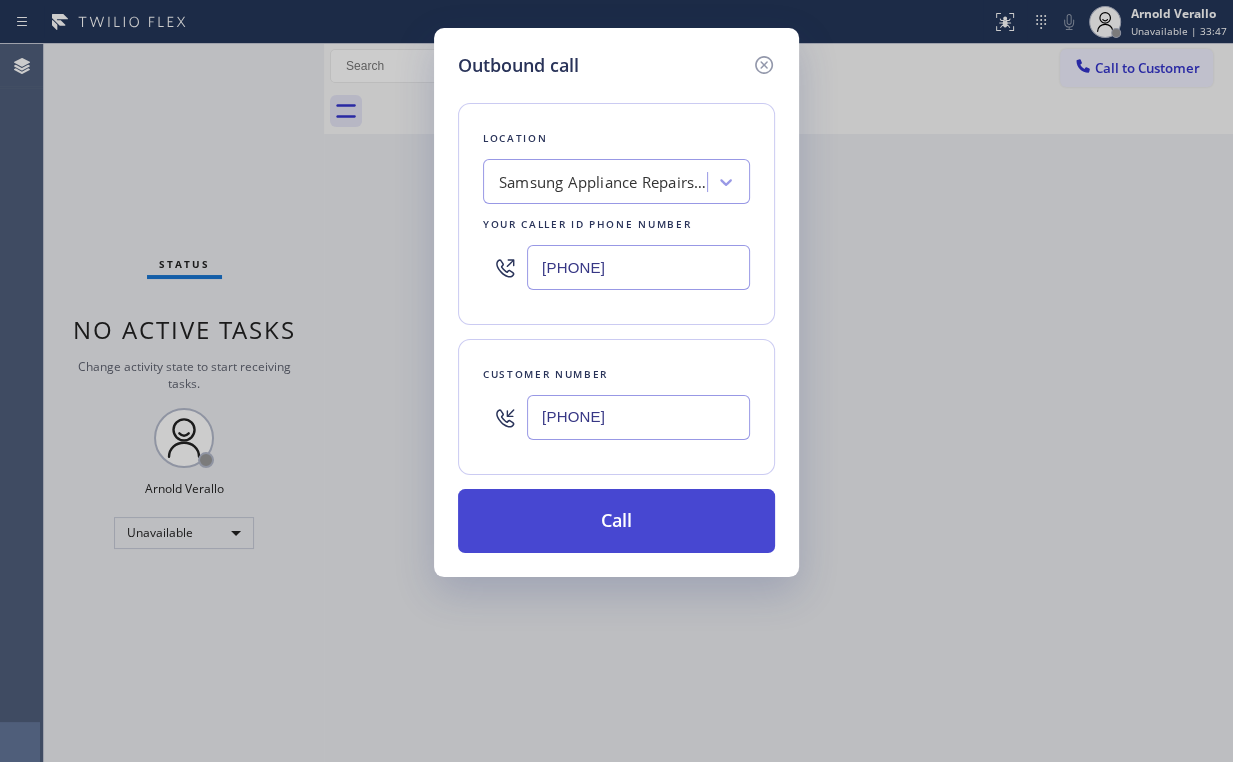 type on "[PHONE]" 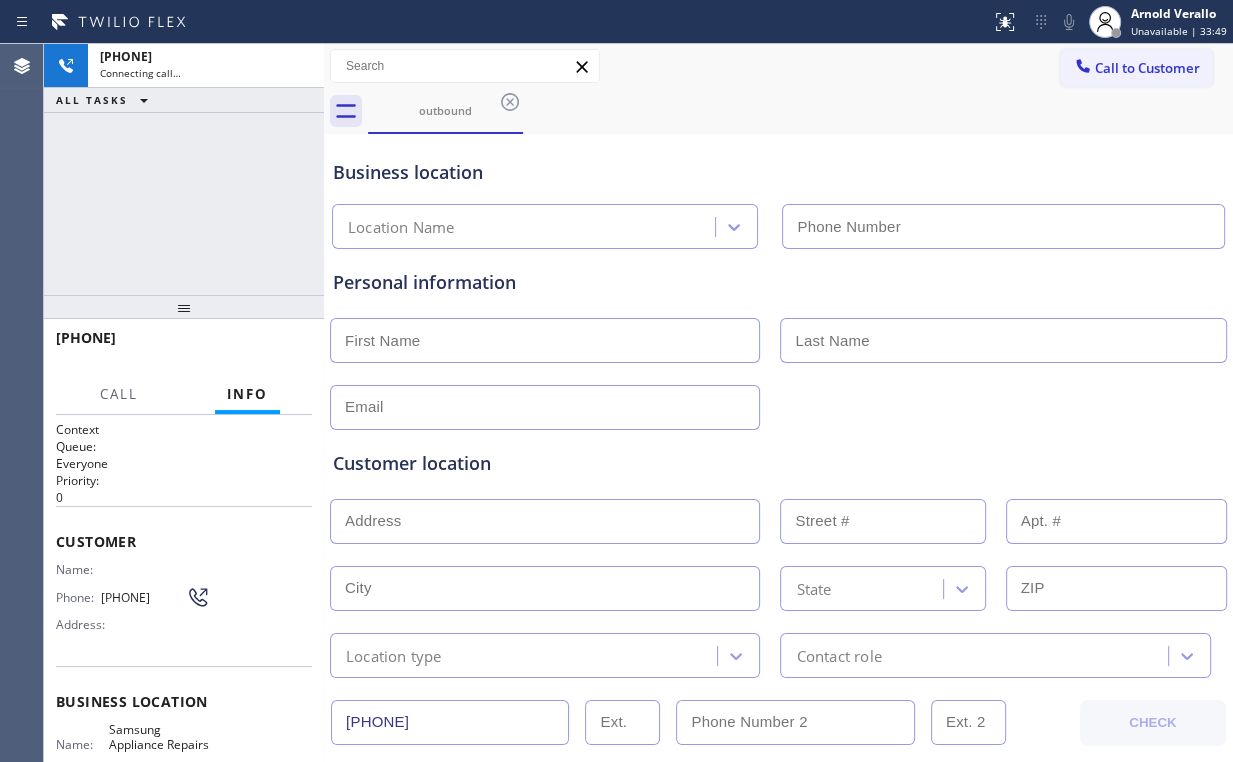 type on "[PHONE]" 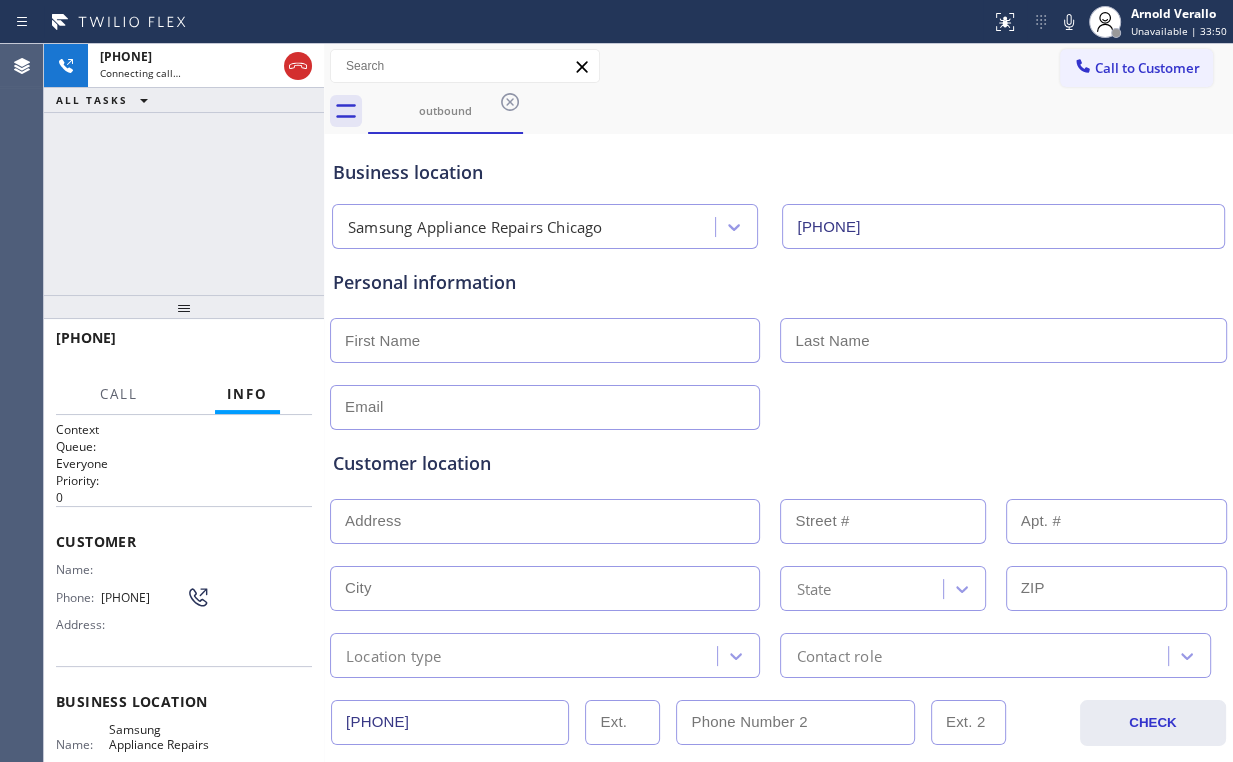 drag, startPoint x: 100, startPoint y: 225, endPoint x: 112, endPoint y: 216, distance: 15 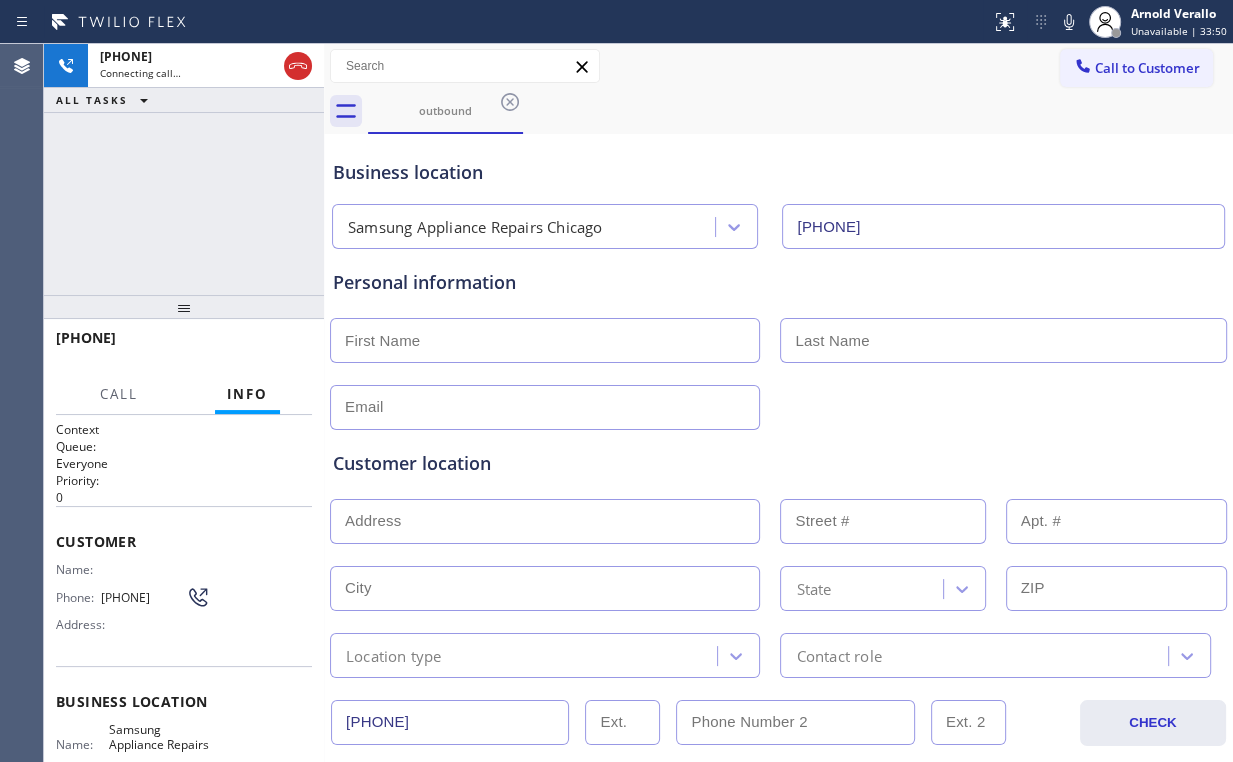 click on "[PHONE] Connecting call… ALL TASKS ALL TASKS ACTIVE TASKS TASKS IN WRAP UP" at bounding box center (184, 169) 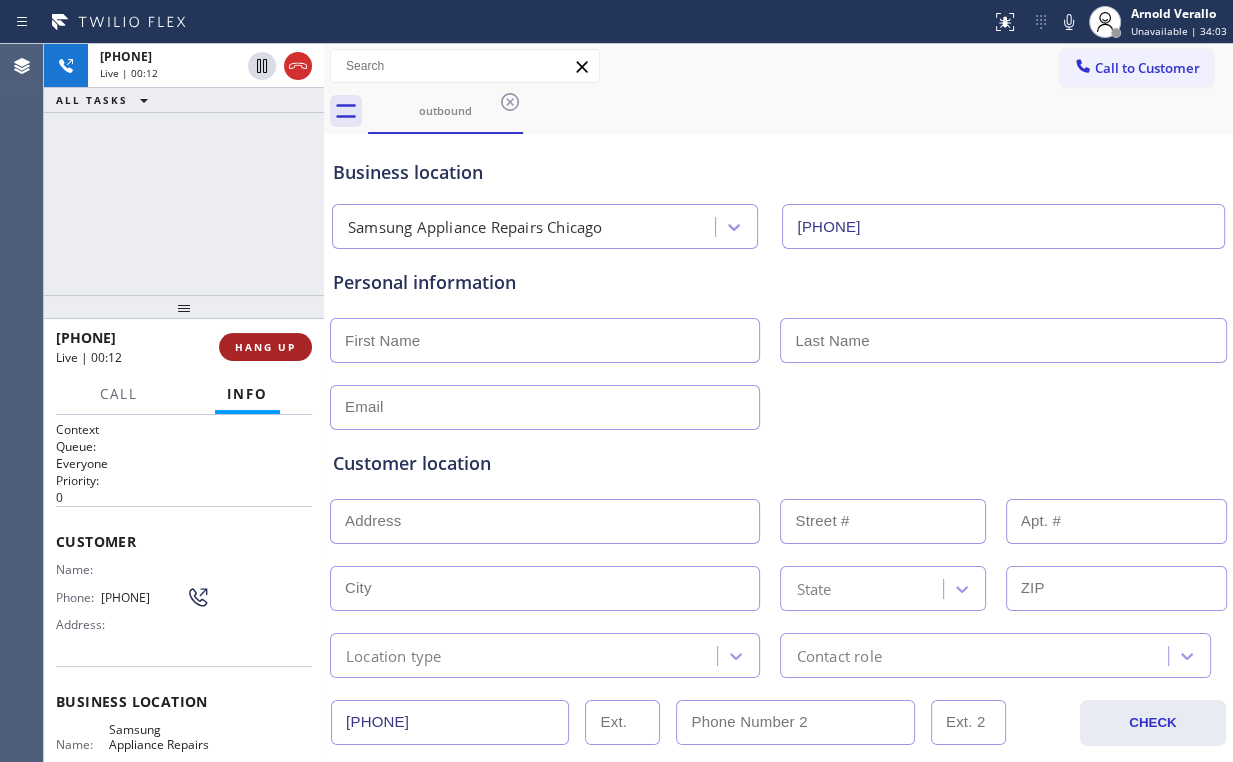click on "HANG UP" at bounding box center [265, 347] 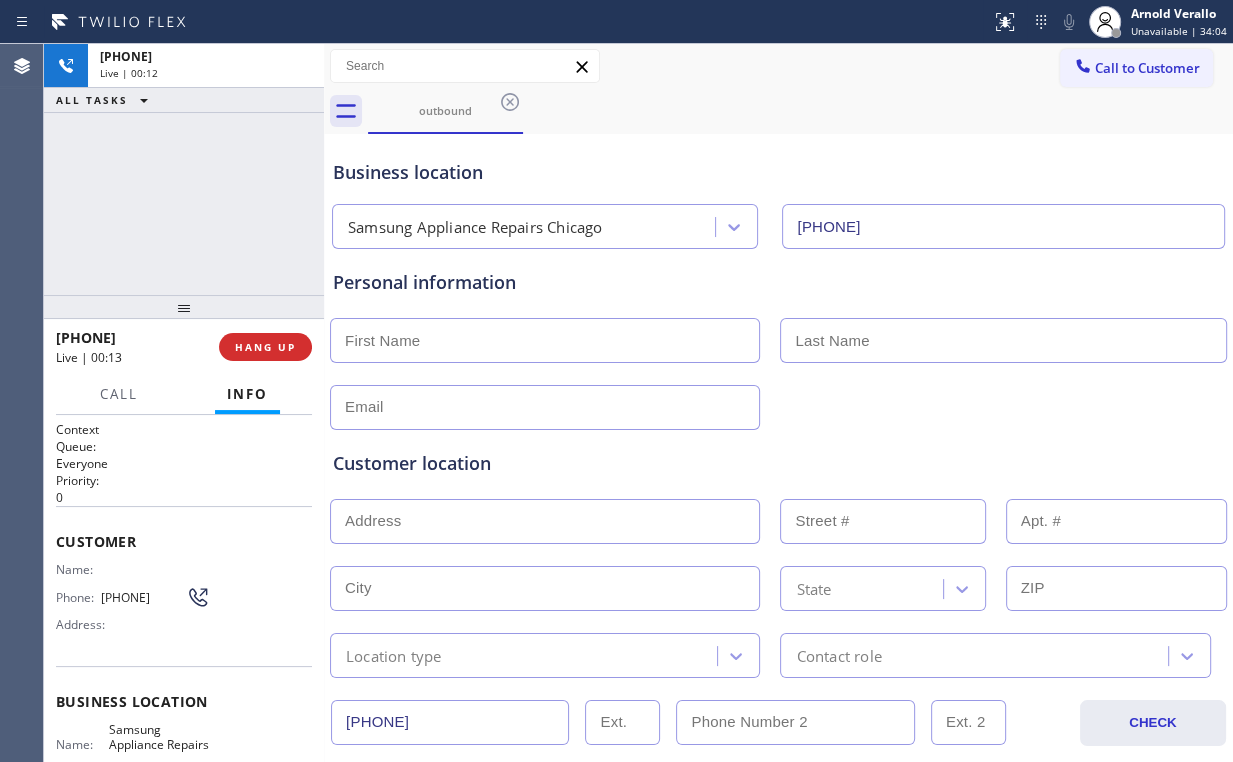 click on "Business location Samsung Appliance Repairs Chicago [PHONE]" at bounding box center (778, 194) 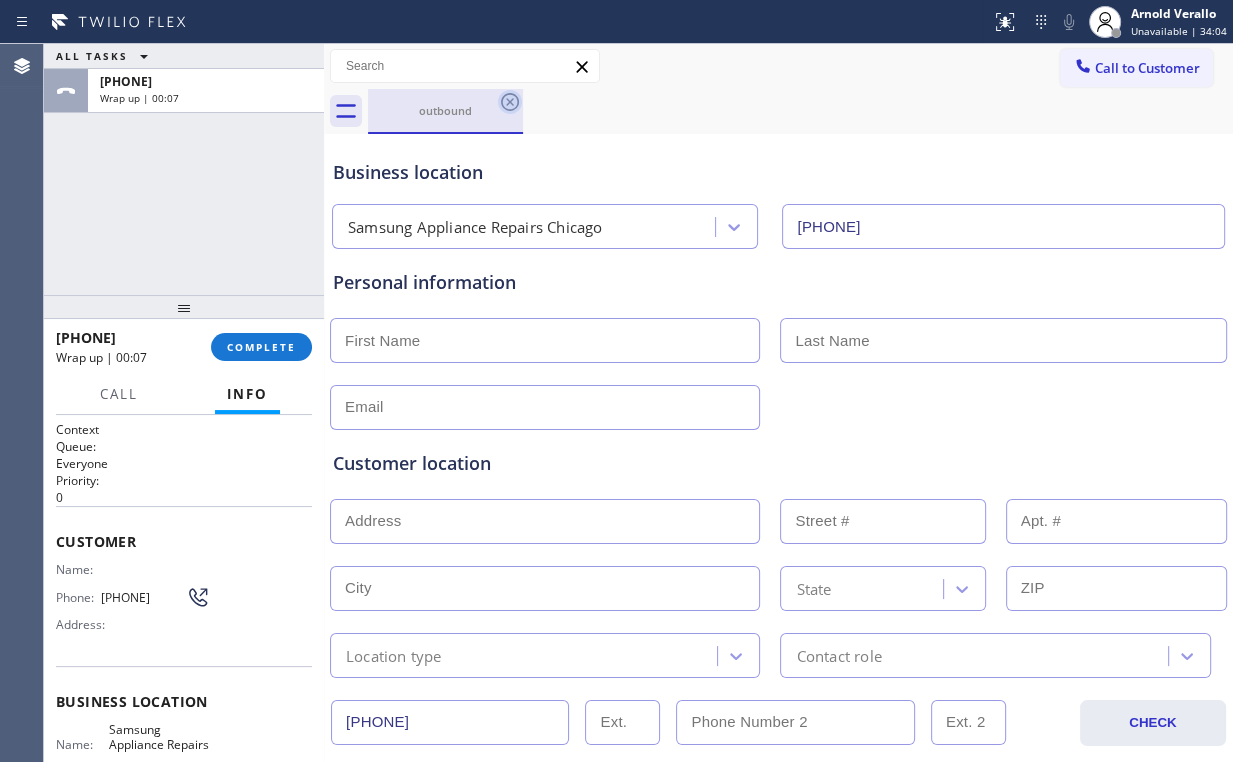 click 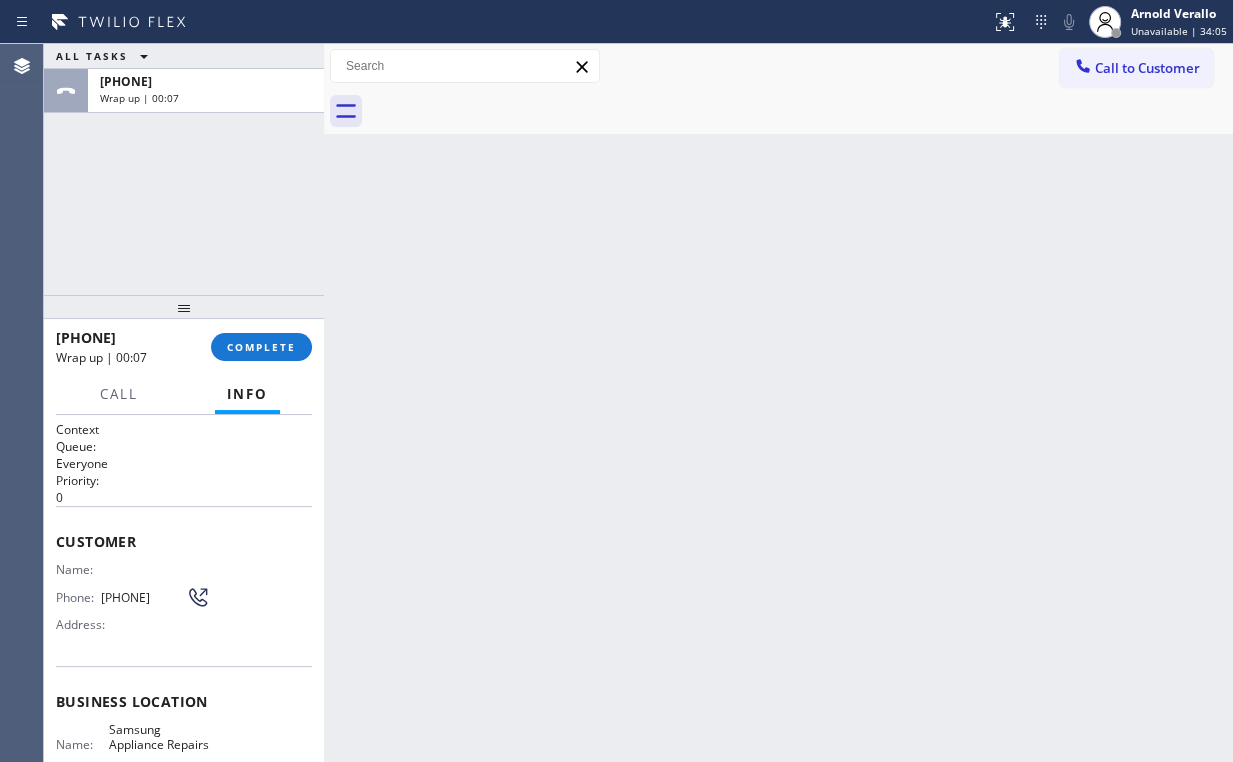 click on "[PHONE] Wrap up | 00:07 COMPLETE" at bounding box center (184, 347) 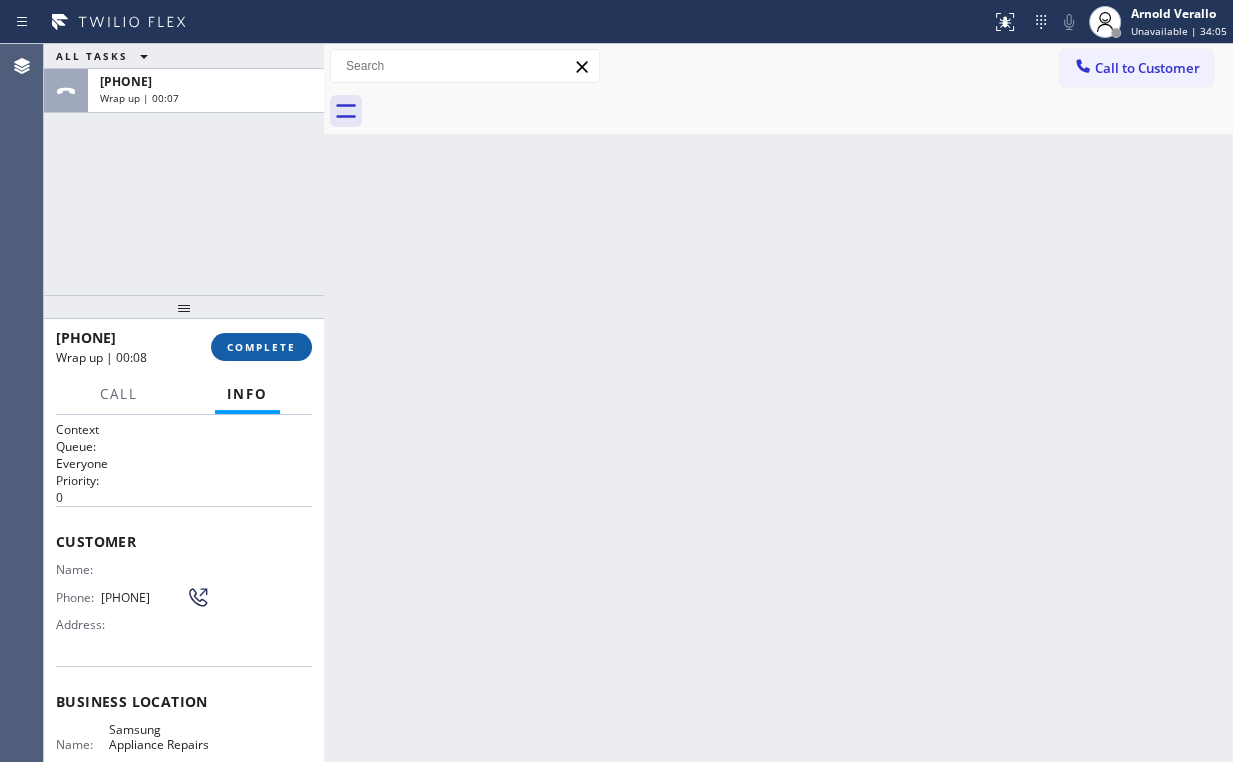 click on "COMPLETE" at bounding box center (261, 347) 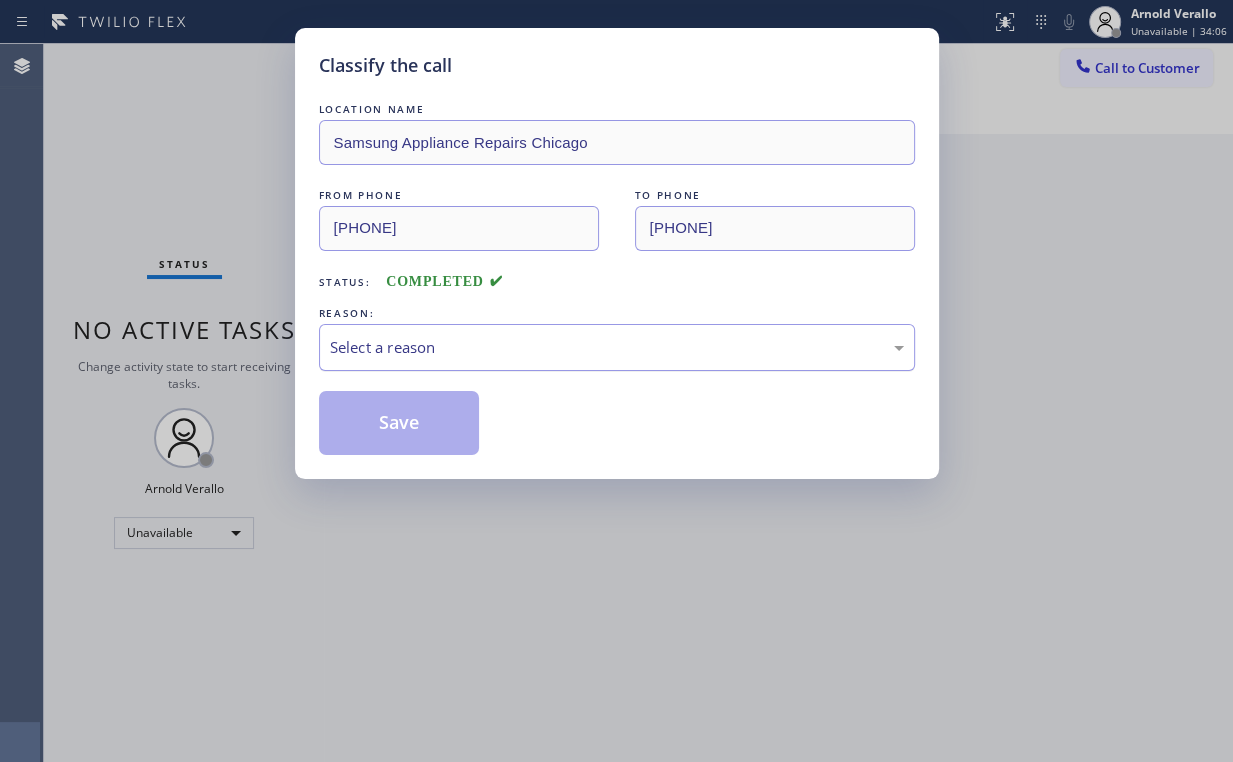 click on "Select a reason" at bounding box center (617, 347) 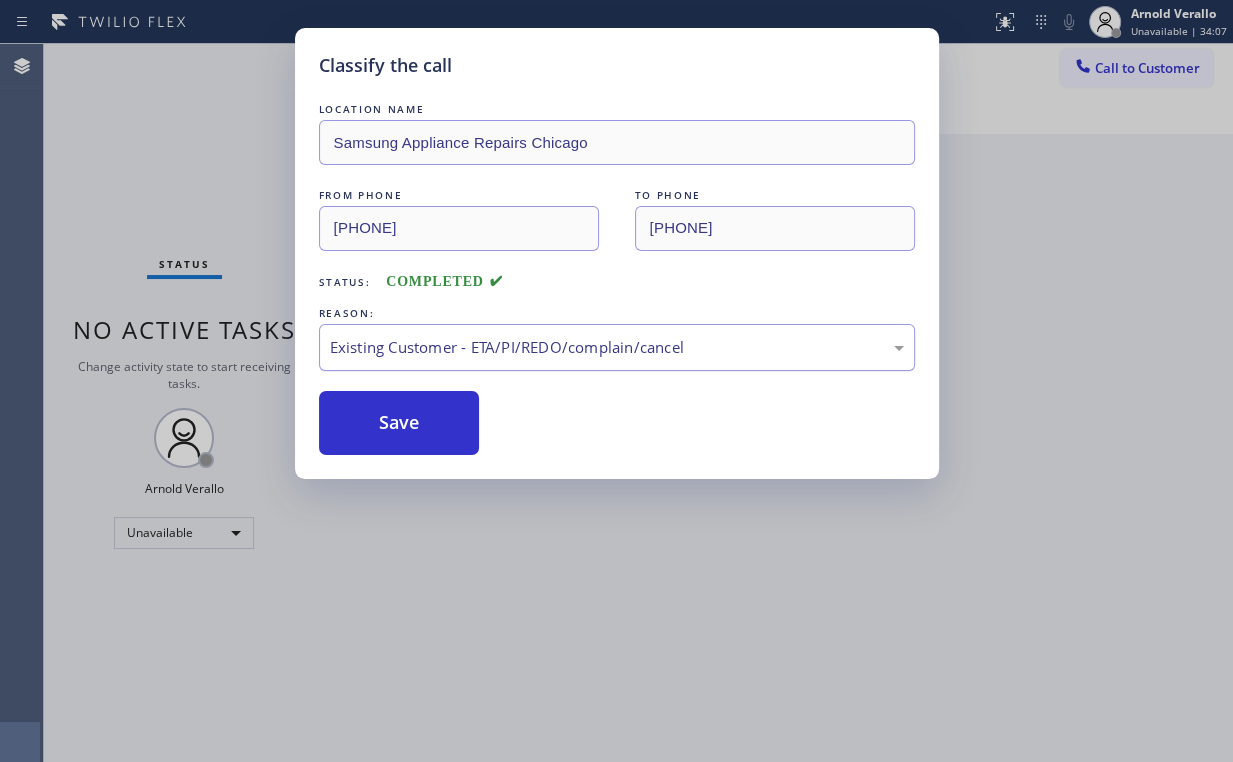 click on "Existing Customer - ETA/PI/REDO/complain/cancel" at bounding box center (617, 347) 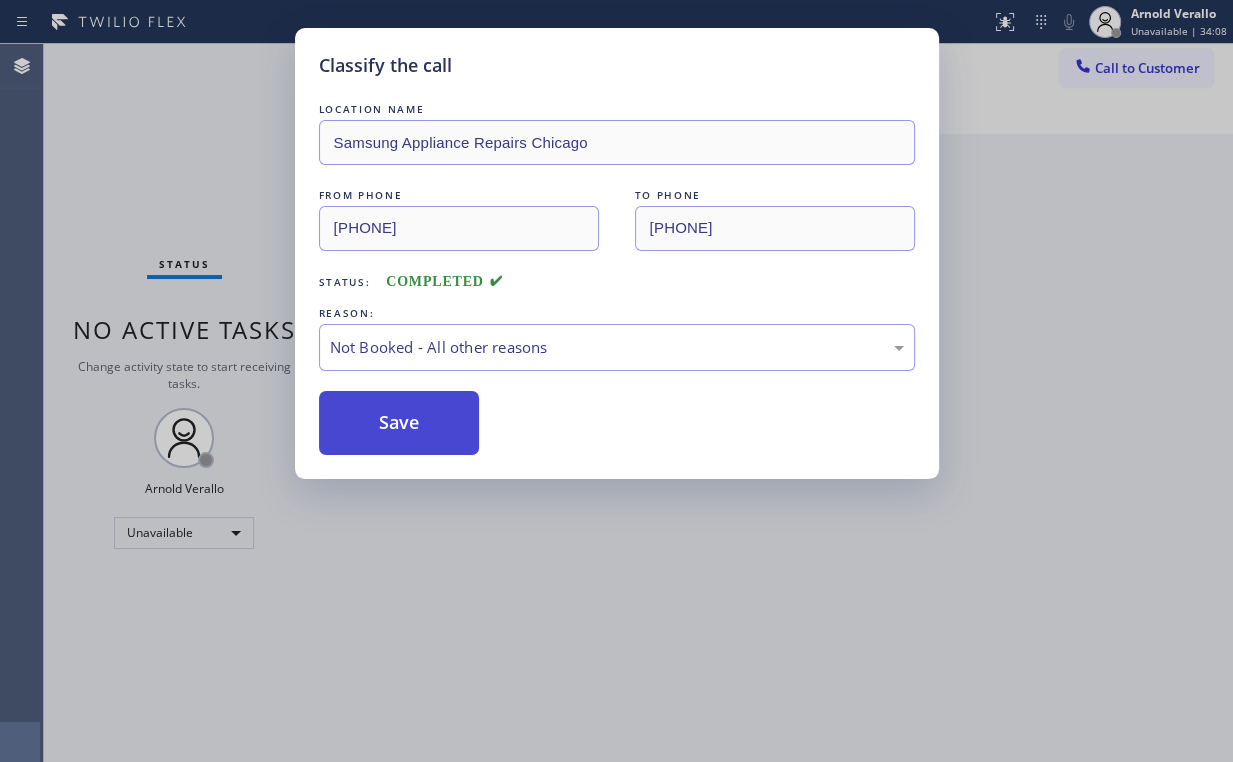 drag, startPoint x: 385, startPoint y: 426, endPoint x: 380, endPoint y: 404, distance: 22.561028 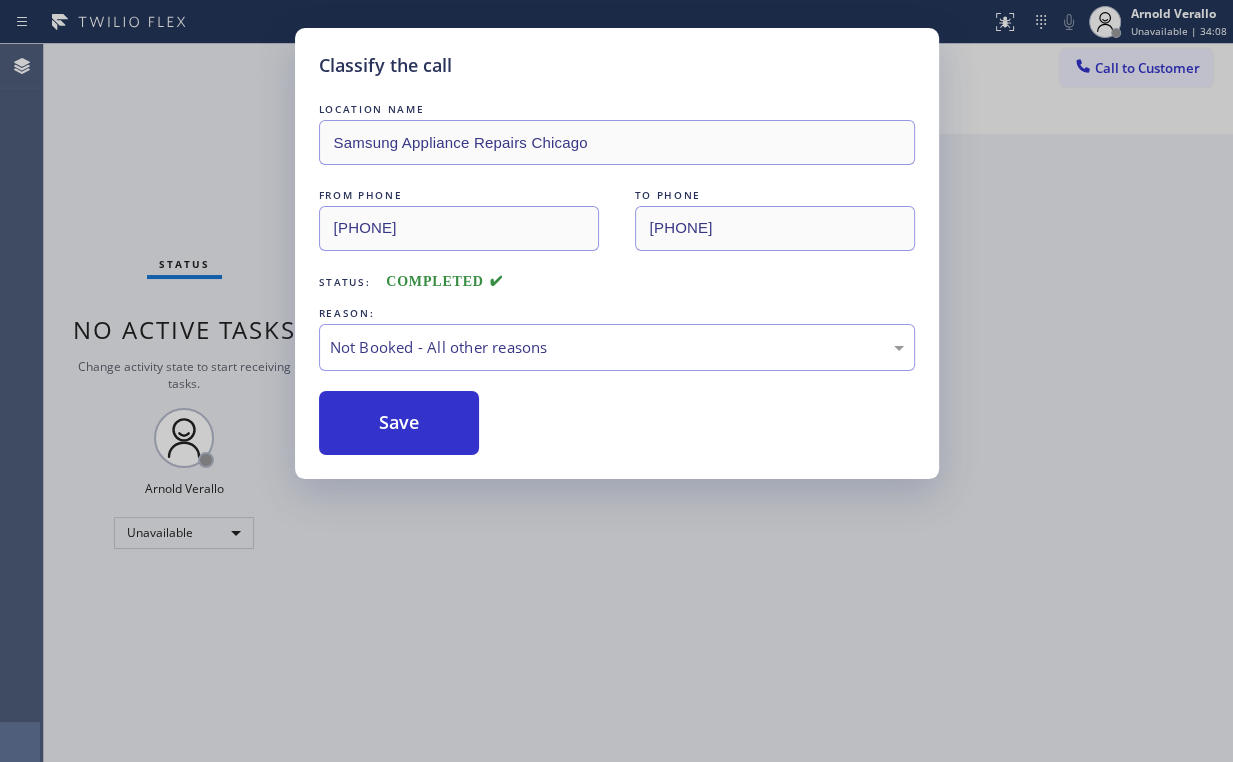 click on "Classify the call LOCATION NAME Samsung Appliance Repairs Chicago FROM PHONE [PHONE] TO PHONE [PHONE] Status: COMPLETED REASON: Not Booked - All other reasons Save" at bounding box center [616, 381] 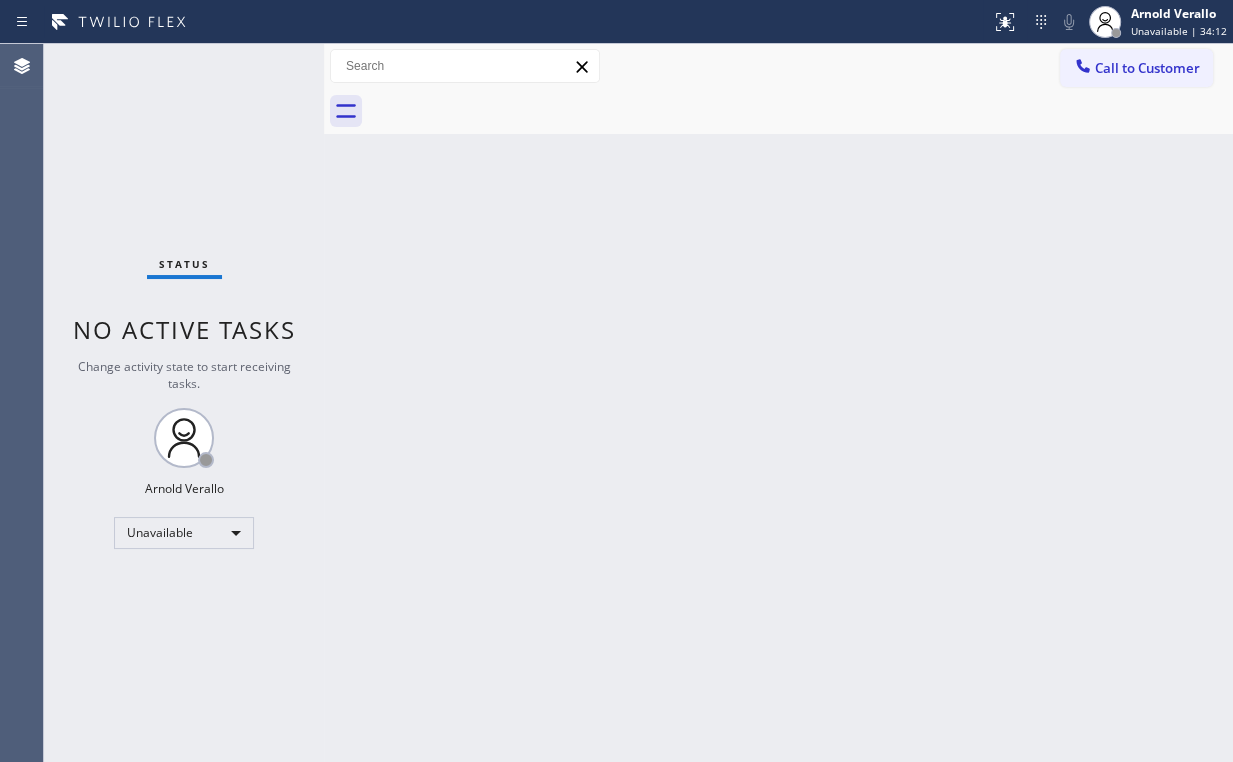 drag, startPoint x: 1145, startPoint y: 80, endPoint x: 976, endPoint y: 183, distance: 197.91412 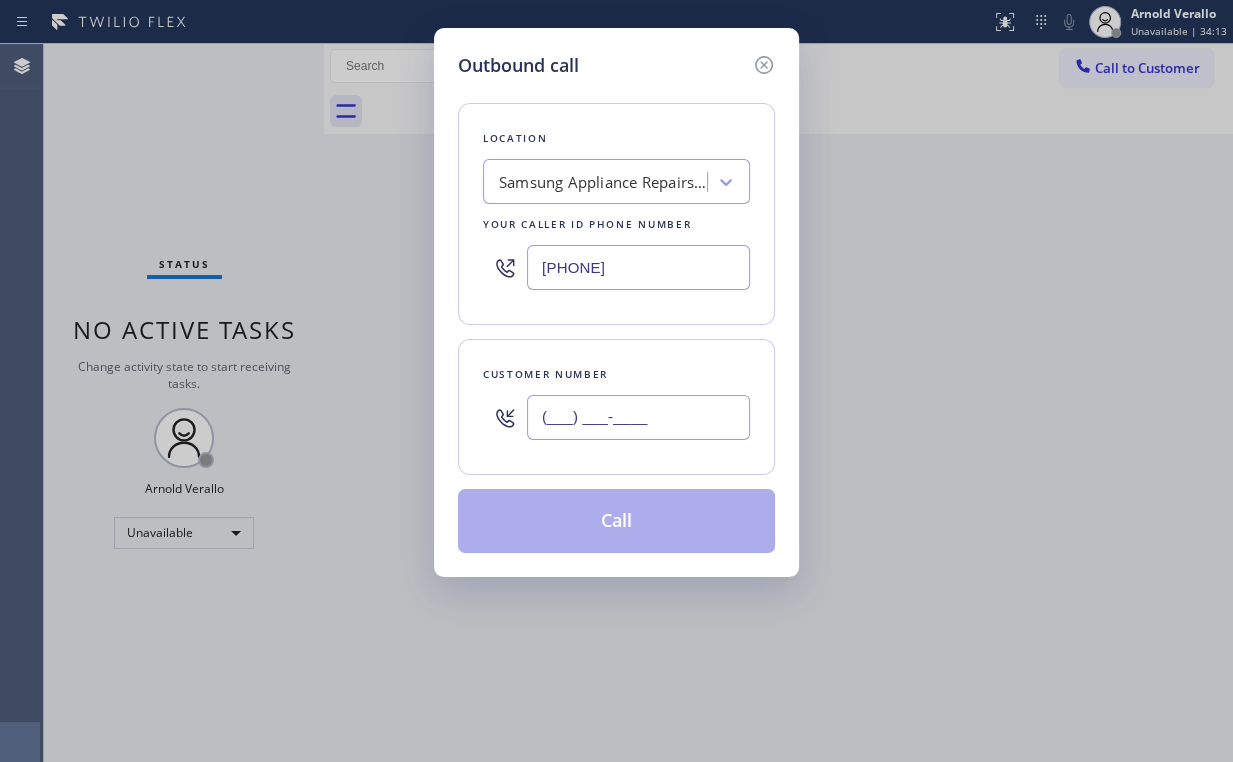 click on "(___) ___-____" at bounding box center (638, 417) 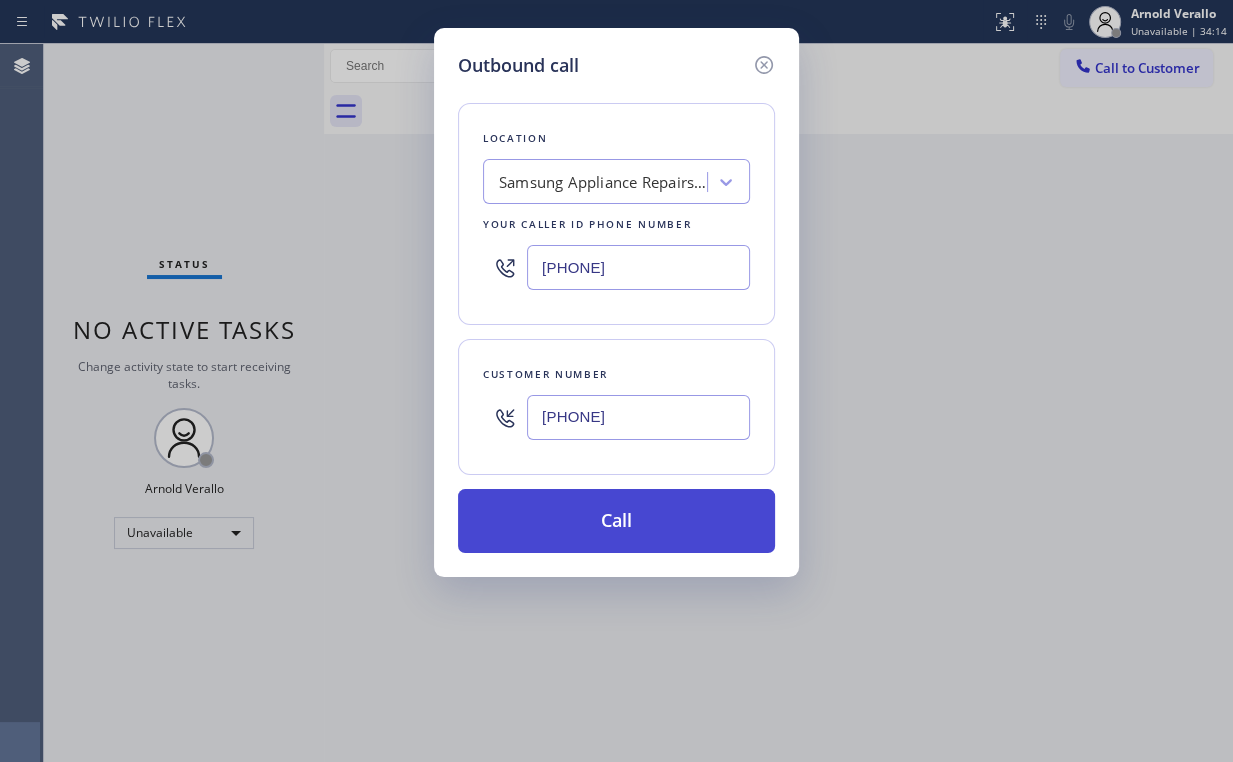 type on "[PHONE]" 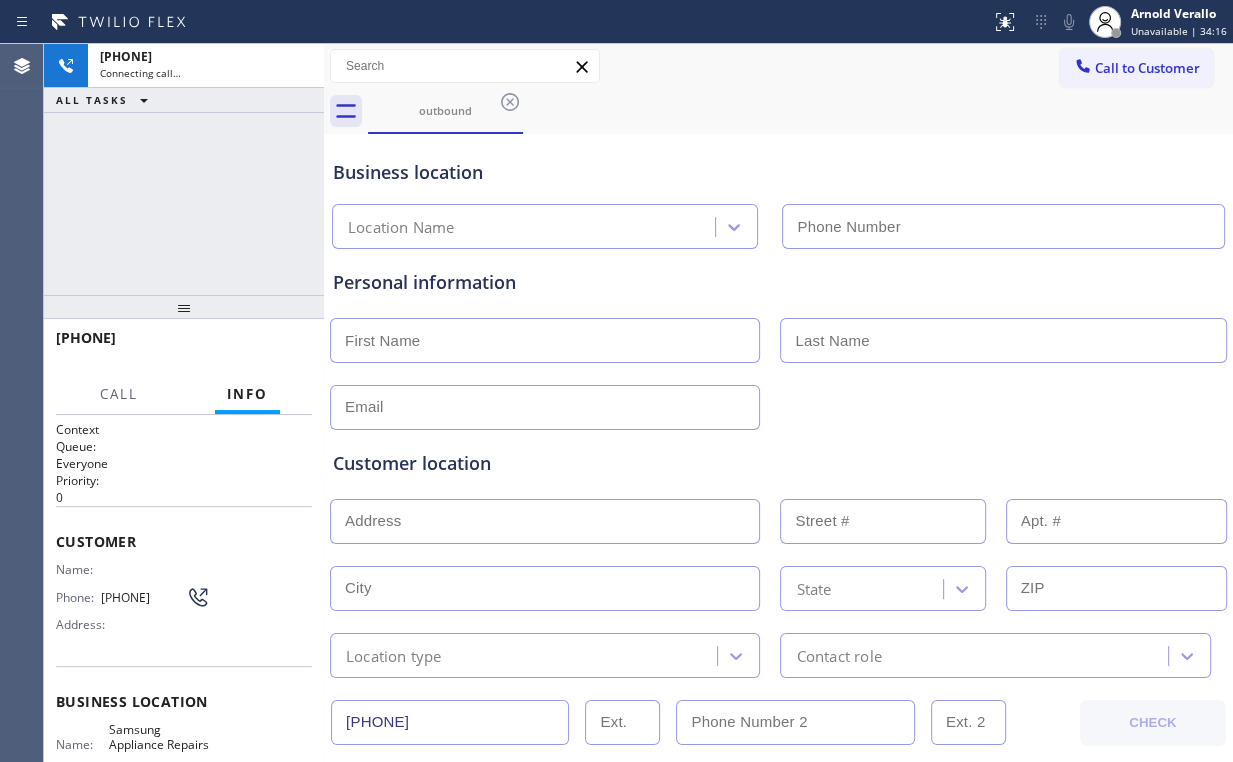 click on "[PHONE] Connecting call… ALL TASKS ALL TASKS ACTIVE TASKS TASKS IN WRAP UP" at bounding box center [184, 169] 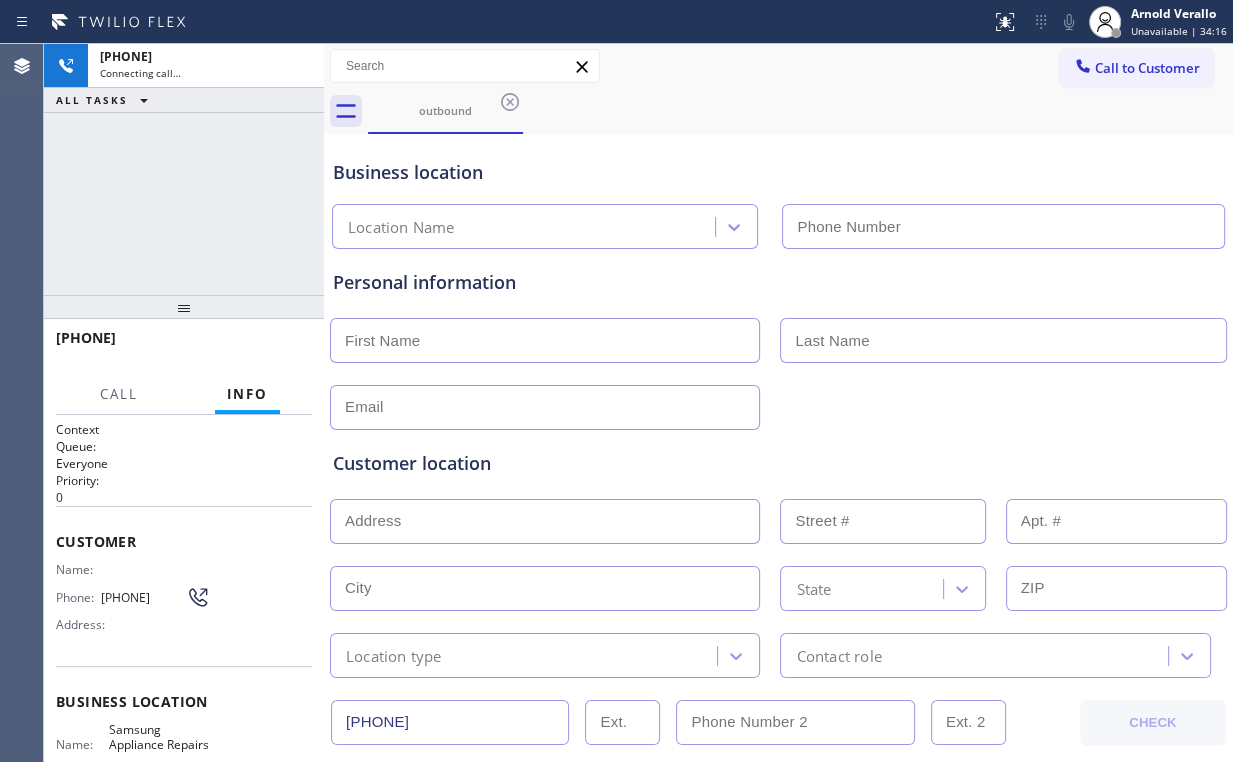 type on "[PHONE]" 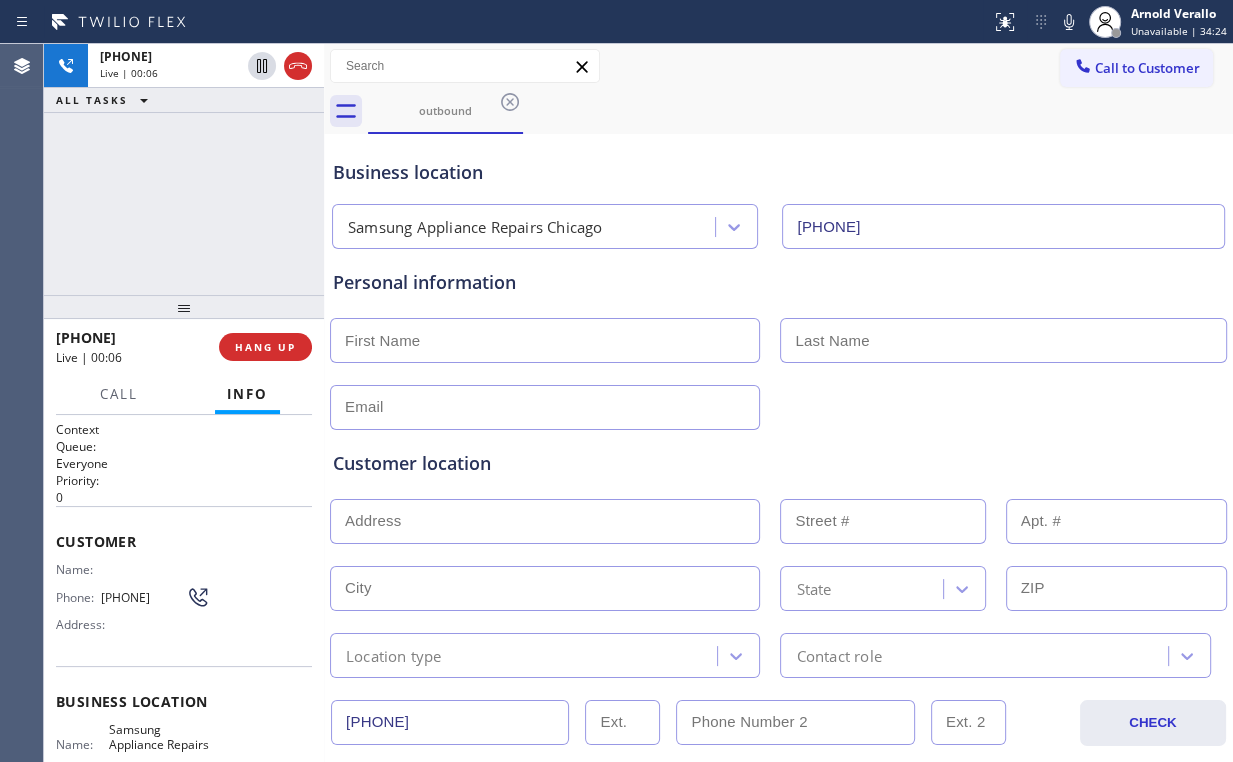 click on "[PHONE] Live | 00:06 ALL TASKS ALL TASKS ACTIVE TASKS TASKS IN WRAP UP" at bounding box center (184, 169) 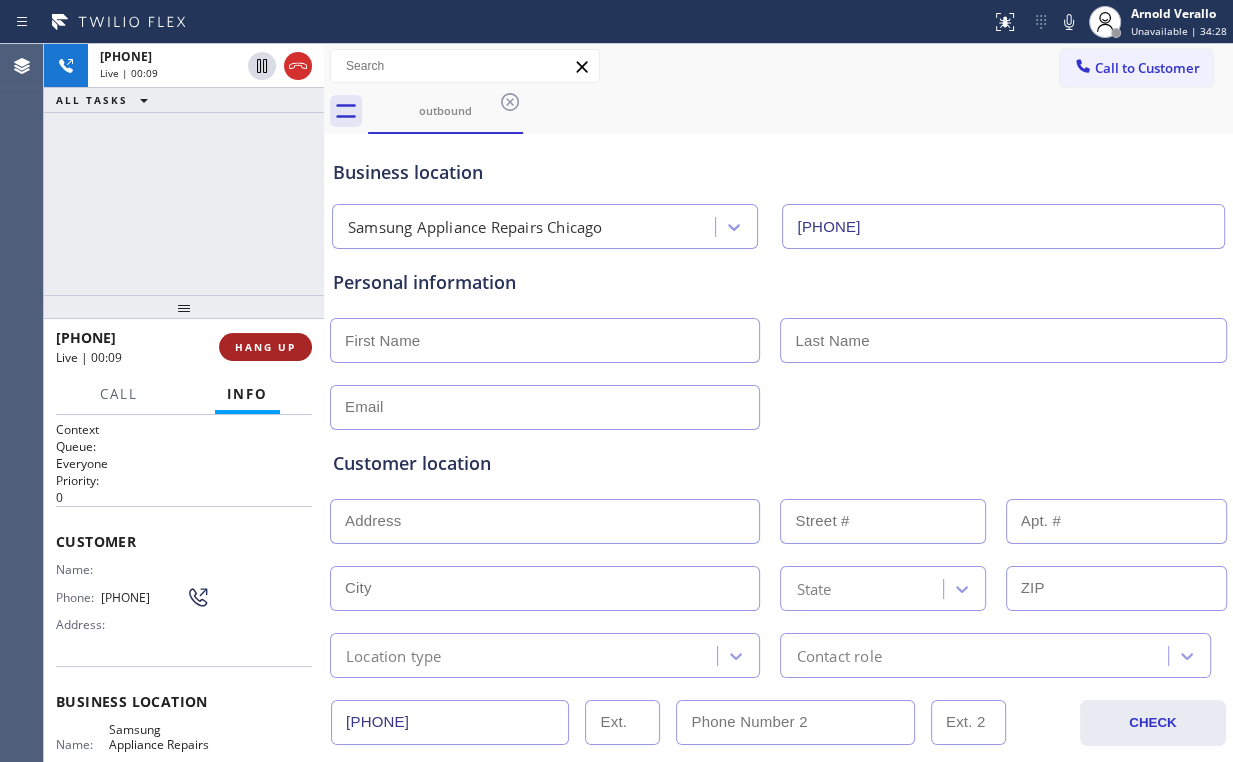 click on "HANG UP" at bounding box center [265, 347] 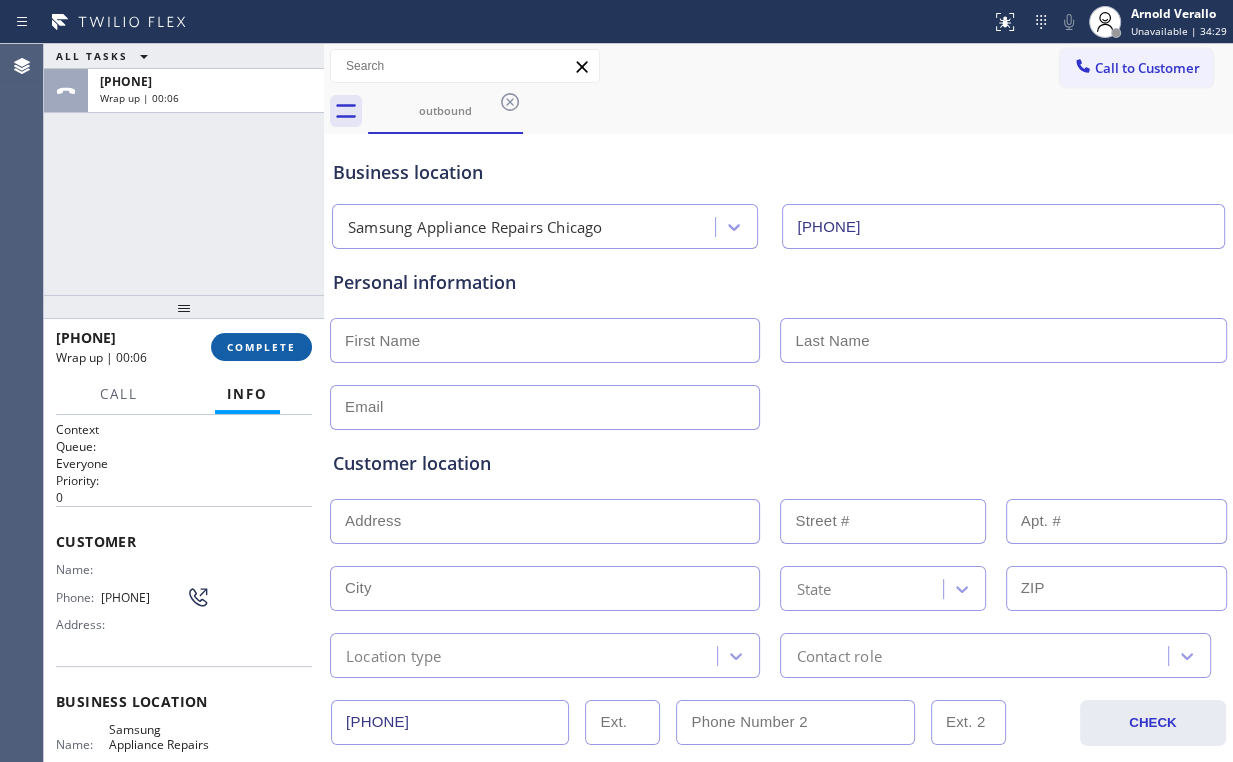 click on "COMPLETE" at bounding box center [261, 347] 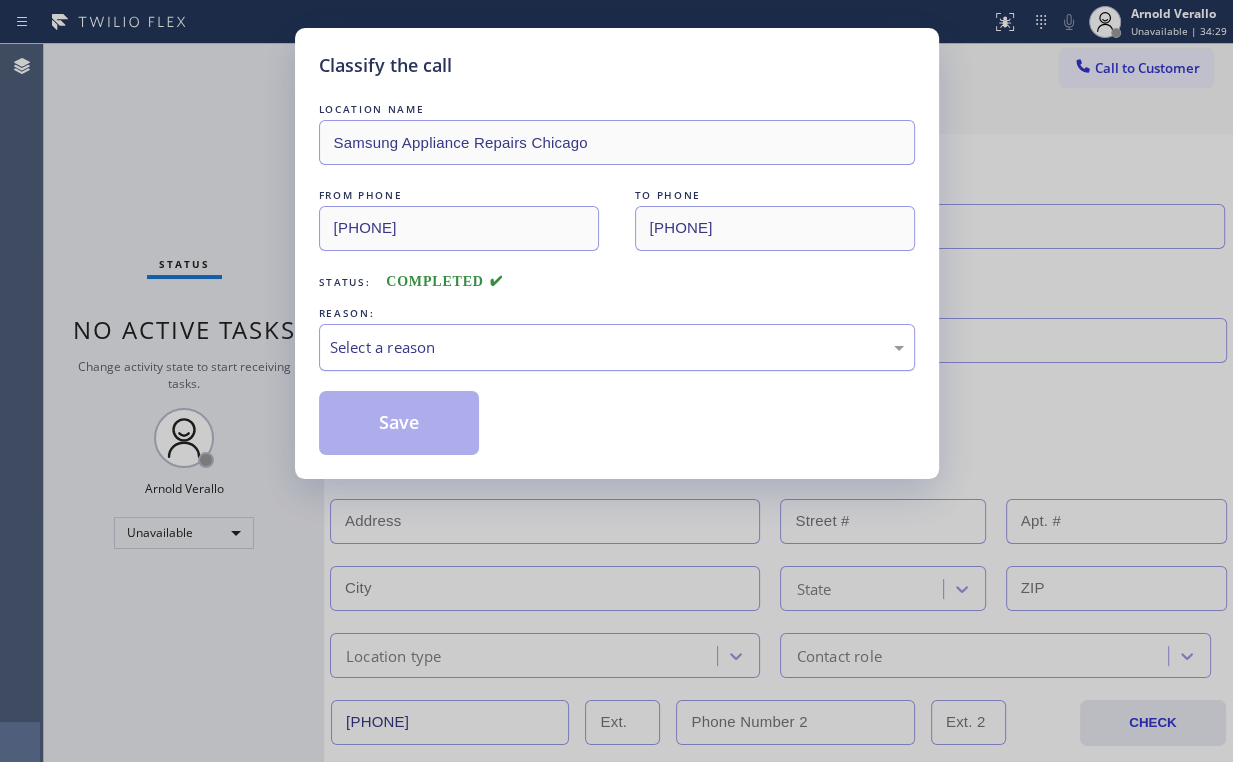 click on "Select a reason" at bounding box center [617, 347] 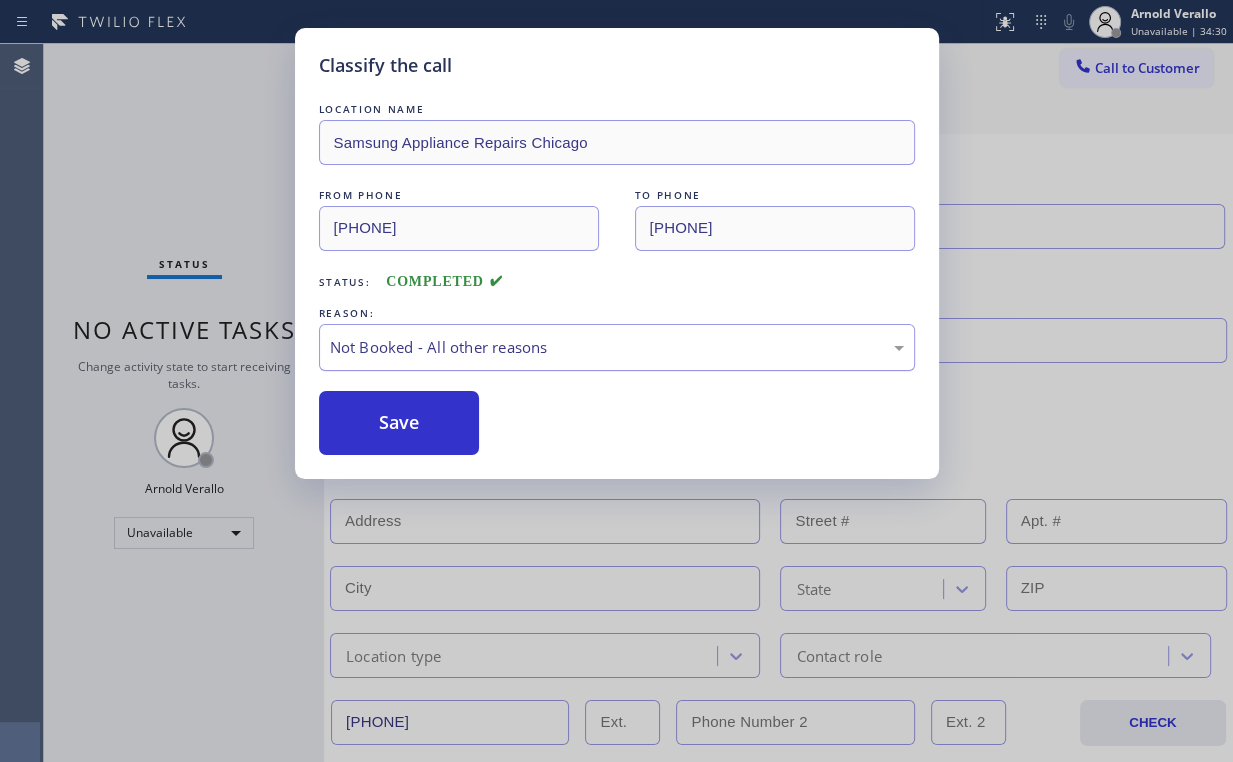 drag, startPoint x: 399, startPoint y: 420, endPoint x: 342, endPoint y: 336, distance: 101.51354 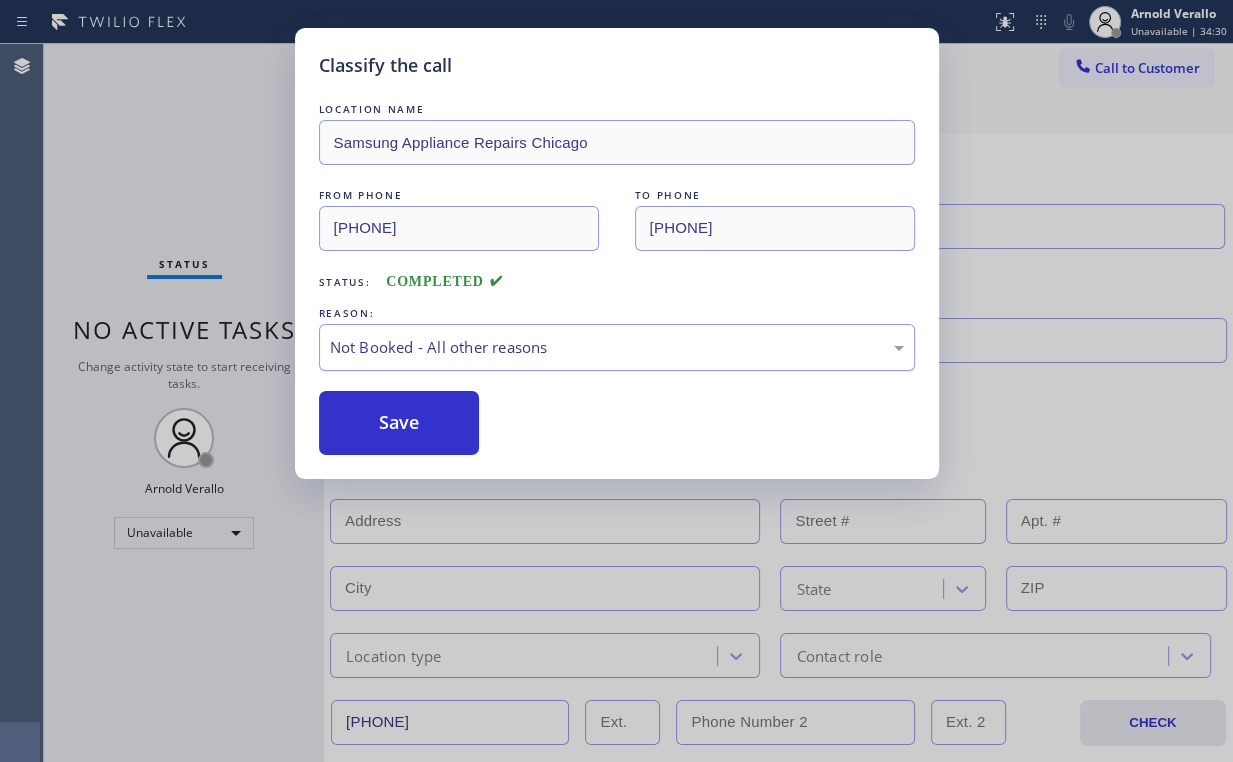 click on "Save" at bounding box center (399, 423) 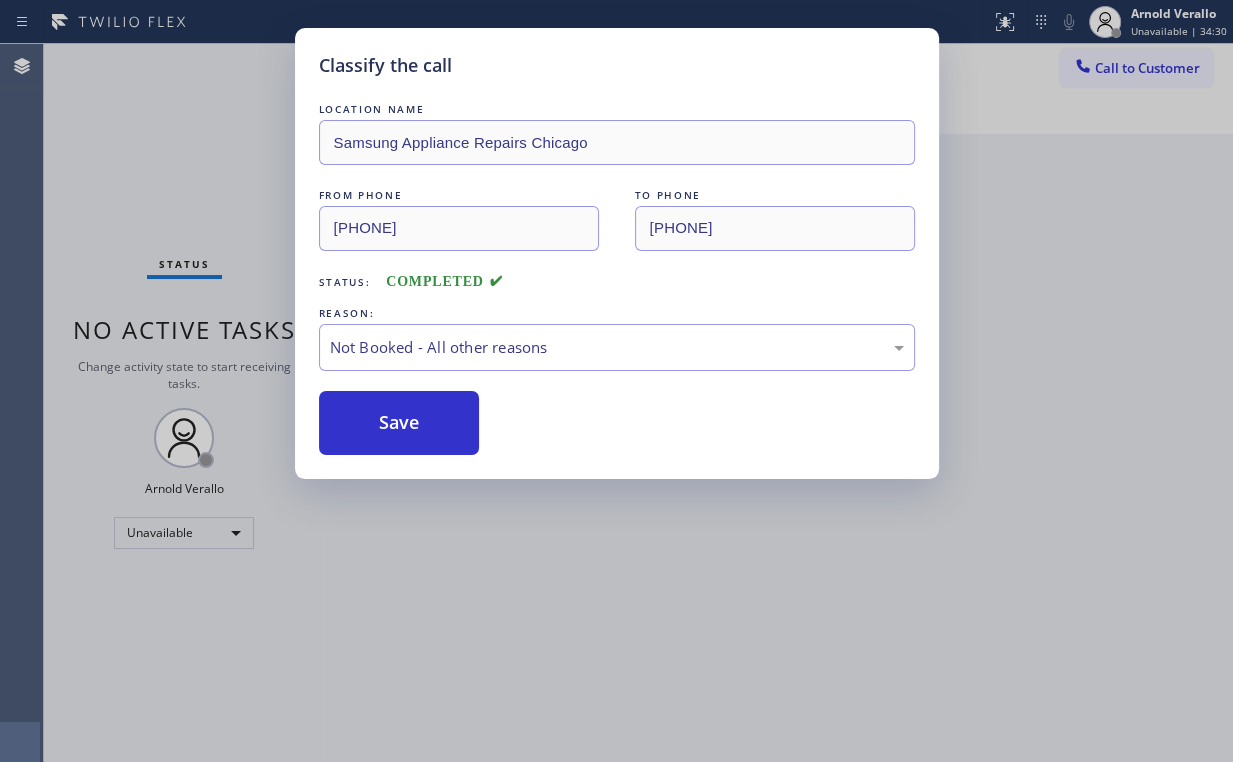 click on "Classify the call LOCATION NAME Samsung Appliance Repairs Chicago FROM PHONE [PHONE] TO PHONE [PHONE] Status: COMPLETED REASON: Not Booked - All other reasons Save" at bounding box center [616, 381] 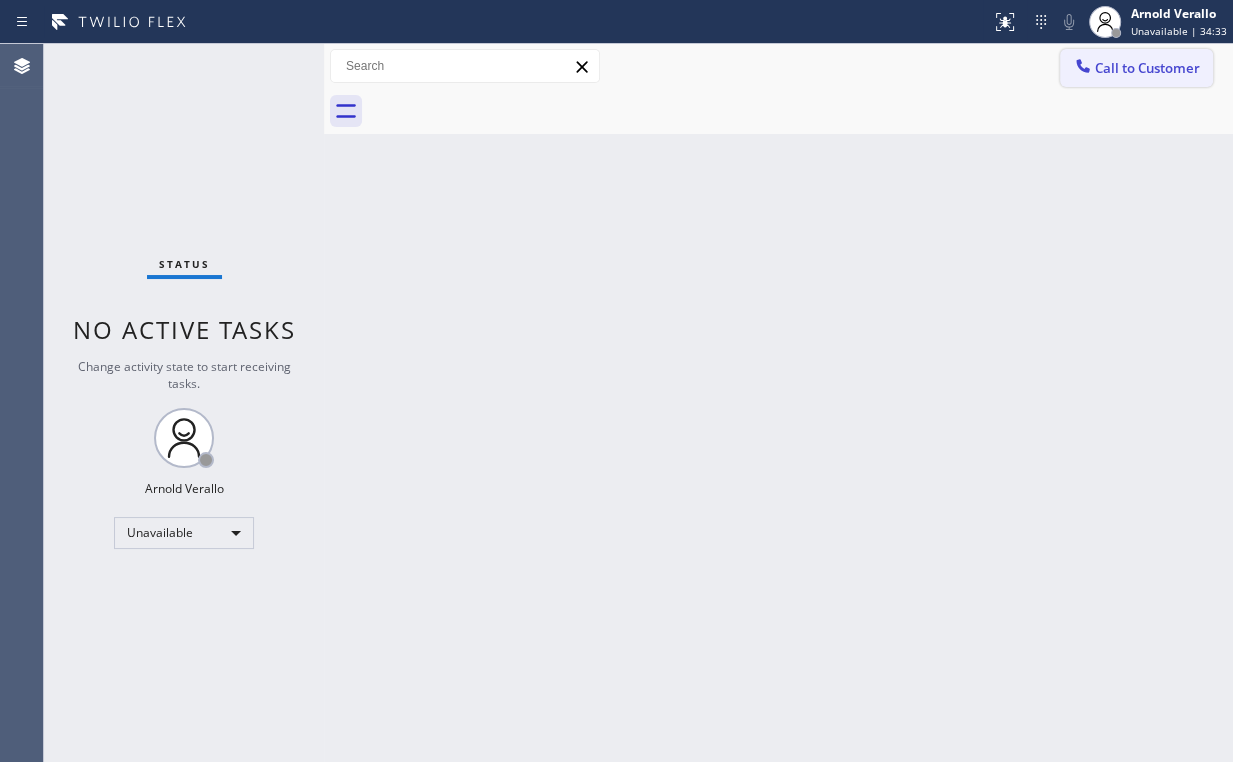 click on "Call to Customer" at bounding box center [1147, 68] 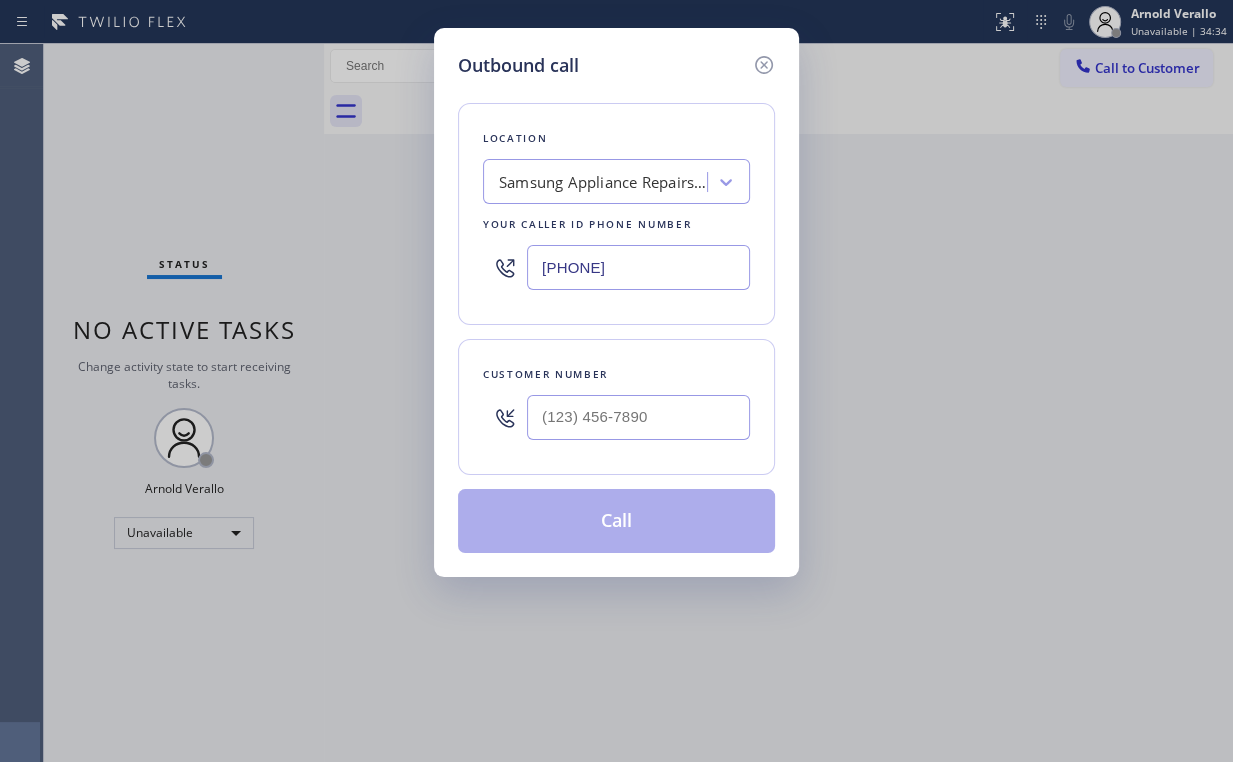 drag, startPoint x: 645, startPoint y: 263, endPoint x: 276, endPoint y: 249, distance: 369.26547 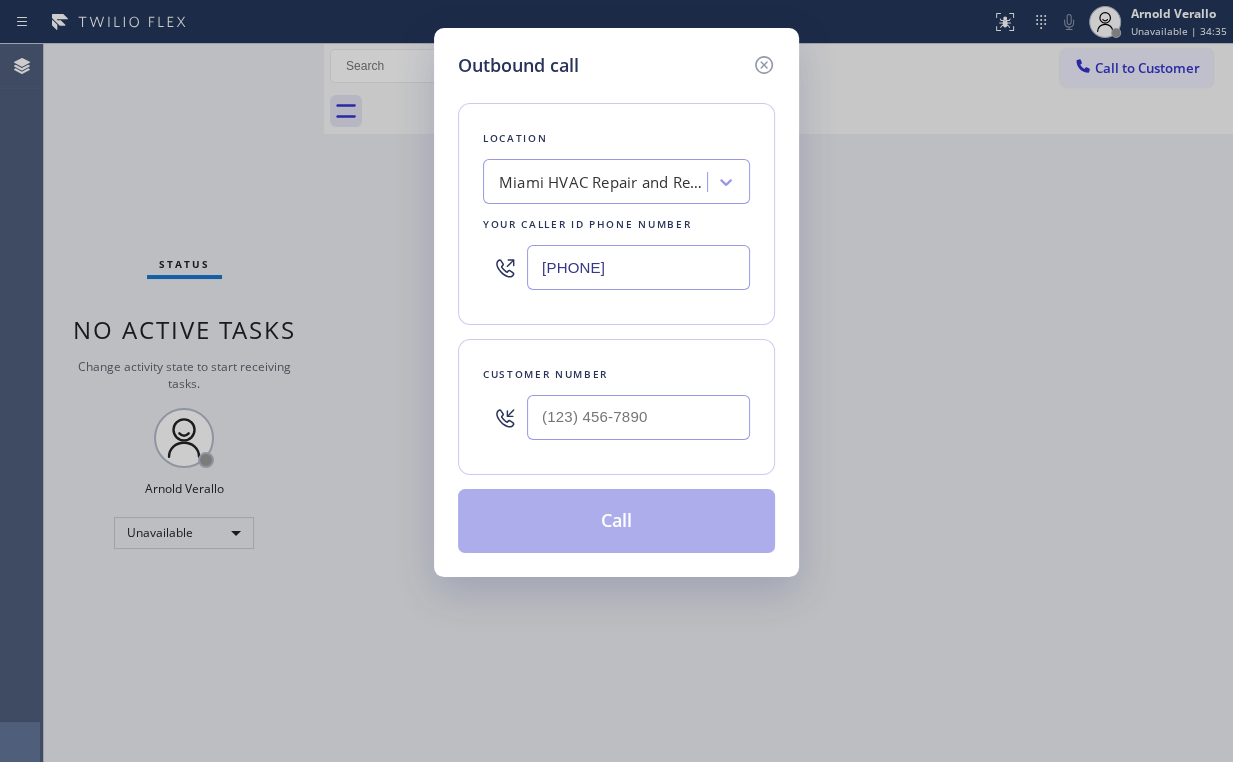type on "[PHONE]" 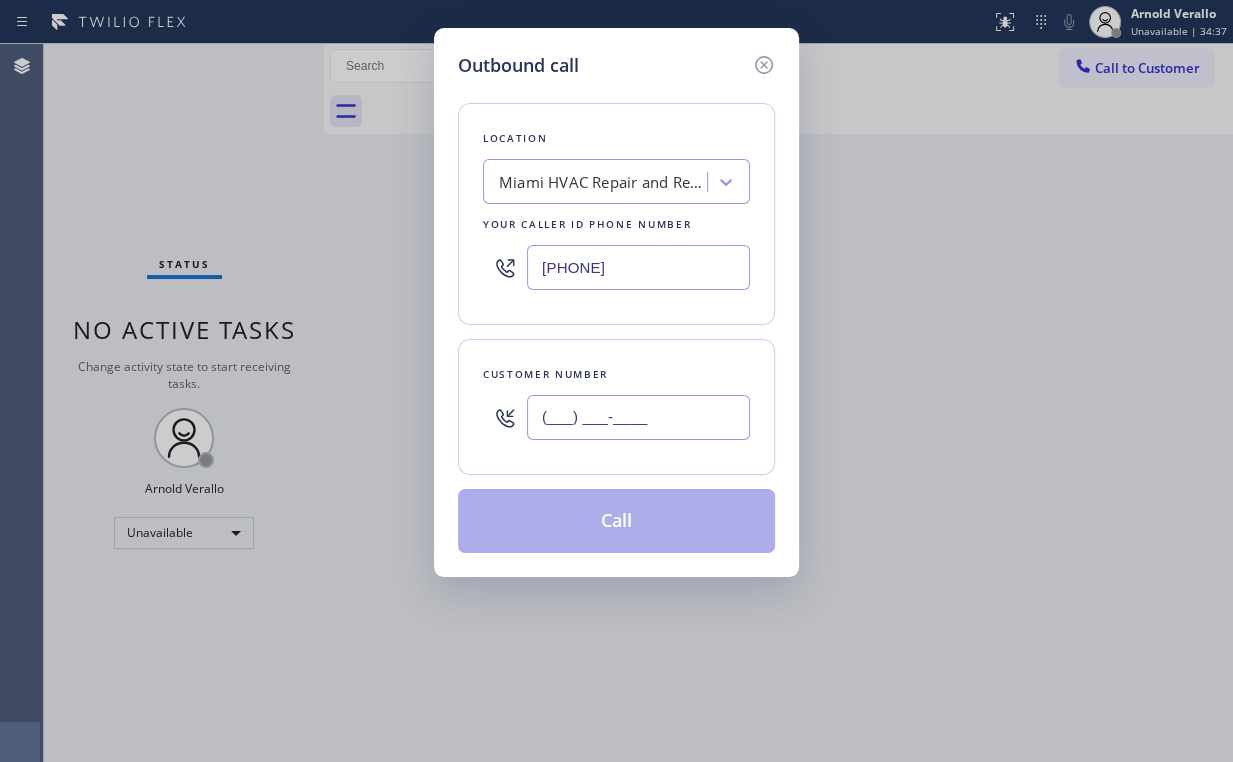 click on "(___) ___-____" at bounding box center [638, 417] 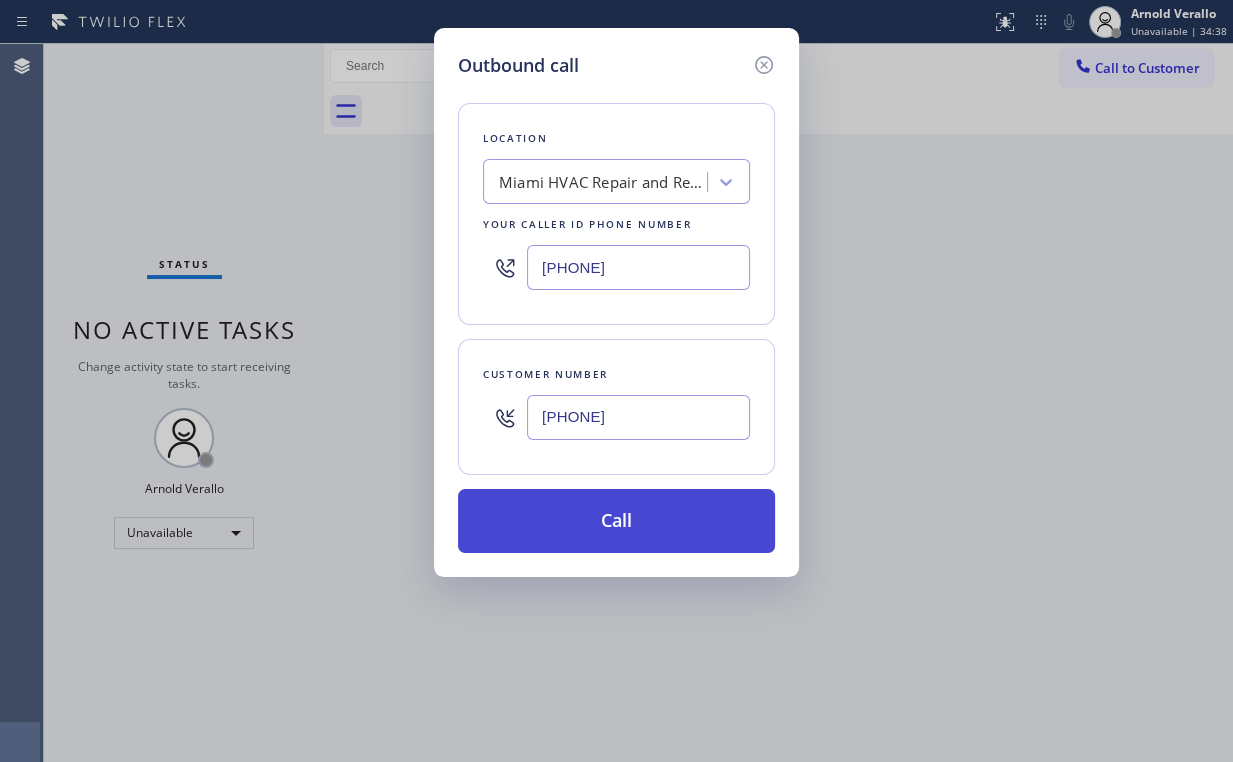 type on "[PHONE]" 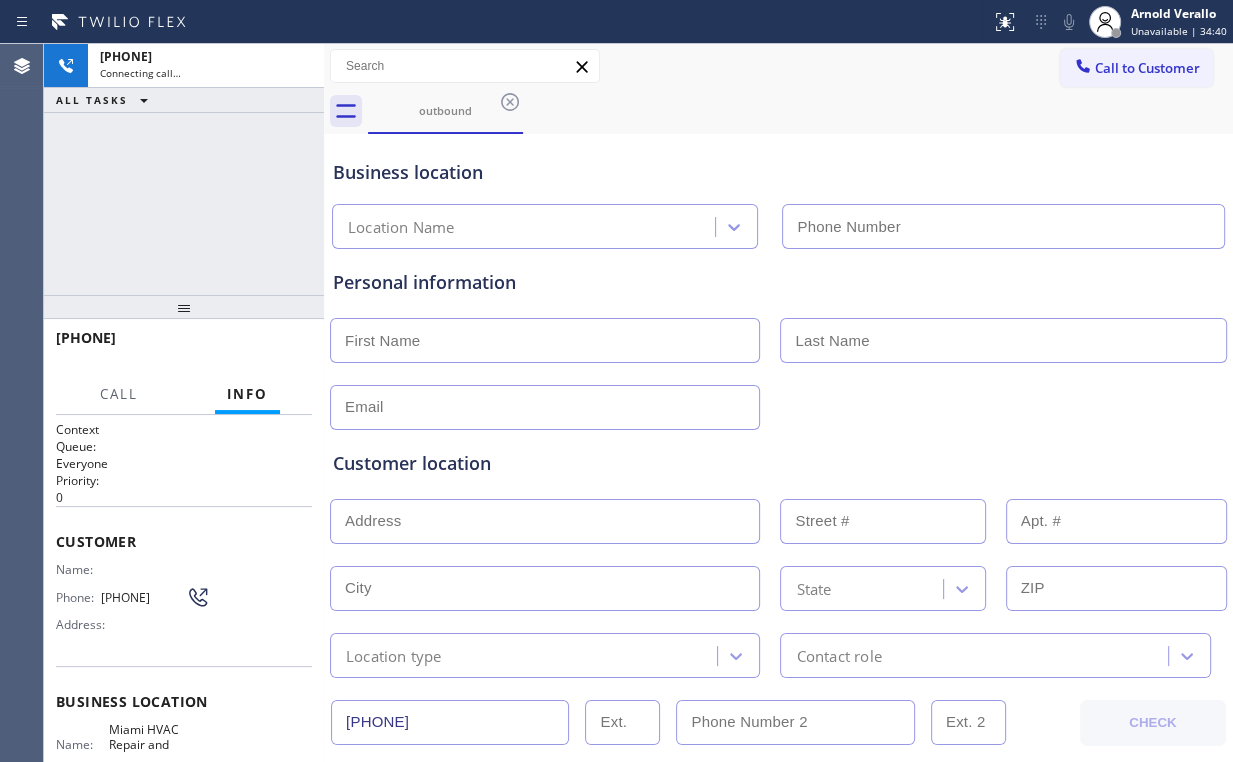 type on "[PHONE]" 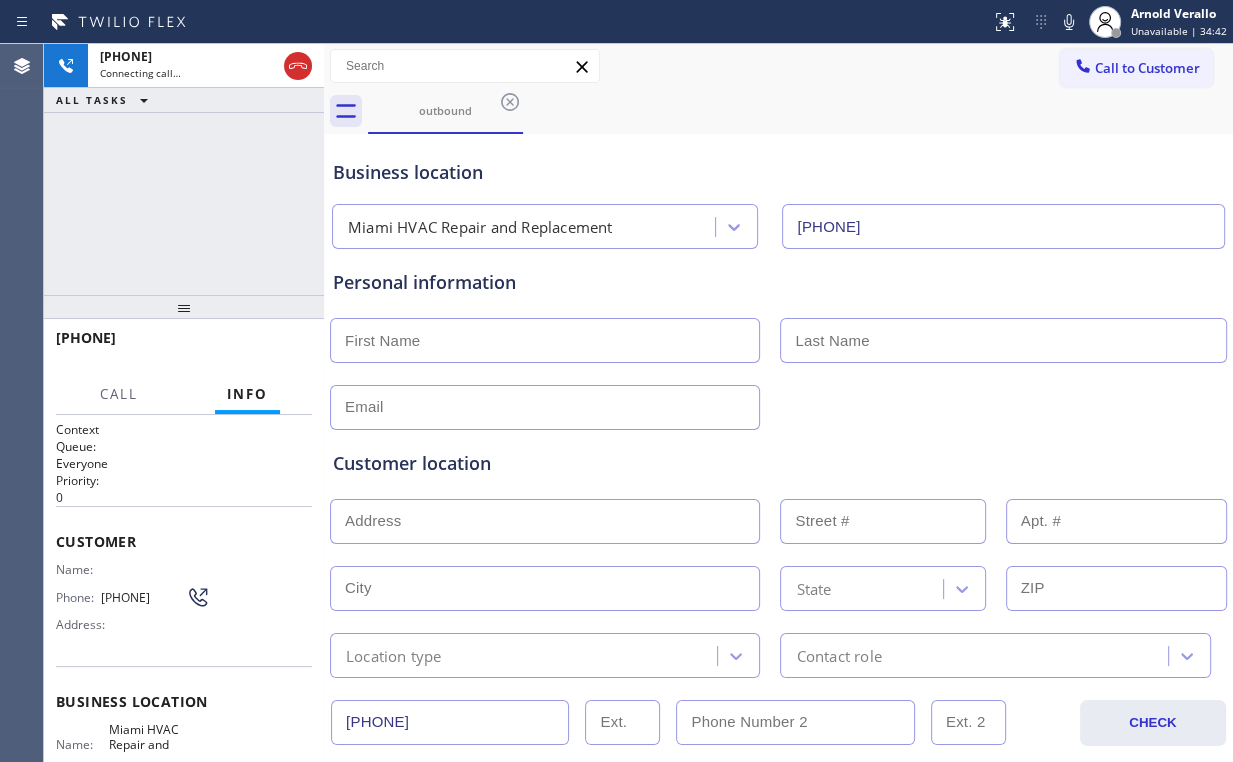 click on "[PHONE] Connecting call… ALL TASKS ALL TASKS ACTIVE TASKS TASKS IN WRAP UP" at bounding box center [184, 169] 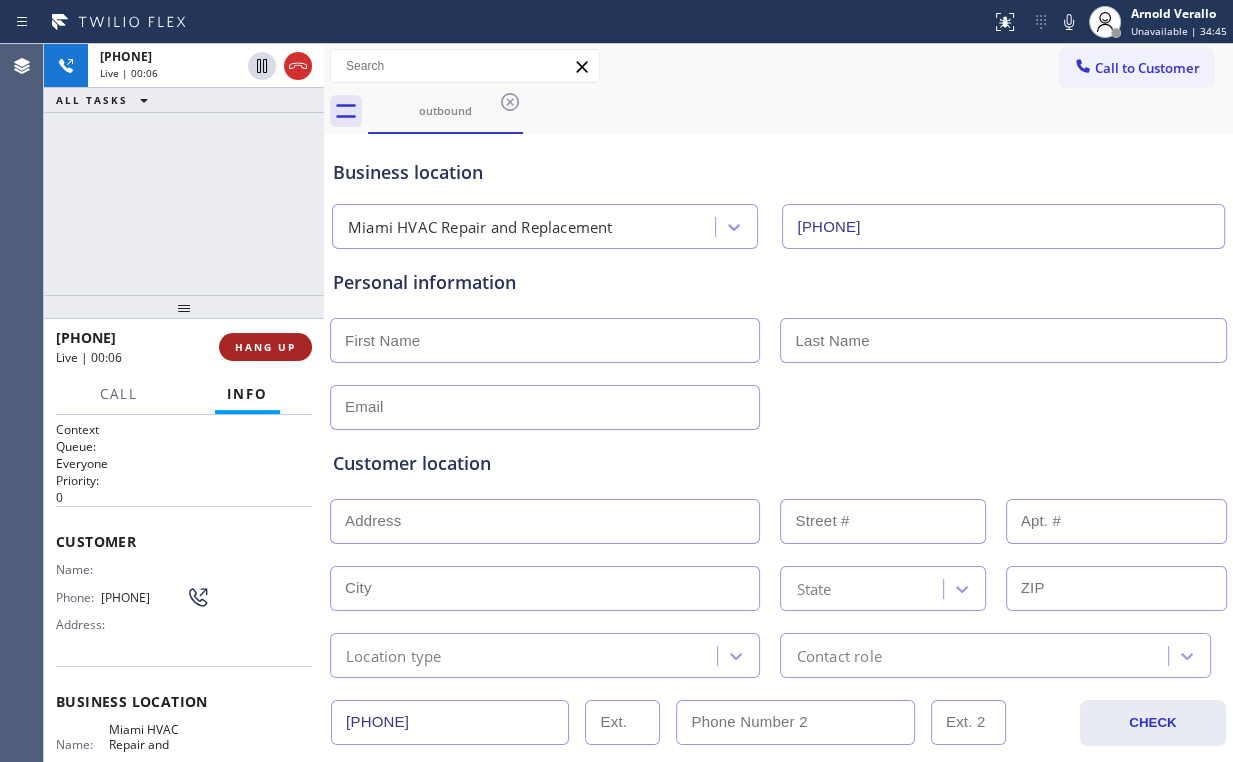 click on "HANG UP" at bounding box center (265, 347) 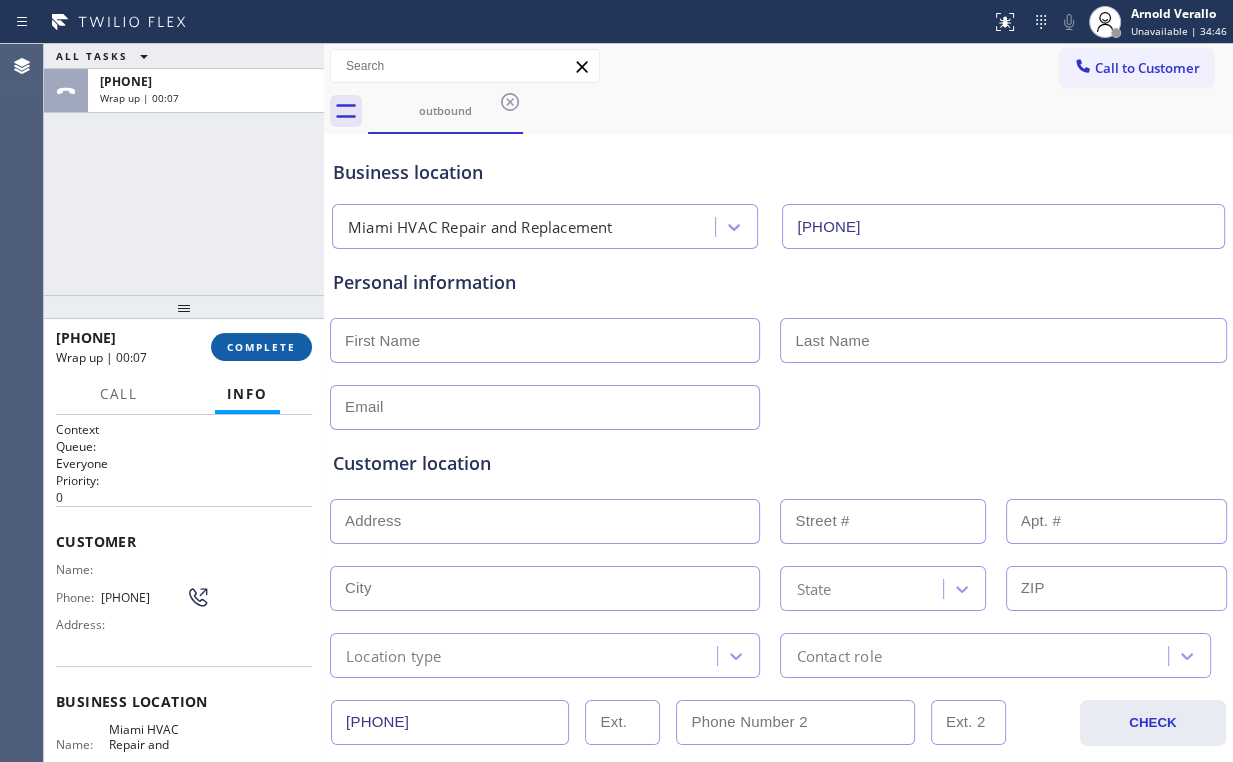 click on "COMPLETE" at bounding box center [261, 347] 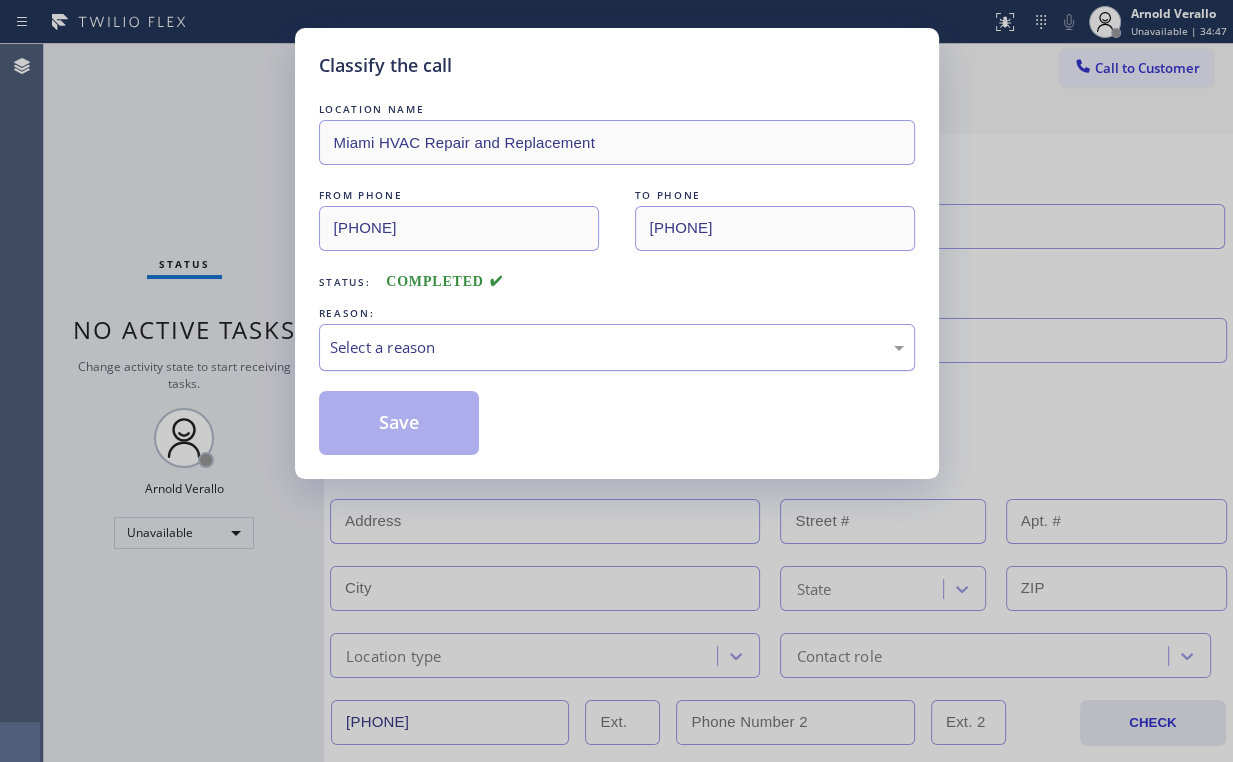 click on "Select a reason" at bounding box center [617, 347] 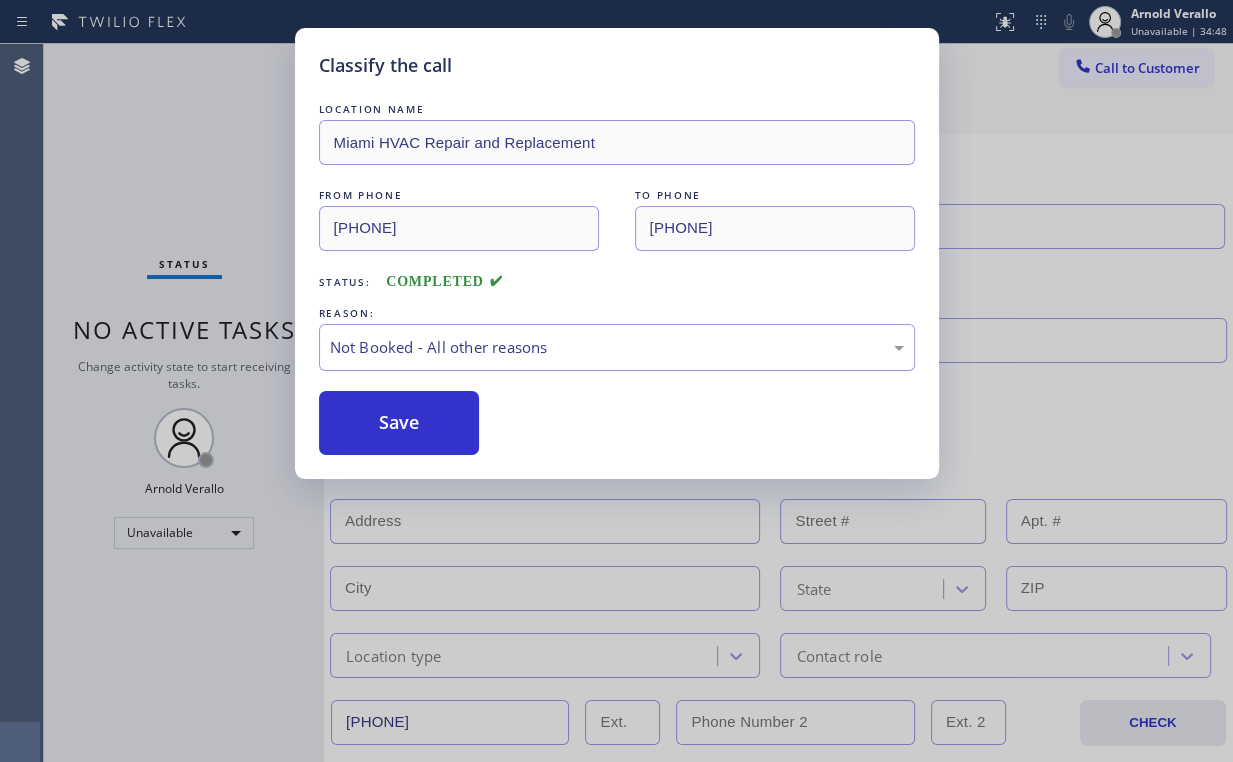 click on "Save" at bounding box center [399, 423] 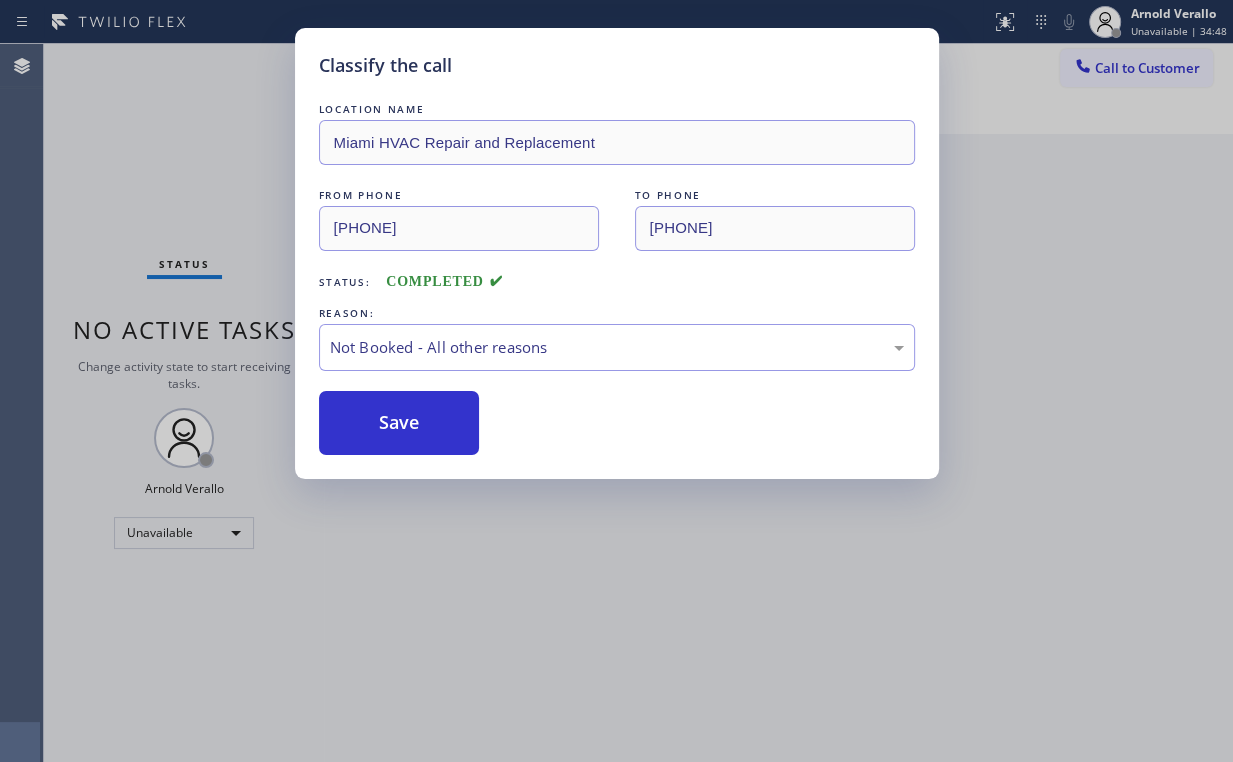 click on "Classify the call LOCATION NAME Miami HVAC Repair and Replacement FROM PHONE [PHONE] TO PHONE [PHONE] Status: COMPLETED REASON: Not Booked - All other reasons Save" at bounding box center [616, 381] 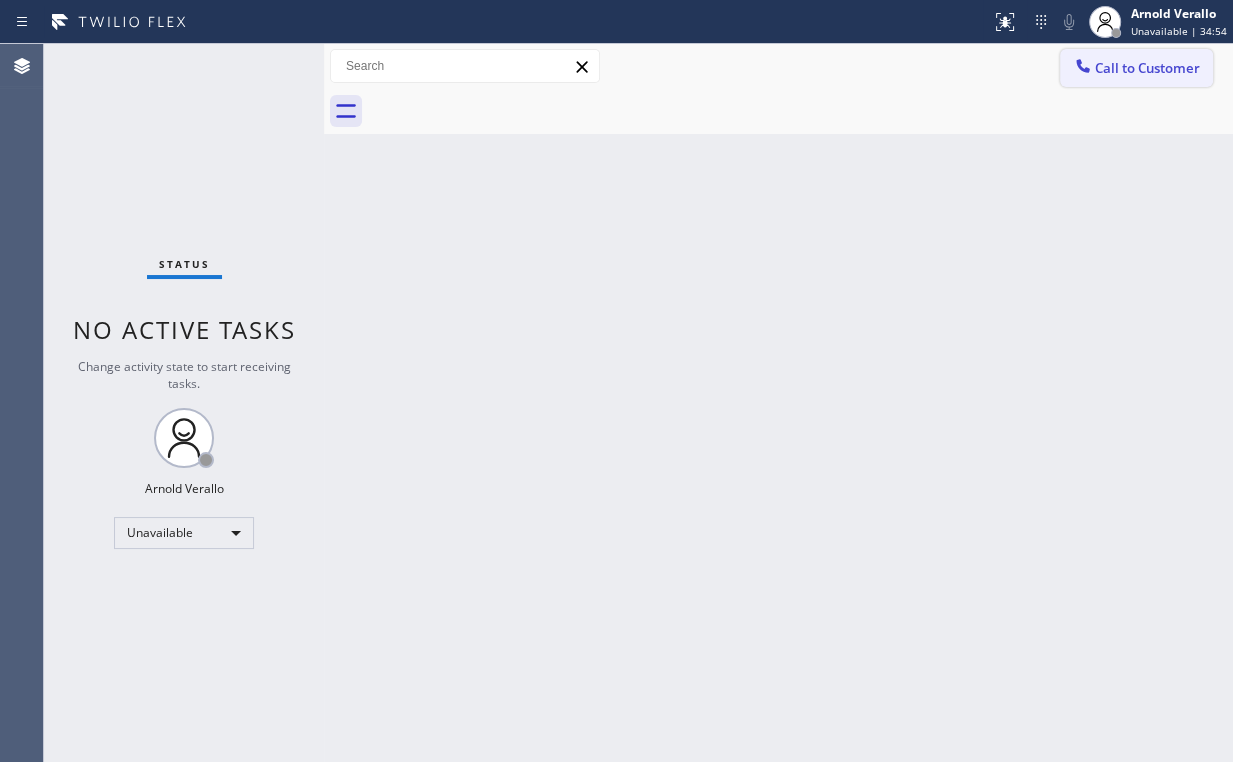 click at bounding box center [1083, 68] 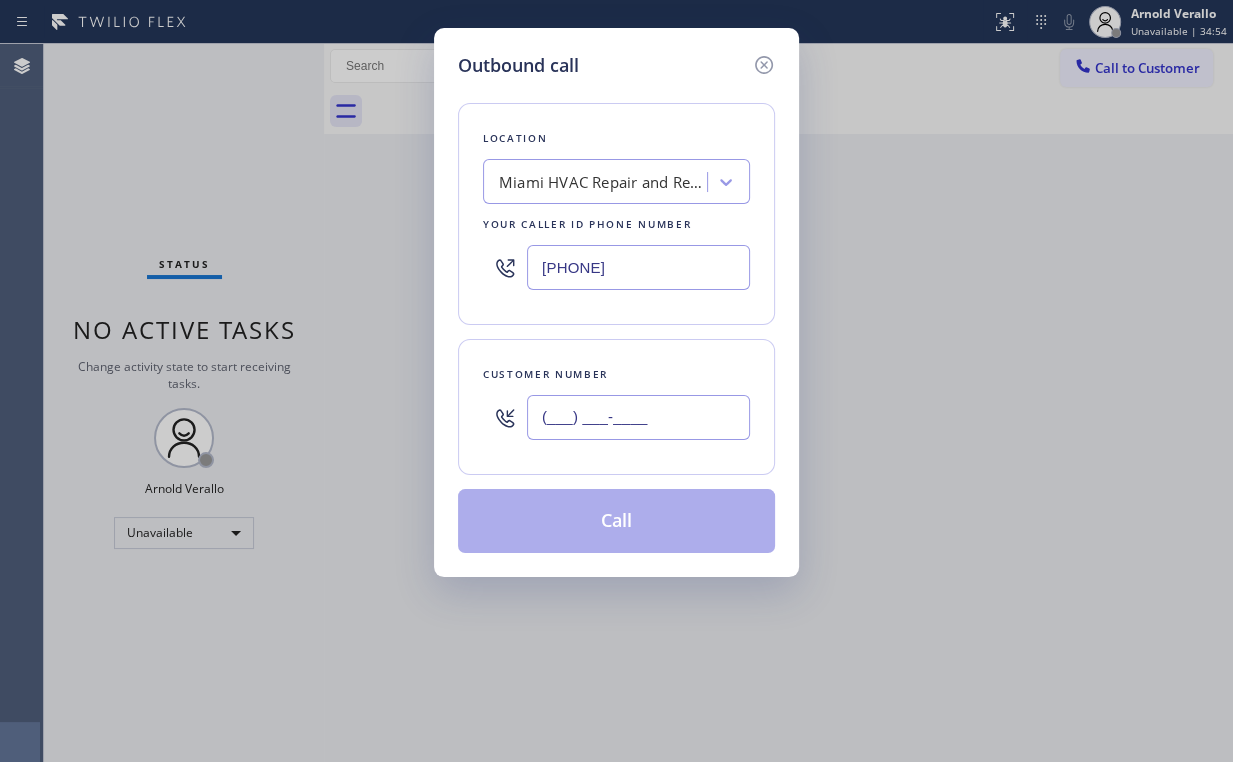 click on "(___) ___-____" at bounding box center (638, 417) 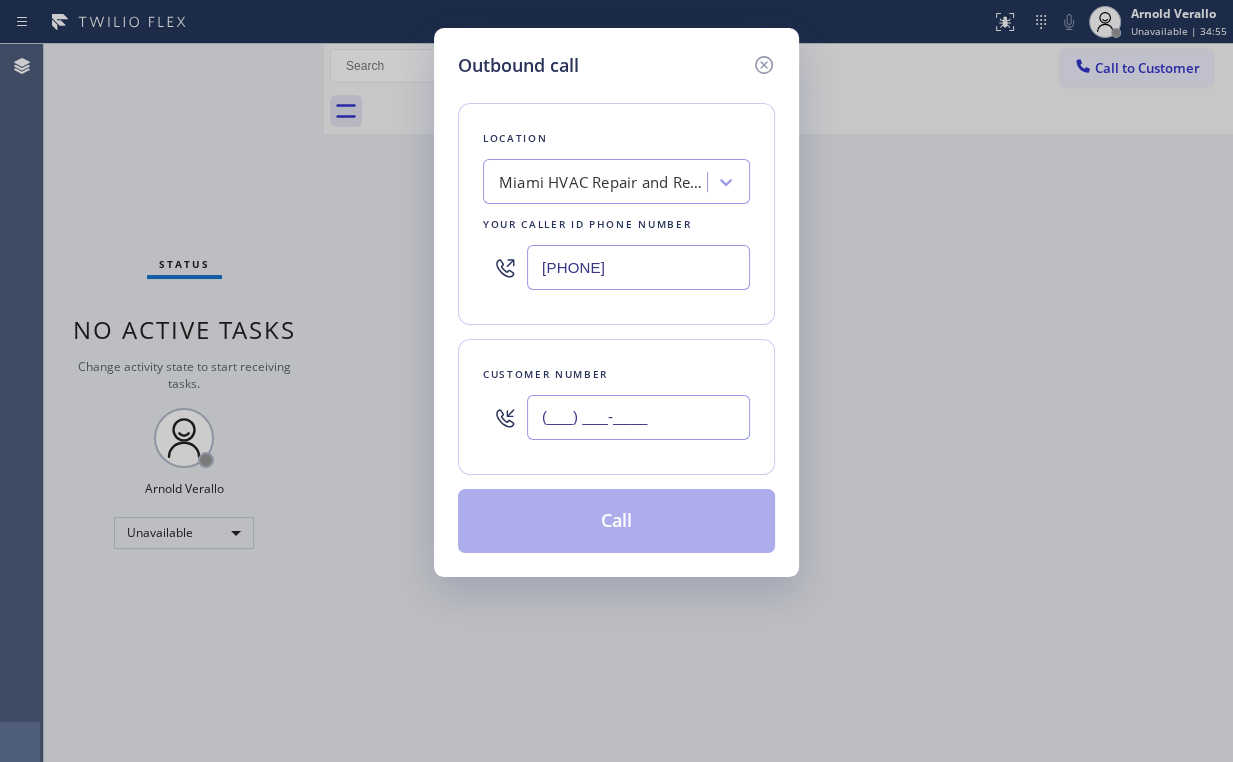 paste on "[PHONE]" 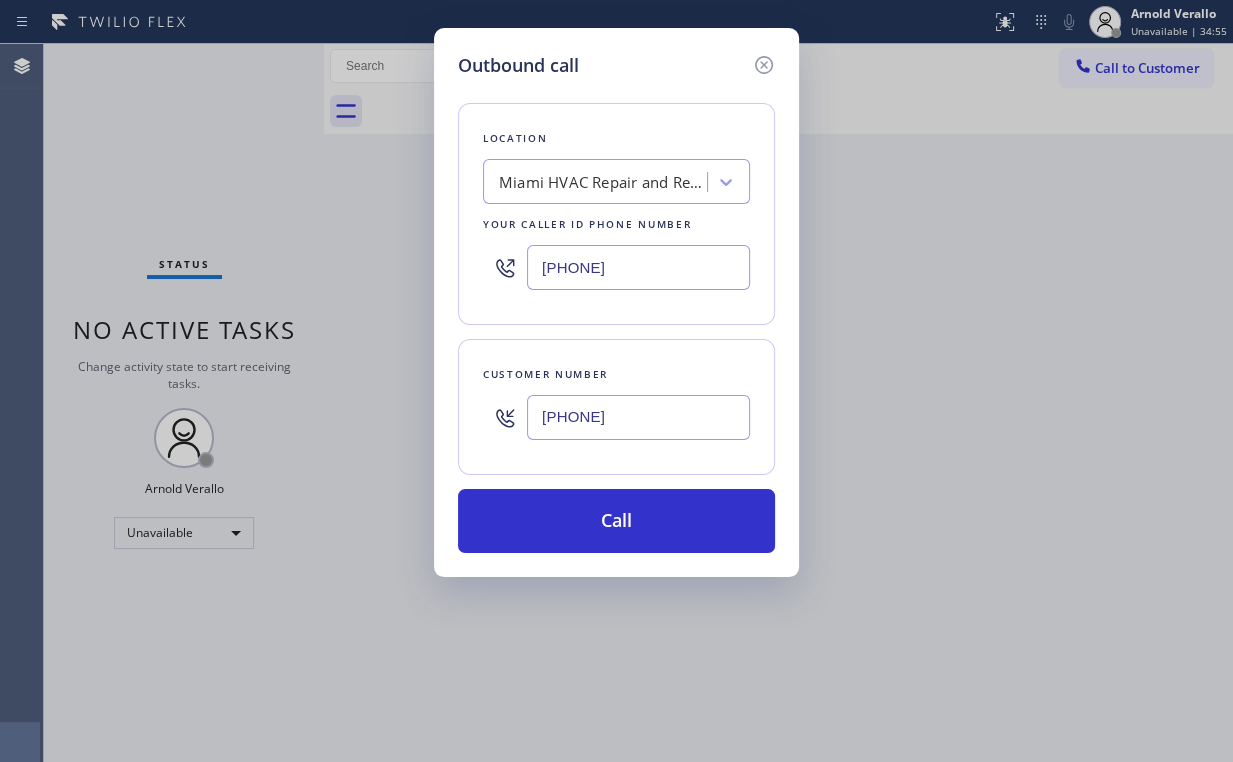 type on "[PHONE]" 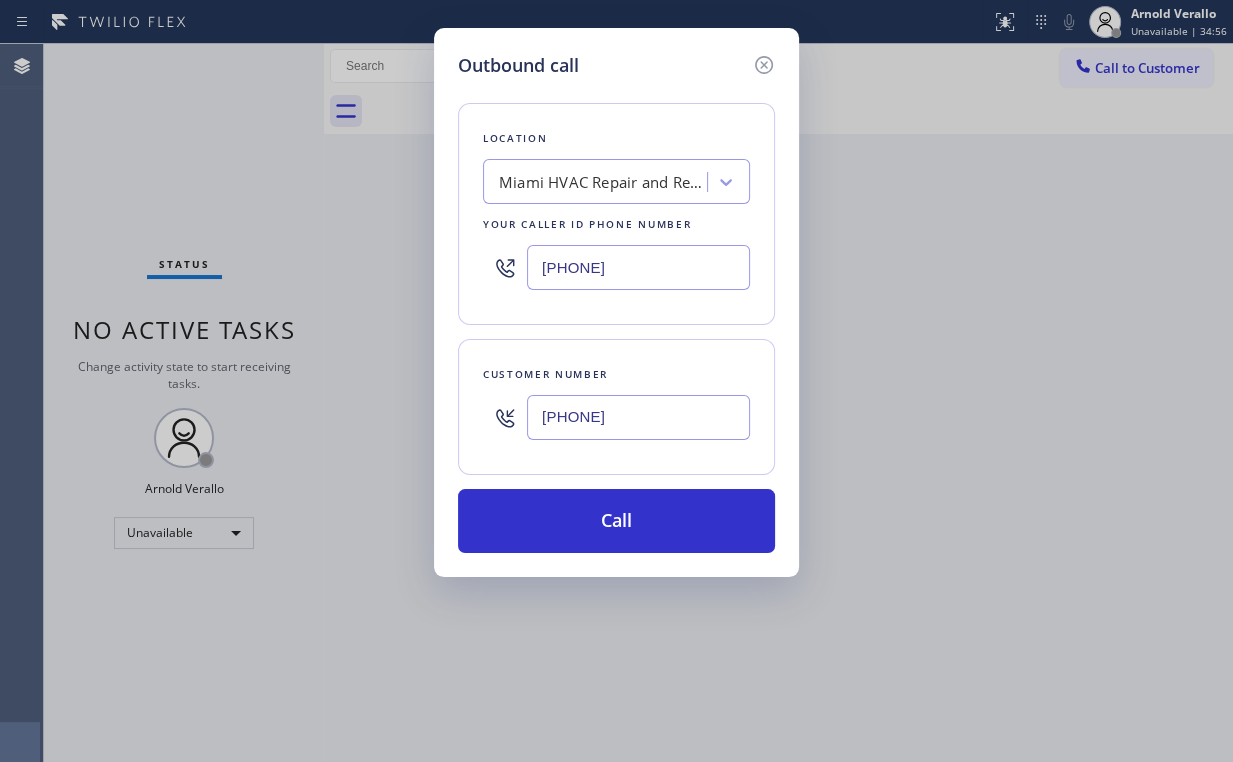 click on "Outbound call Location Miami HVAC Repair and Replacement Your caller id phone number [PHONE] Customer number [PHONE] Call" at bounding box center [616, 302] 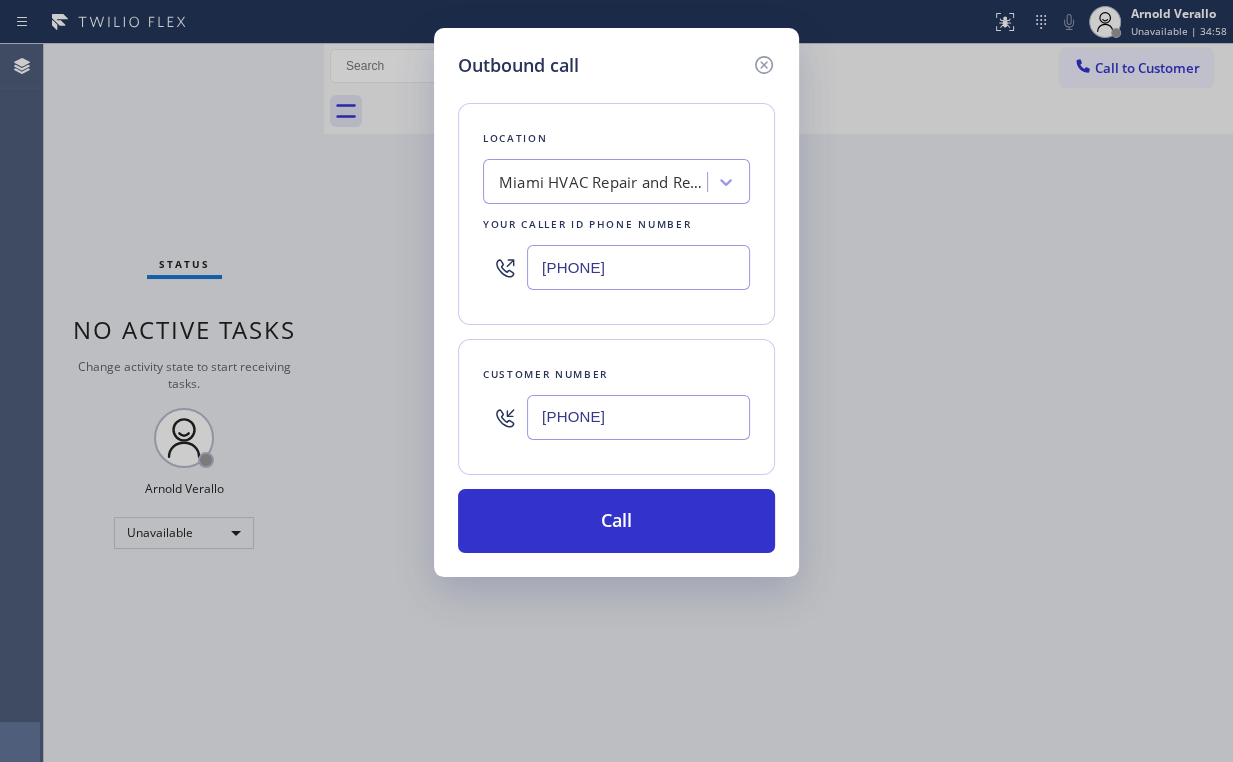 click on "Outbound call Location Miami HVAC Repair and Replacement Your caller id phone number [PHONE] Customer number [PHONE] Call" at bounding box center [616, 381] 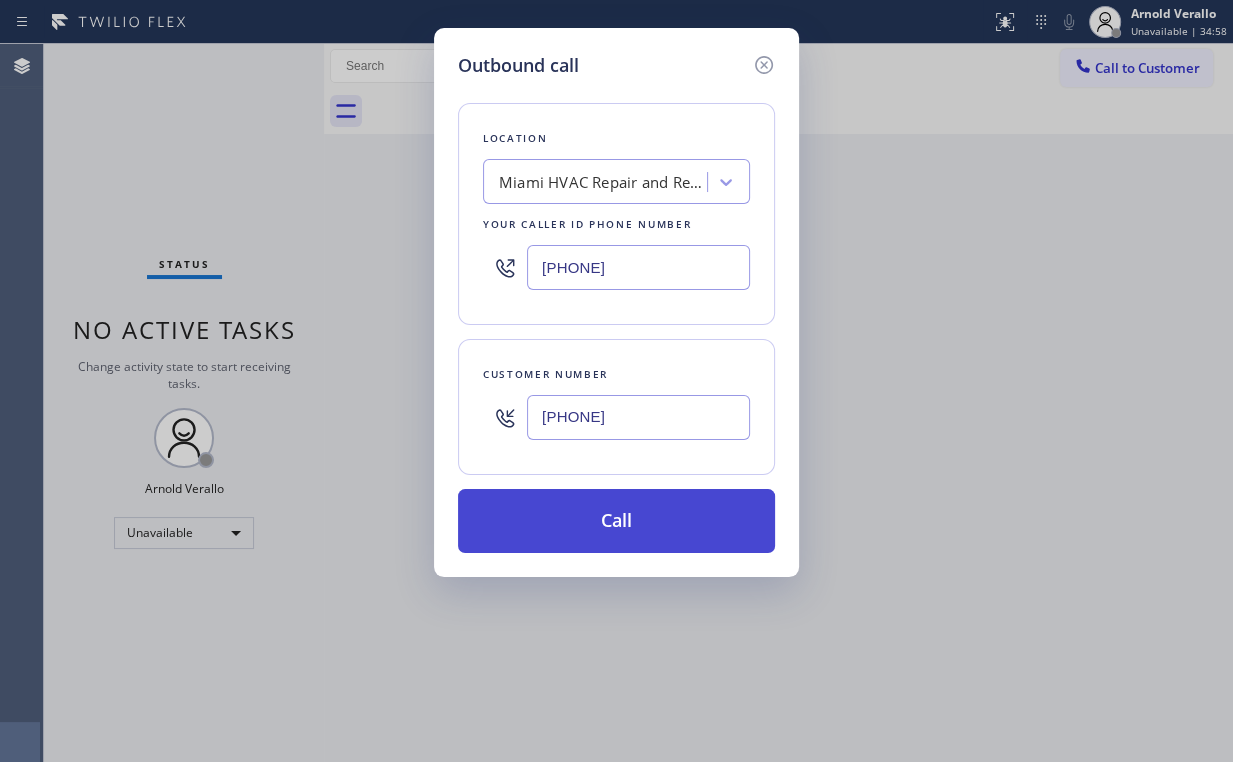 click on "Call" at bounding box center (616, 521) 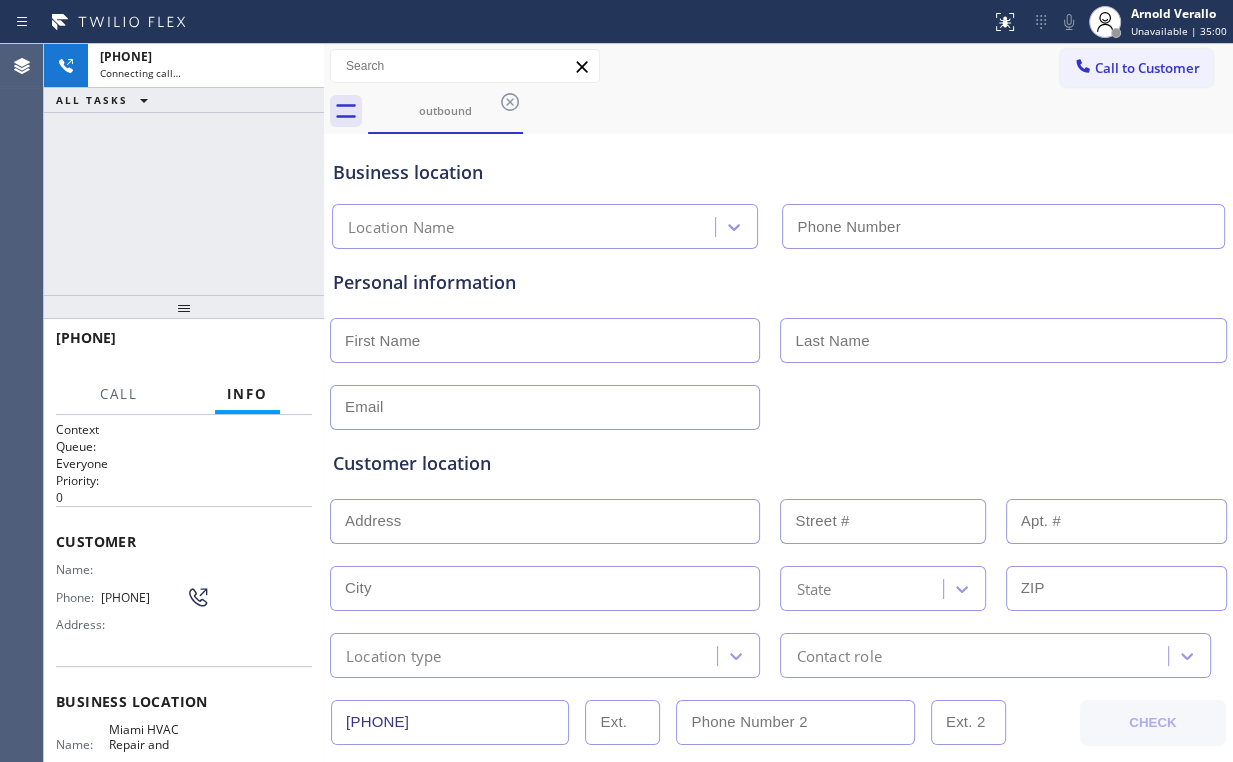 type on "[PHONE]" 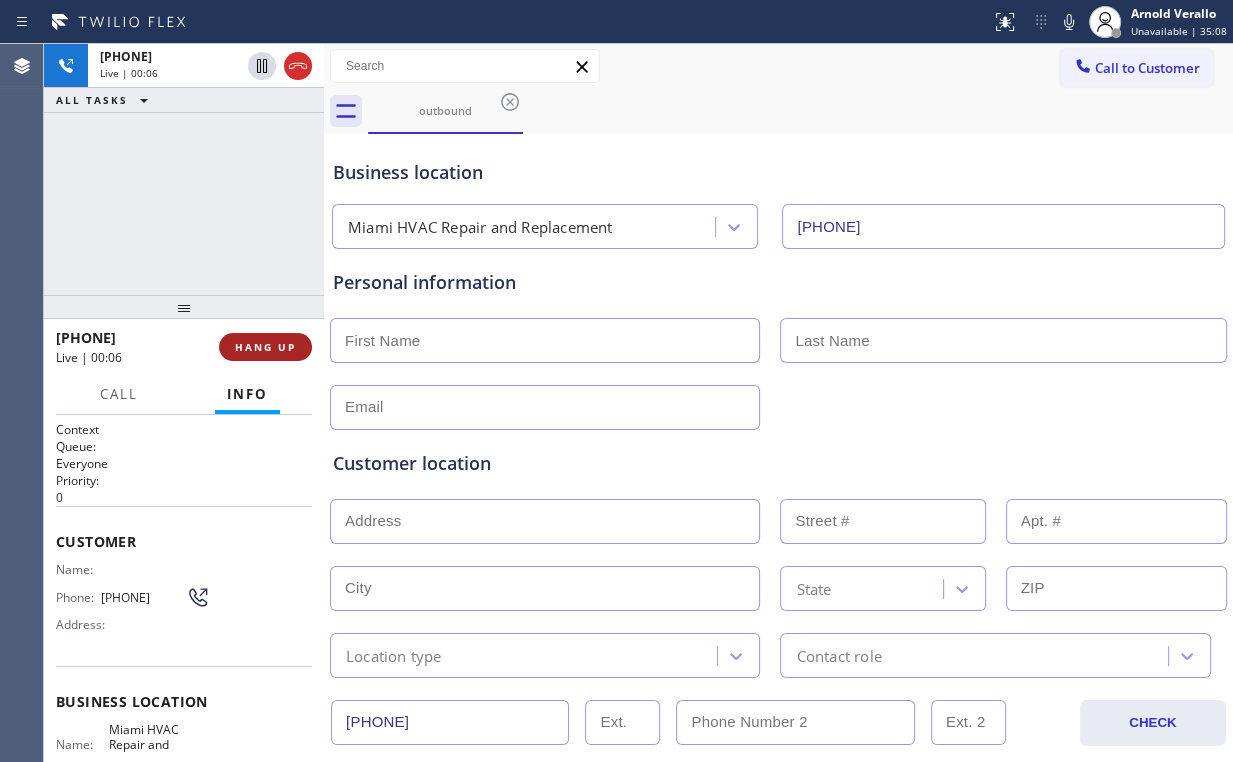 click on "HANG UP" at bounding box center (265, 347) 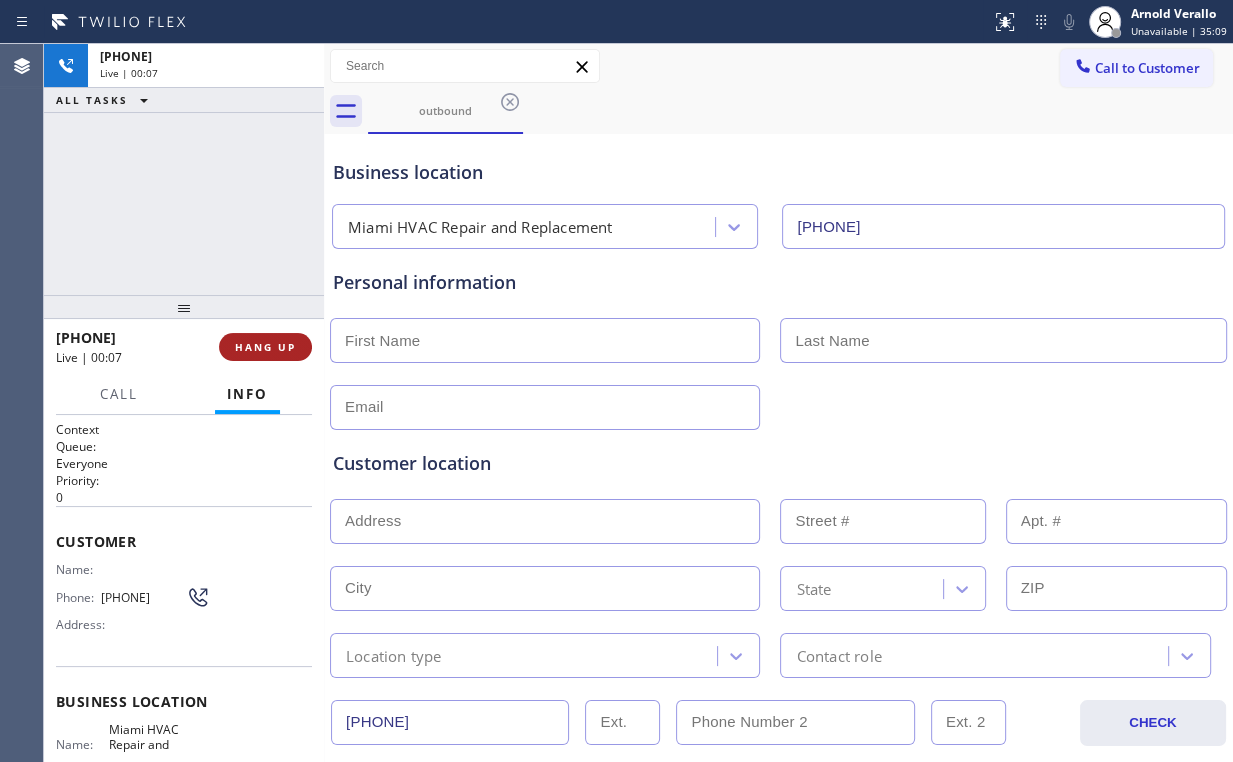 click on "HANG UP" at bounding box center (265, 347) 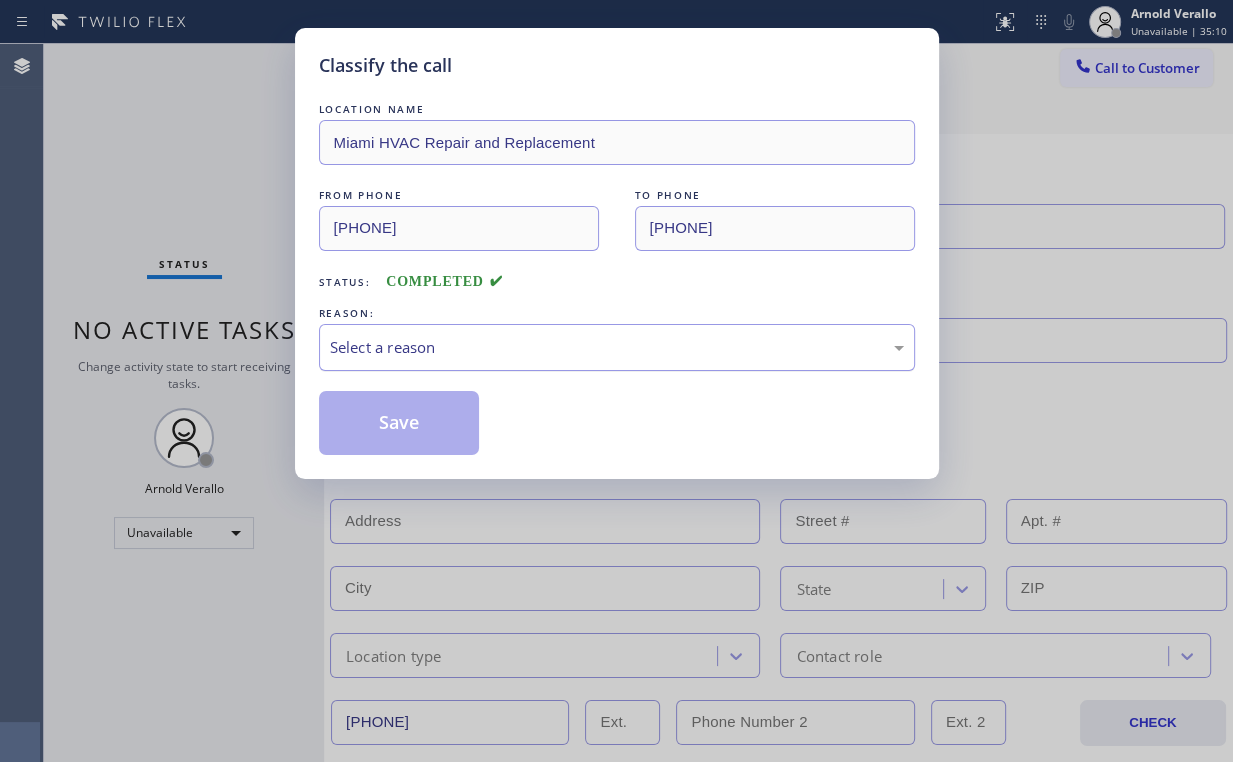 click on "Select a reason" at bounding box center [617, 347] 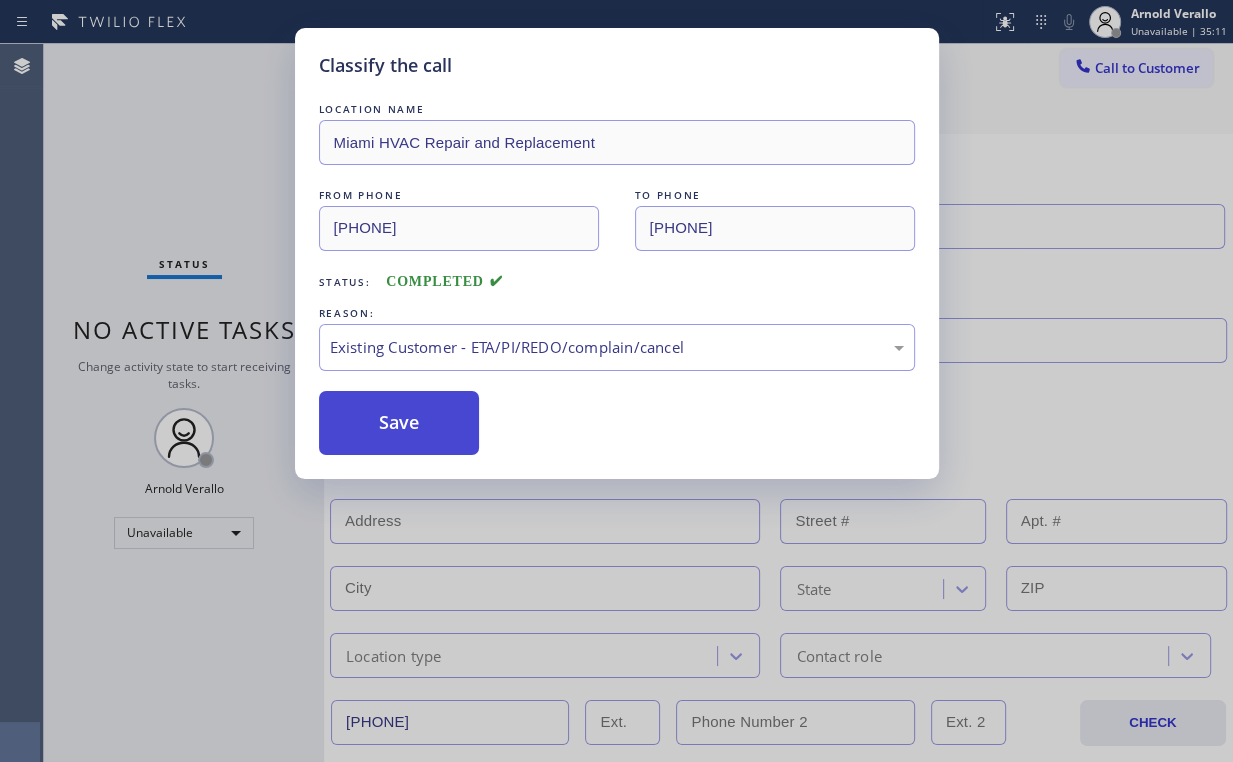 click on "Save" at bounding box center [399, 423] 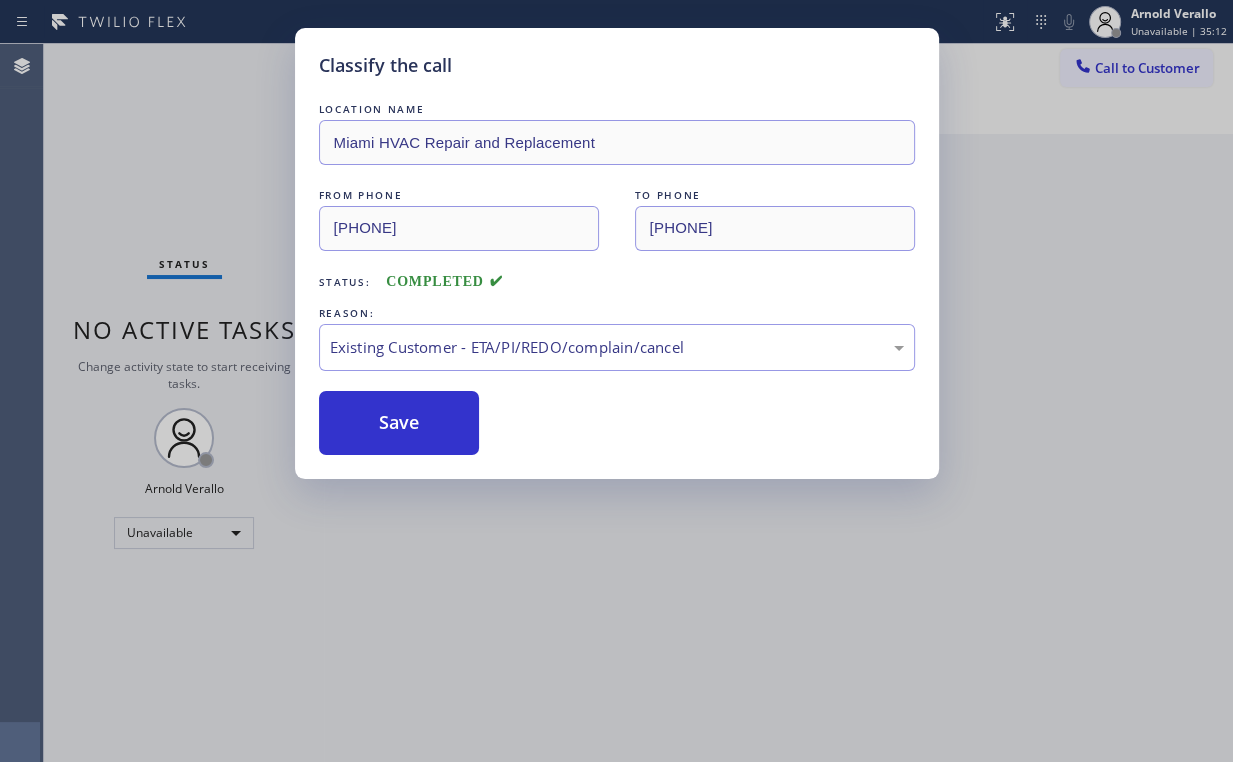 click on "Classify the call LOCATION NAME Miami HVAC Repair and Replacement FROM PHONE [PHONE] TO PHONE [PHONE] Status: COMPLETED REASON: Existing Customer - ETA/PI/REDO/complain/cancel Save" at bounding box center [616, 381] 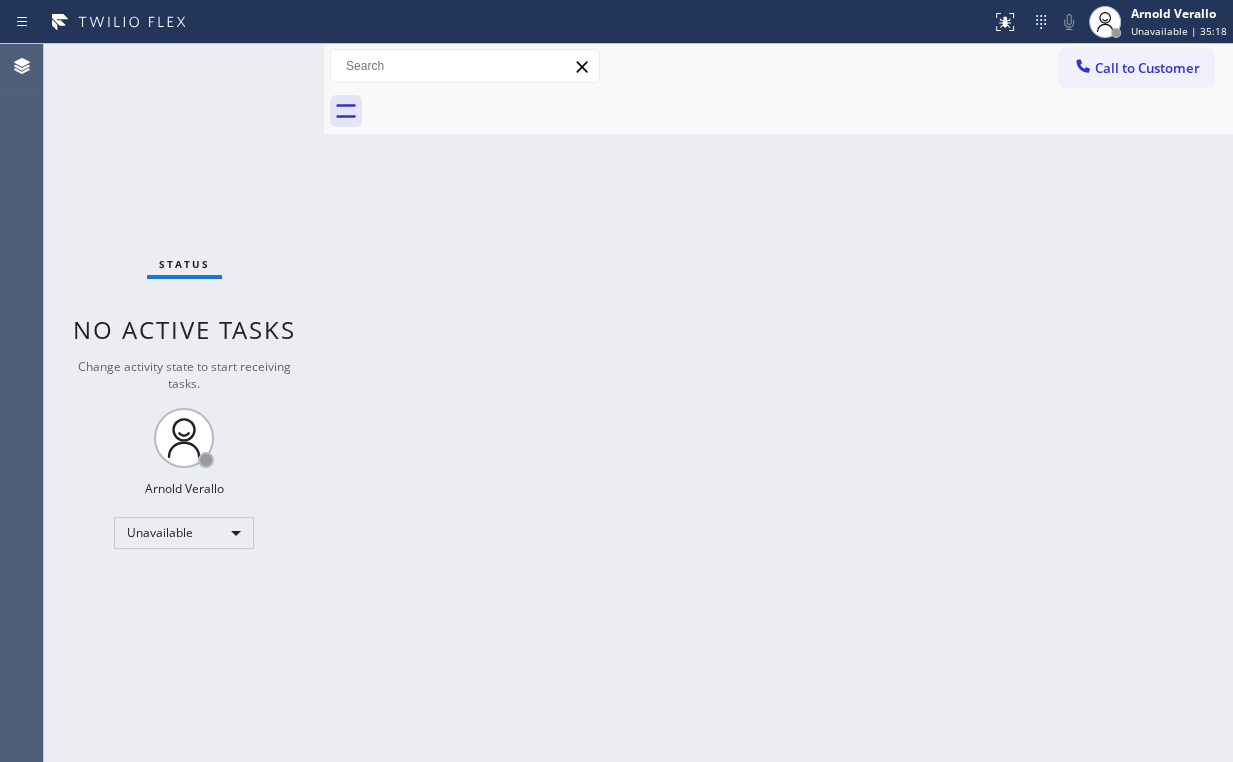 drag, startPoint x: 1123, startPoint y: 65, endPoint x: 690, endPoint y: 291, distance: 488.43115 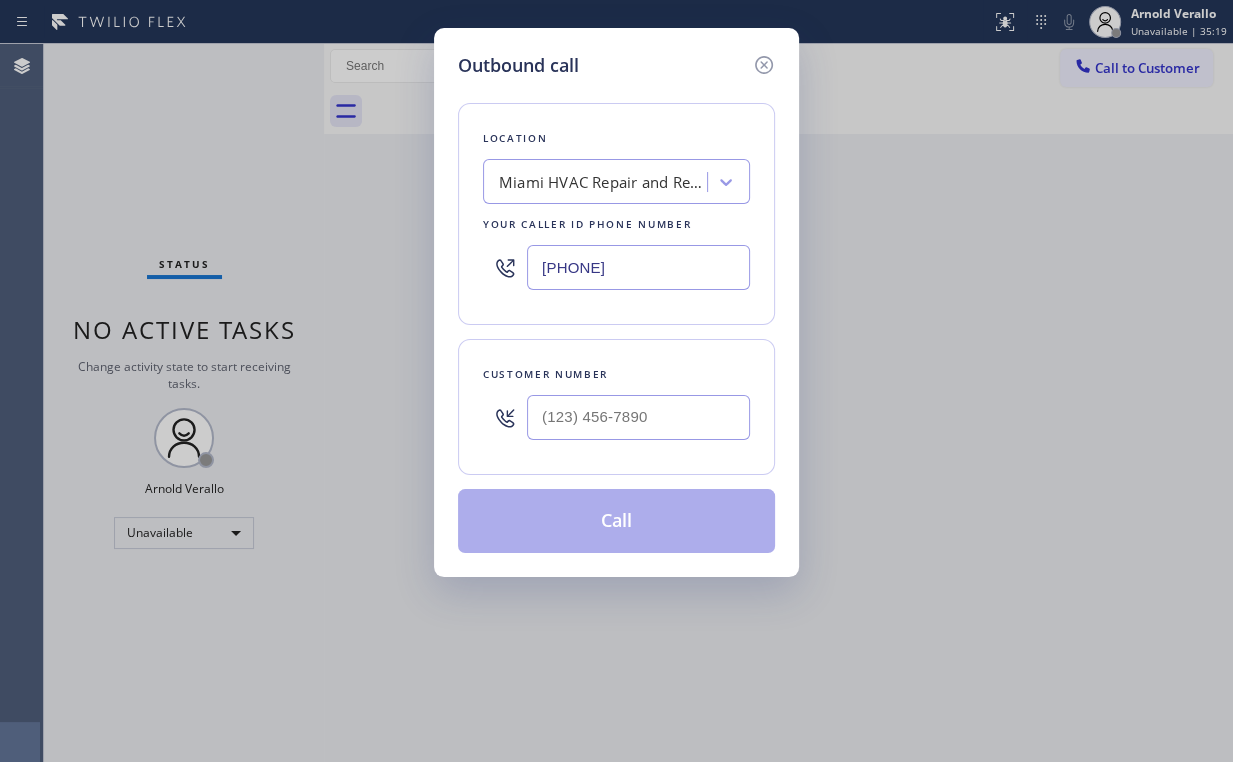 drag, startPoint x: 564, startPoint y: 259, endPoint x: 360, endPoint y: 257, distance: 204.0098 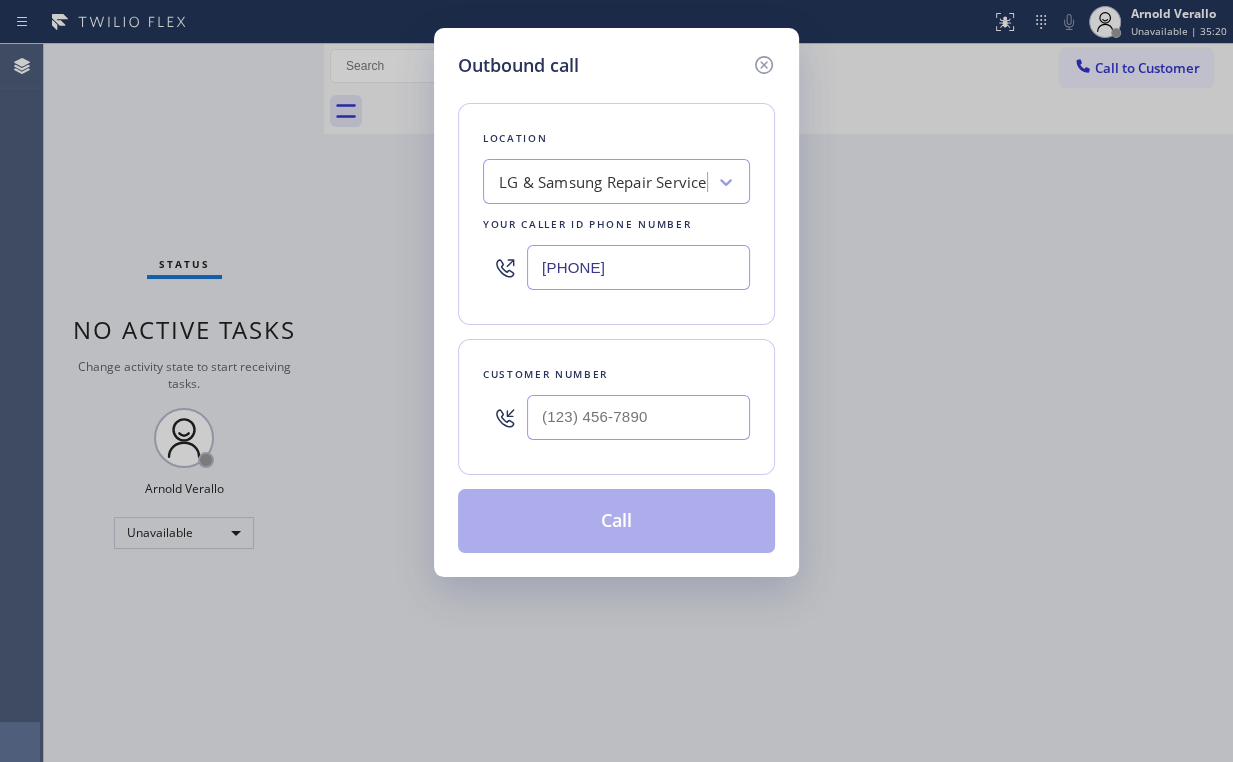 type on "[PHONE]" 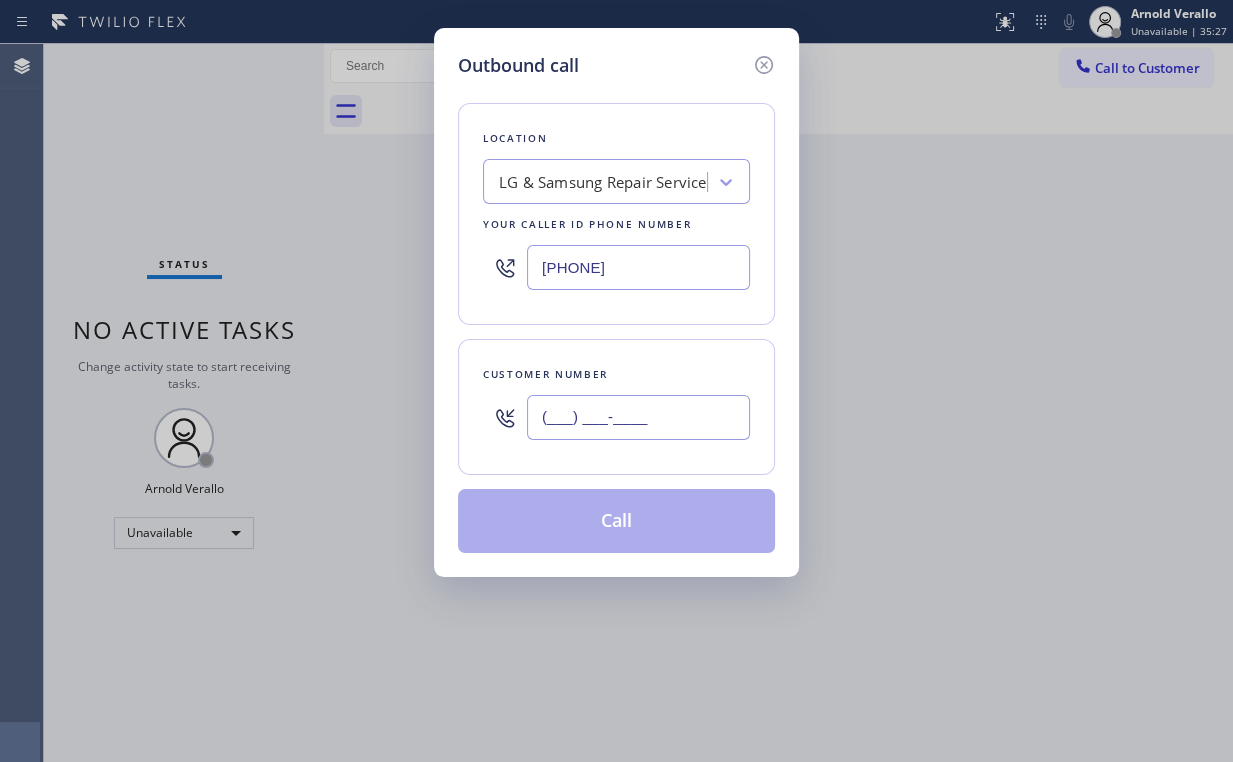 click on "(___) ___-____" at bounding box center (638, 417) 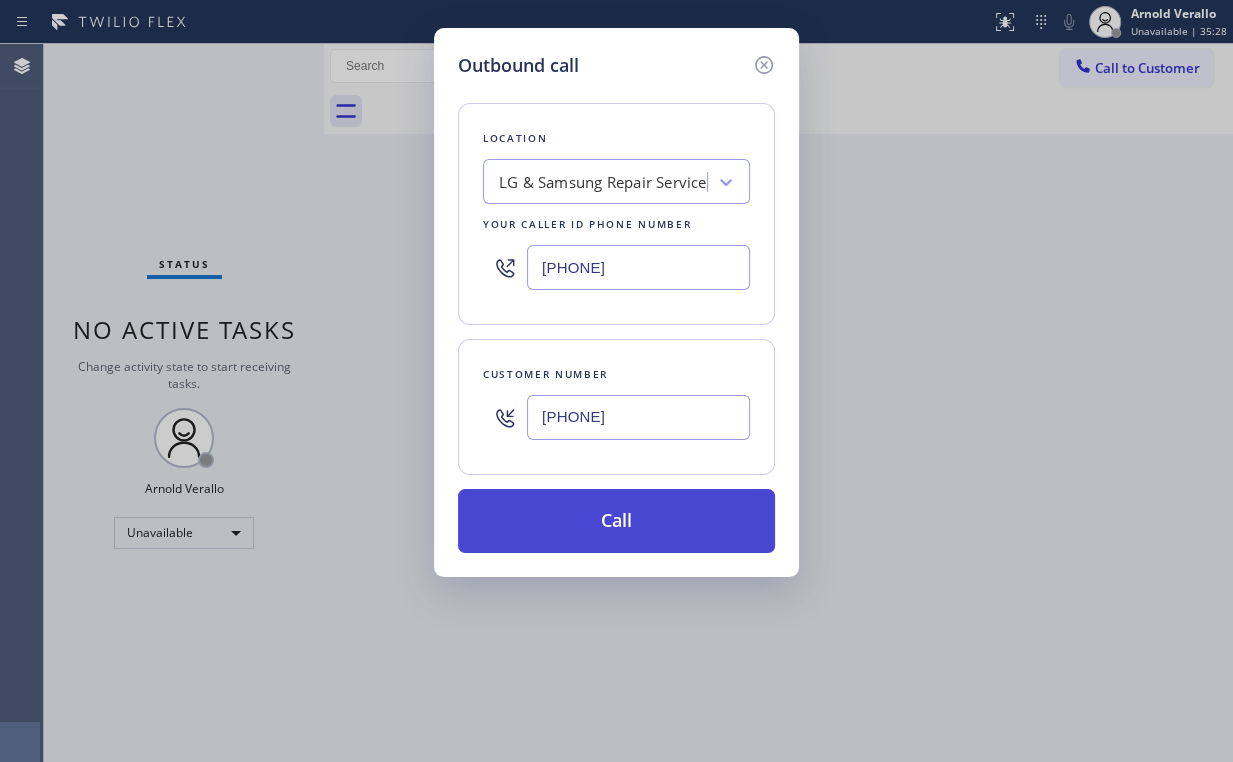 type on "[PHONE]" 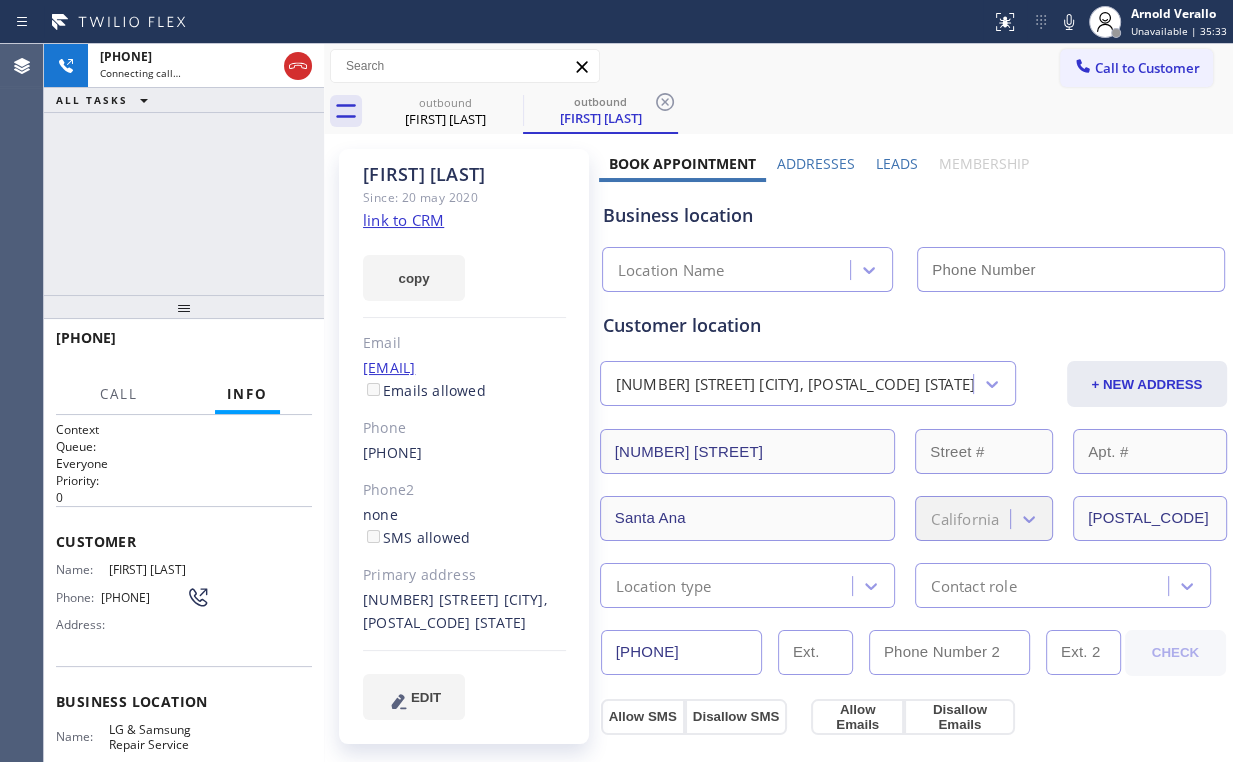 type on "[PHONE]" 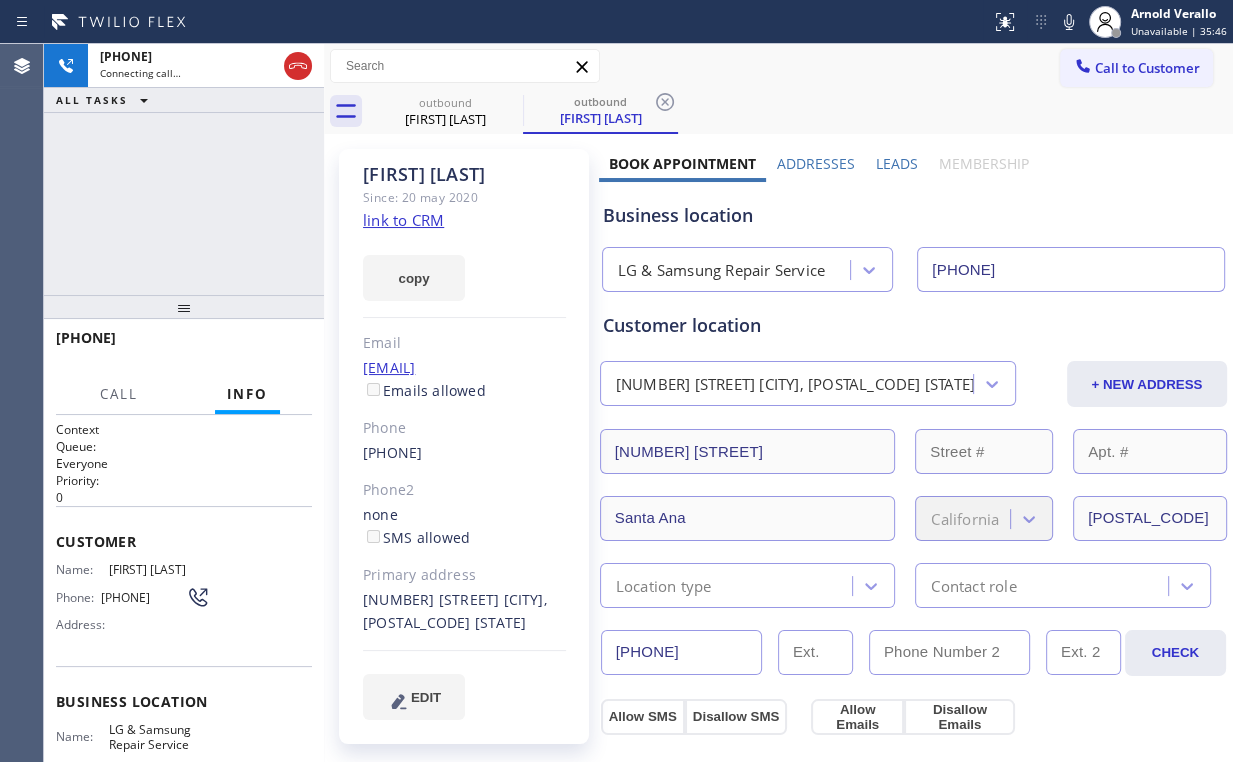 click on "[PHONE] Connecting call… ALL TASKS ALL TASKS ACTIVE TASKS TASKS IN WRAP UP" at bounding box center (184, 169) 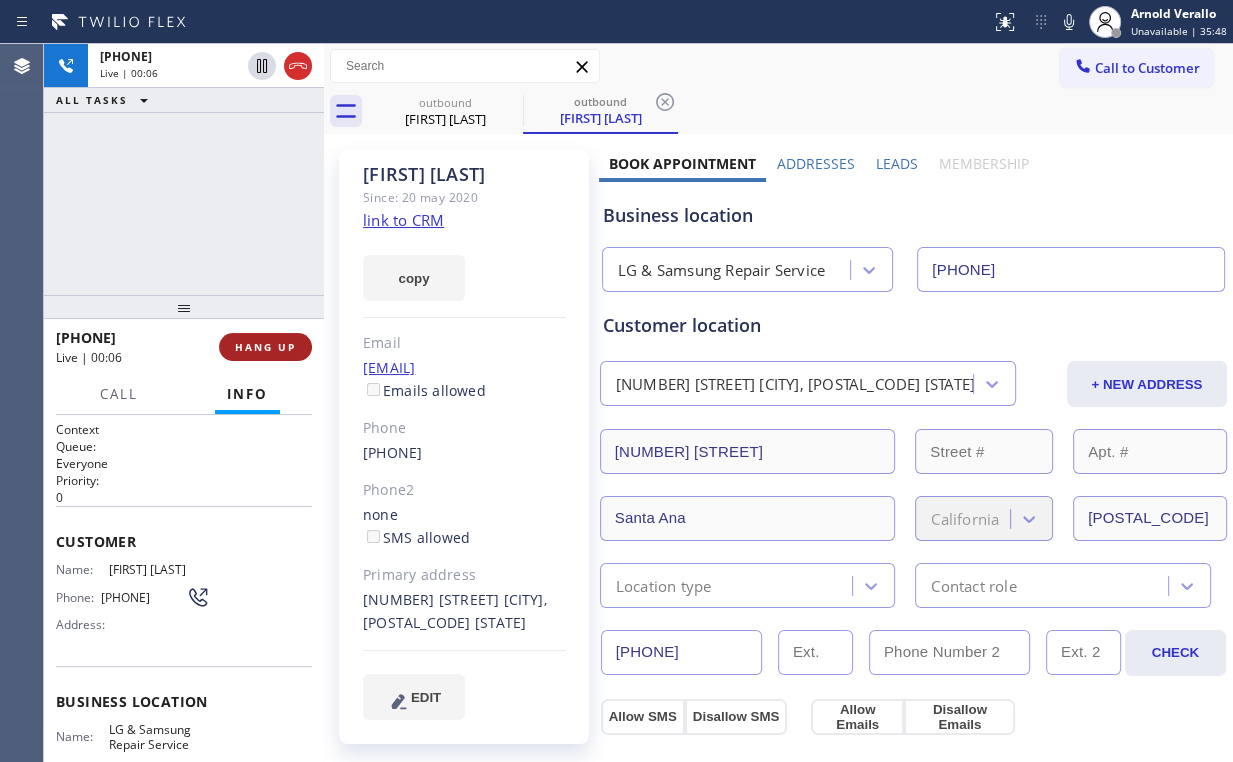 click on "HANG UP" at bounding box center [265, 347] 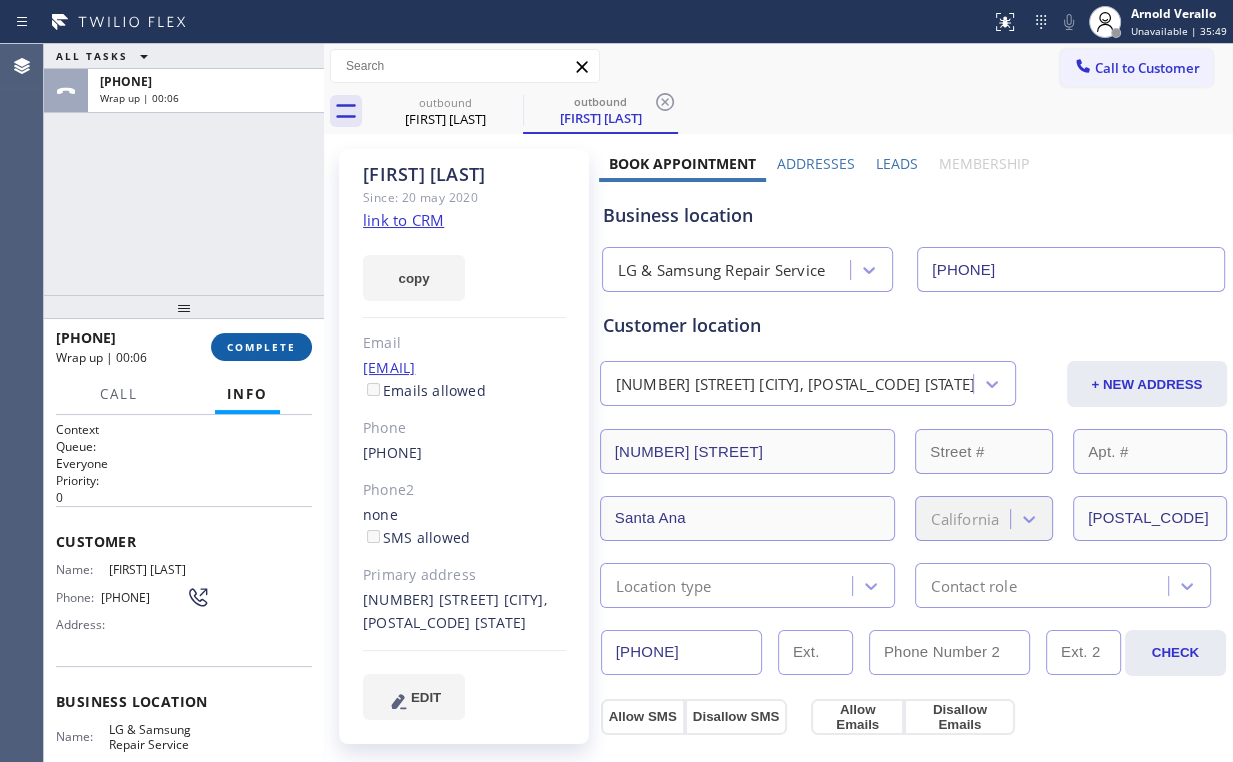 click on "COMPLETE" at bounding box center (261, 347) 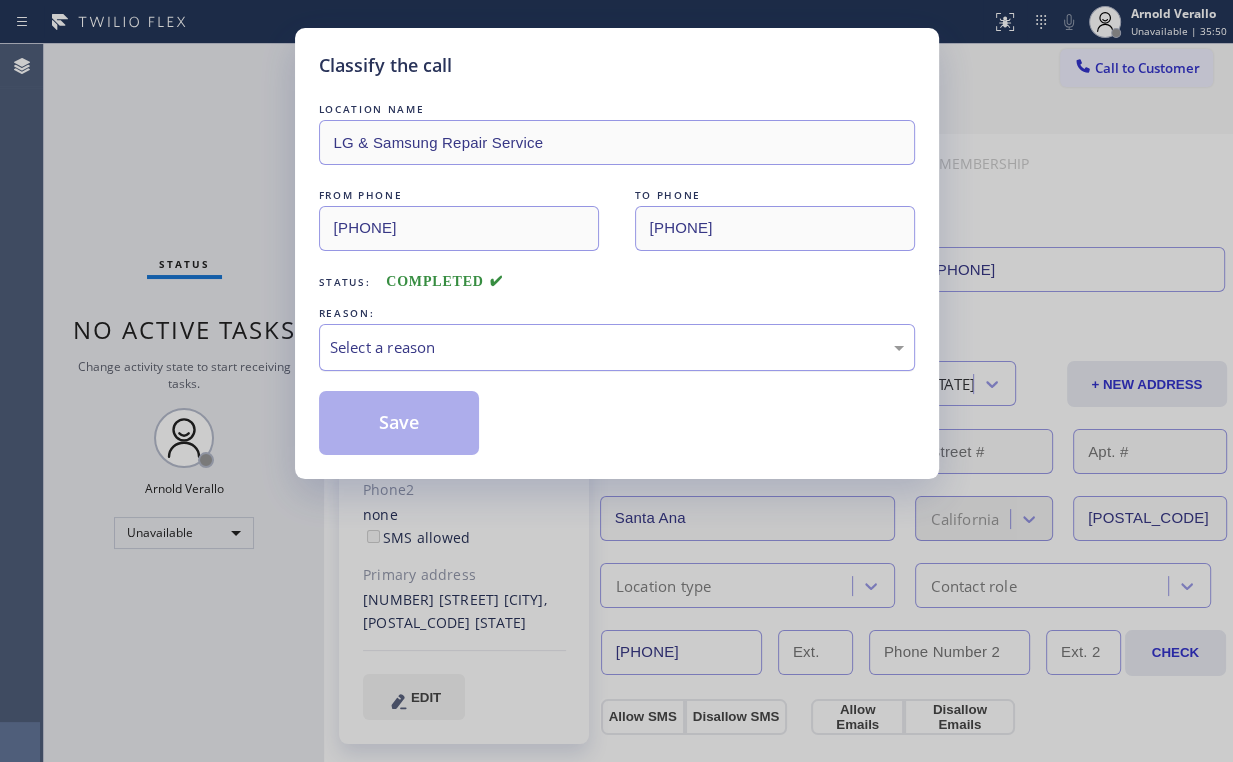 click on "Select a reason" at bounding box center (617, 347) 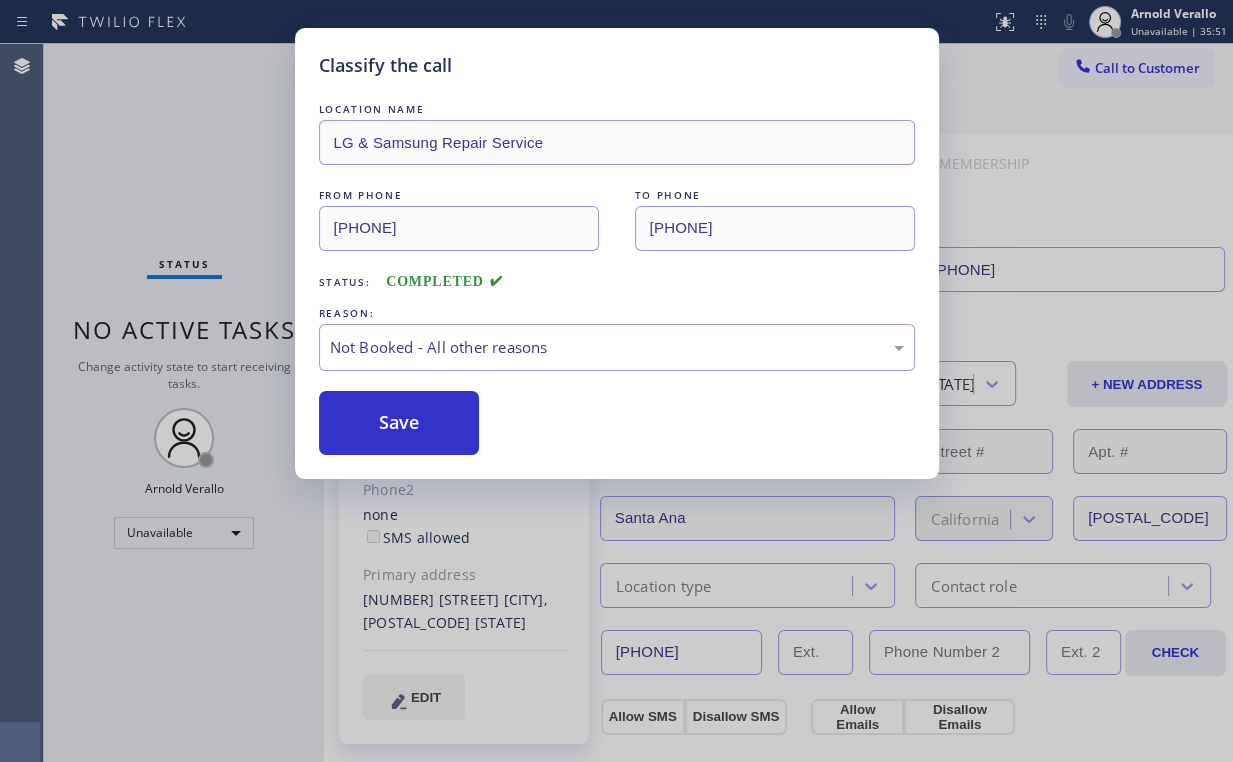 drag, startPoint x: 409, startPoint y: 424, endPoint x: 178, endPoint y: 152, distance: 356.8543 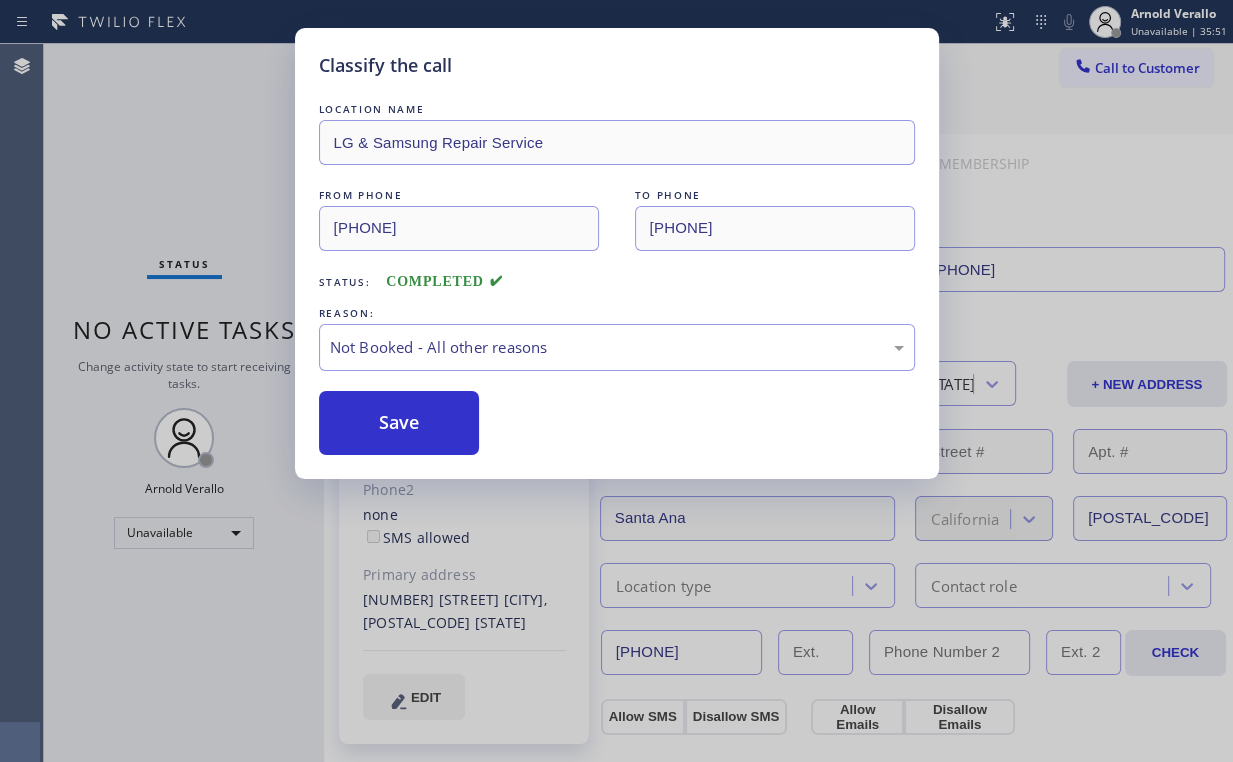 click on "Save" at bounding box center [399, 423] 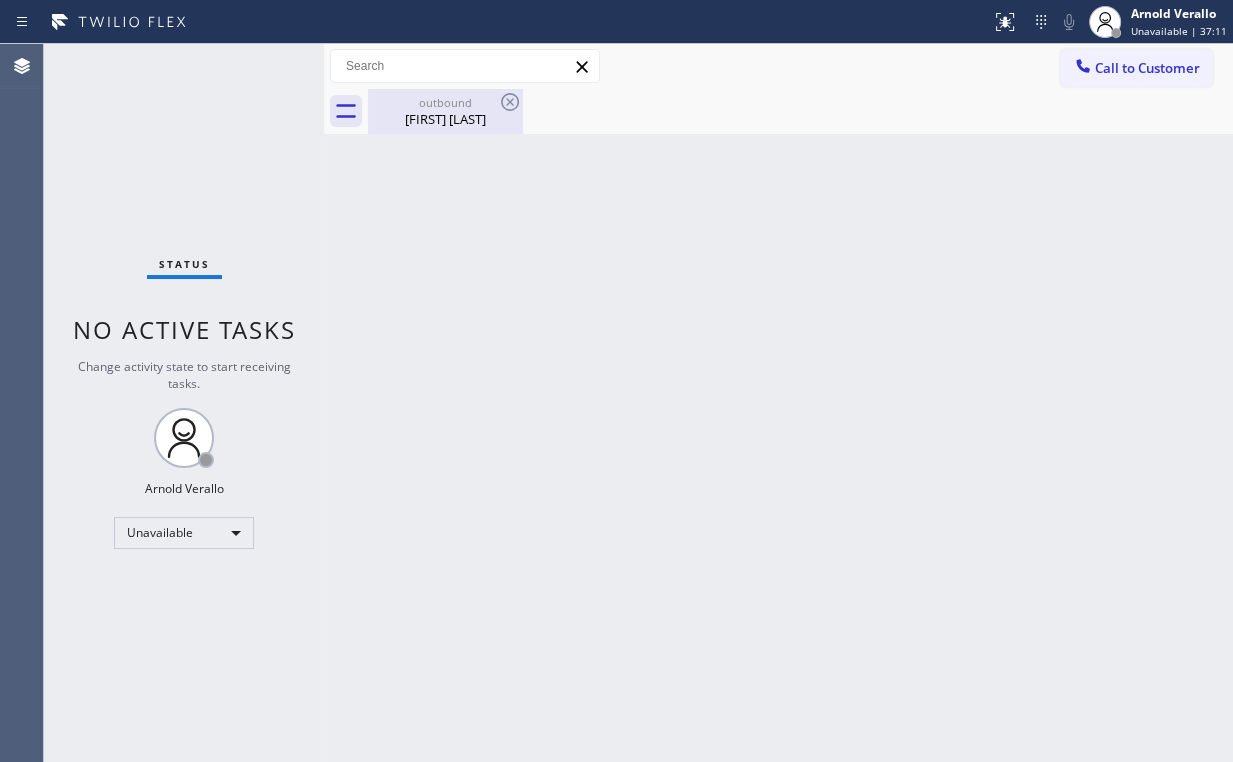 drag, startPoint x: 489, startPoint y: 96, endPoint x: 468, endPoint y: 100, distance: 21.377558 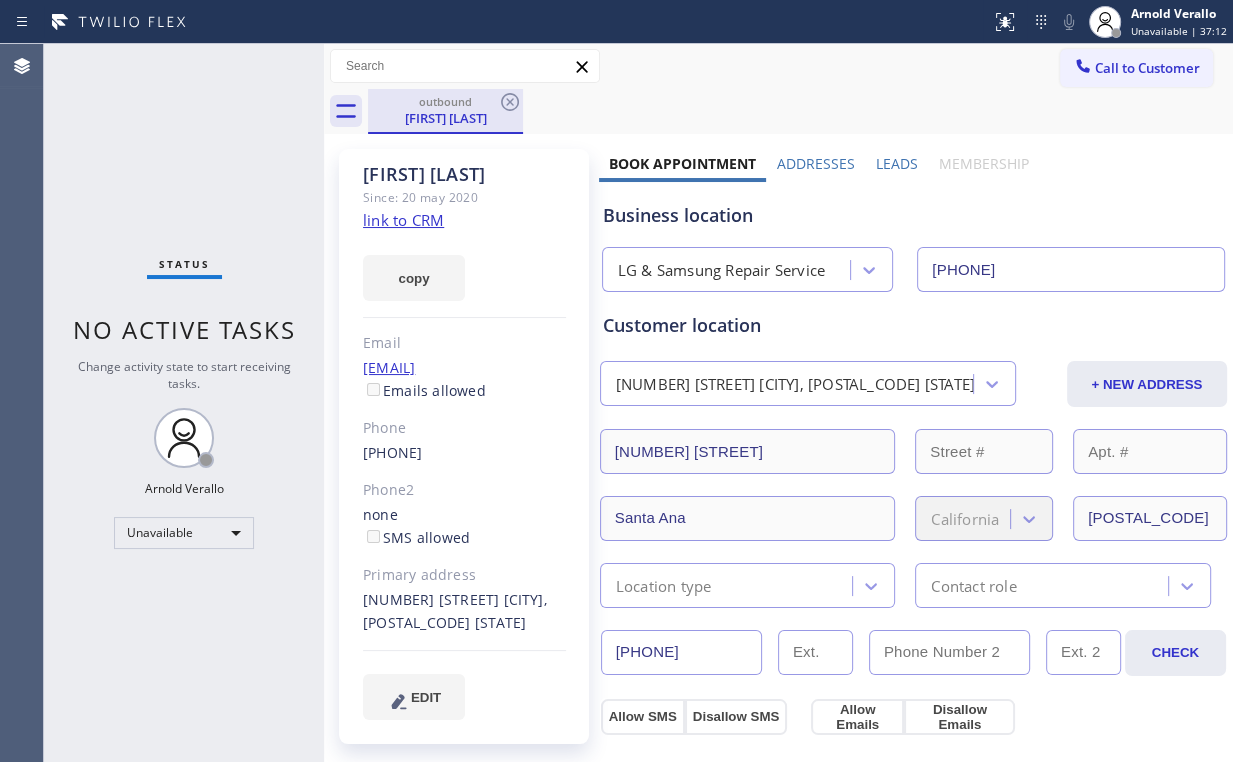 click on "[FIRST] [LAST]" at bounding box center [445, 118] 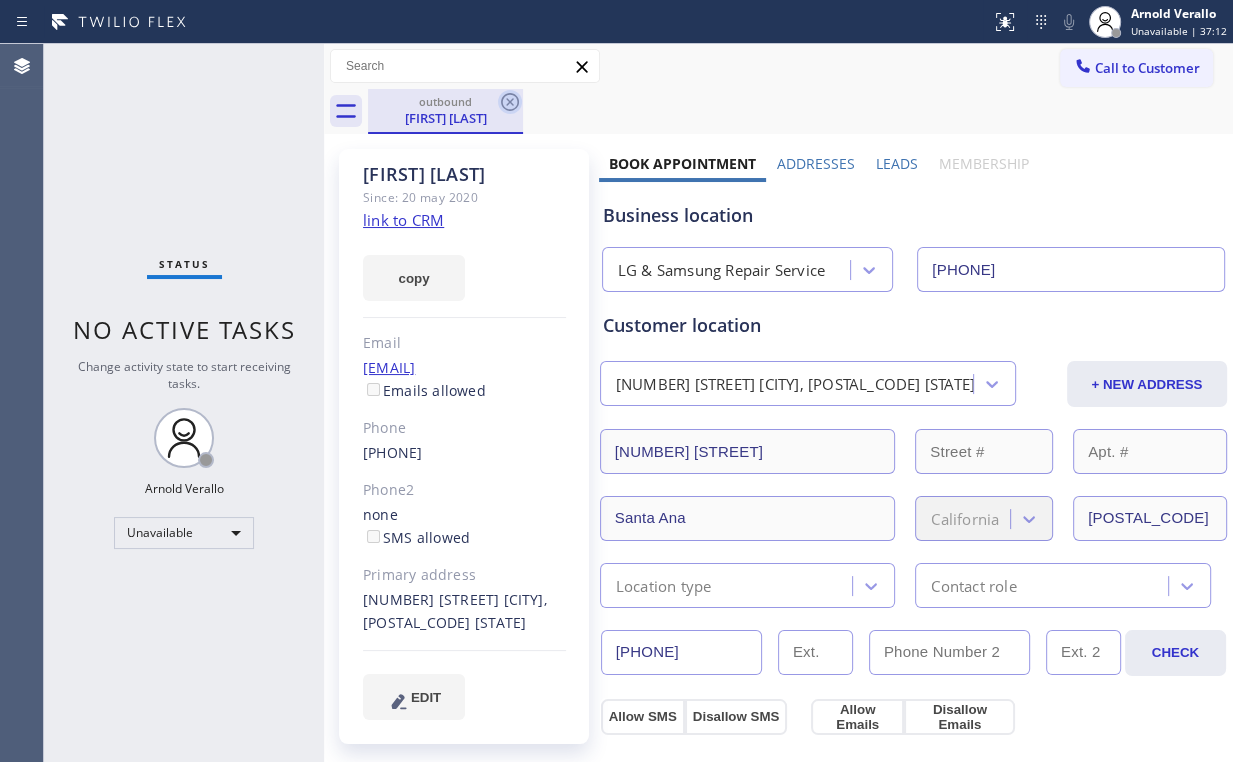 click 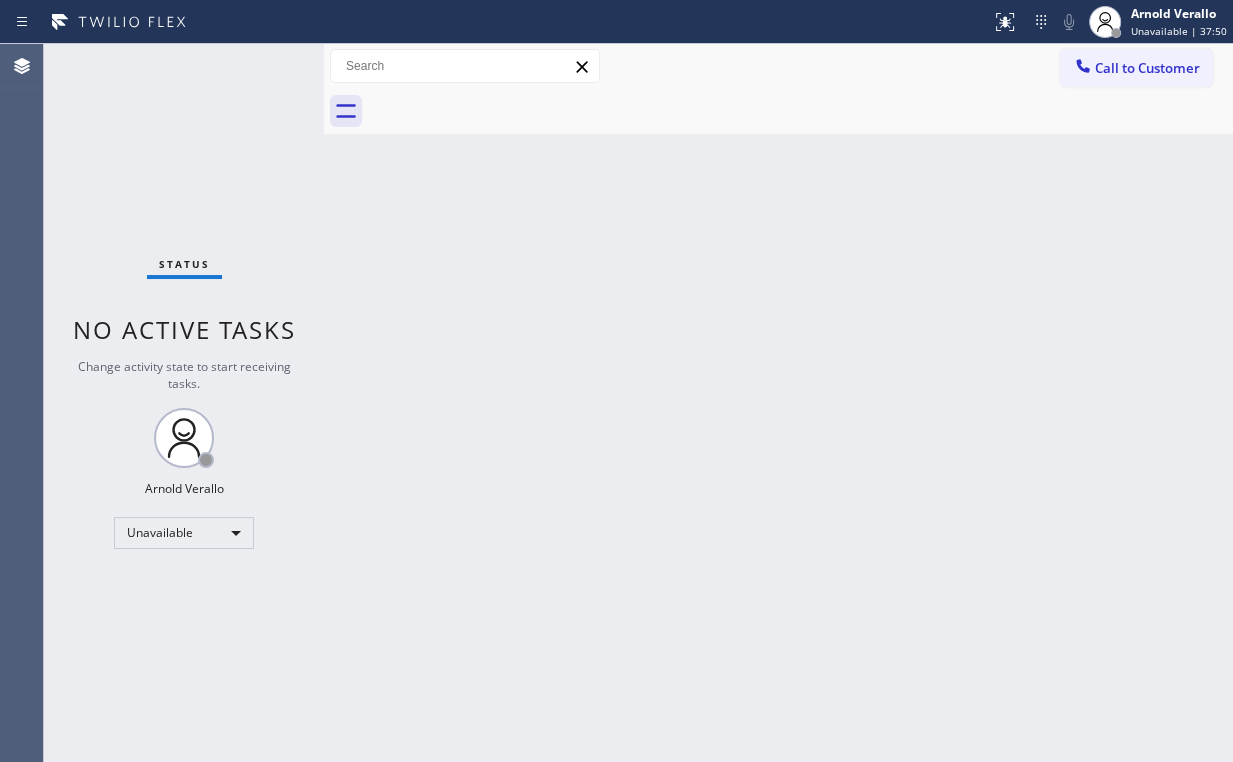 click on "Status   No active tasks     Change activity state to start receiving tasks.   [FIRST] [LAST] Unavailable" at bounding box center (184, 403) 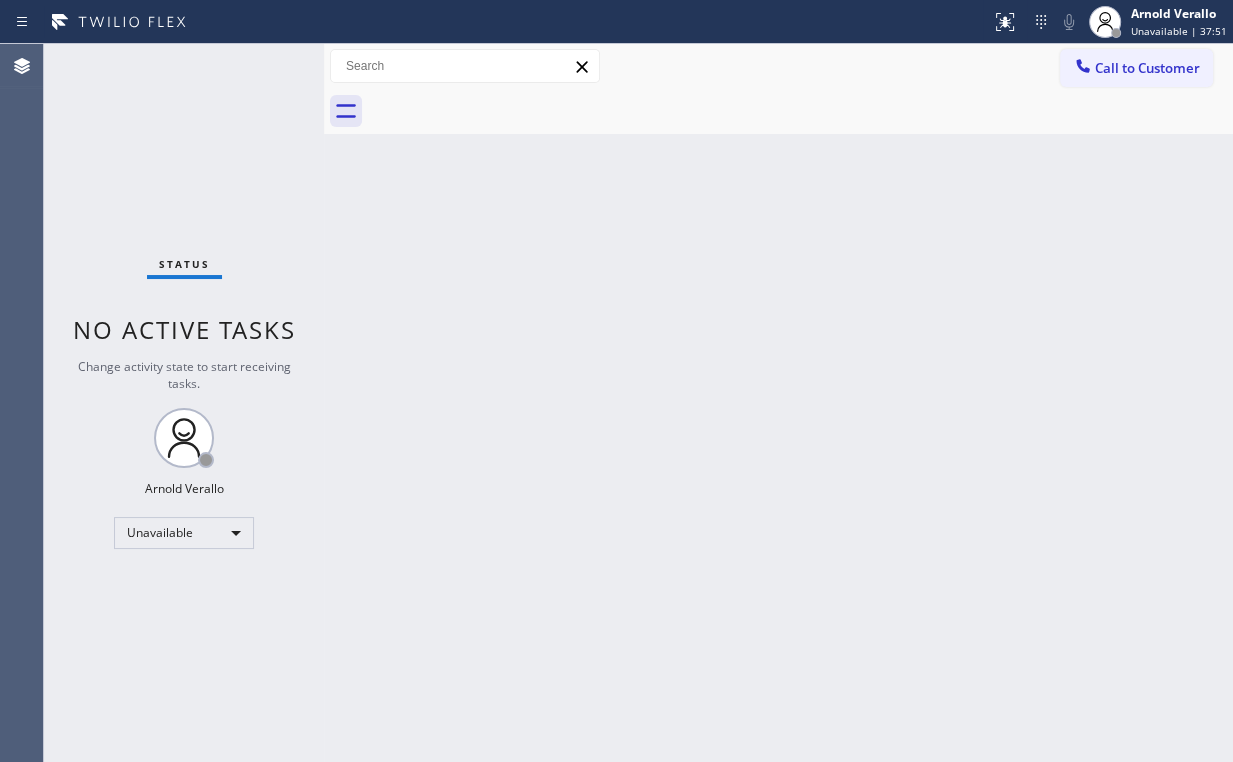 drag, startPoint x: 1126, startPoint y: 71, endPoint x: 693, endPoint y: 255, distance: 470.47318 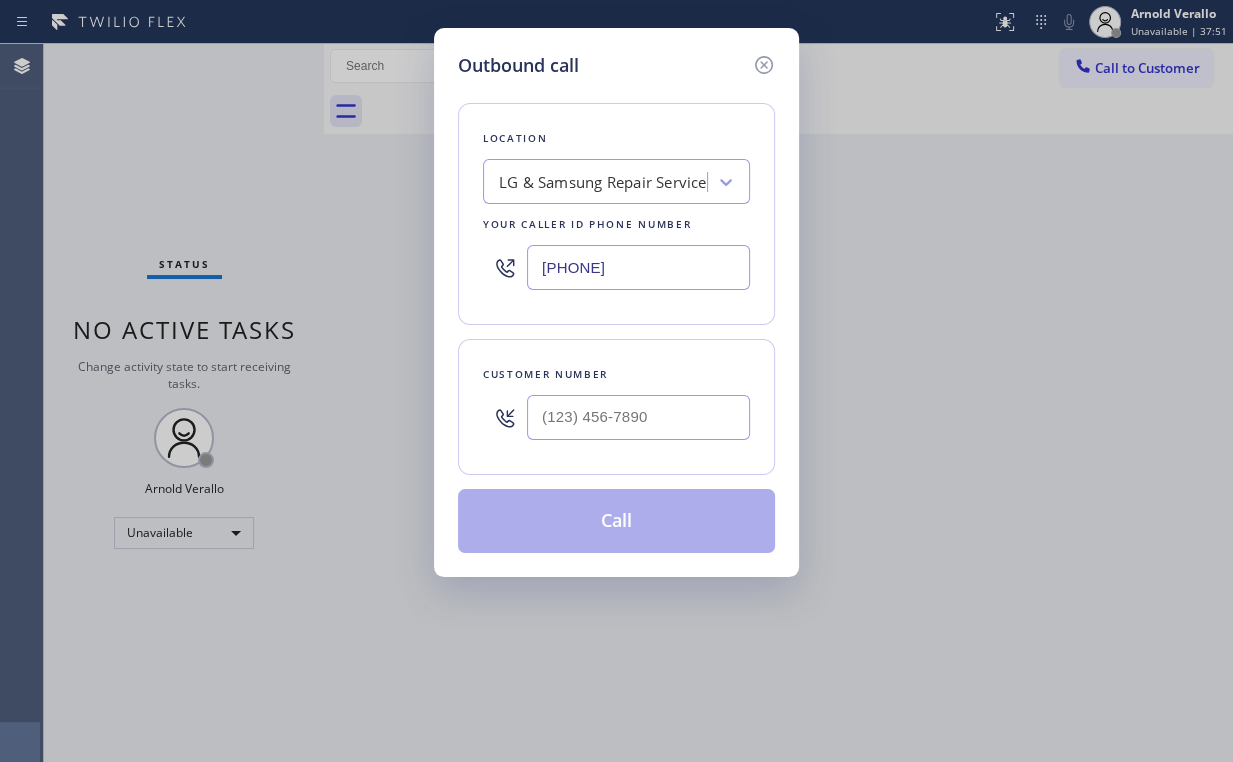 drag, startPoint x: 692, startPoint y: 248, endPoint x: 172, endPoint y: 272, distance: 520.5535 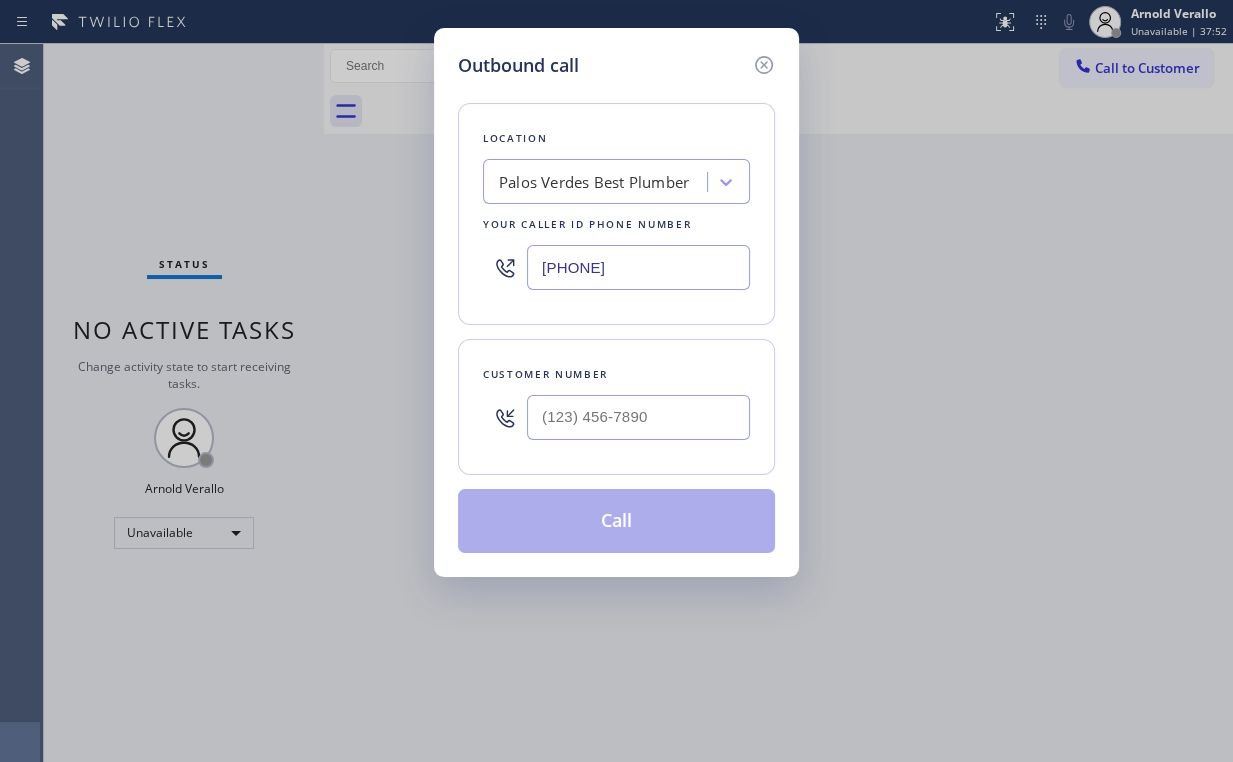 type on "[PHONE]" 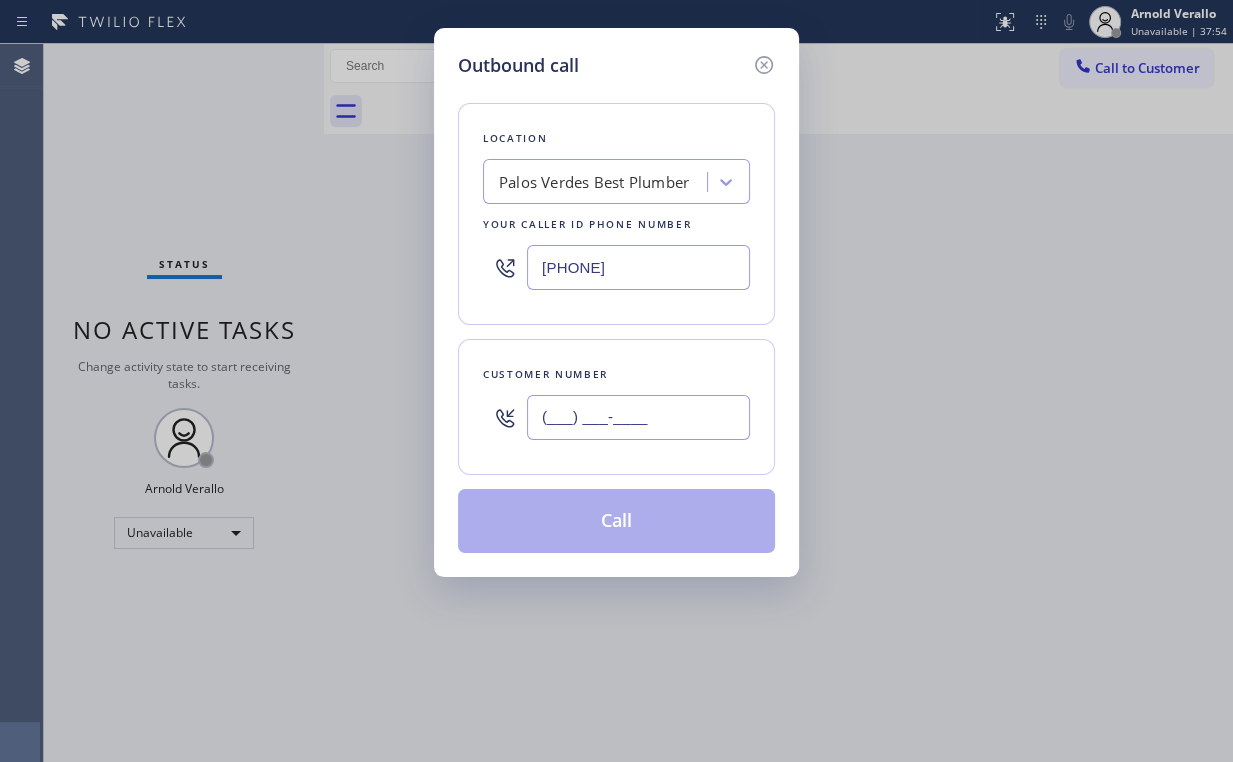 click on "(___) ___-____" at bounding box center (638, 417) 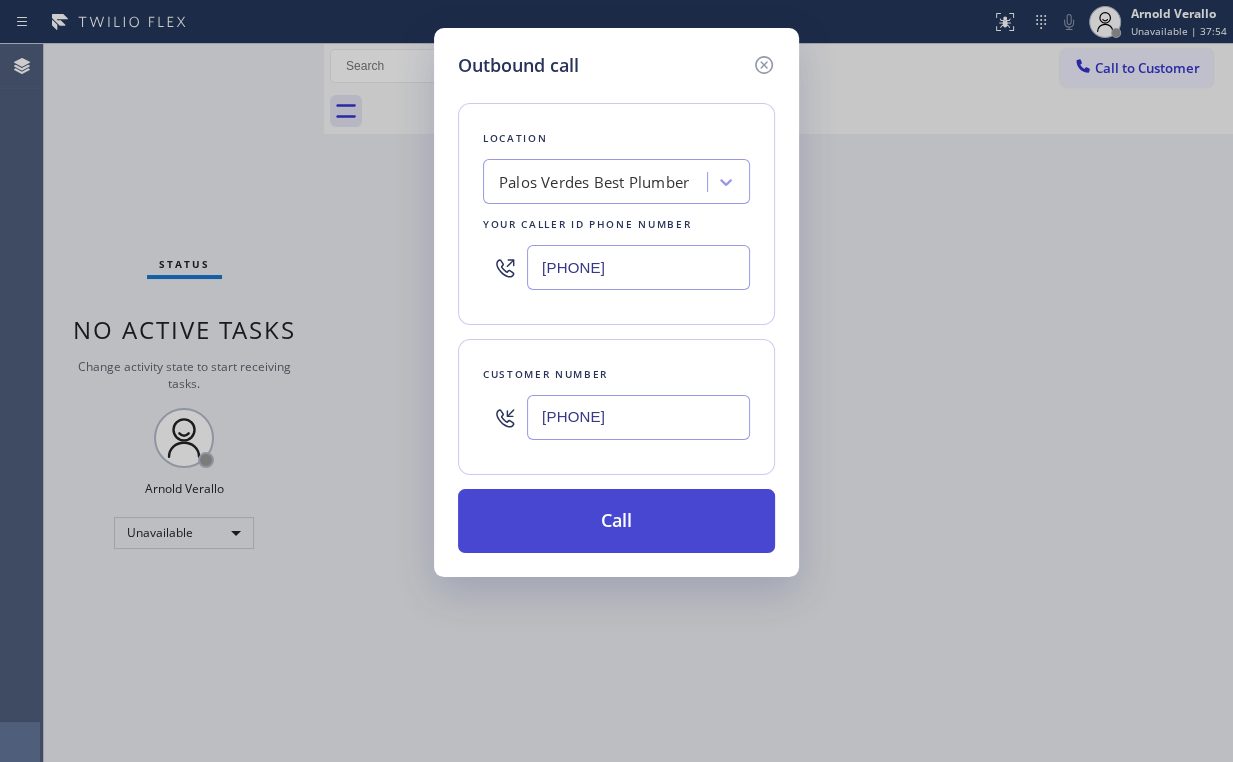type on "[PHONE]" 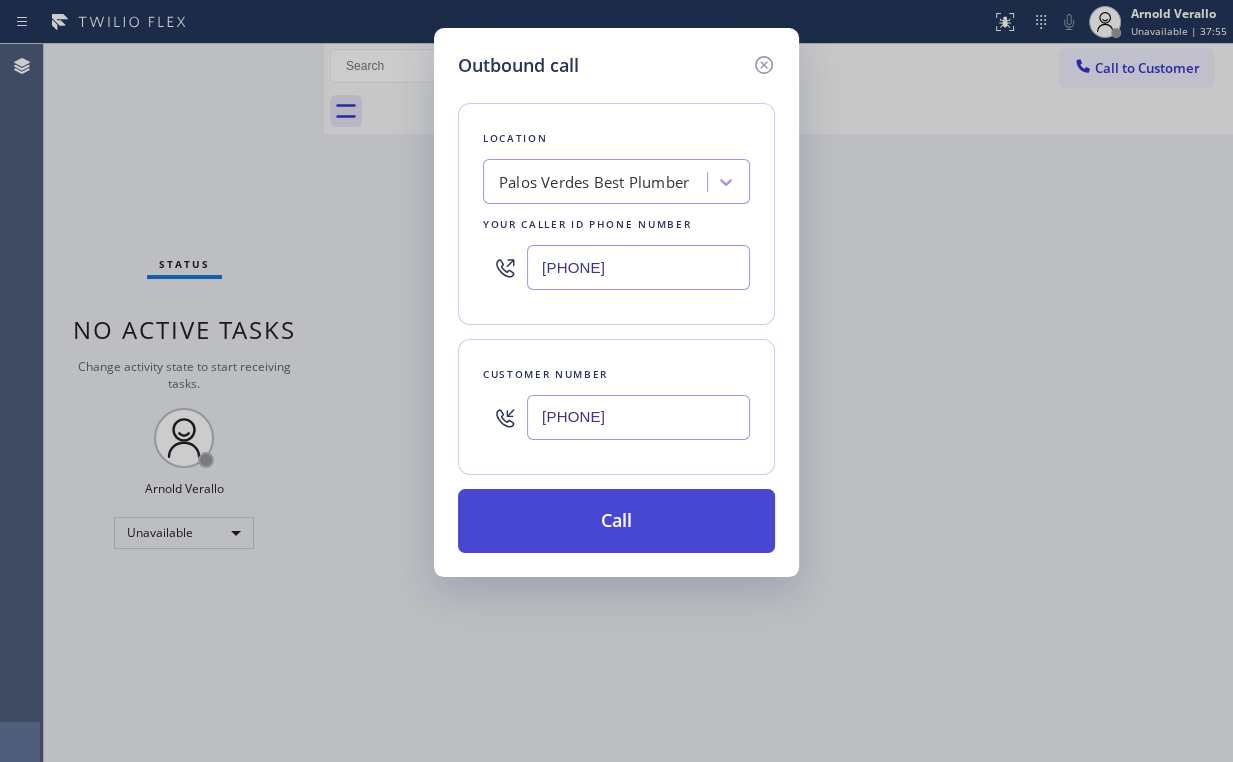 click on "Call" at bounding box center [616, 521] 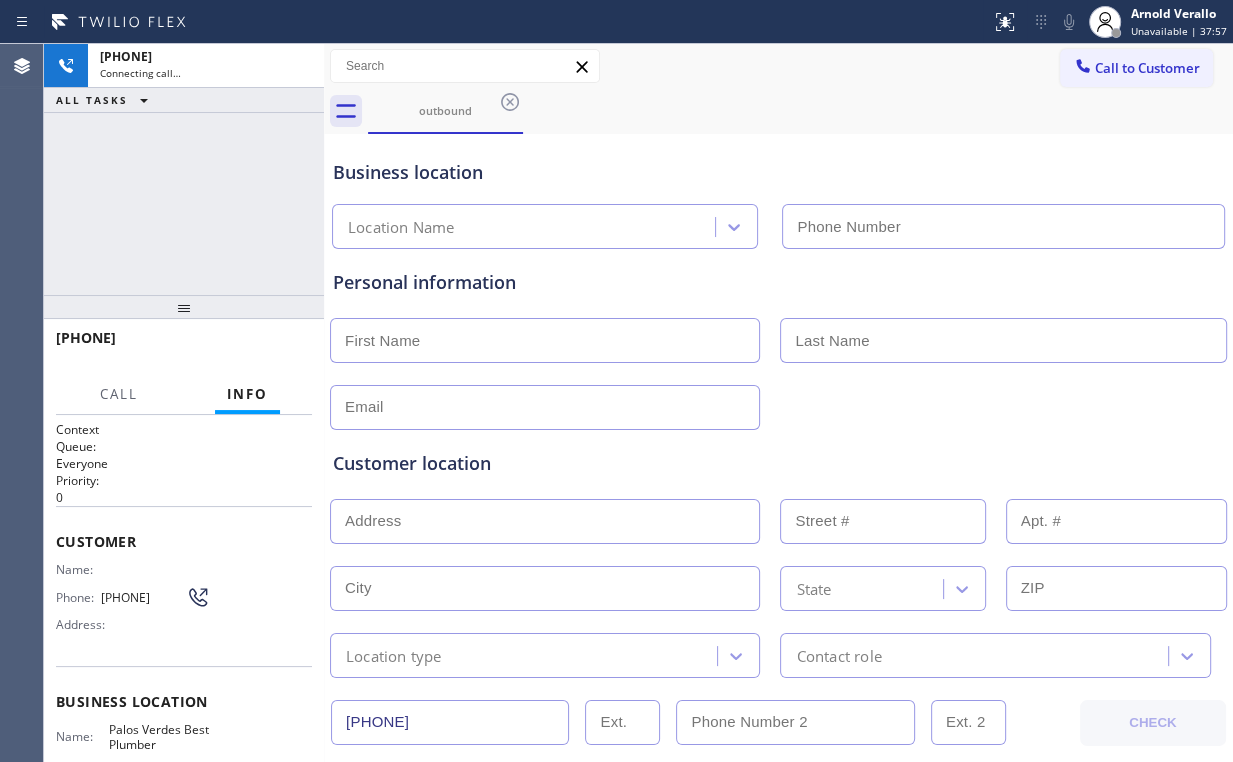 type on "[PHONE]" 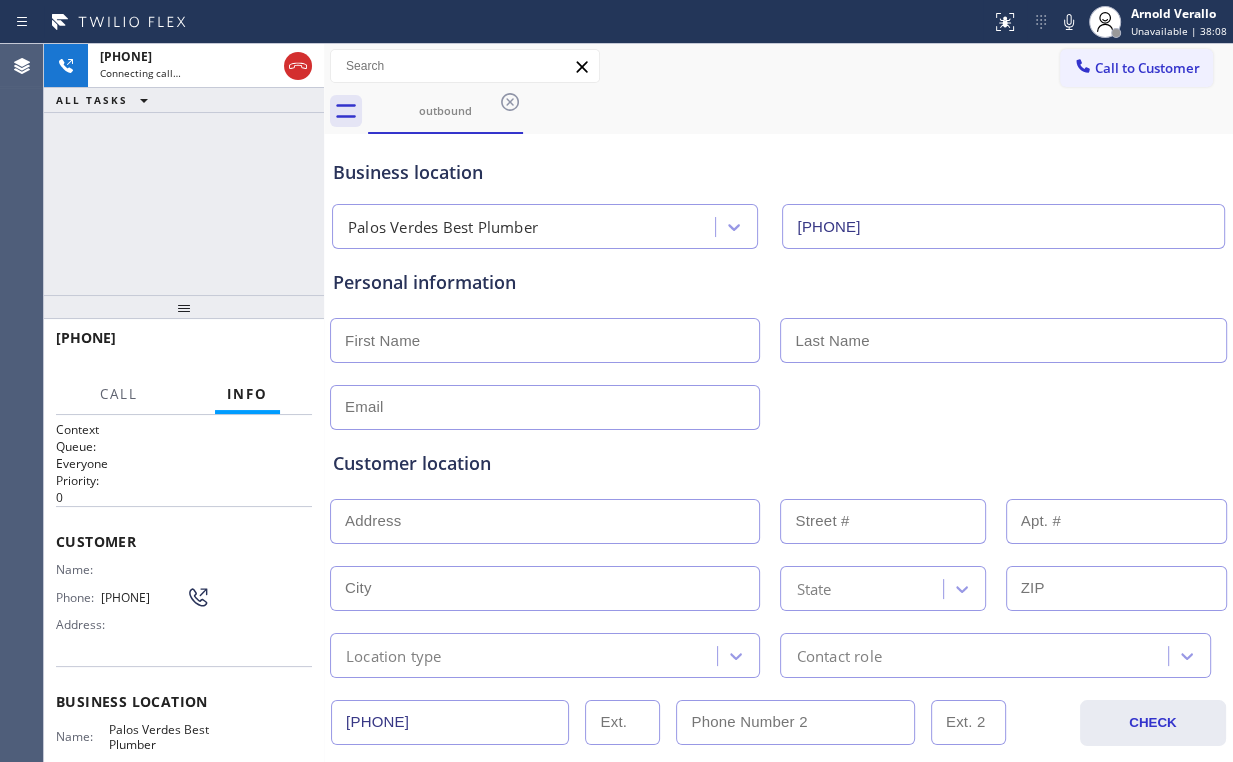 click on "[PHONE] Connecting call… ALL TASKS ALL TASKS ACTIVE TASKS TASKS IN WRAP UP" at bounding box center [184, 169] 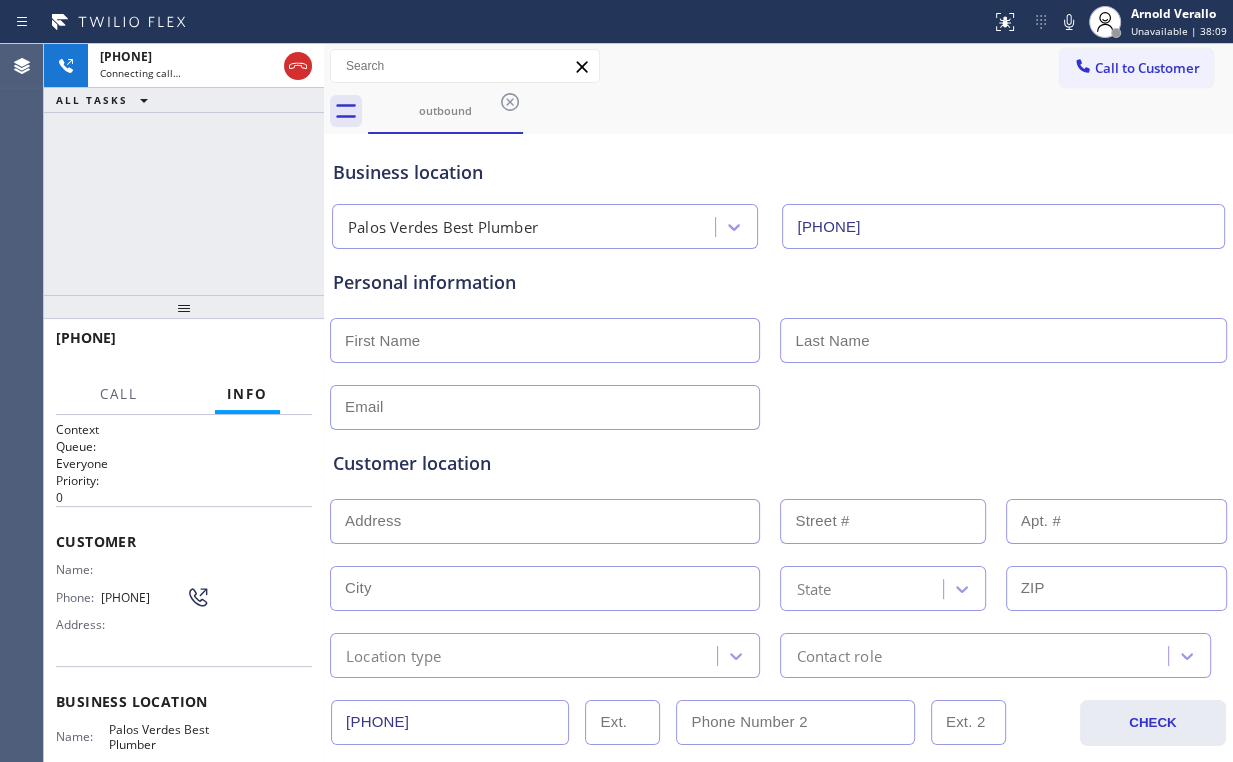 click on "[PHONE] Connecting call… ALL TASKS ALL TASKS ACTIVE TASKS TASKS IN WRAP UP" at bounding box center (184, 169) 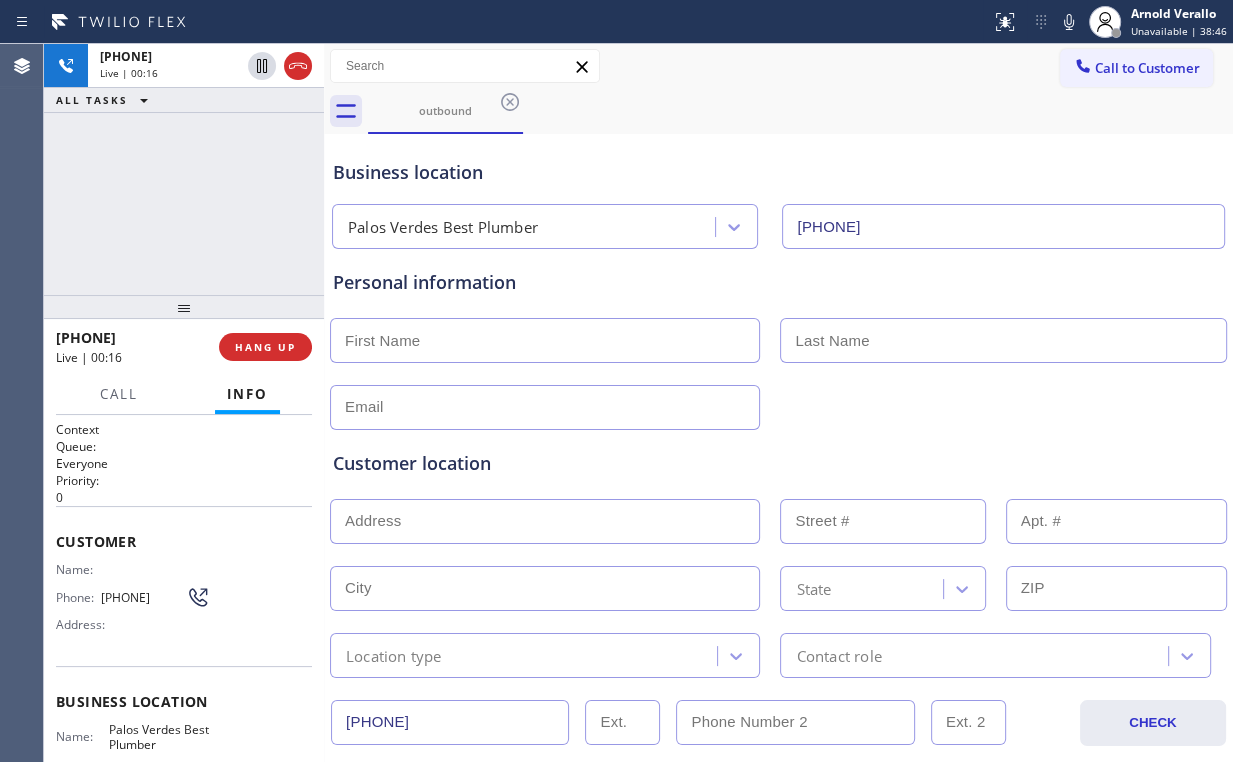 click on "[PHONE] Live | 00:16 ALL TASKS ALL TASKS ACTIVE TASKS TASKS IN WRAP UP" at bounding box center [184, 169] 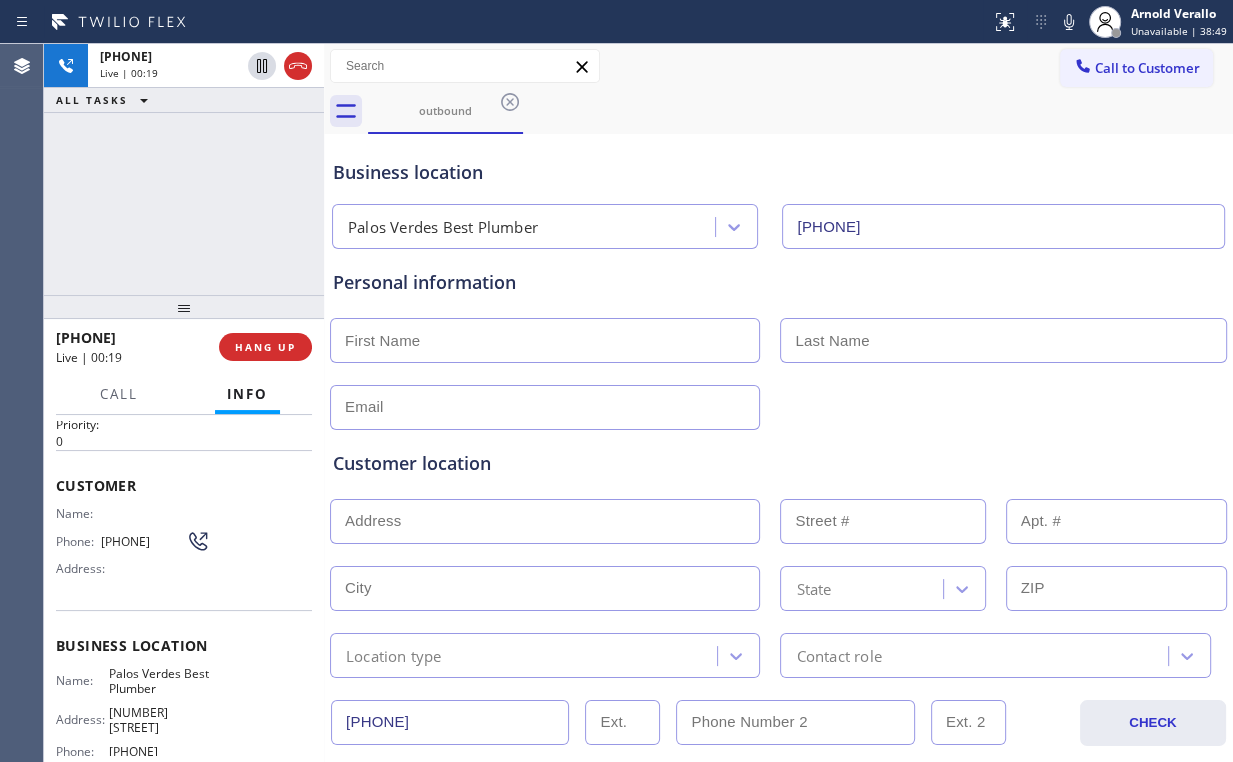 scroll, scrollTop: 160, scrollLeft: 0, axis: vertical 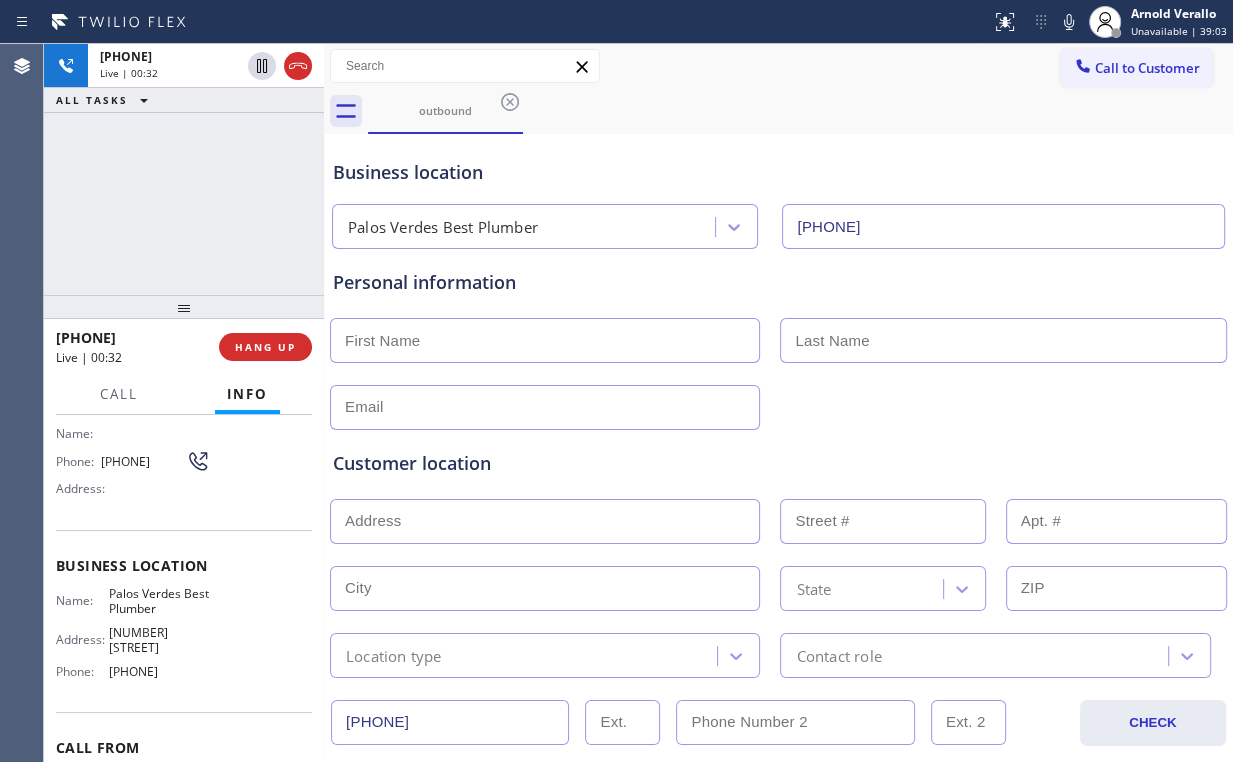 click on "[PHONE] Live | 00:32 ALL TASKS ALL TASKS ACTIVE TASKS TASKS IN WRAP UP" at bounding box center [184, 169] 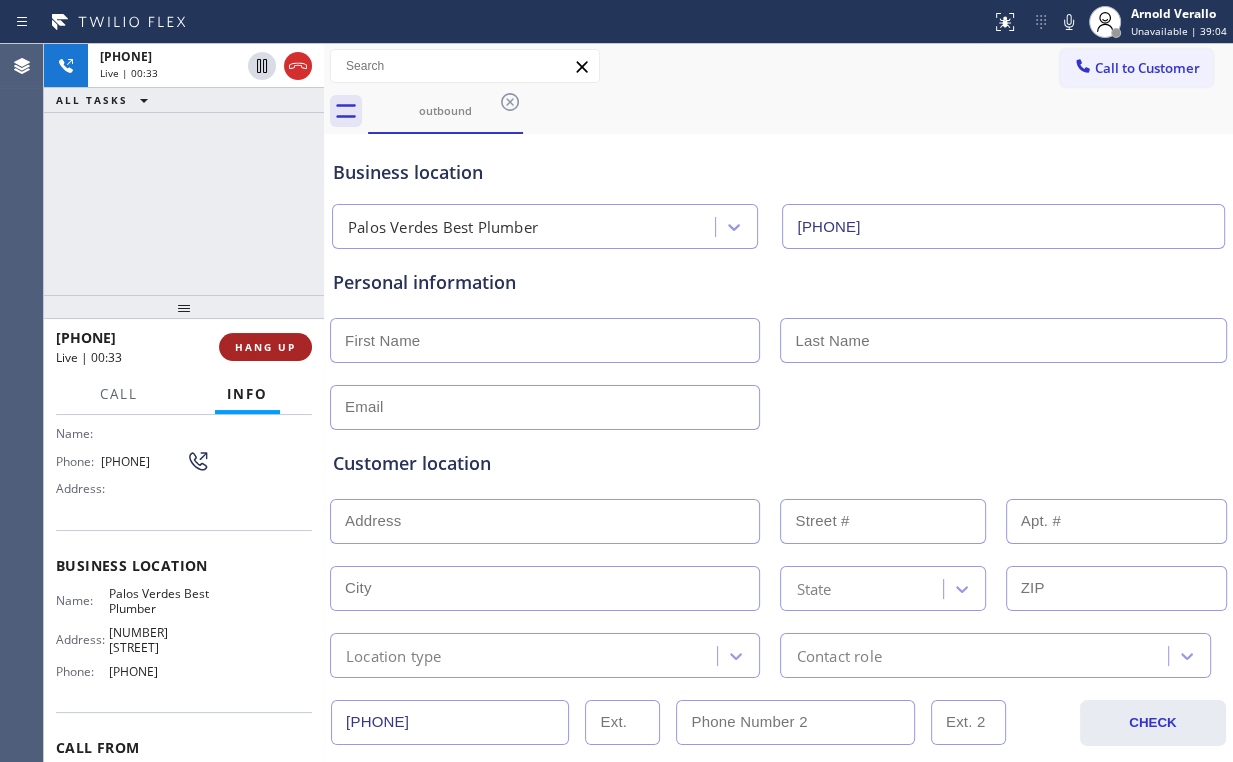 click on "HANG UP" at bounding box center [265, 347] 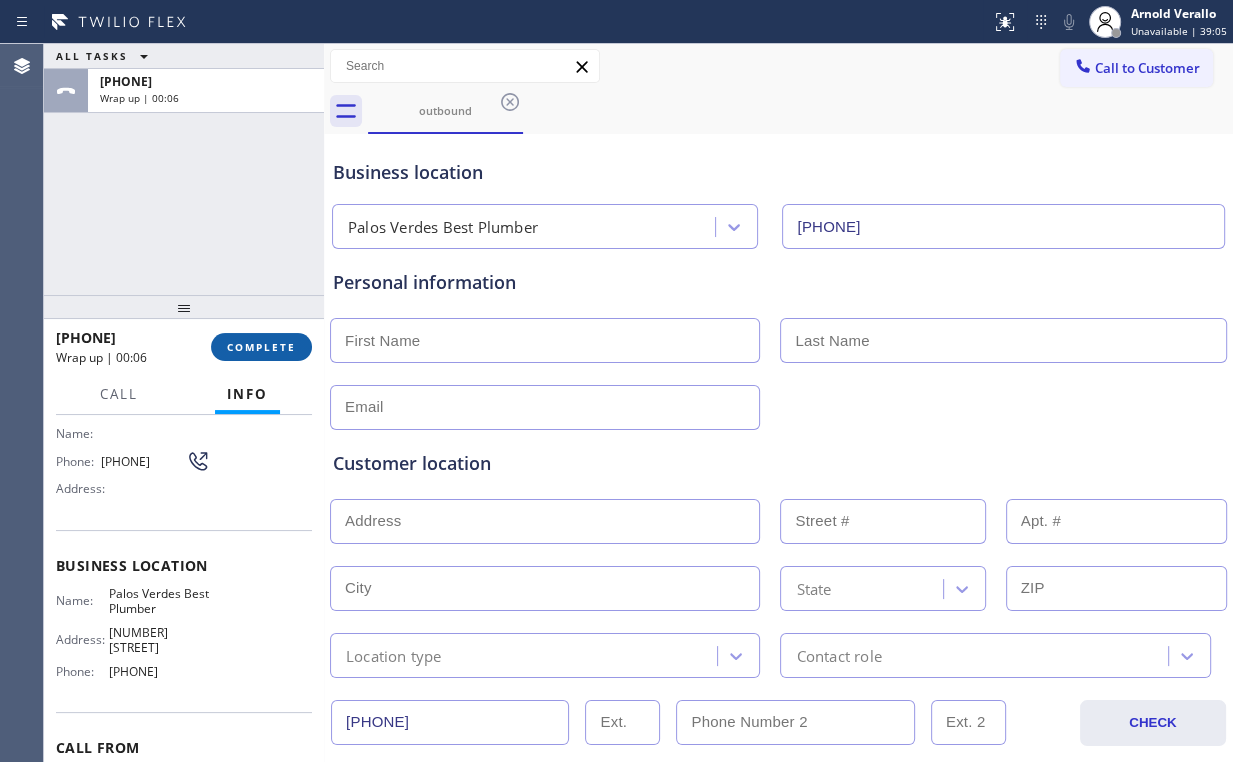 click on "COMPLETE" at bounding box center [261, 347] 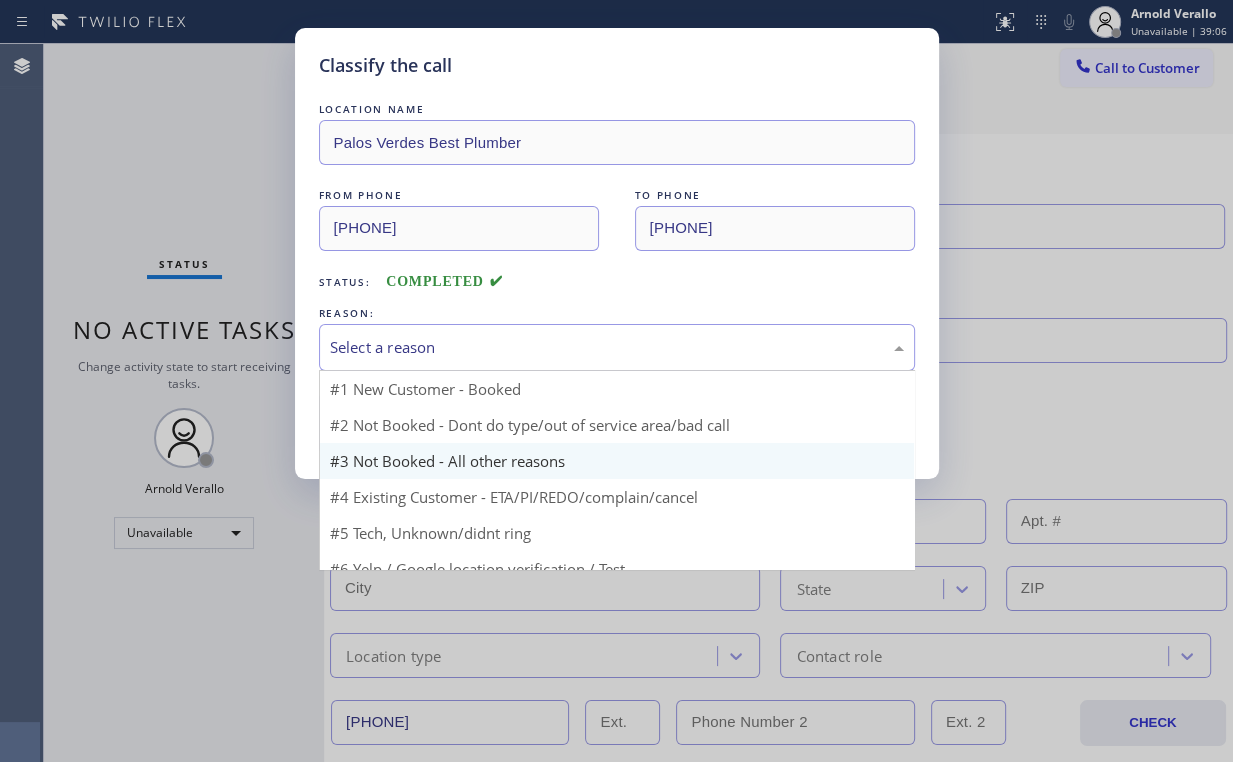 drag, startPoint x: 362, startPoint y: 335, endPoint x: 395, endPoint y: 439, distance: 109.11004 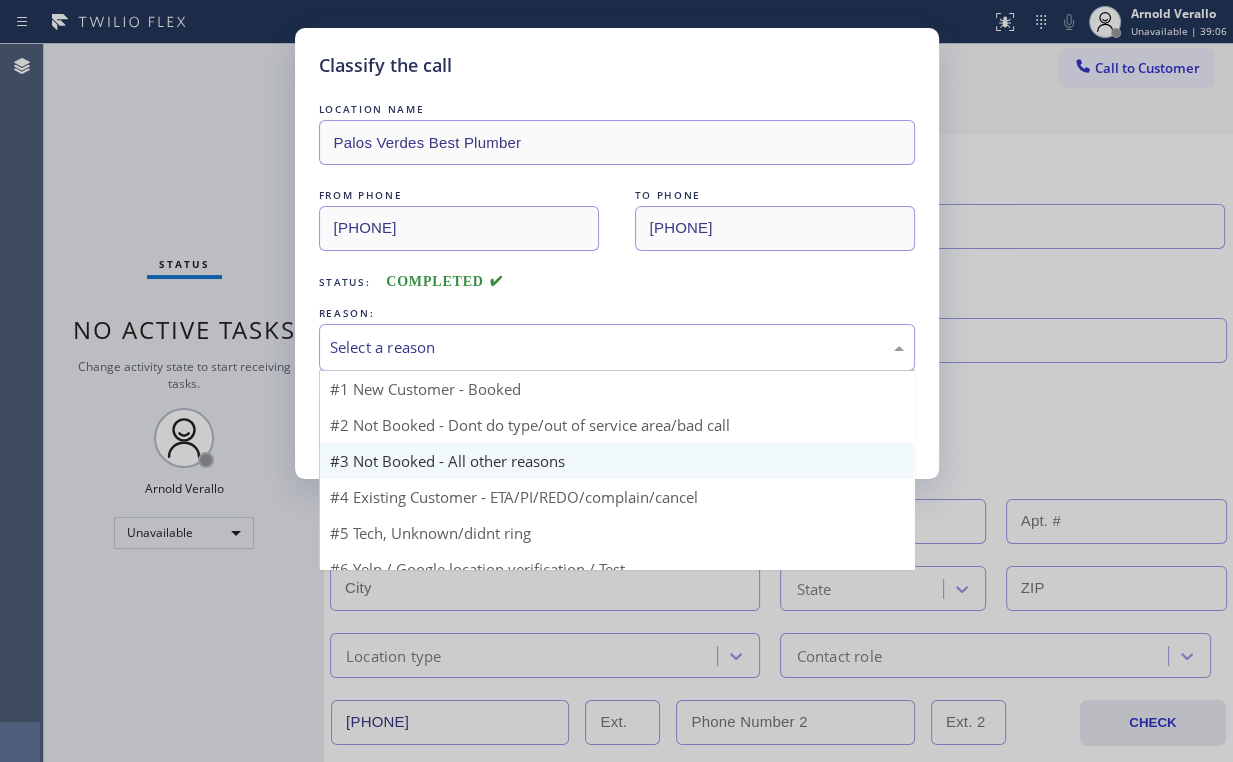 click on "Select a reason" at bounding box center [617, 347] 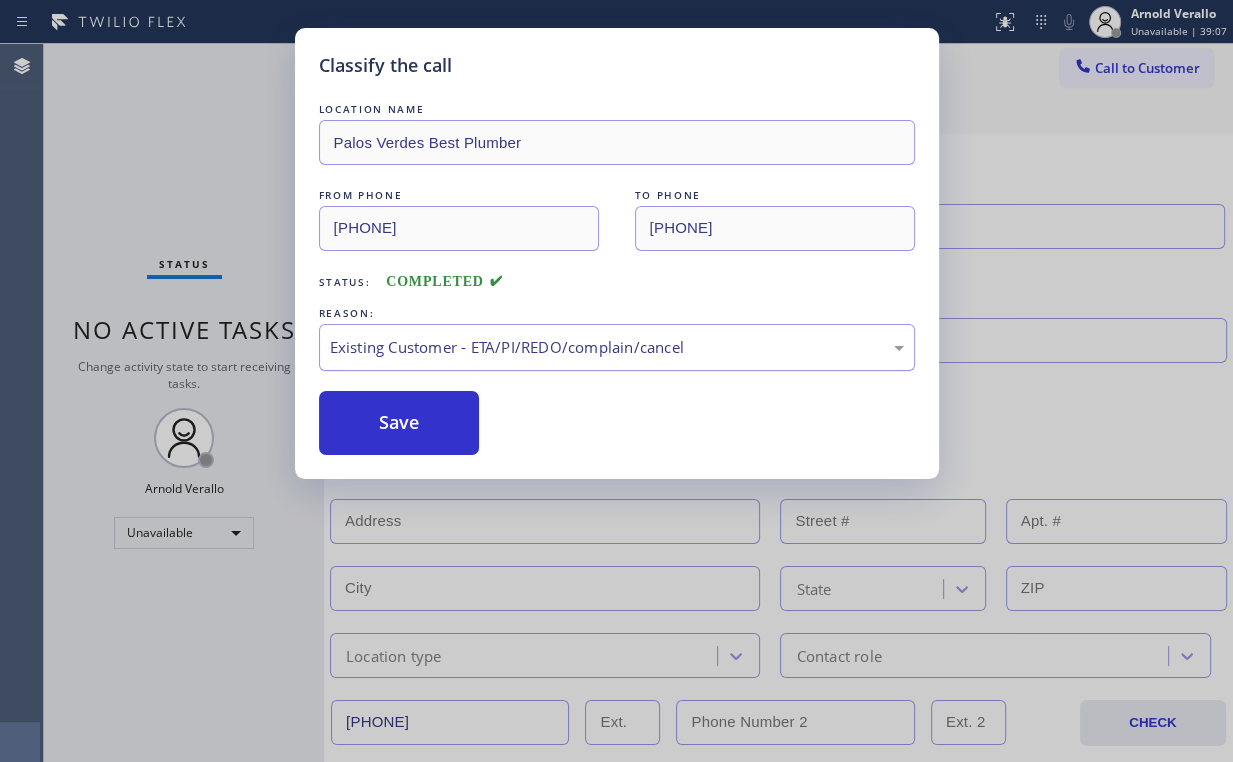 drag, startPoint x: 392, startPoint y: 347, endPoint x: 395, endPoint y: 366, distance: 19.235384 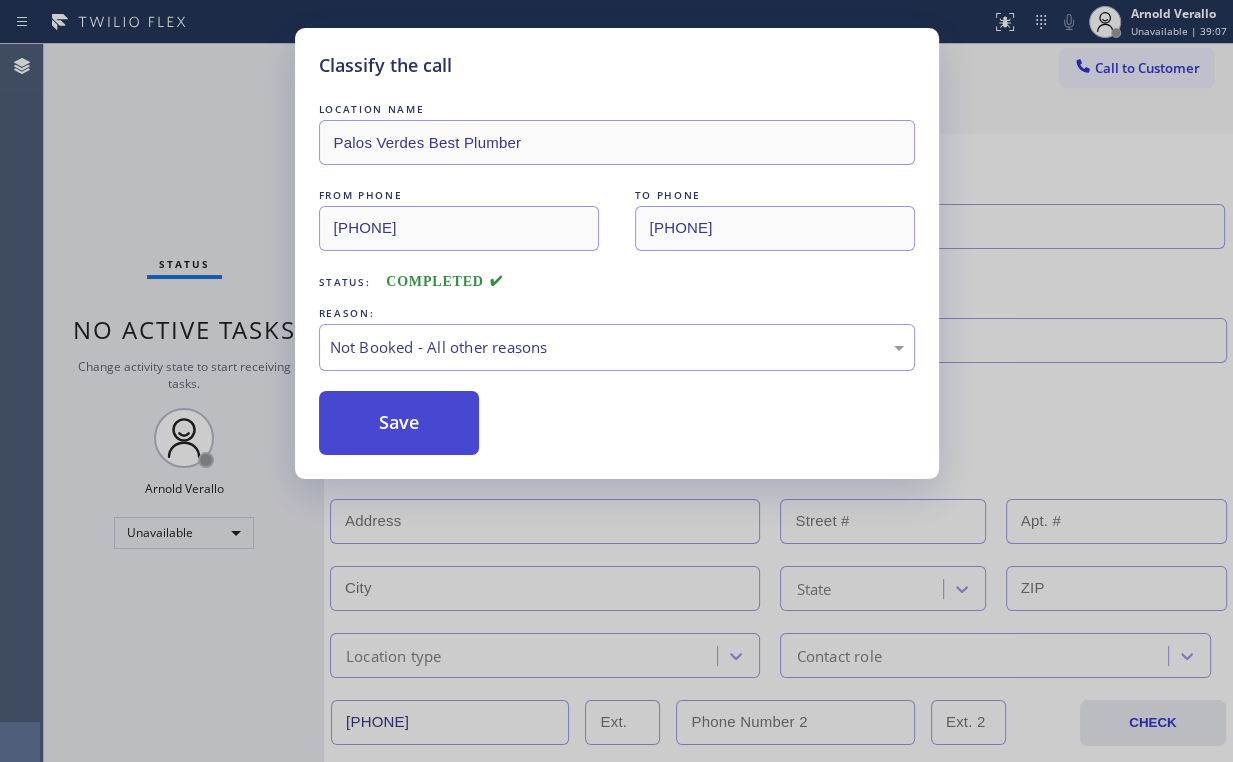 click on "Save" at bounding box center (399, 423) 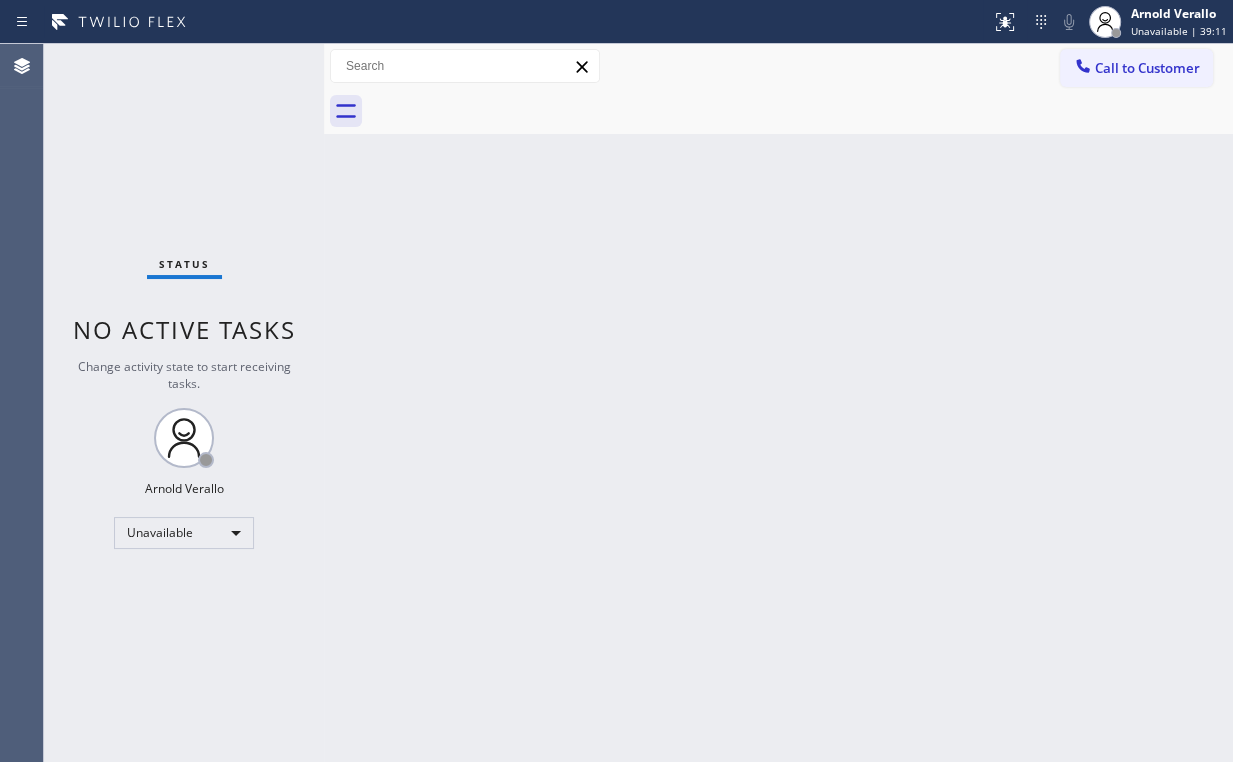 drag, startPoint x: 1118, startPoint y: 71, endPoint x: 1052, endPoint y: 167, distance: 116.498924 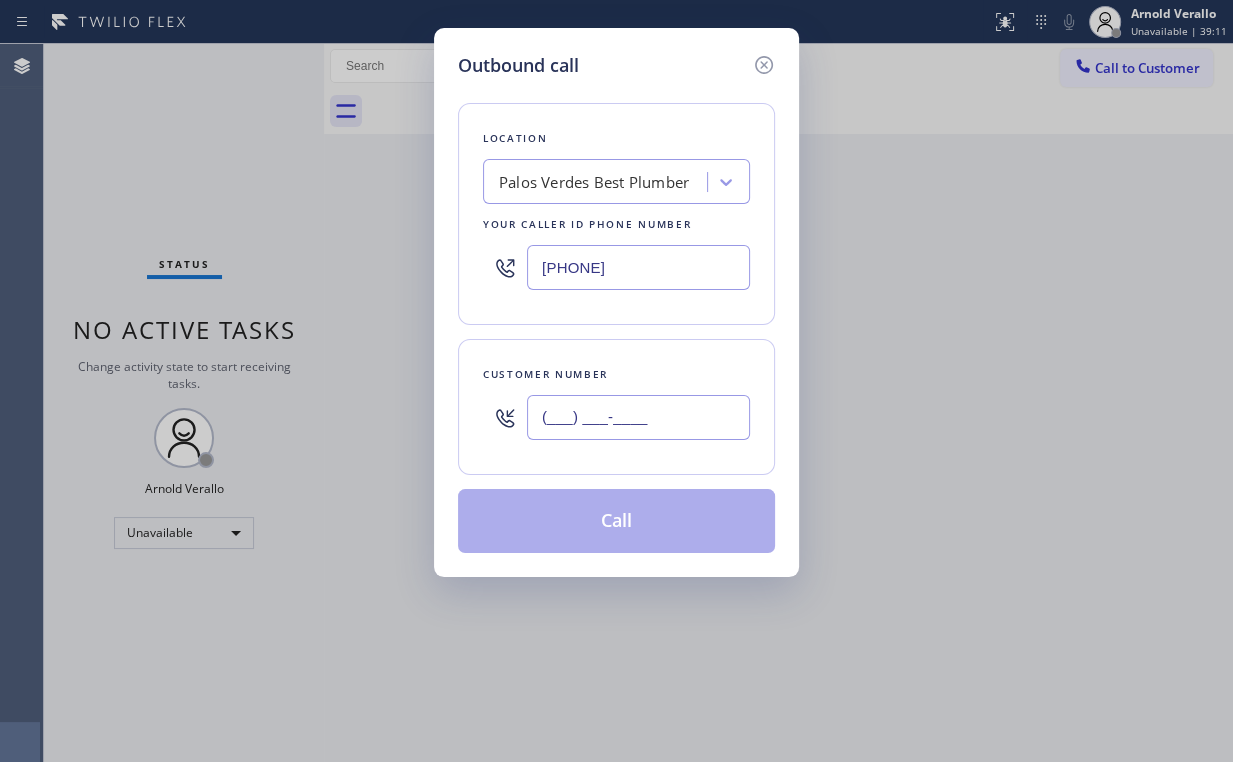 drag, startPoint x: 669, startPoint y: 435, endPoint x: 649, endPoint y: 408, distance: 33.600594 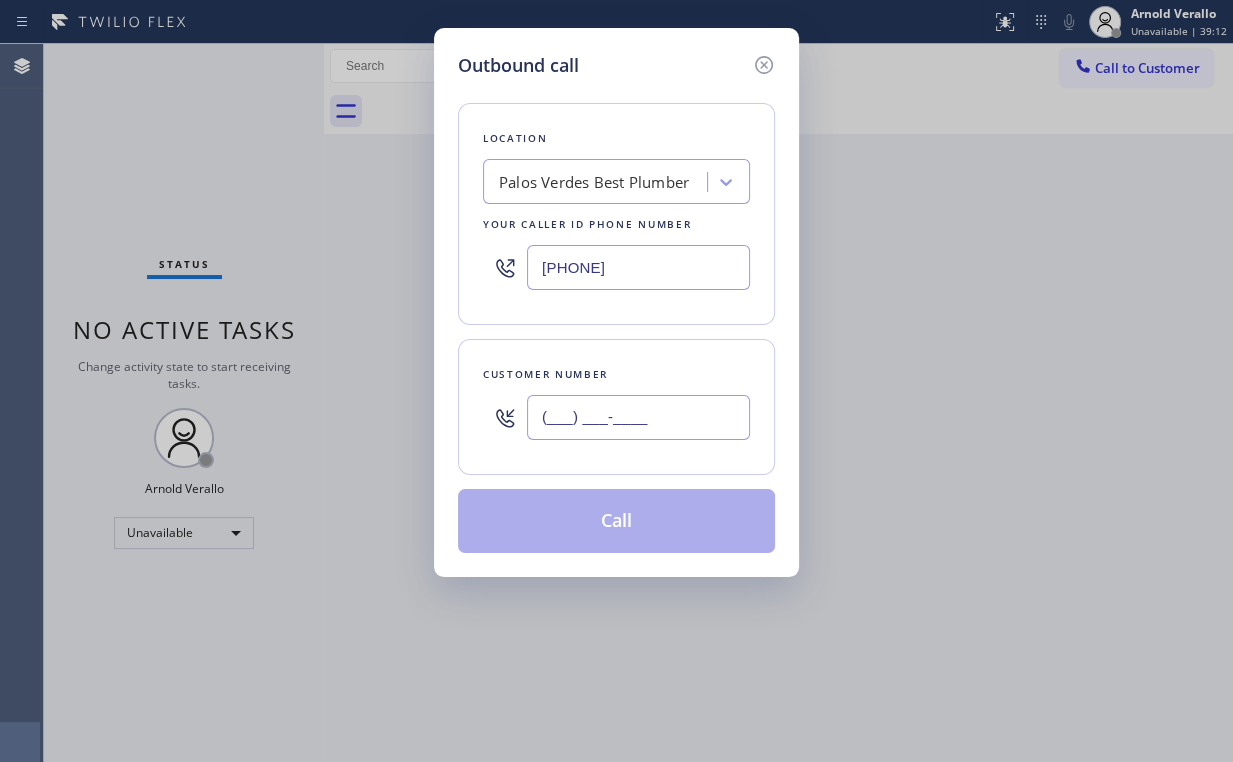 click on "(___) ___-____" at bounding box center [638, 417] 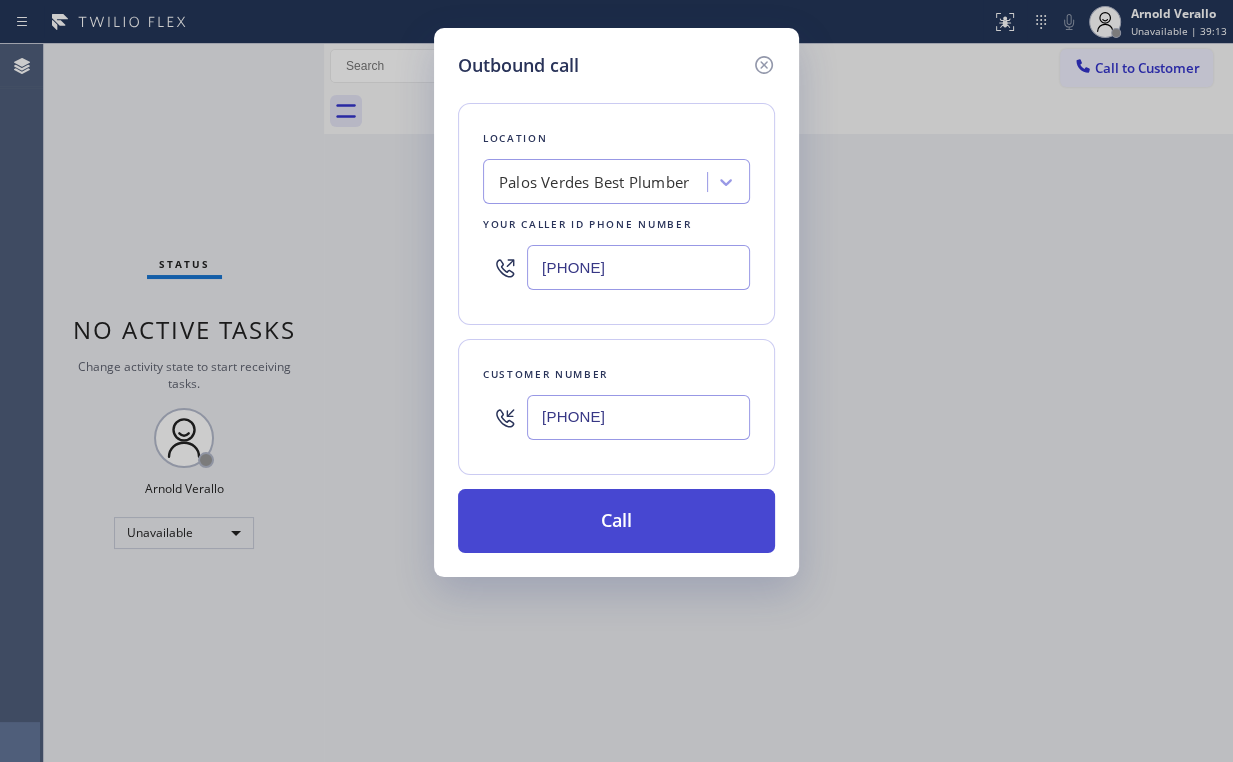 type on "[PHONE]" 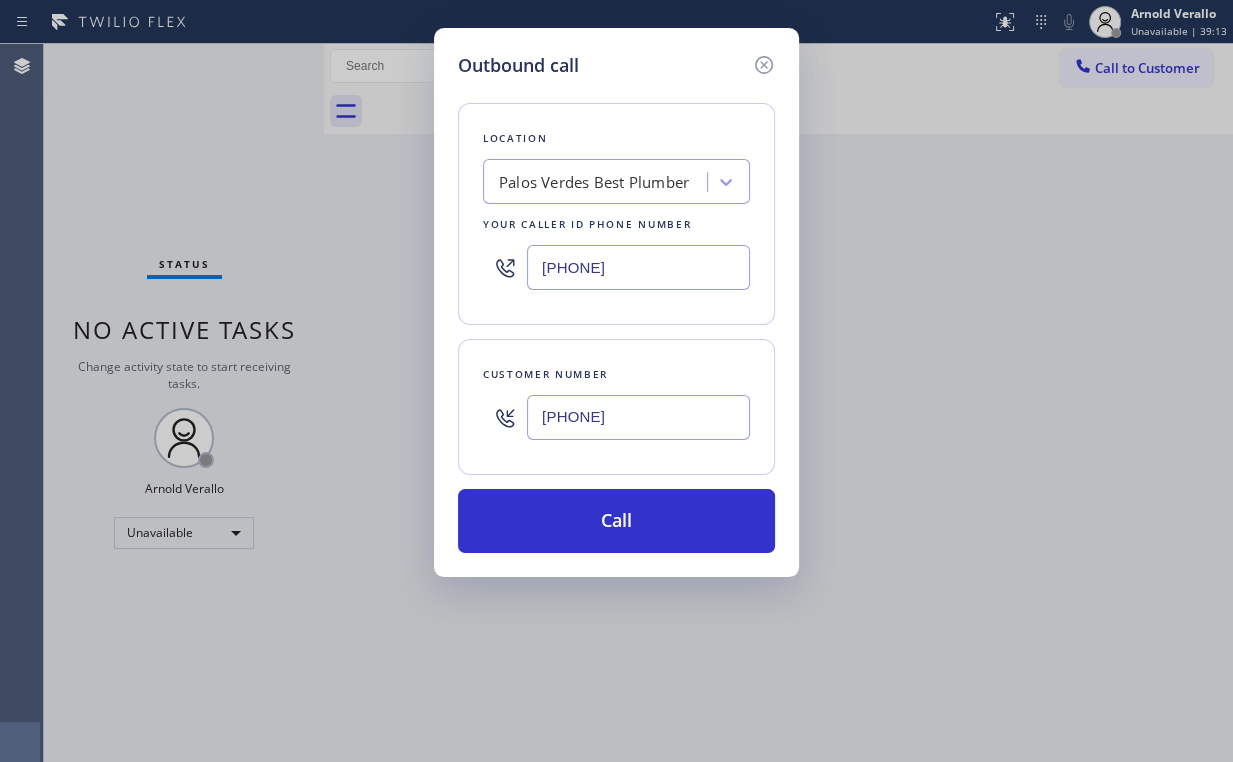 drag, startPoint x: 575, startPoint y: 514, endPoint x: 553, endPoint y: 614, distance: 102.3914 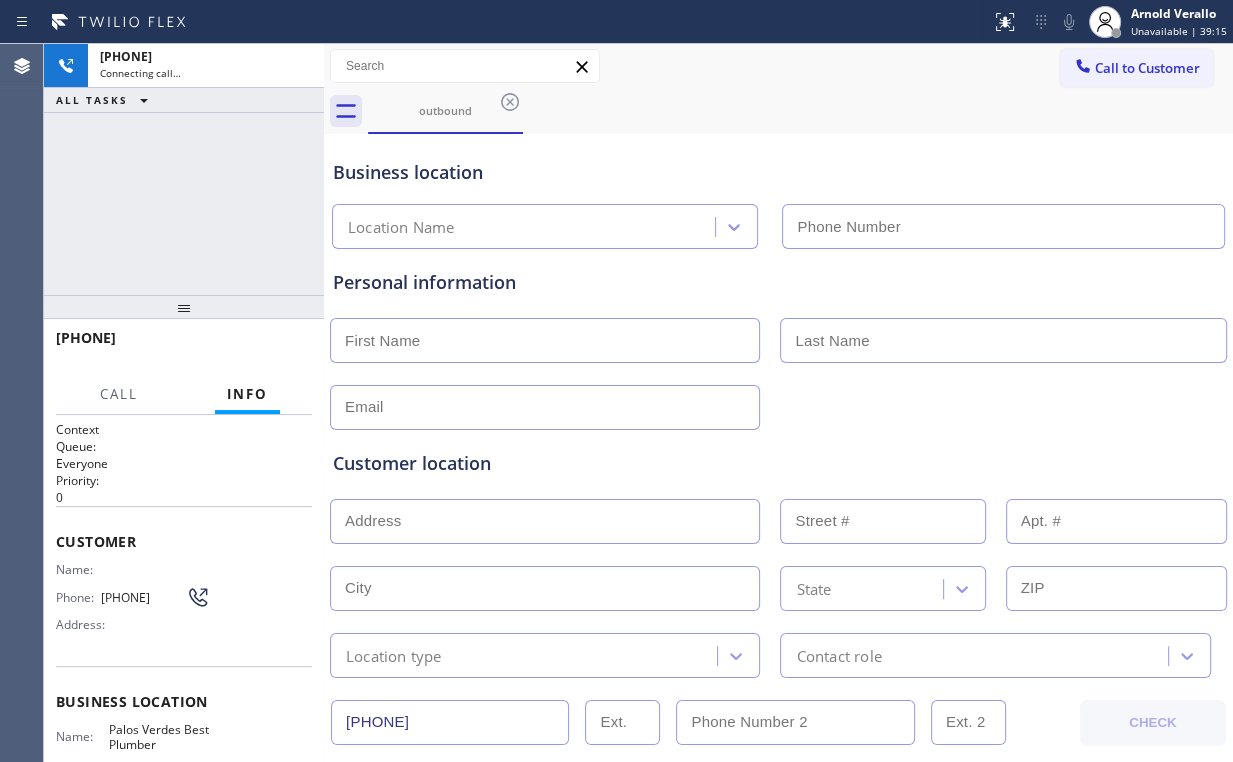 type on "[PHONE]" 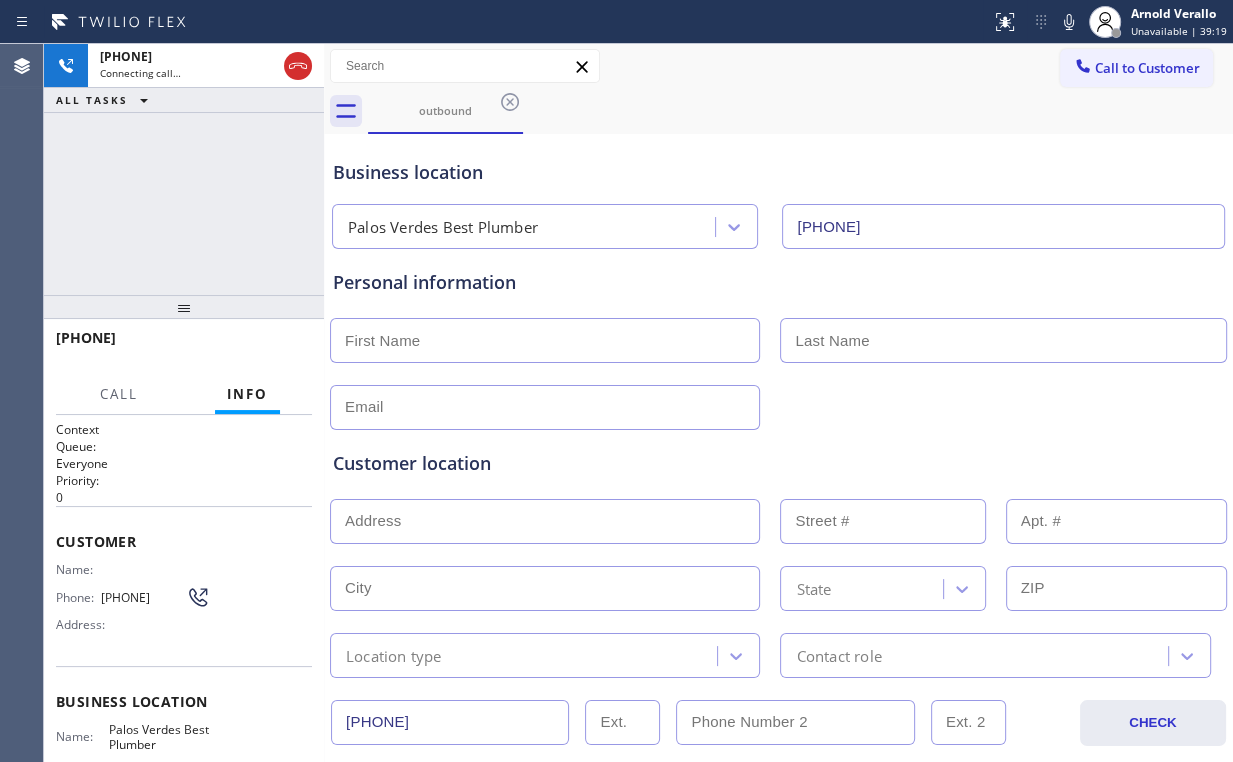 click on "[PHONE] Connecting call… ALL TASKS ALL TASKS ACTIVE TASKS TASKS IN WRAP UP" at bounding box center (184, 169) 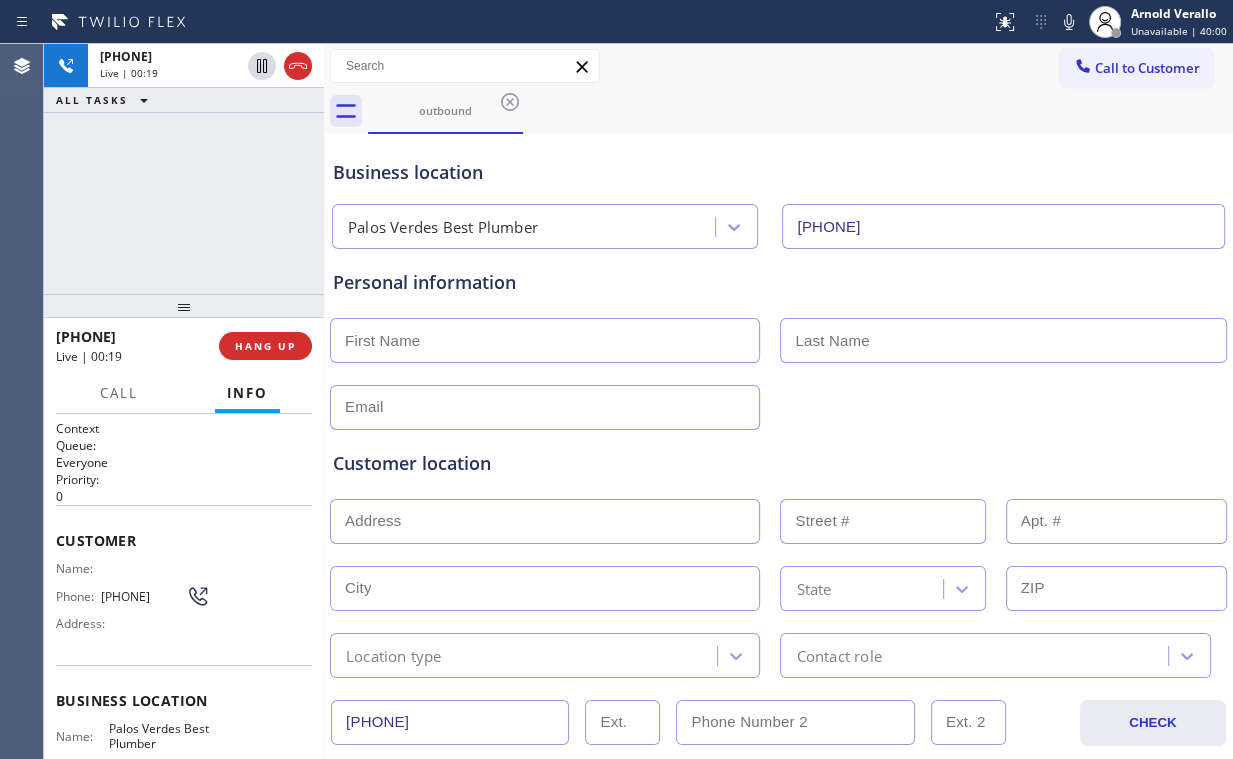 click on "[PHONE] Live | 00:19 HANG UP" at bounding box center (184, 346) 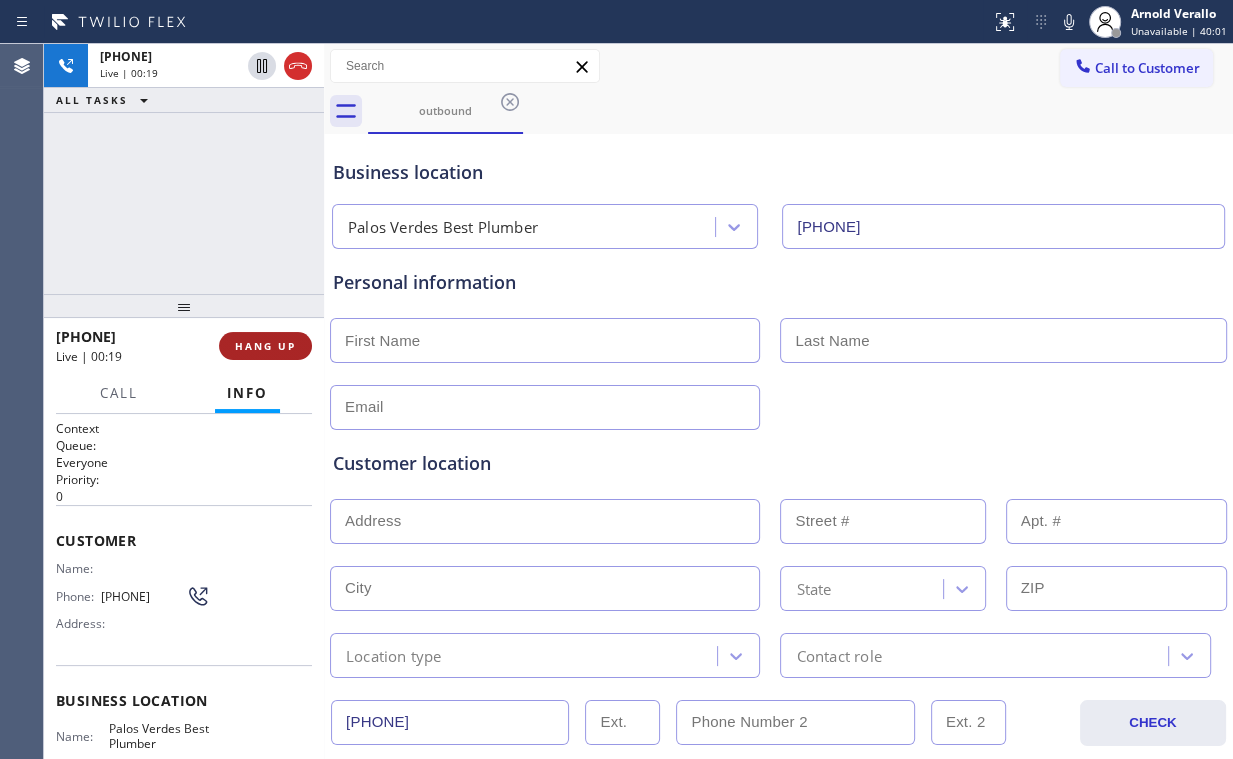 click on "HANG UP" at bounding box center (265, 346) 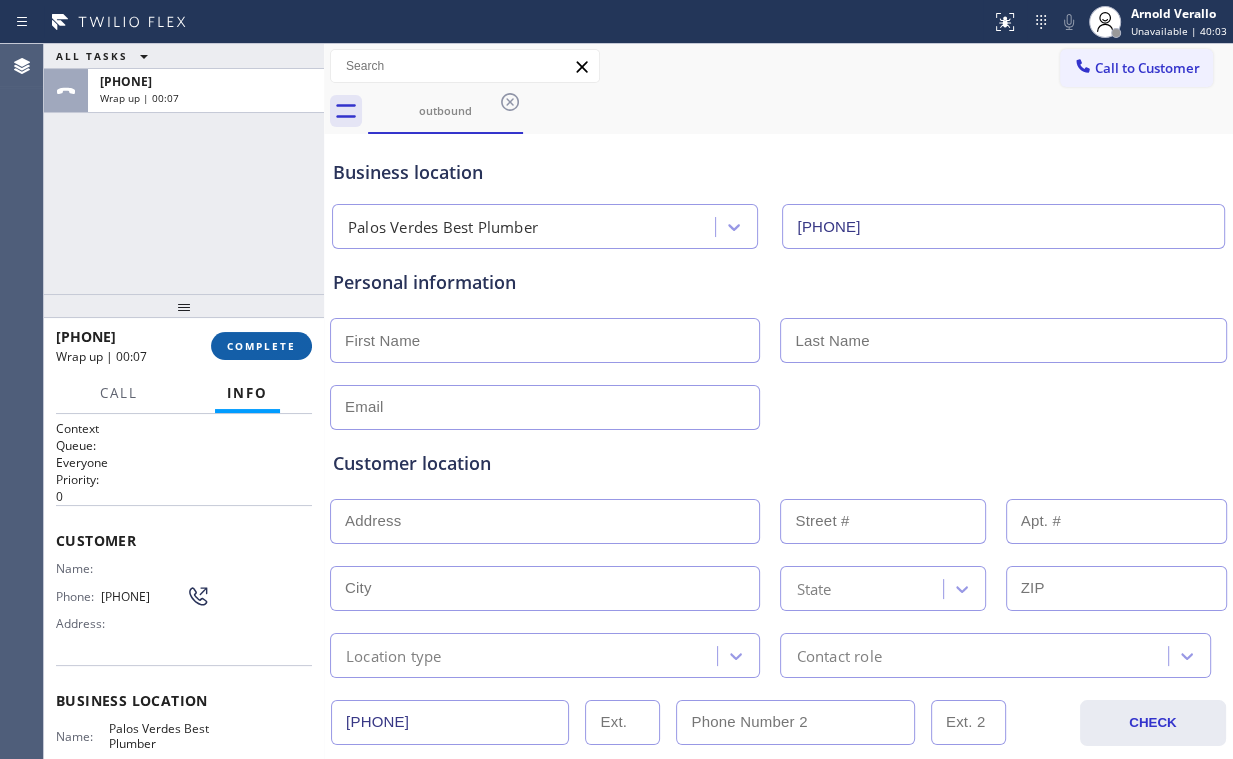 click on "COMPLETE" at bounding box center (261, 346) 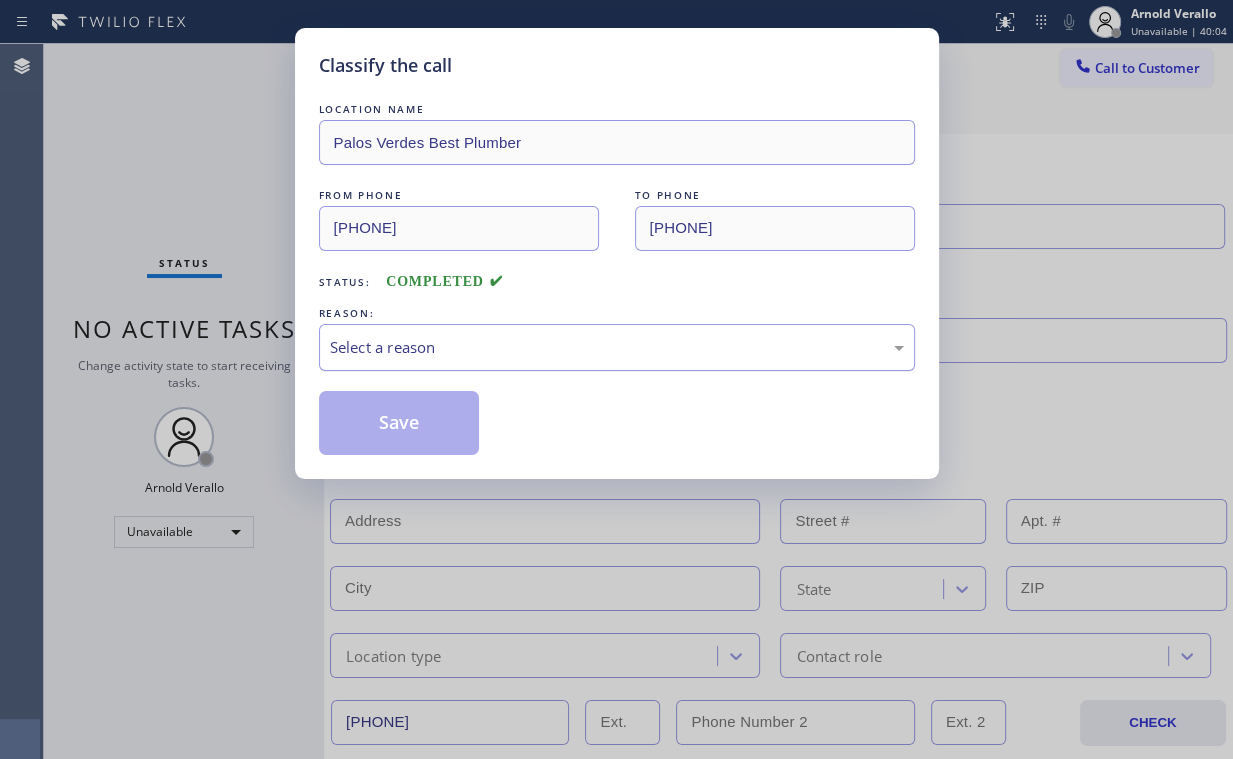 click on "Select a reason" at bounding box center (617, 347) 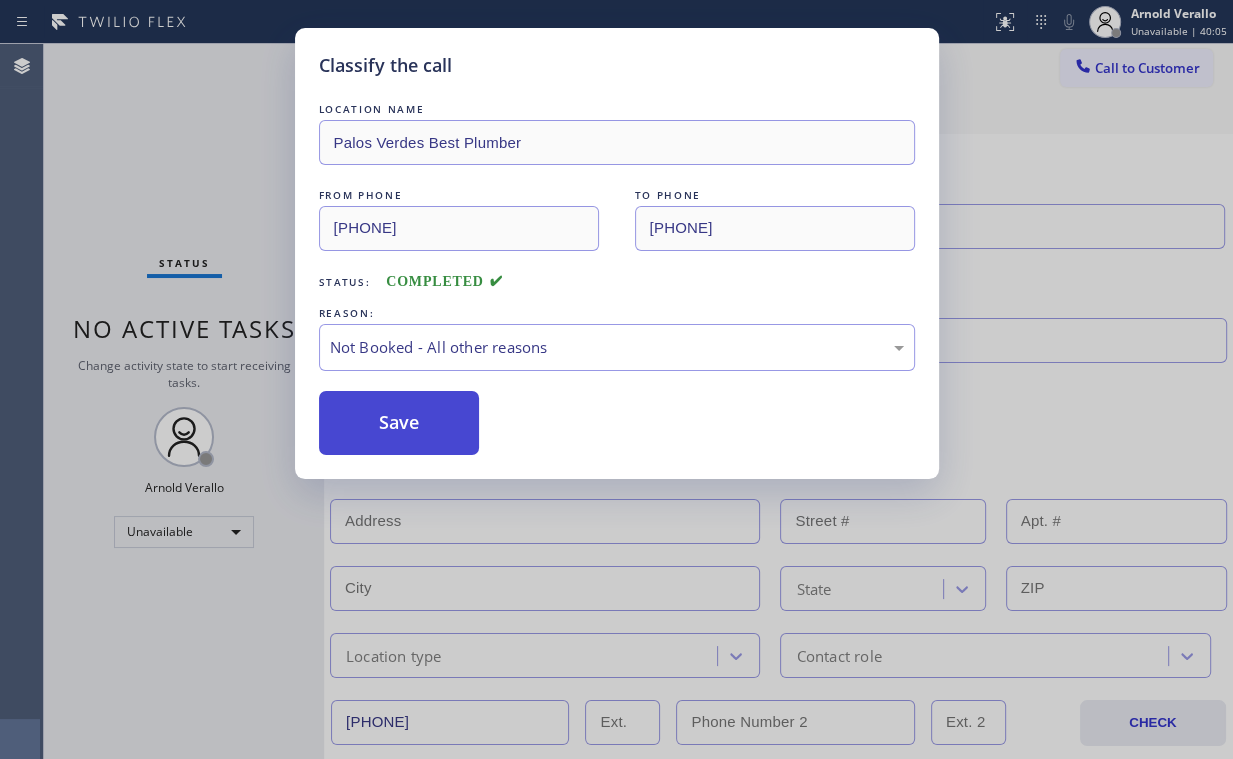 click on "Save" at bounding box center [399, 423] 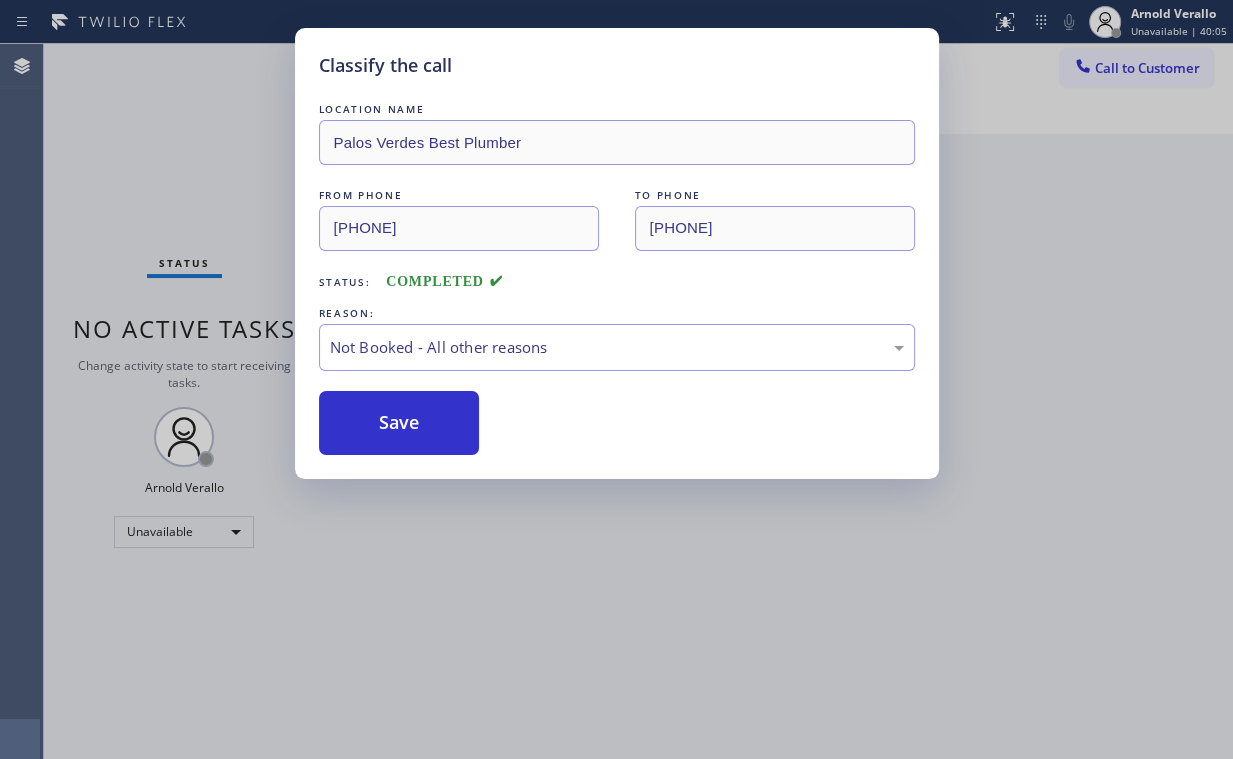 click on "Classify the call LOCATION NAME Palos Verdes Best Plumber FROM PHONE [PHONE] TO PHONE [PHONE] Status: COMPLETED REASON: Not Booked - All other reasons Save" at bounding box center (616, 379) 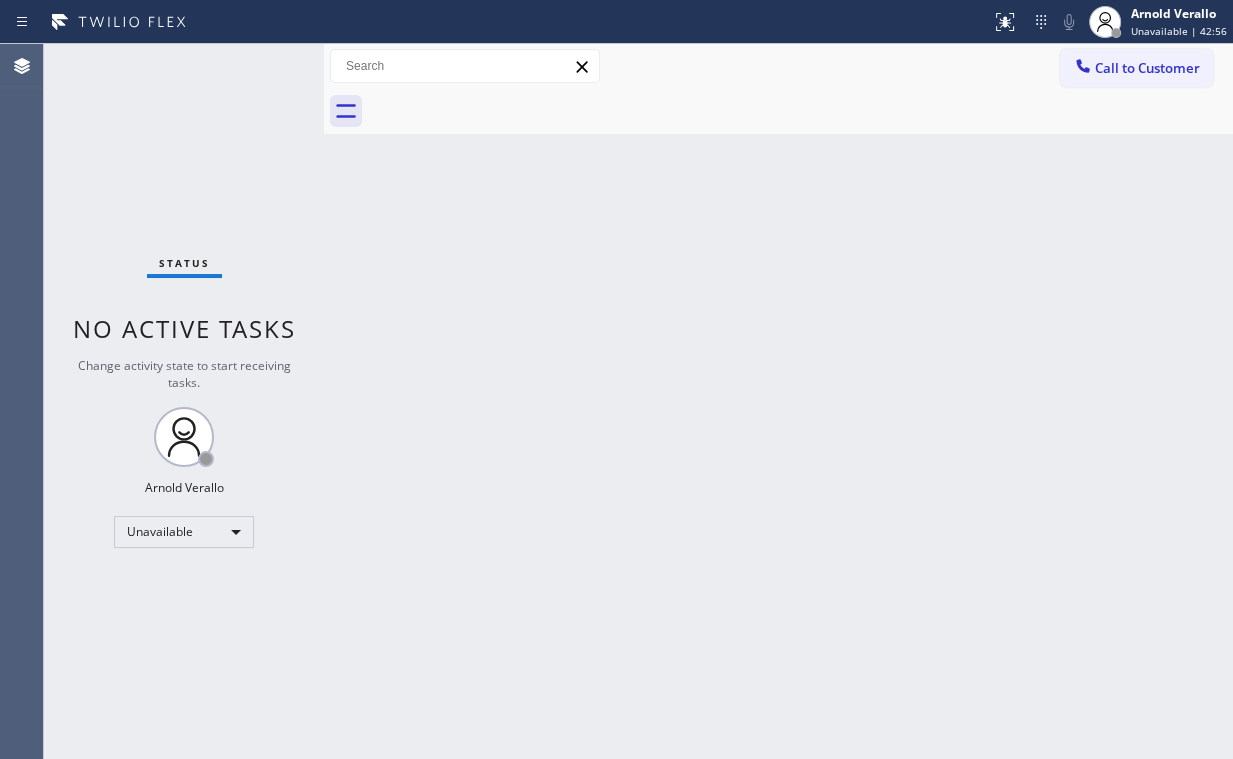 click on "Status   No active tasks     Change activity state to start receiving tasks.   [FIRST] [LAST] Unavailable" at bounding box center [184, 401] 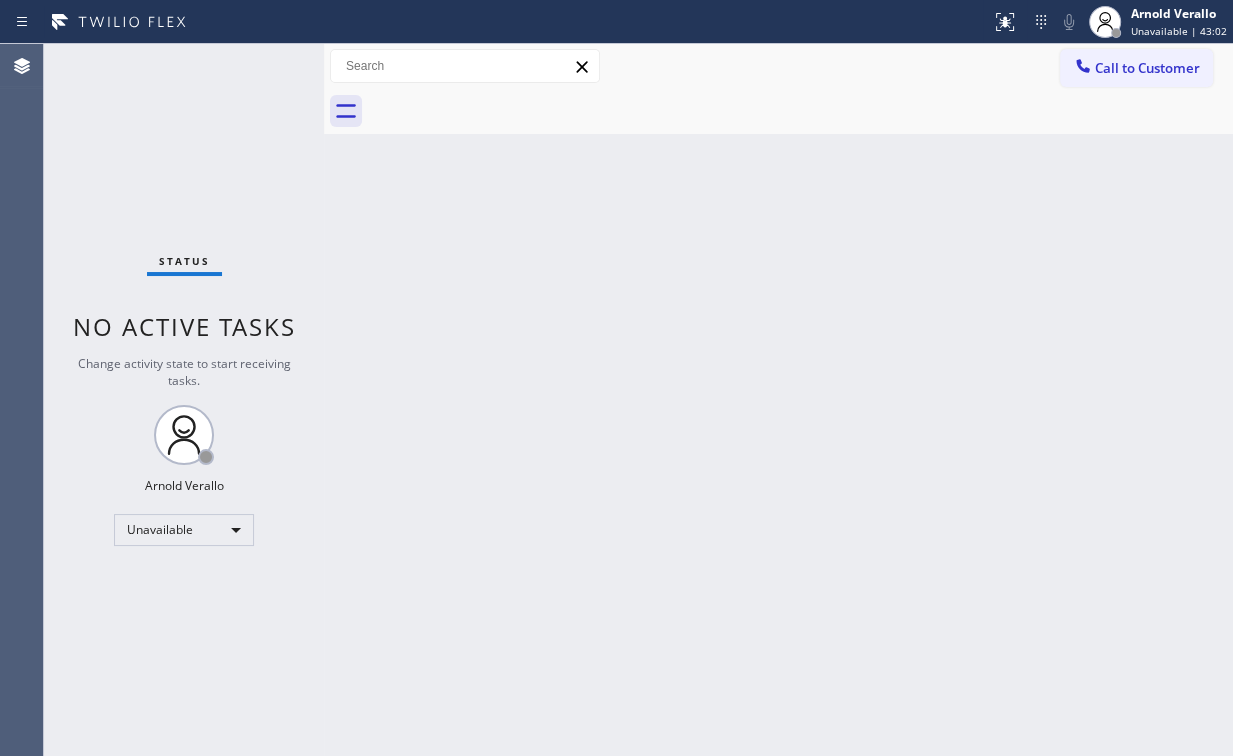 click on "Call to Customer" at bounding box center [1147, 68] 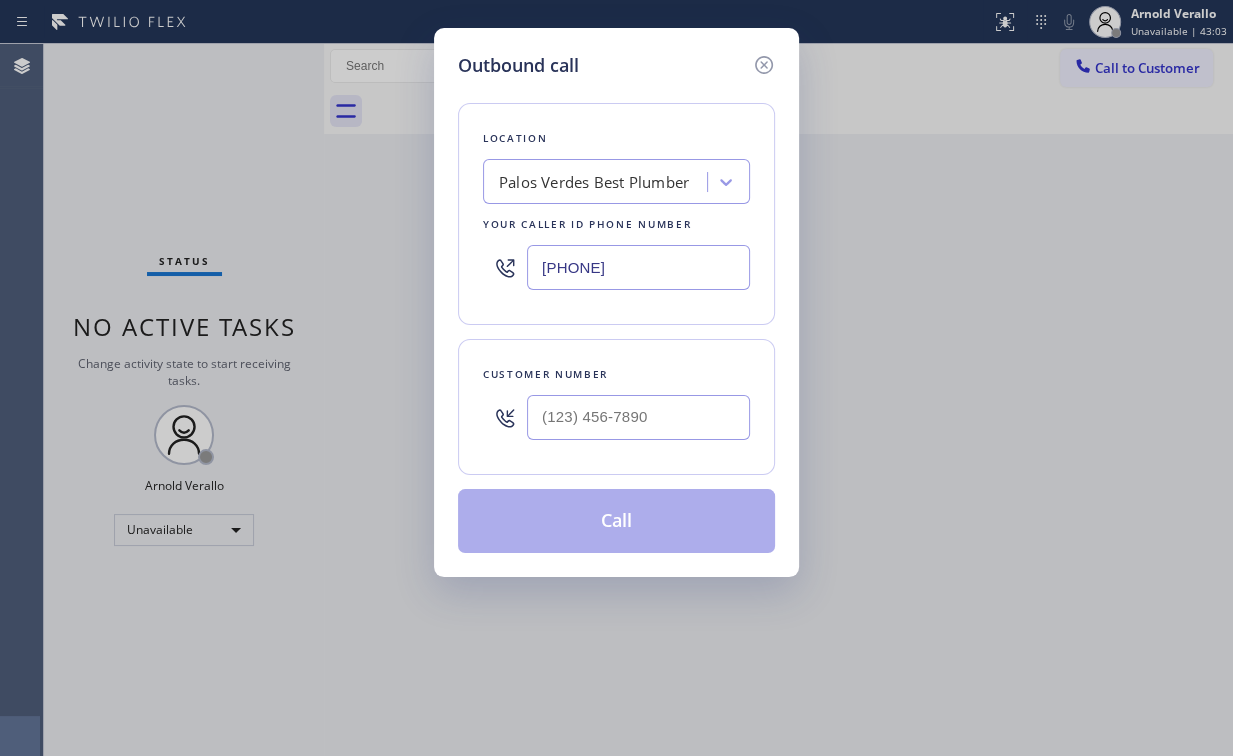 drag, startPoint x: 696, startPoint y: 255, endPoint x: 280, endPoint y: 261, distance: 416.04327 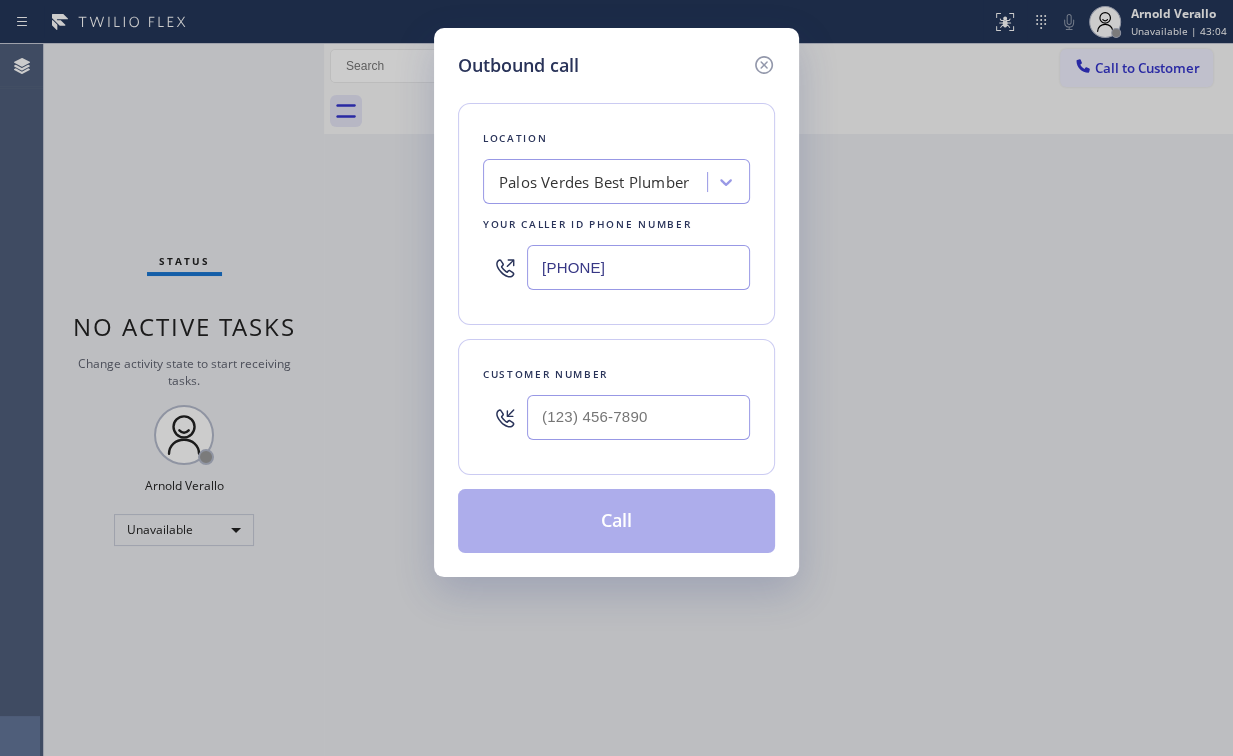 type on "[PHONE]" 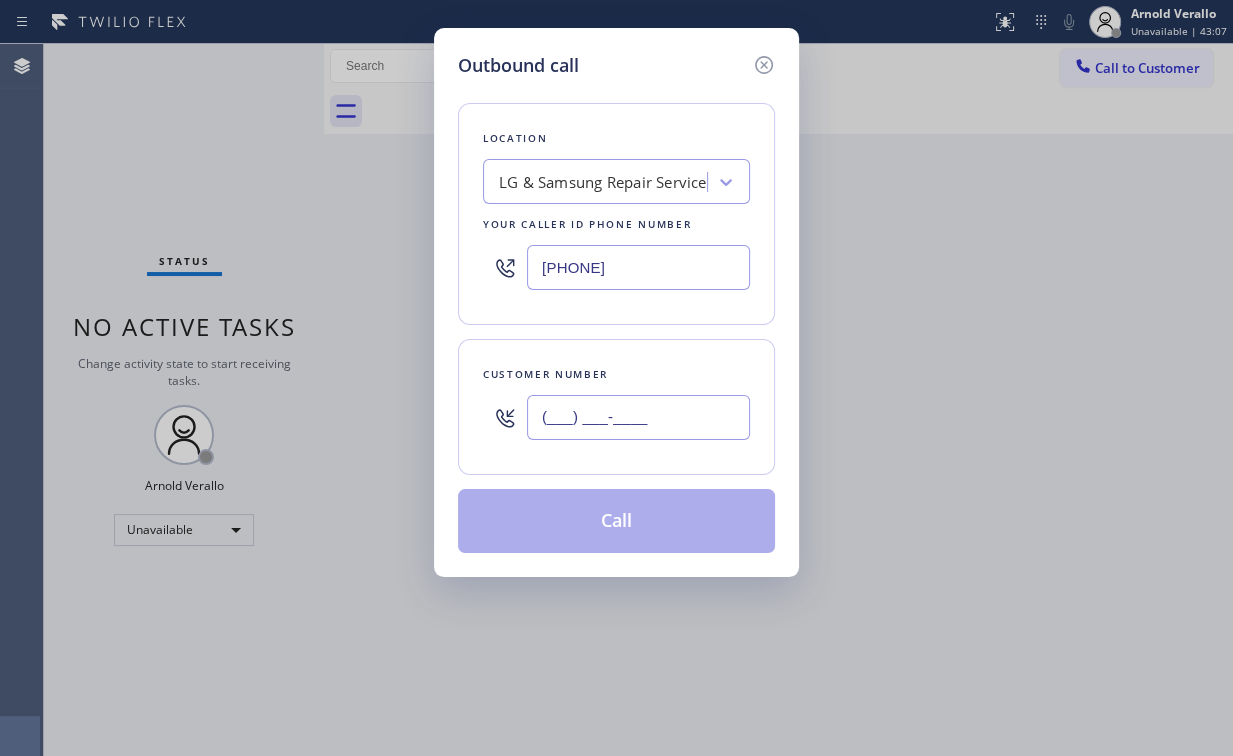 click on "(___) ___-____" at bounding box center [638, 417] 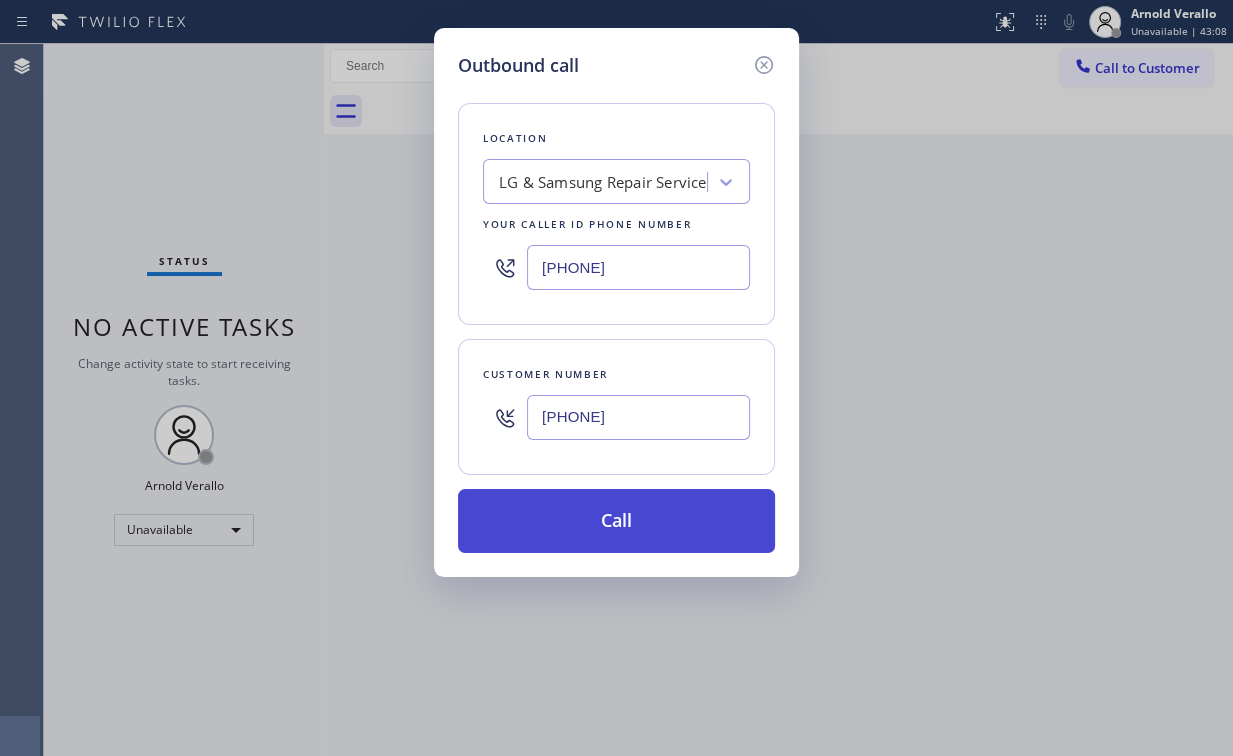 type on "[PHONE]" 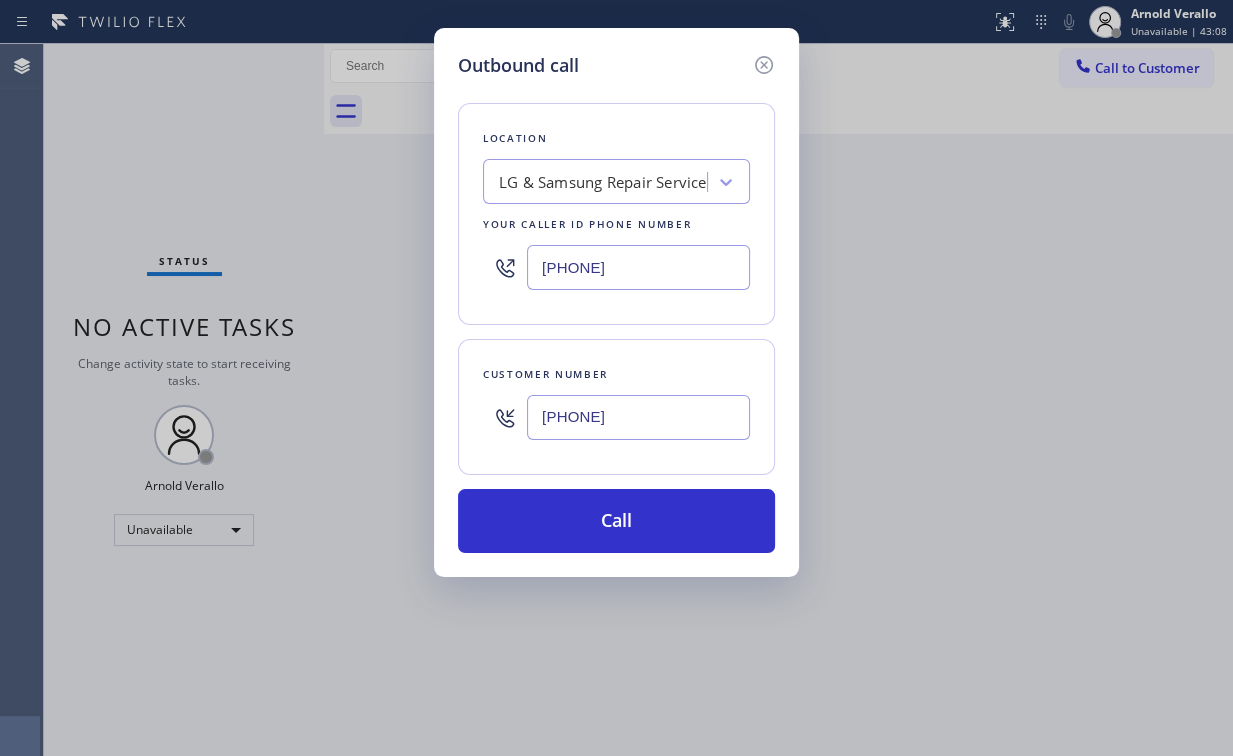 click on "Call" at bounding box center [616, 521] 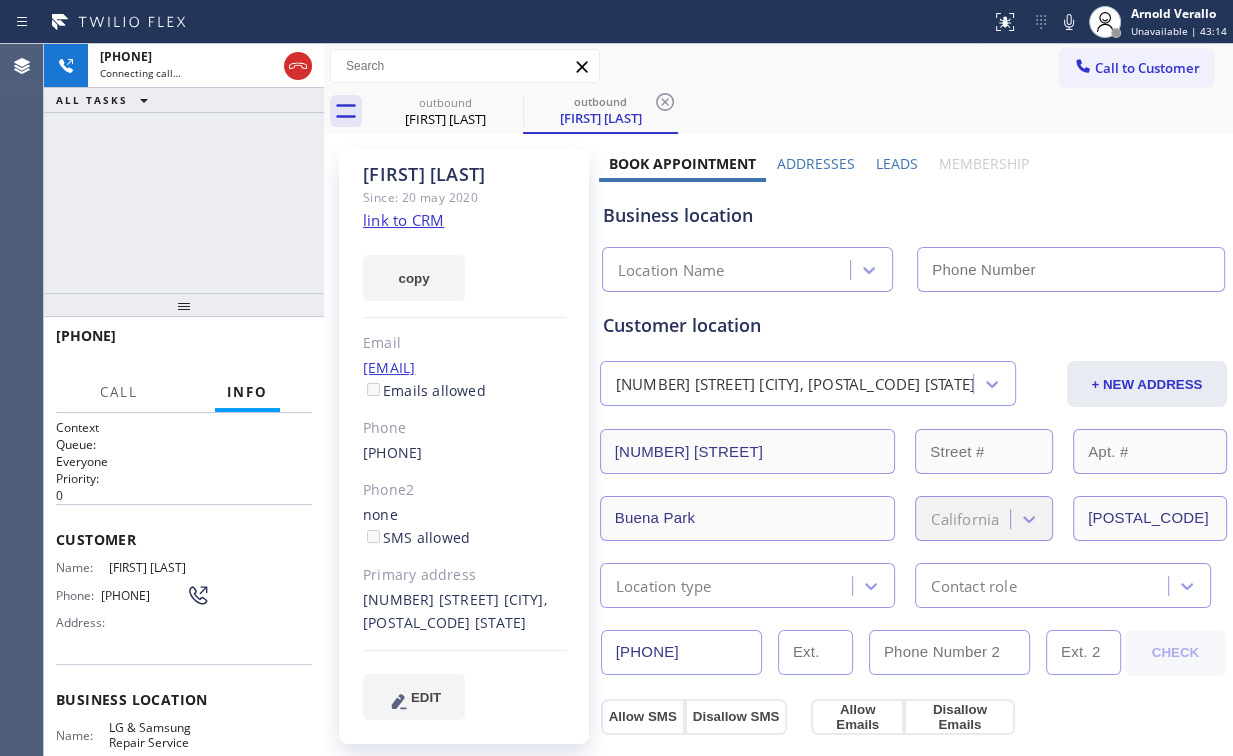 type on "[PHONE]" 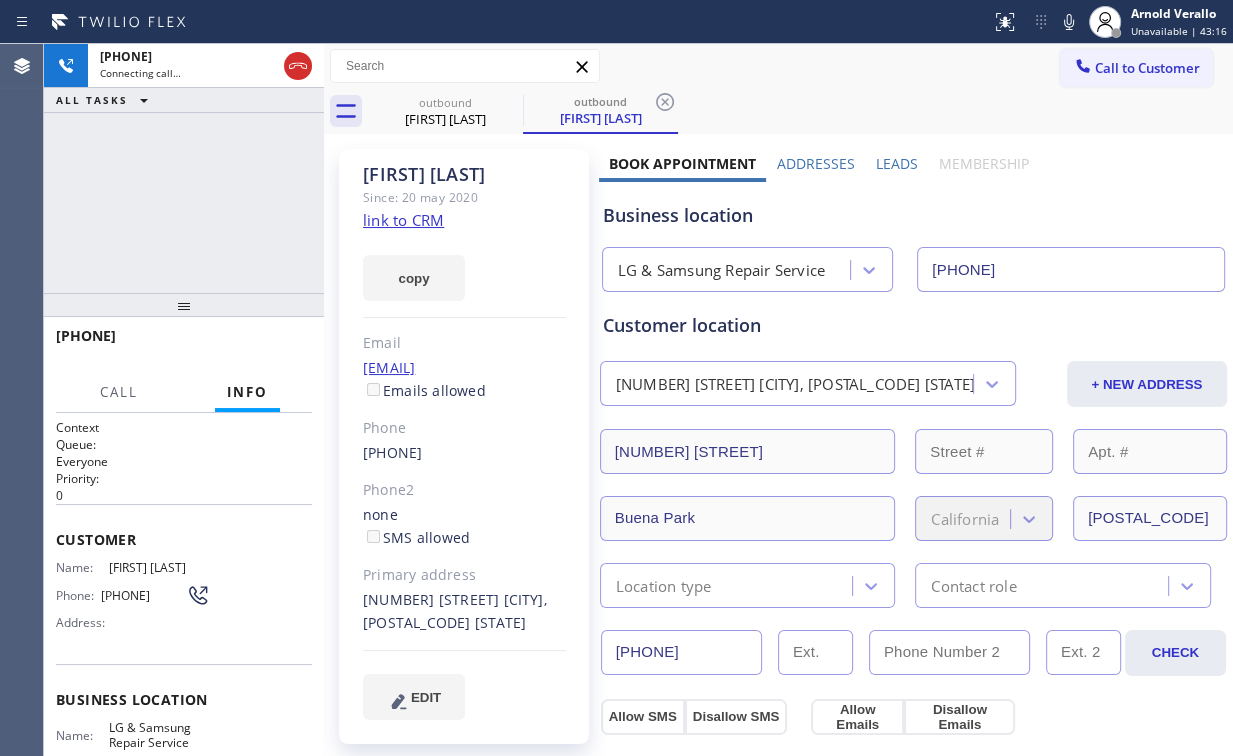click on "[PHONE] Connecting call… ALL TASKS ALL TASKS ACTIVE TASKS TASKS IN WRAP UP" at bounding box center [184, 168] 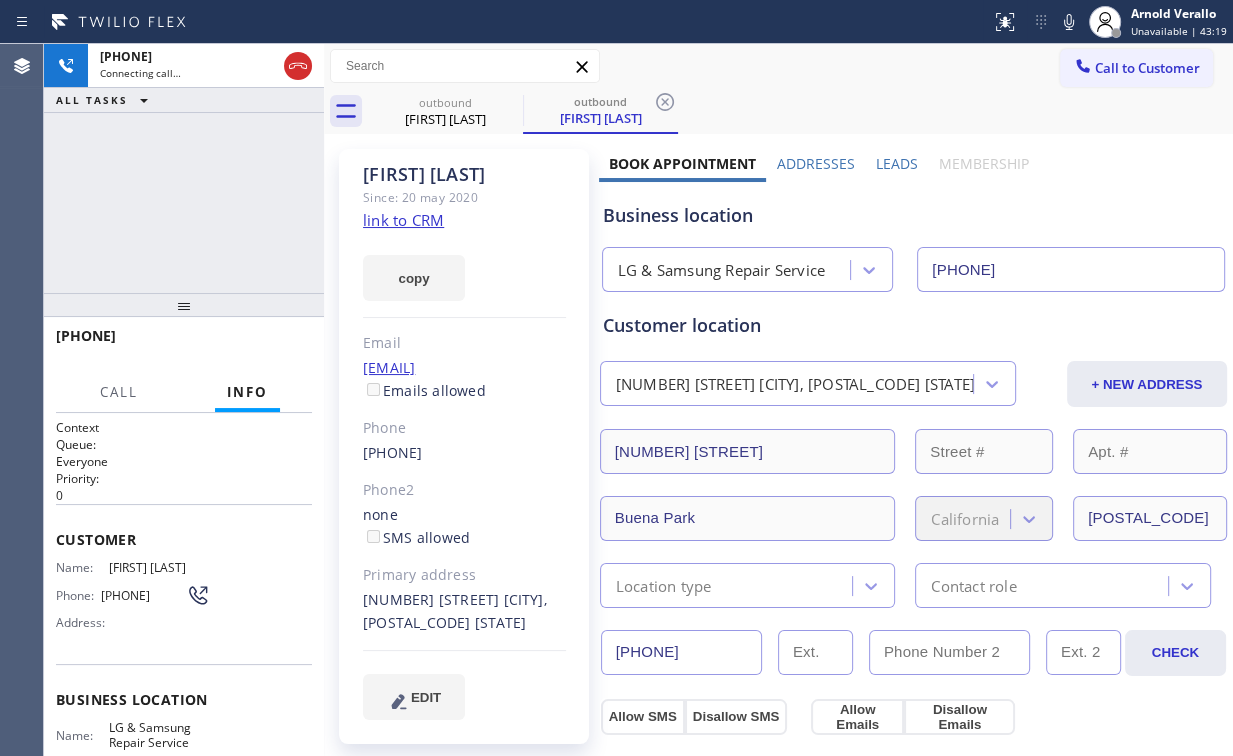 click on "[PHONE] Connecting call… ALL TASKS ALL TASKS ACTIVE TASKS TASKS IN WRAP UP" at bounding box center [184, 168] 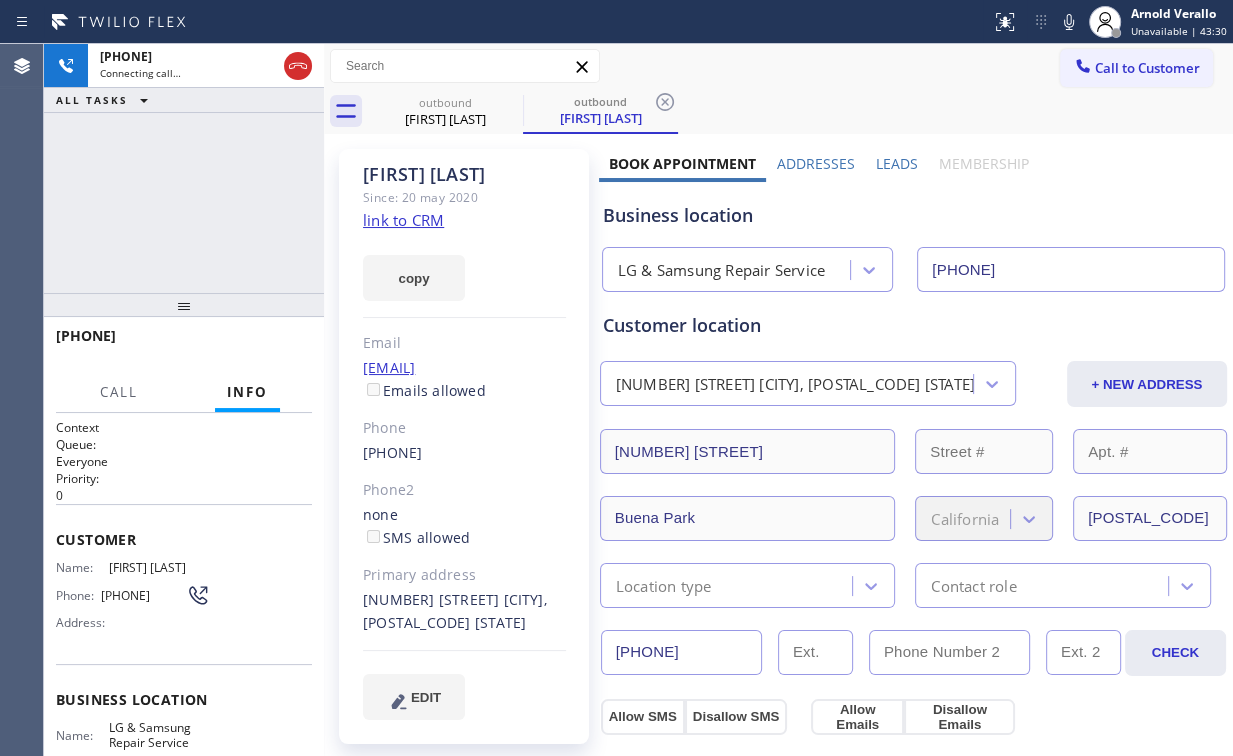 click on "[PHONE] Connecting call… ALL TASKS ALL TASKS ACTIVE TASKS TASKS IN WRAP UP" at bounding box center [184, 168] 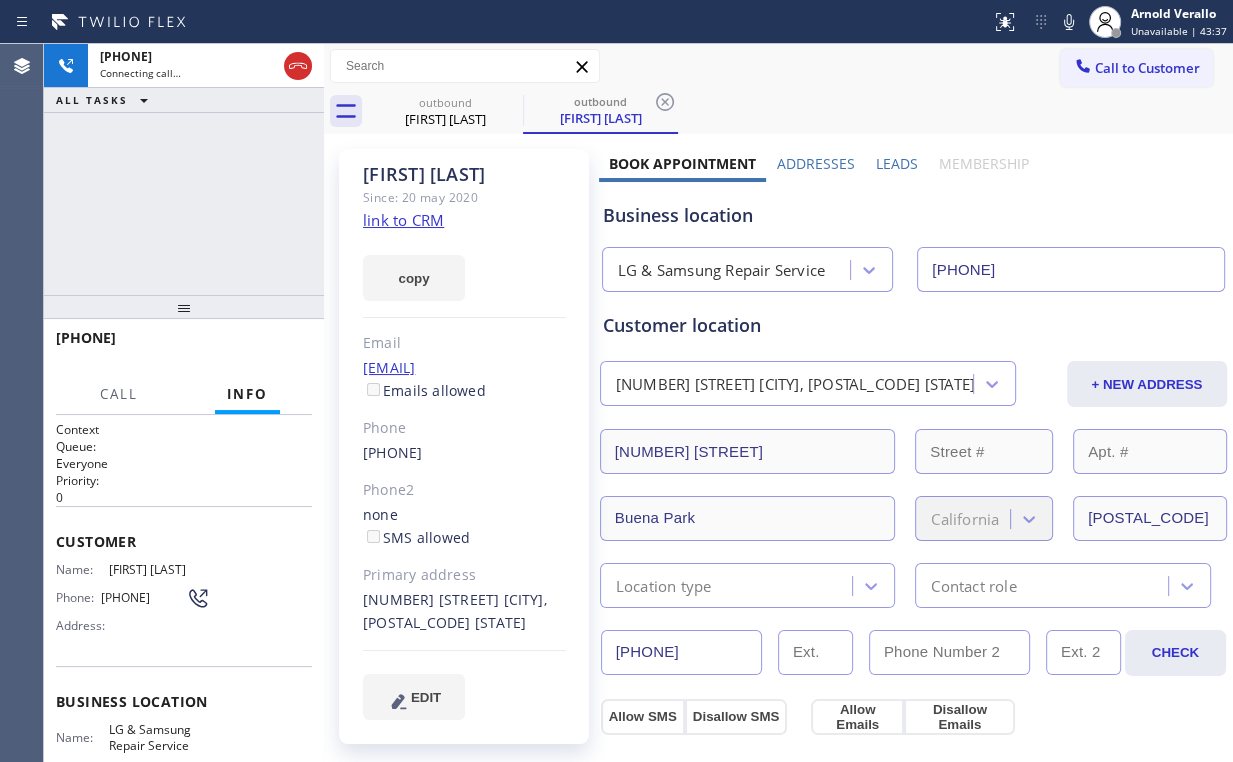 click on "[PHONE] Connecting call… ALL TASKS ALL TASKS ACTIVE TASKS TASKS IN WRAP UP" at bounding box center [184, 169] 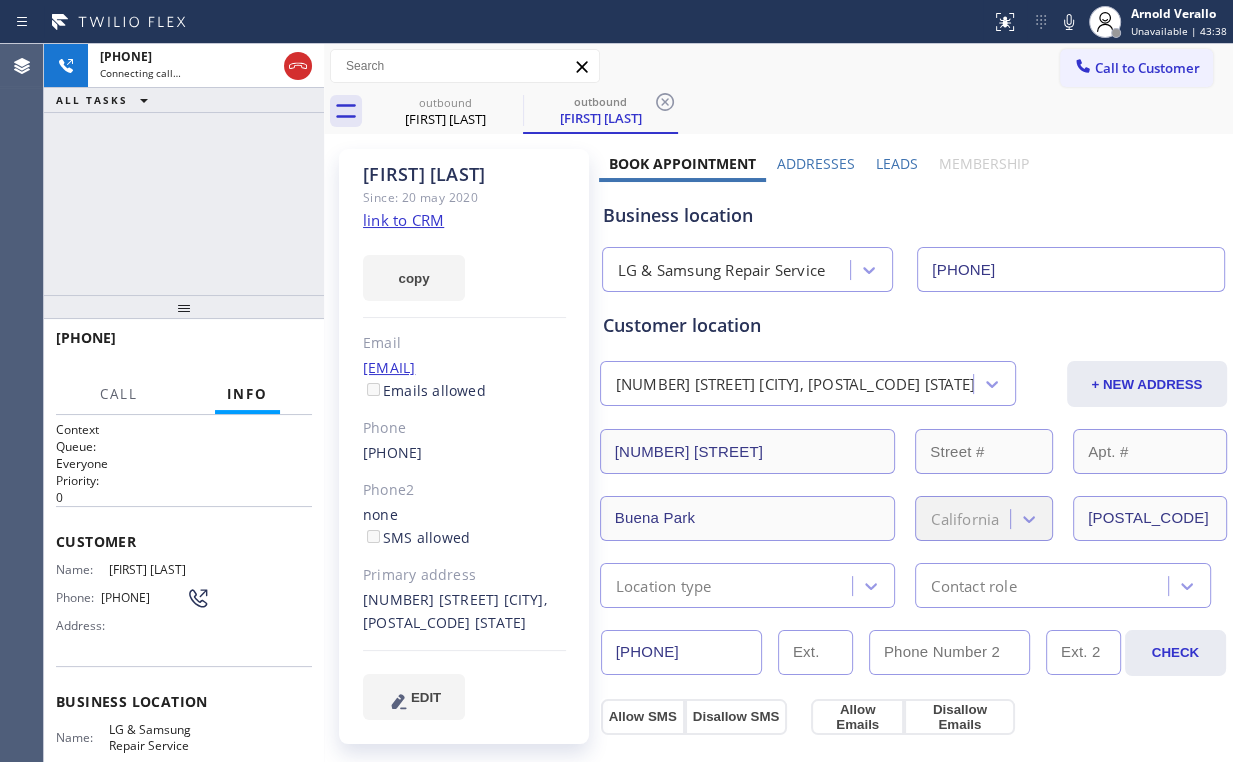 click on "[PHONE] Connecting call… ALL TASKS ALL TASKS ACTIVE TASKS TASKS IN WRAP UP" at bounding box center (184, 169) 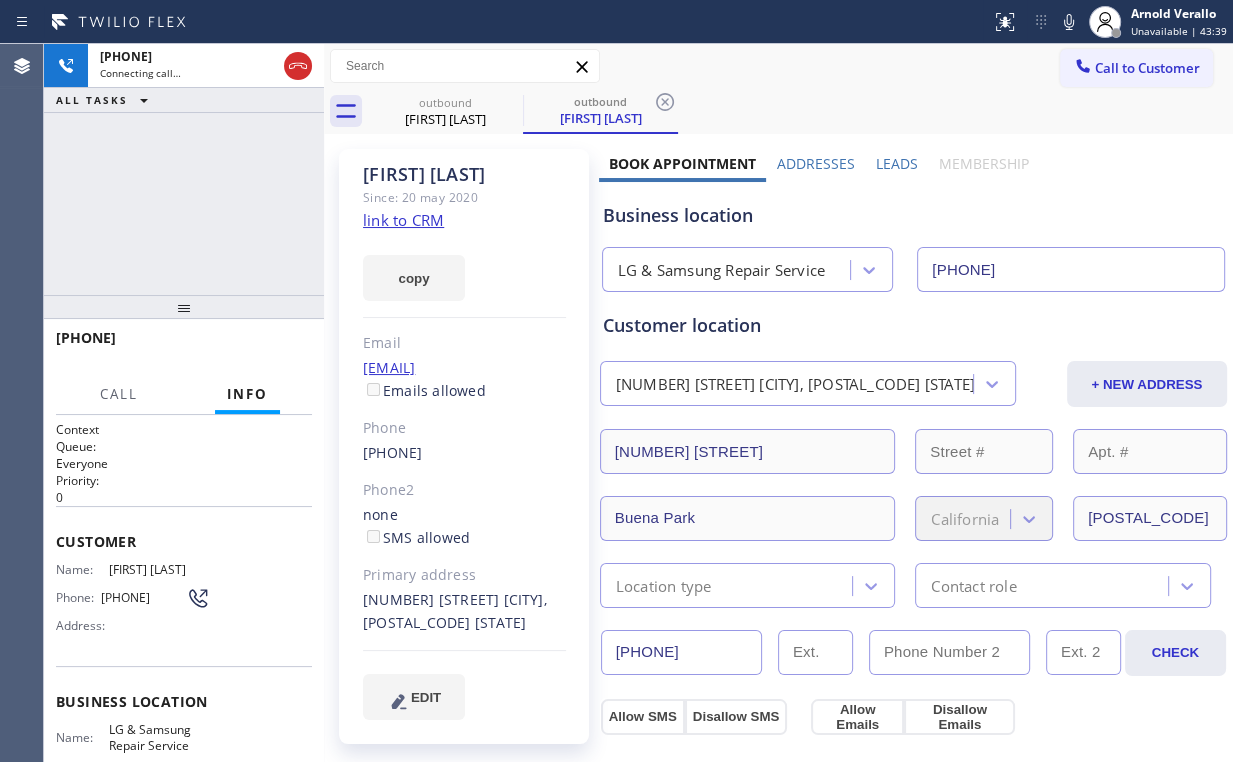 click on "[PHONE] Connecting call… ALL TASKS ALL TASKS ACTIVE TASKS TASKS IN WRAP UP" at bounding box center (184, 169) 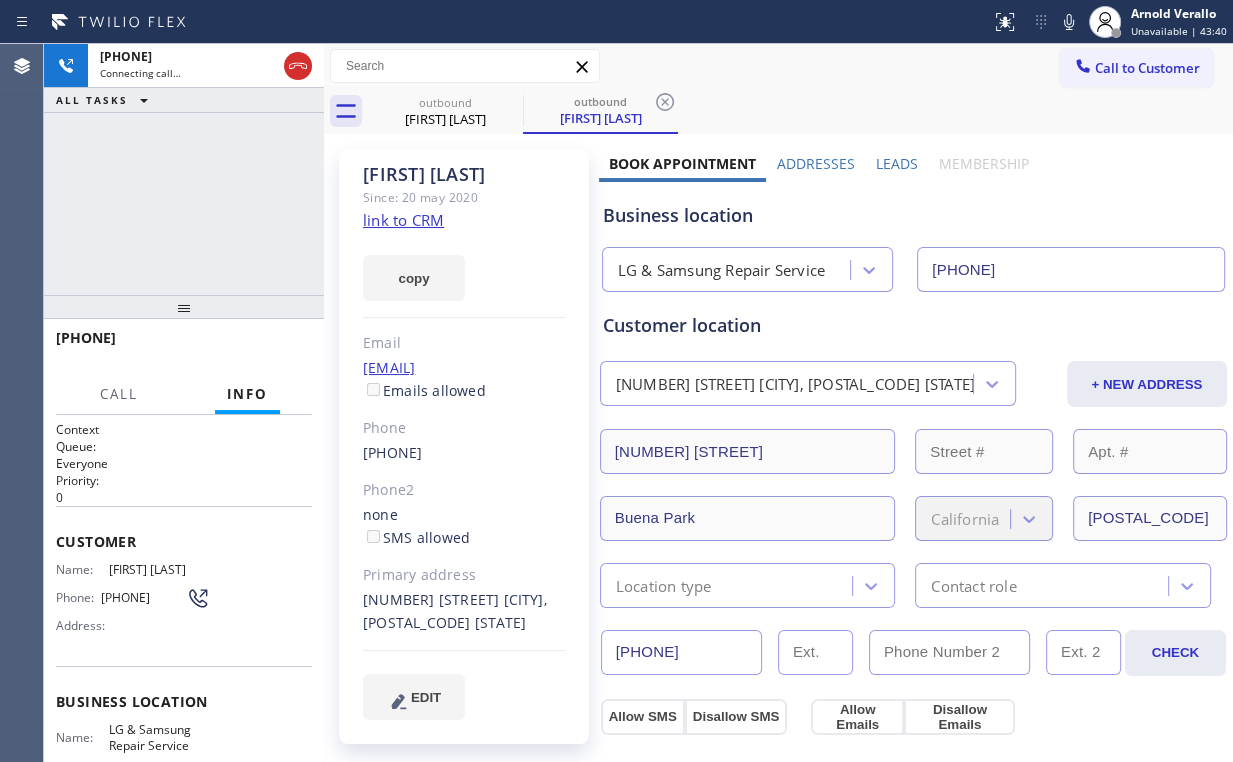 click on "[PHONE] Connecting call… ALL TASKS ALL TASKS ACTIVE TASKS TASKS IN WRAP UP" at bounding box center (184, 169) 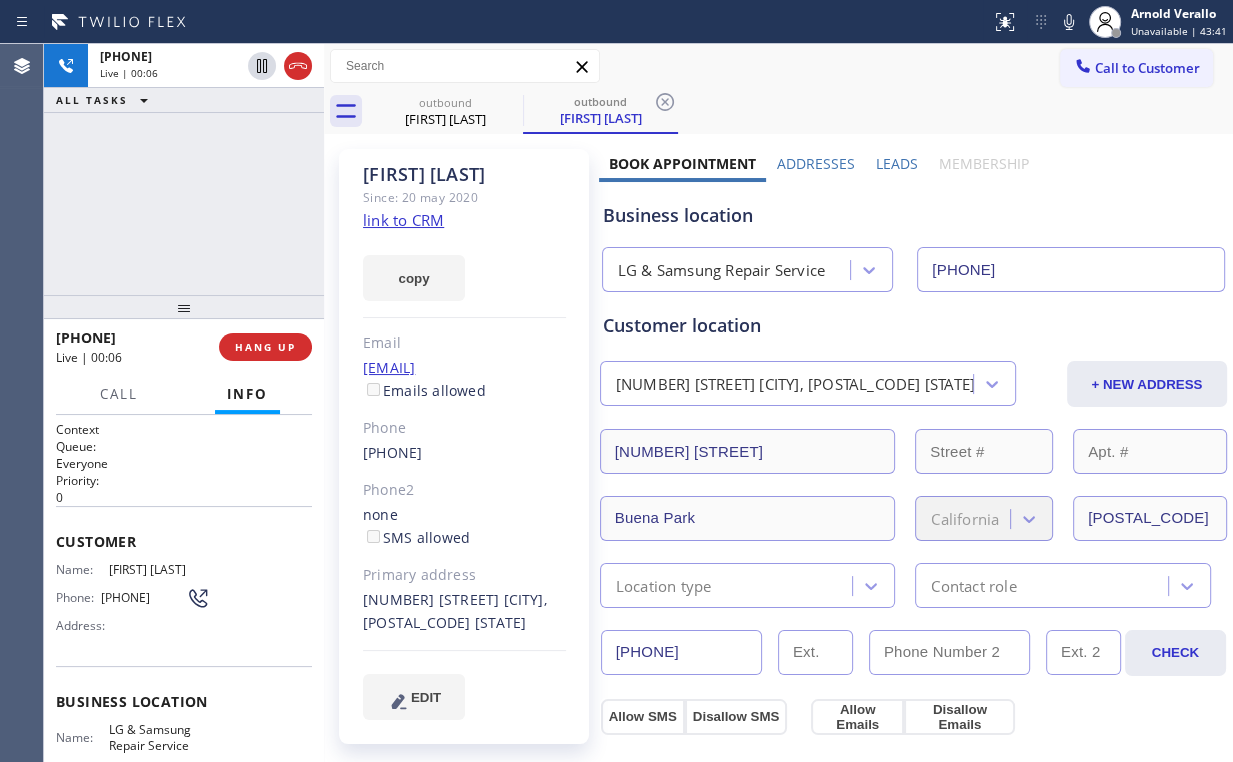 click on "[PHONE] Live | 00:06 ALL TASKS ALL TASKS ACTIVE TASKS TASKS IN WRAP UP" at bounding box center (184, 169) 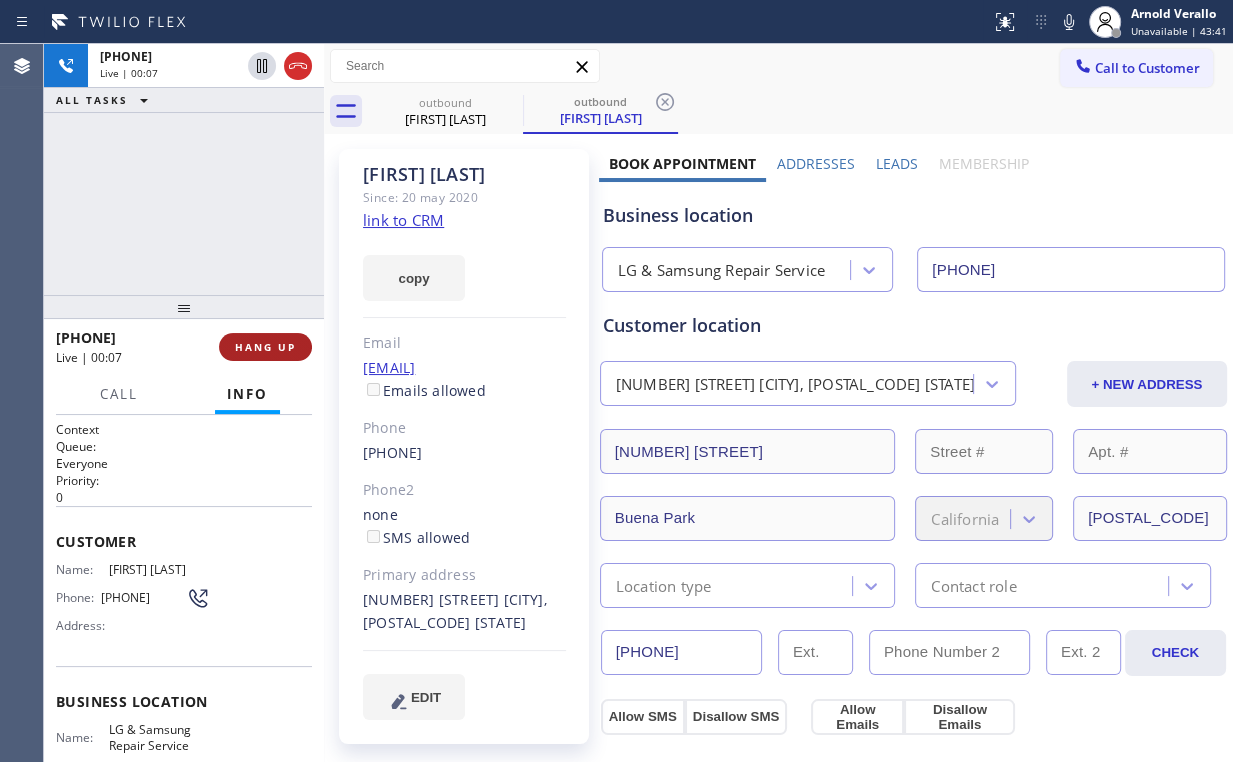 click on "HANG UP" at bounding box center [265, 347] 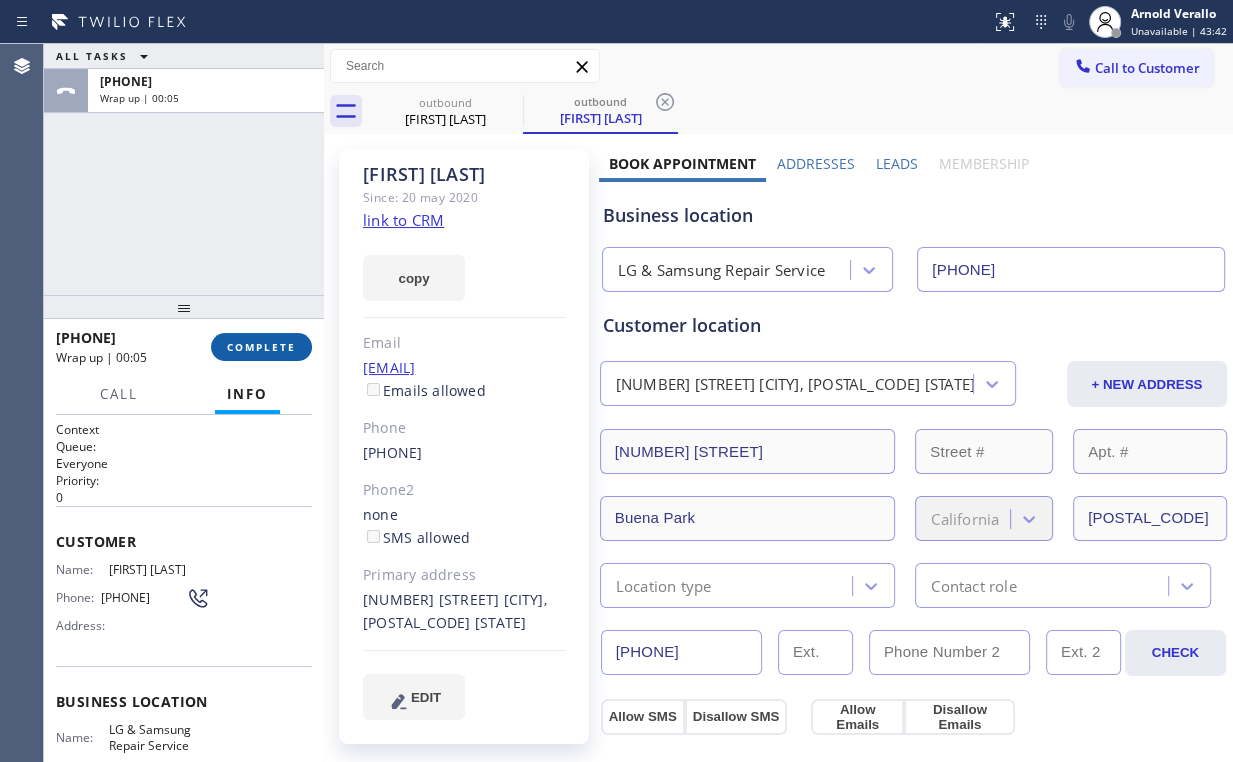click on "COMPLETE" at bounding box center [261, 347] 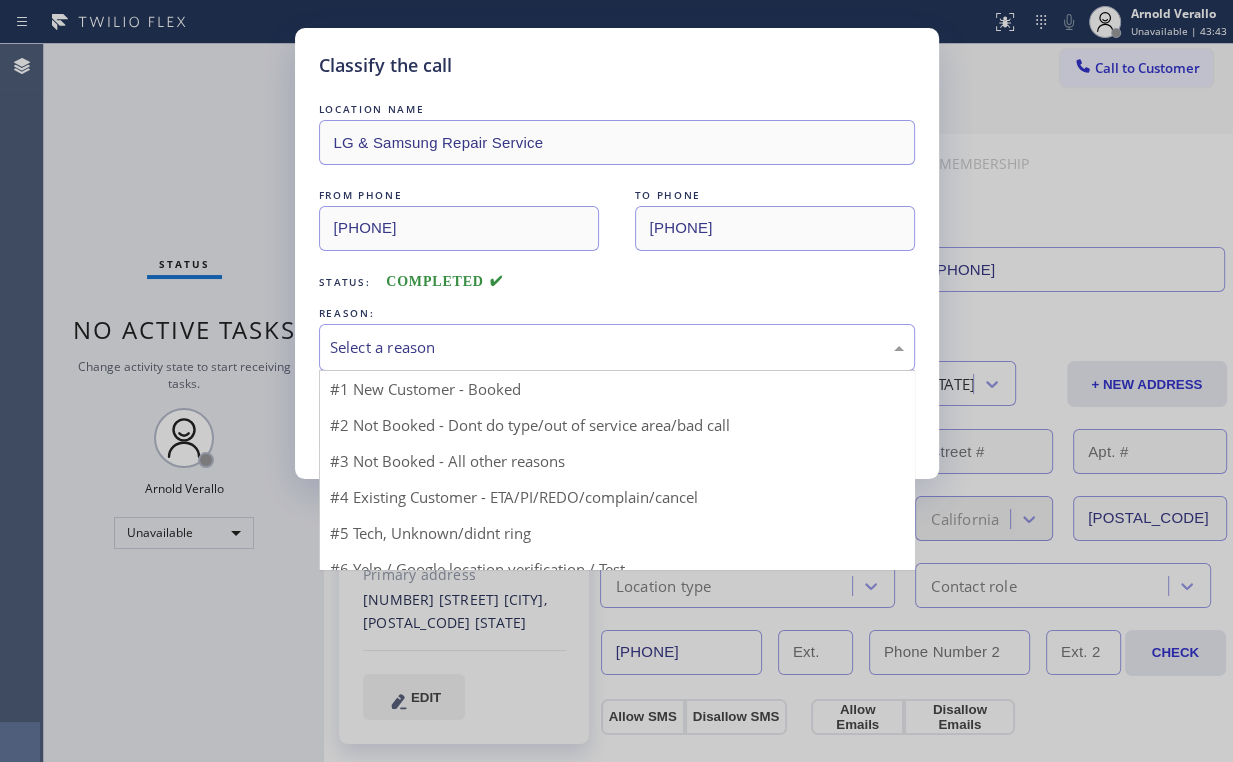 click on "Select a reason" at bounding box center (617, 347) 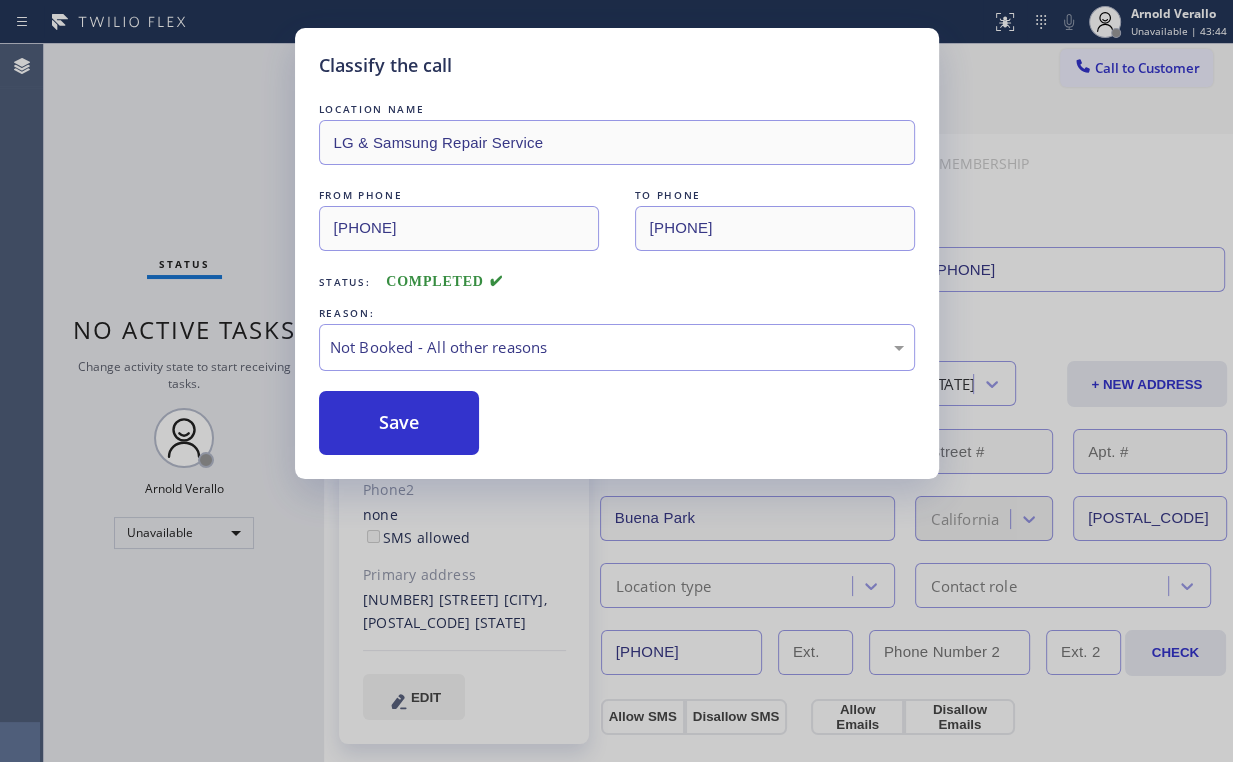 drag, startPoint x: 406, startPoint y: 411, endPoint x: 291, endPoint y: 291, distance: 166.2077 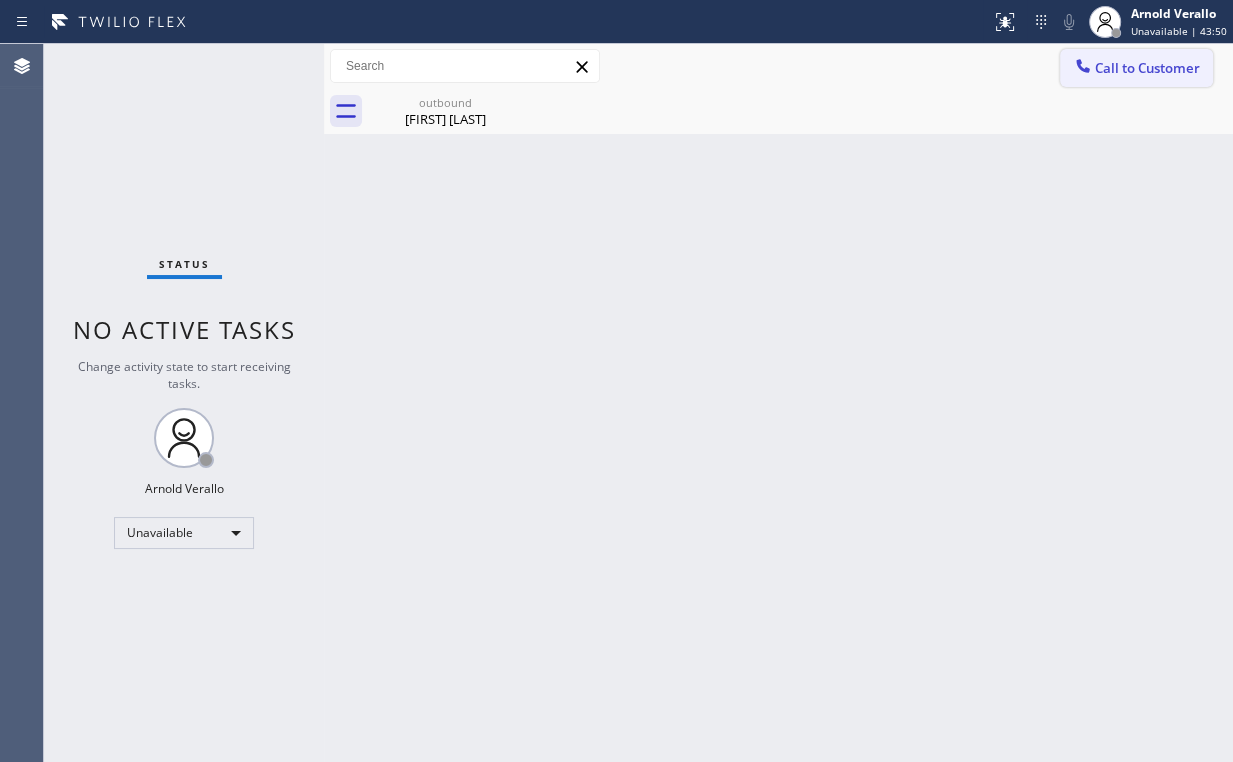 click on "Call to Customer" at bounding box center [1147, 68] 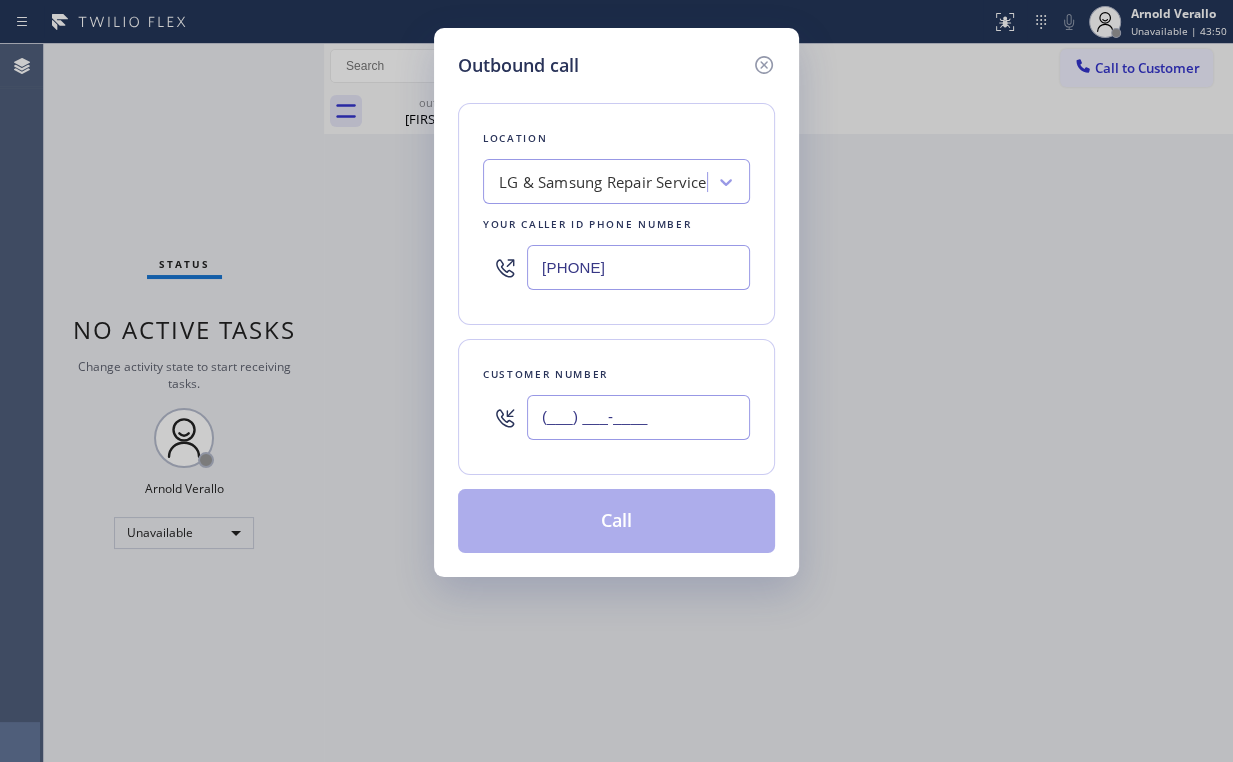 drag, startPoint x: 720, startPoint y: 409, endPoint x: 696, endPoint y: 394, distance: 28.301943 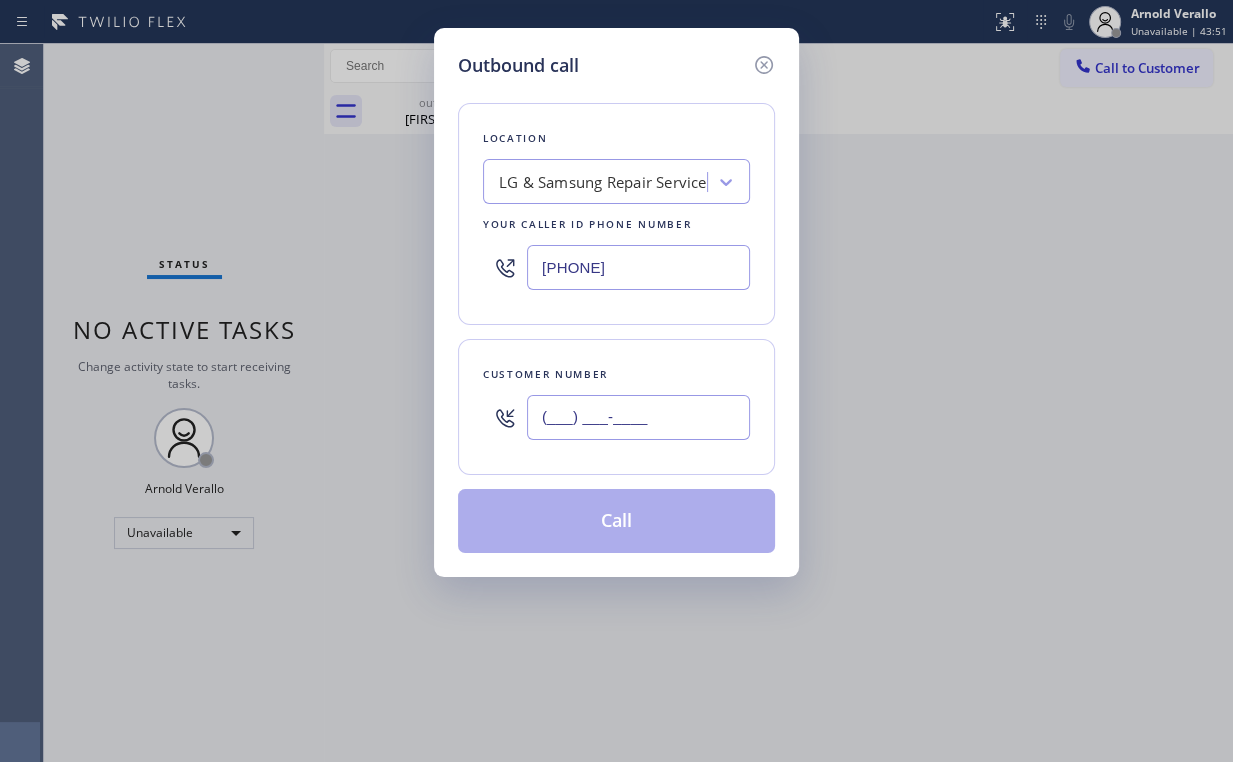 paste on "[PHONE]" 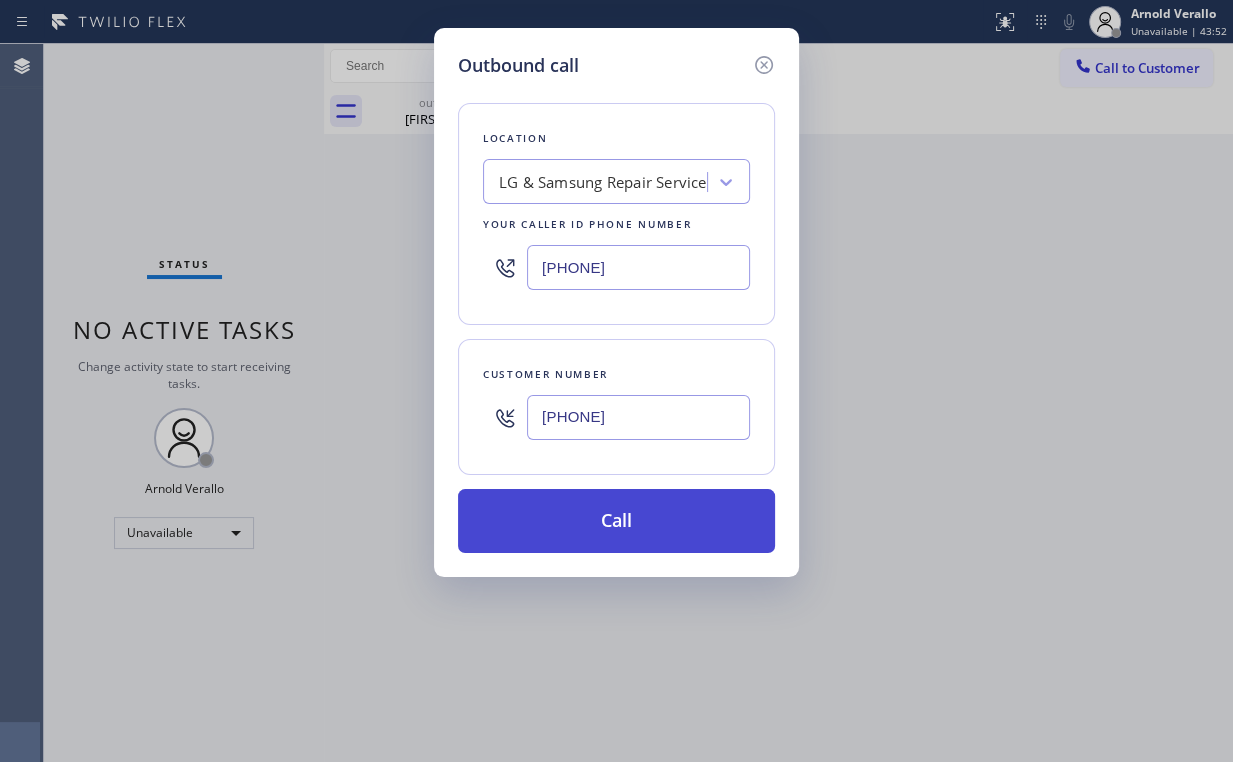 type on "[PHONE]" 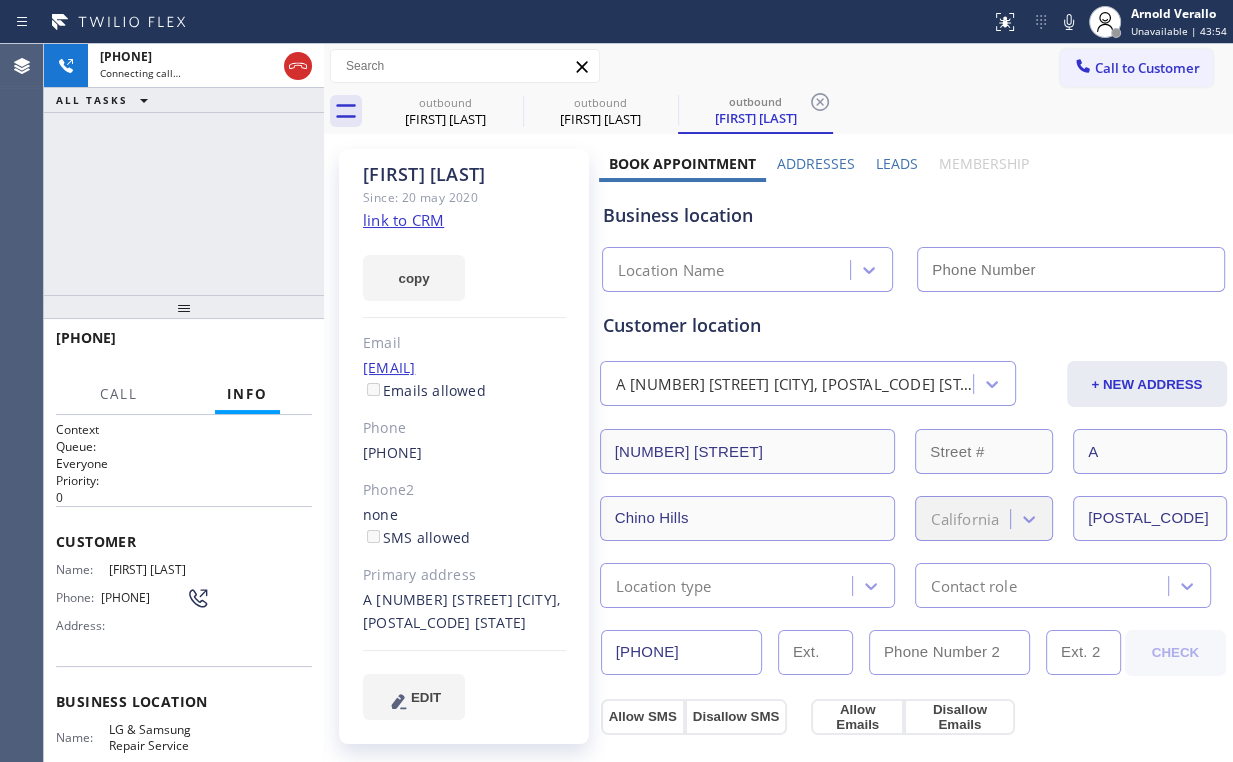 drag, startPoint x: 120, startPoint y: 212, endPoint x: 276, endPoint y: 203, distance: 156.2594 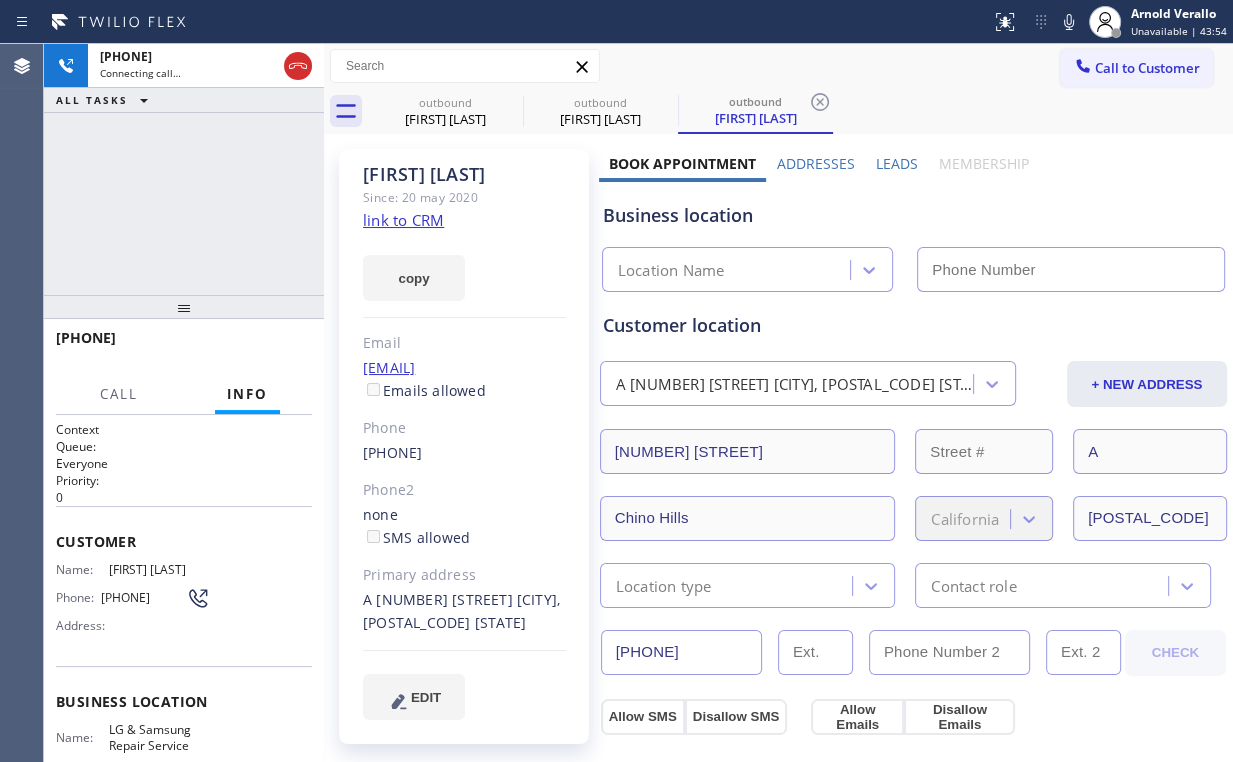 click on "[PHONE] Connecting call… ALL TASKS ALL TASKS ACTIVE TASKS TASKS IN WRAP UP" at bounding box center [184, 169] 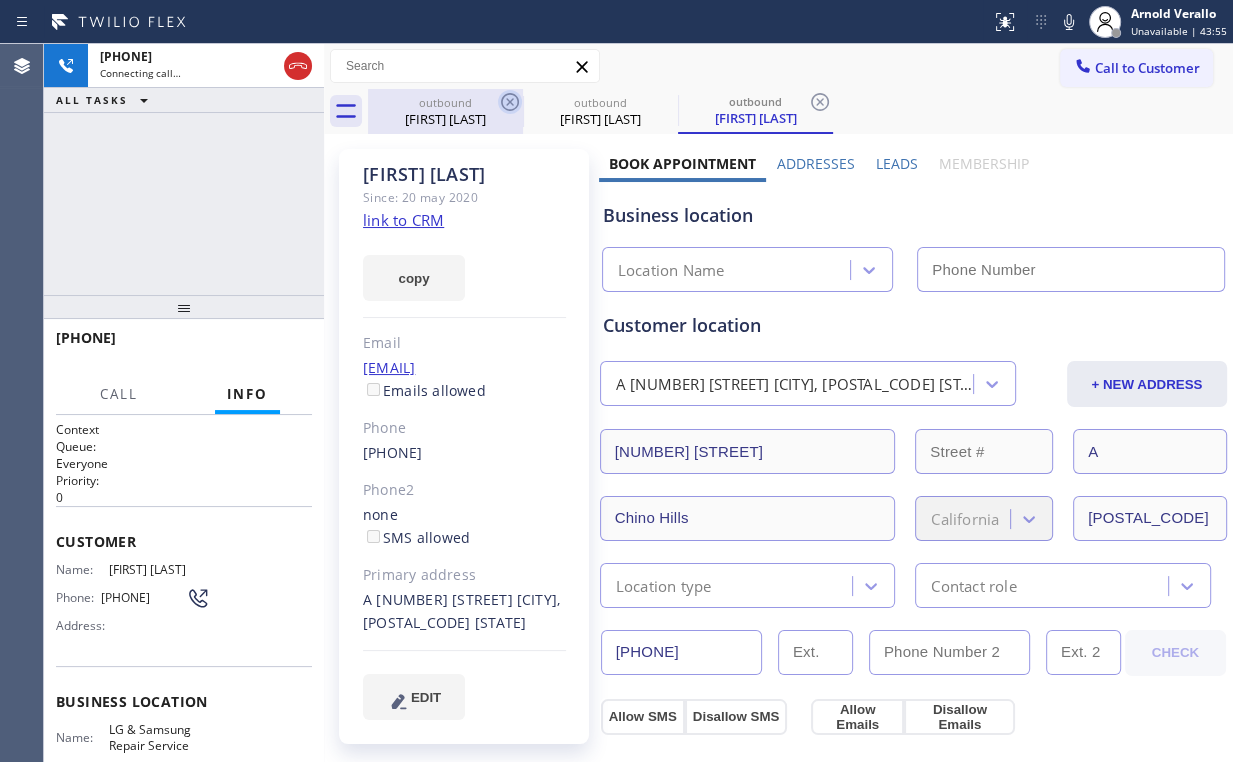 drag, startPoint x: 417, startPoint y: 128, endPoint x: 515, endPoint y: 104, distance: 100.89599 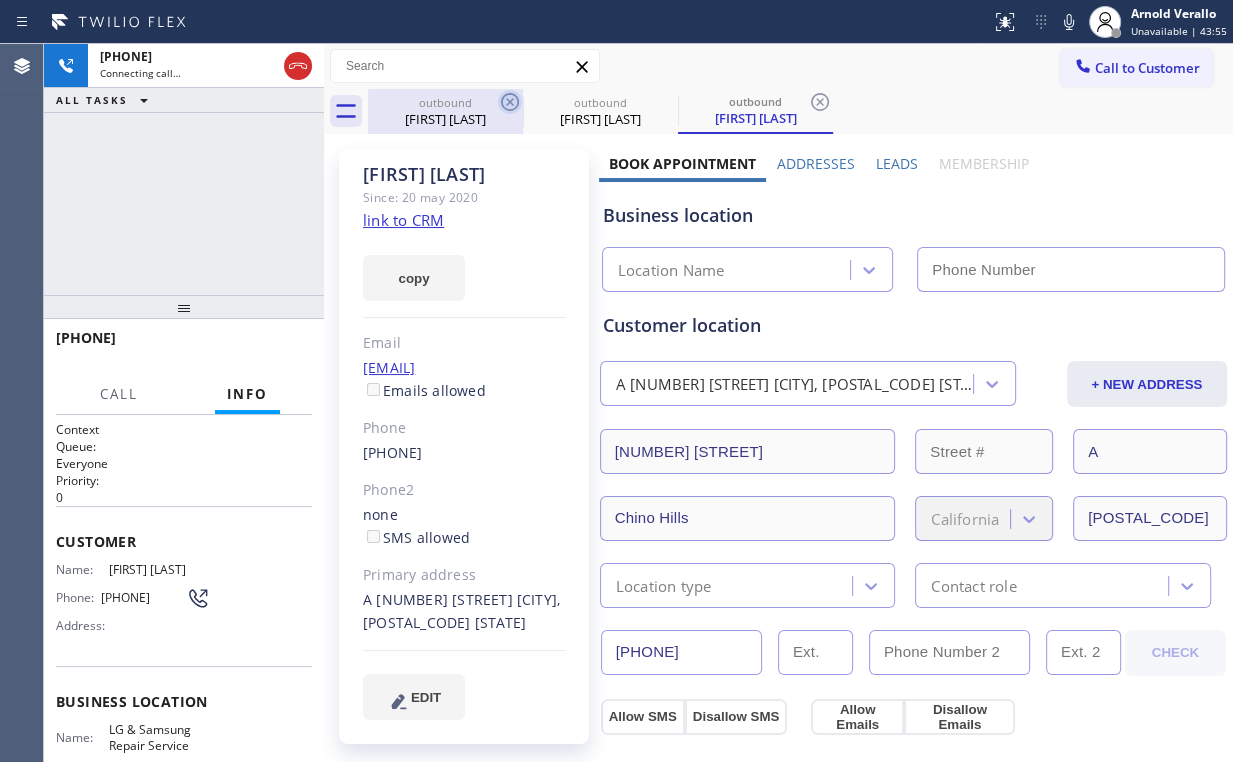 click on "outbound [FIRST] [LAST]" at bounding box center (445, 111) 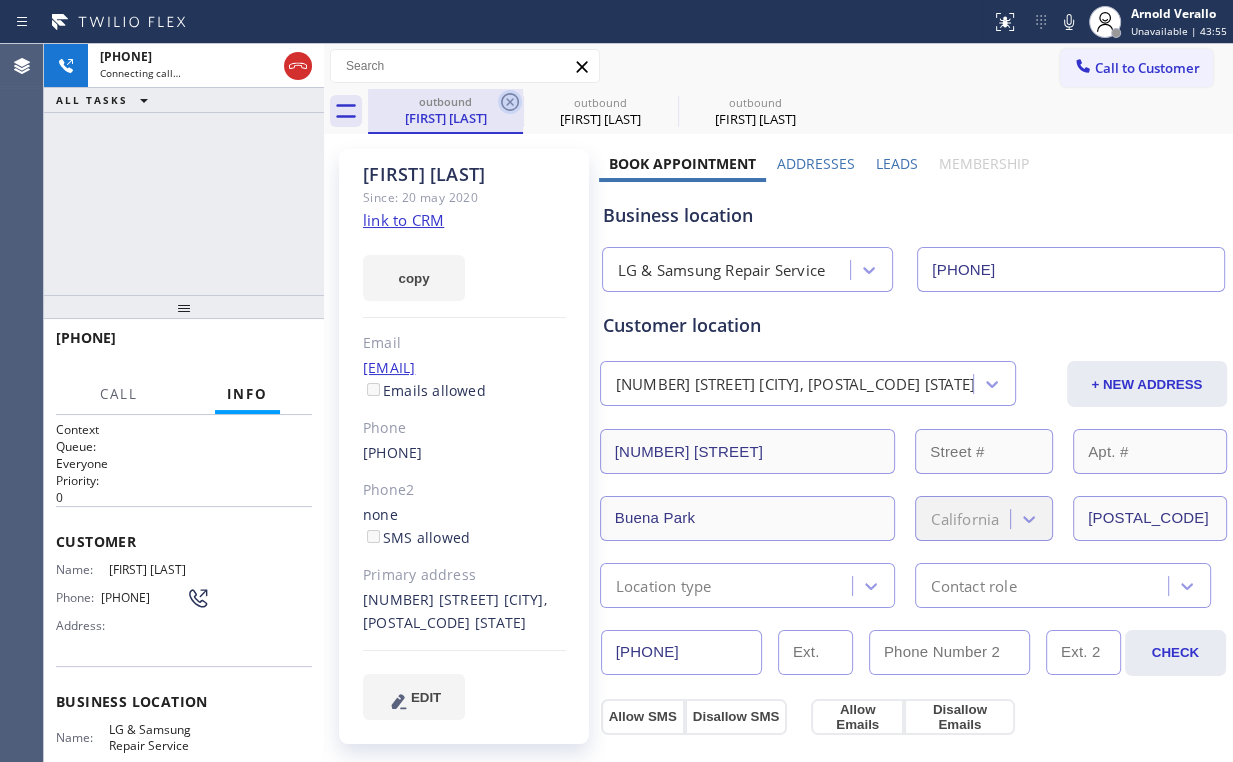 type on "[PHONE]" 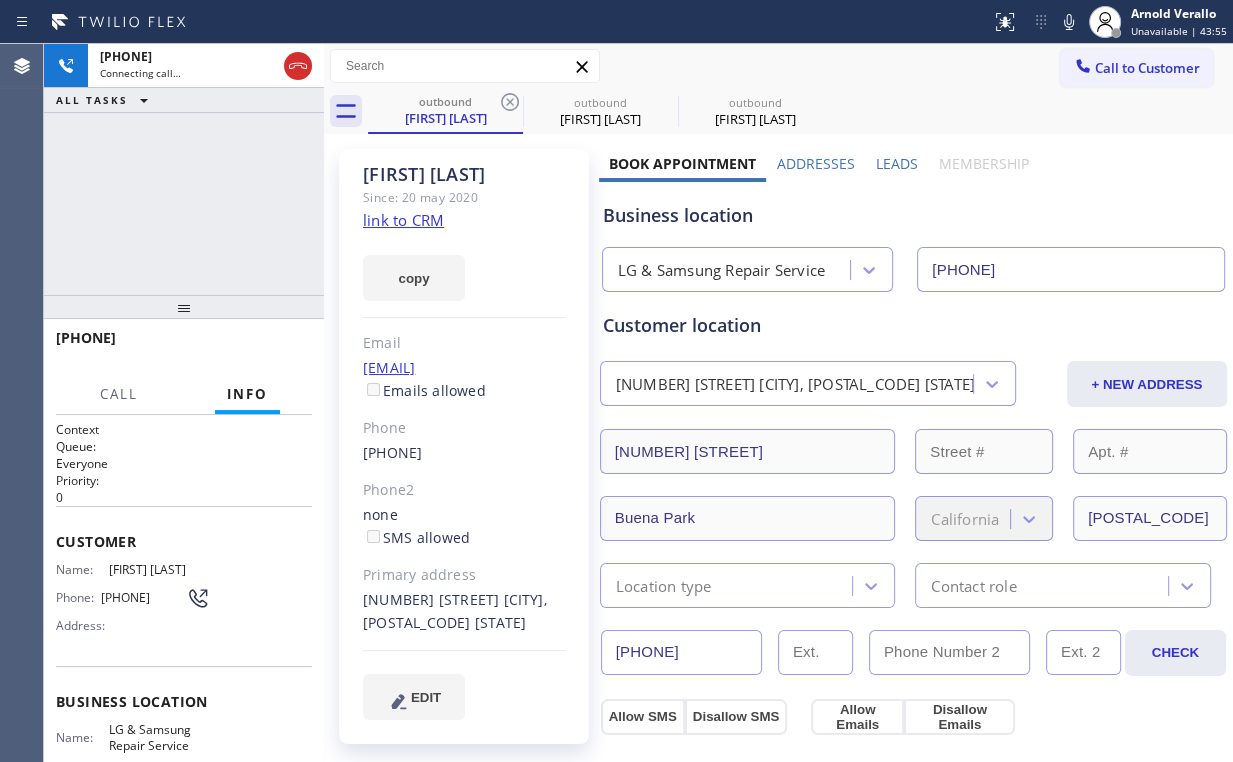 click 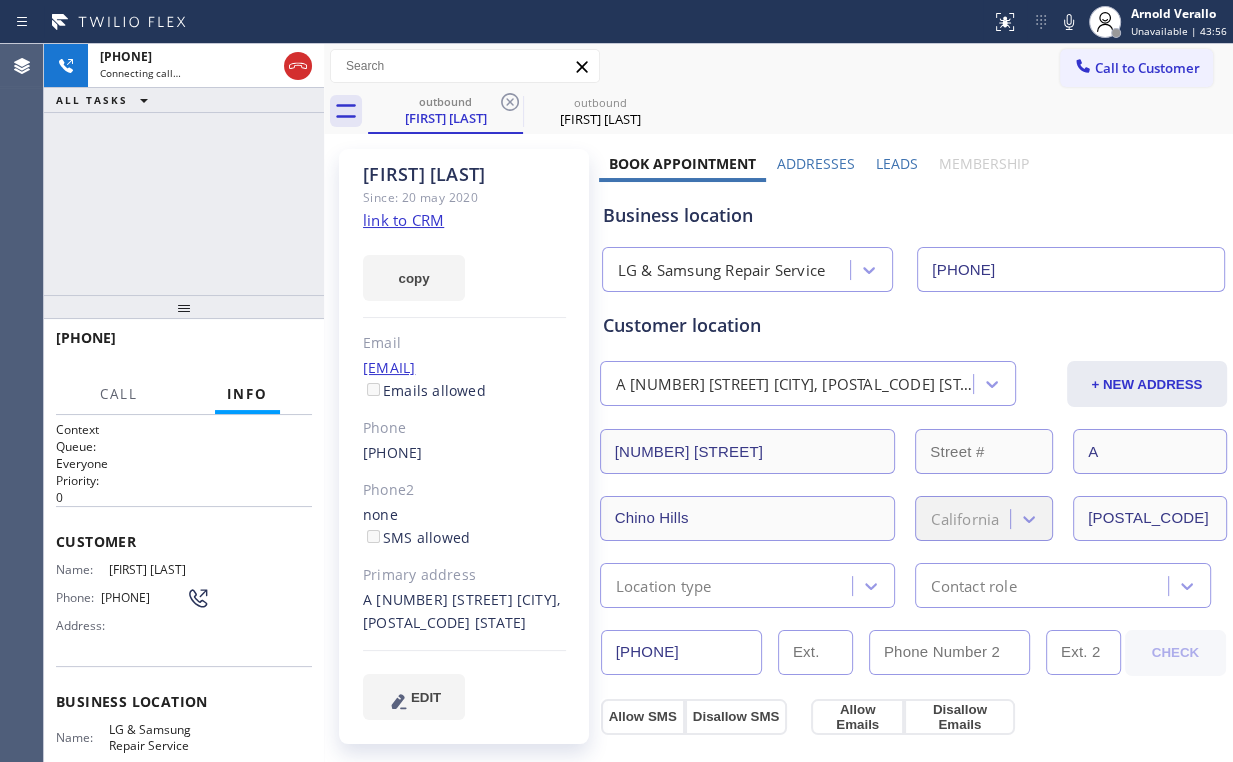 click on "[PHONE] Connecting call… ALL TASKS ALL TASKS ACTIVE TASKS TASKS IN WRAP UP" at bounding box center (184, 169) 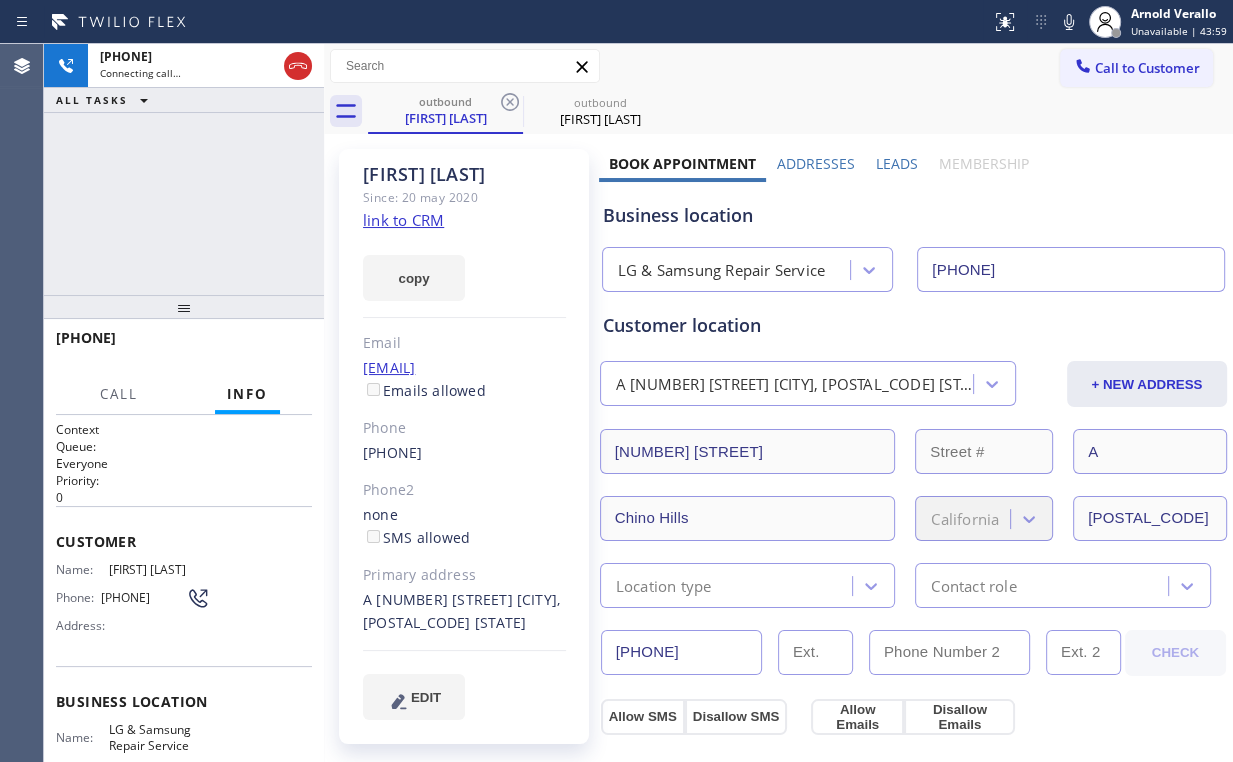click on "link to CRM" 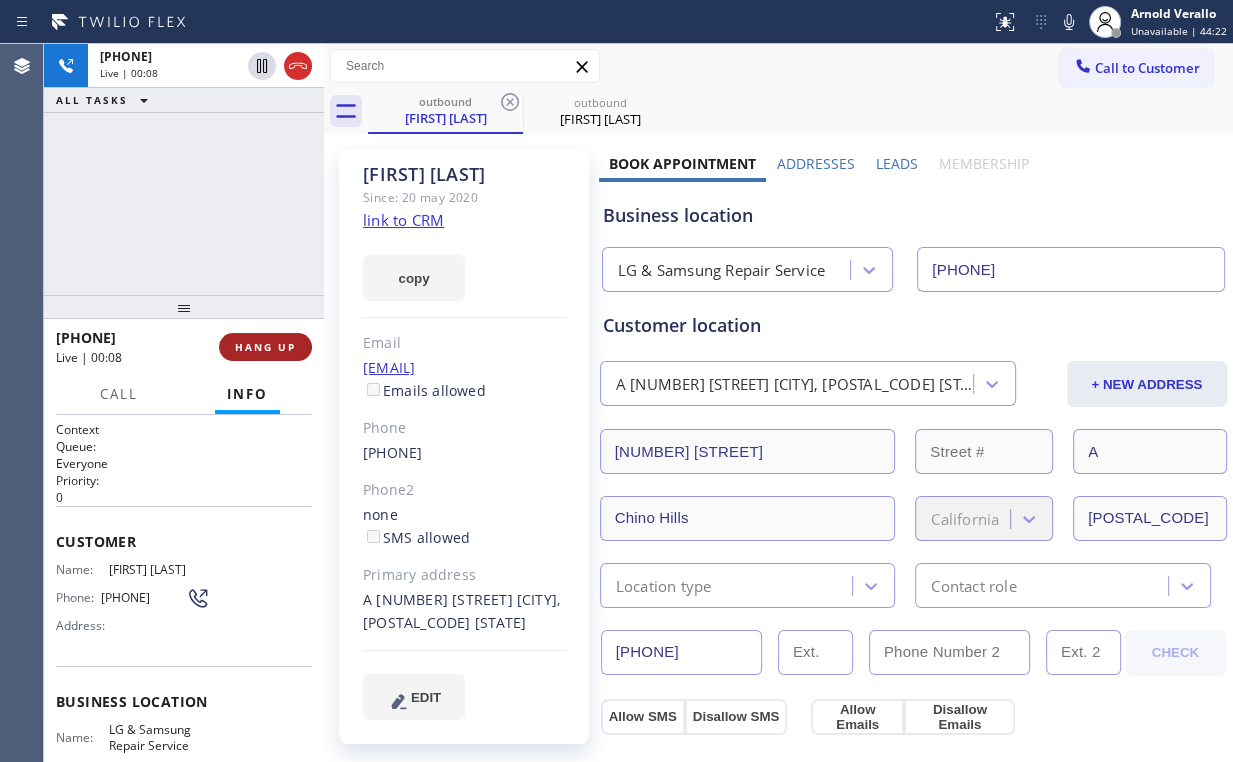 drag, startPoint x: 304, startPoint y: 334, endPoint x: 292, endPoint y: 355, distance: 24.186773 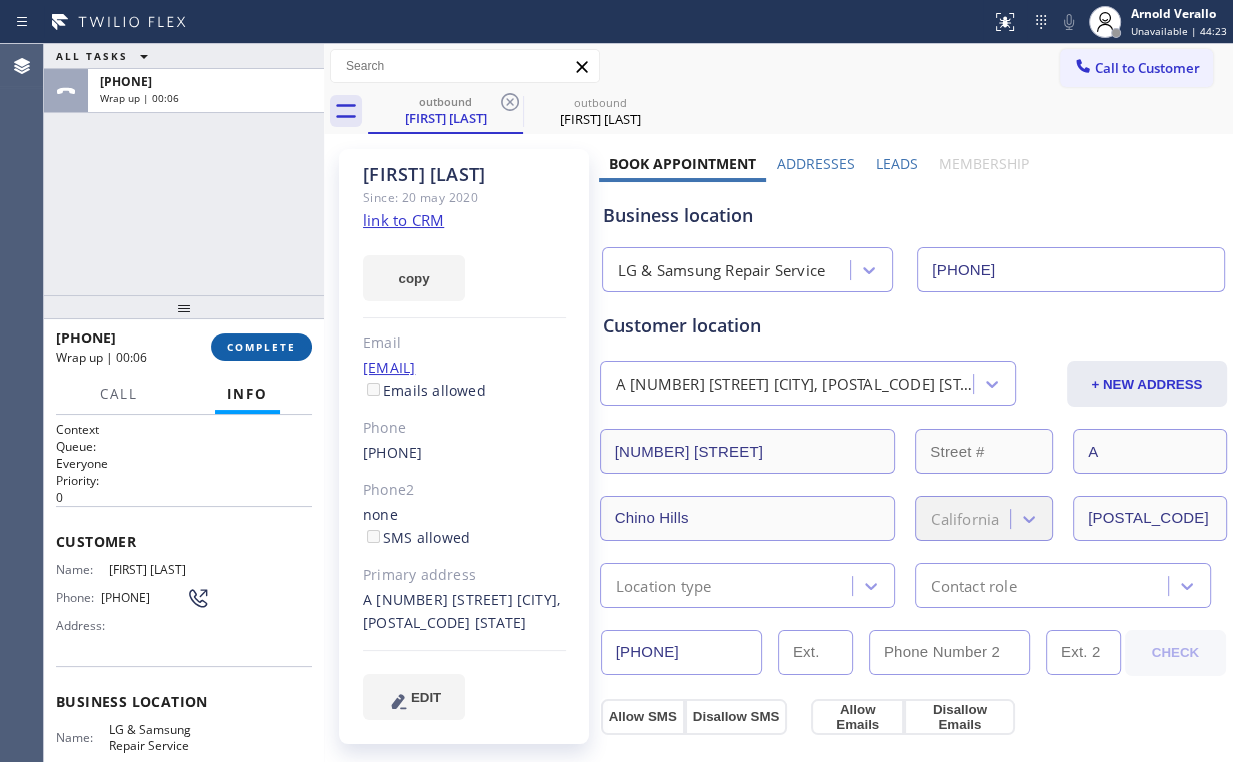 click on "COMPLETE" at bounding box center (261, 347) 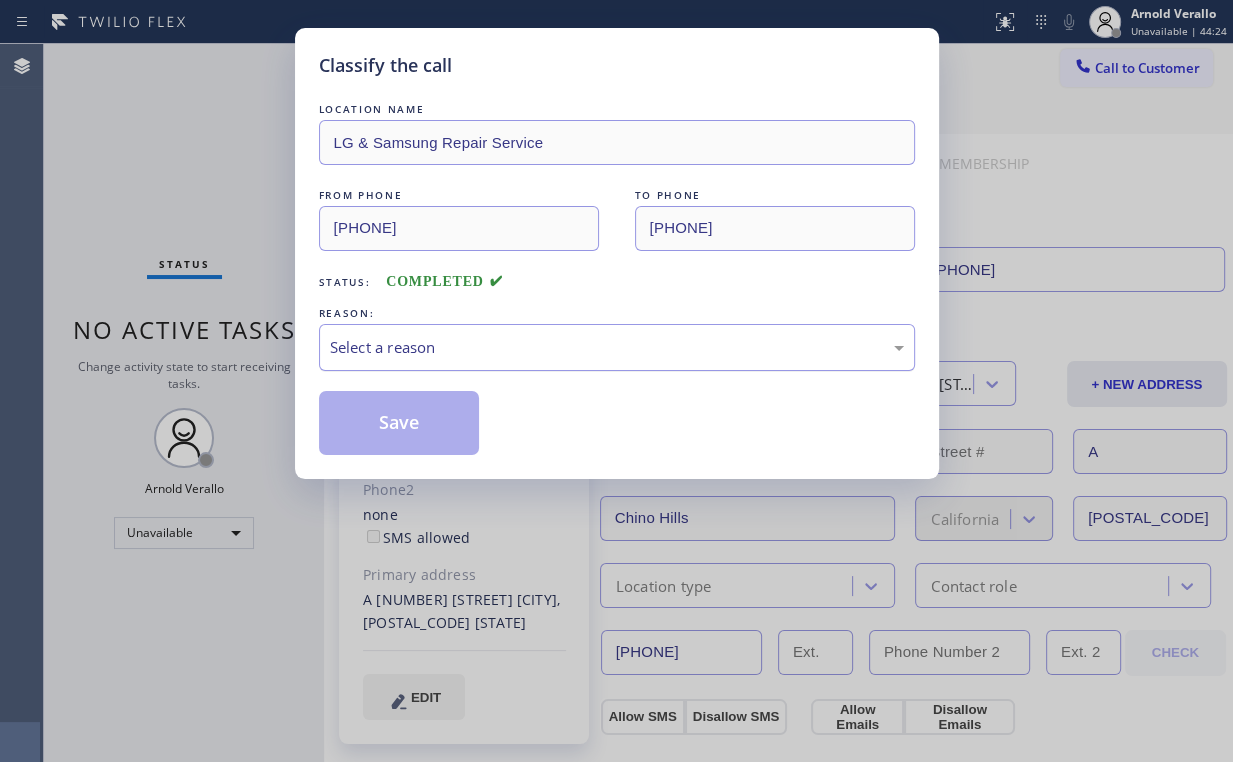 drag, startPoint x: 356, startPoint y: 338, endPoint x: 378, endPoint y: 364, distance: 34.058773 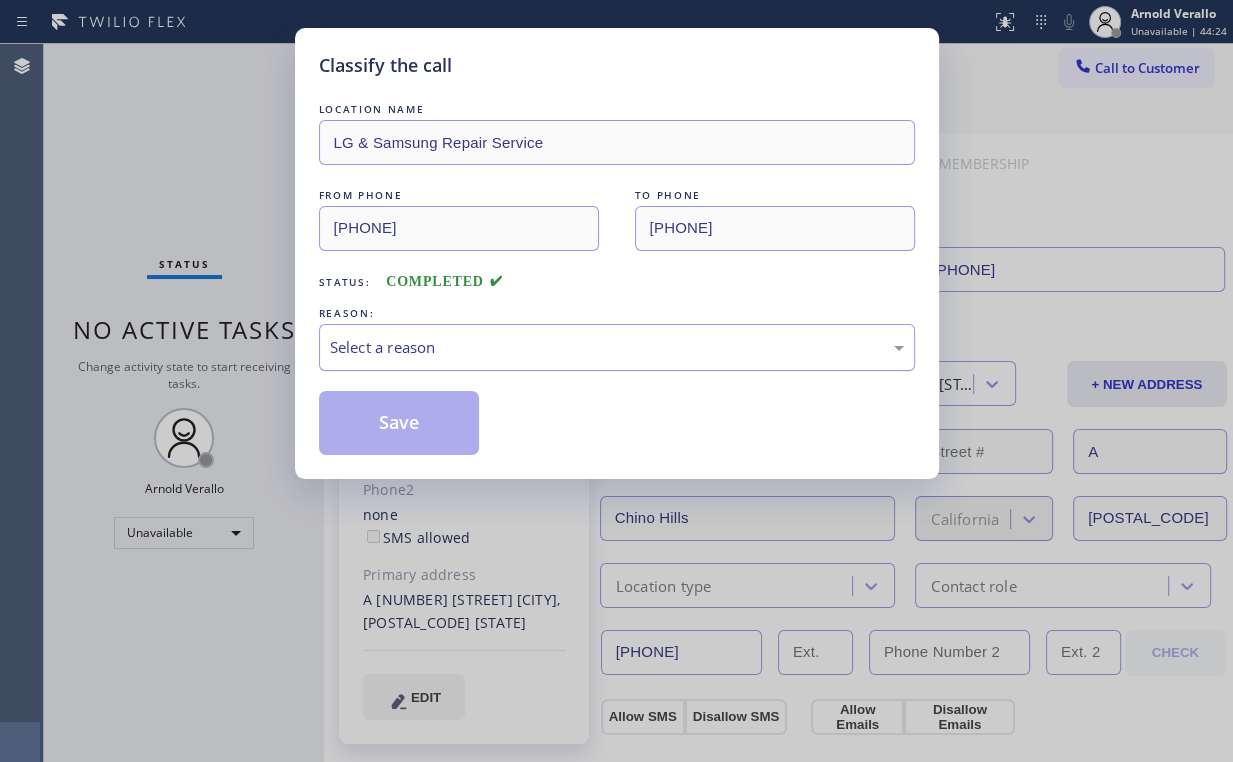 click on "Select a reason" at bounding box center (617, 347) 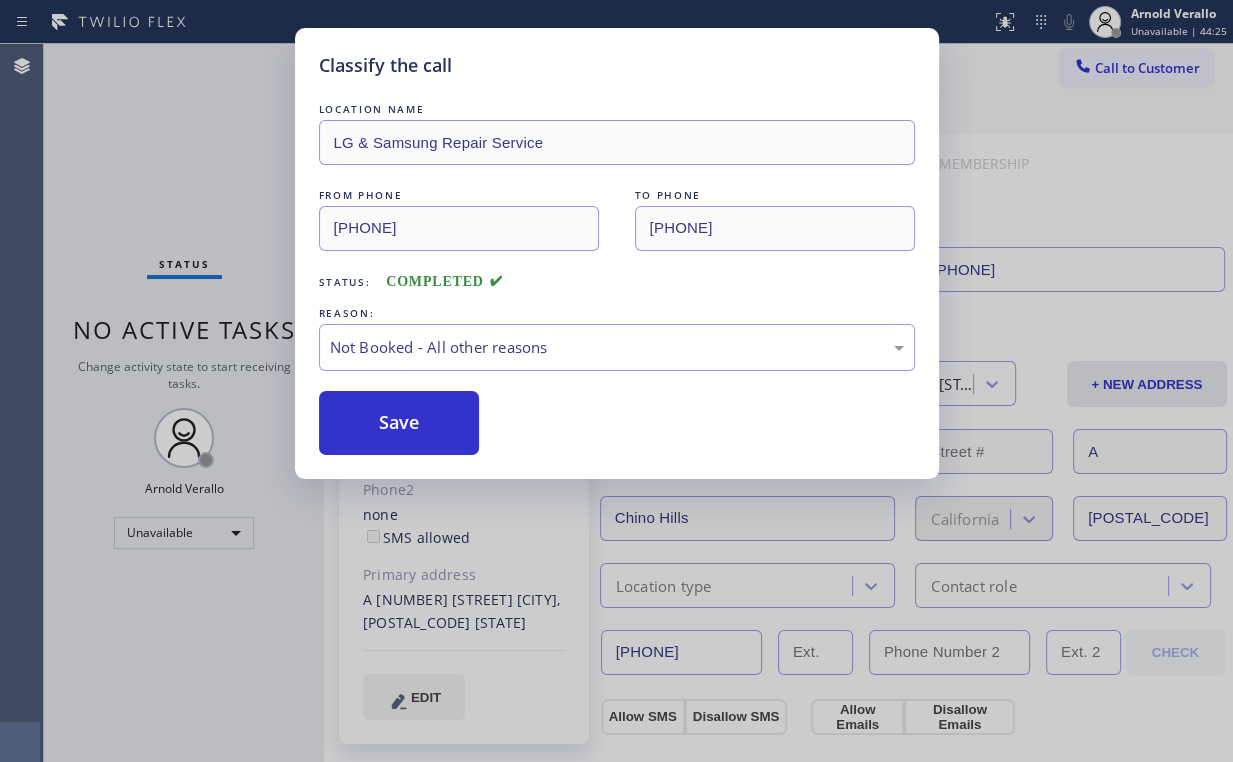 drag, startPoint x: 402, startPoint y: 426, endPoint x: 308, endPoint y: 297, distance: 159.61516 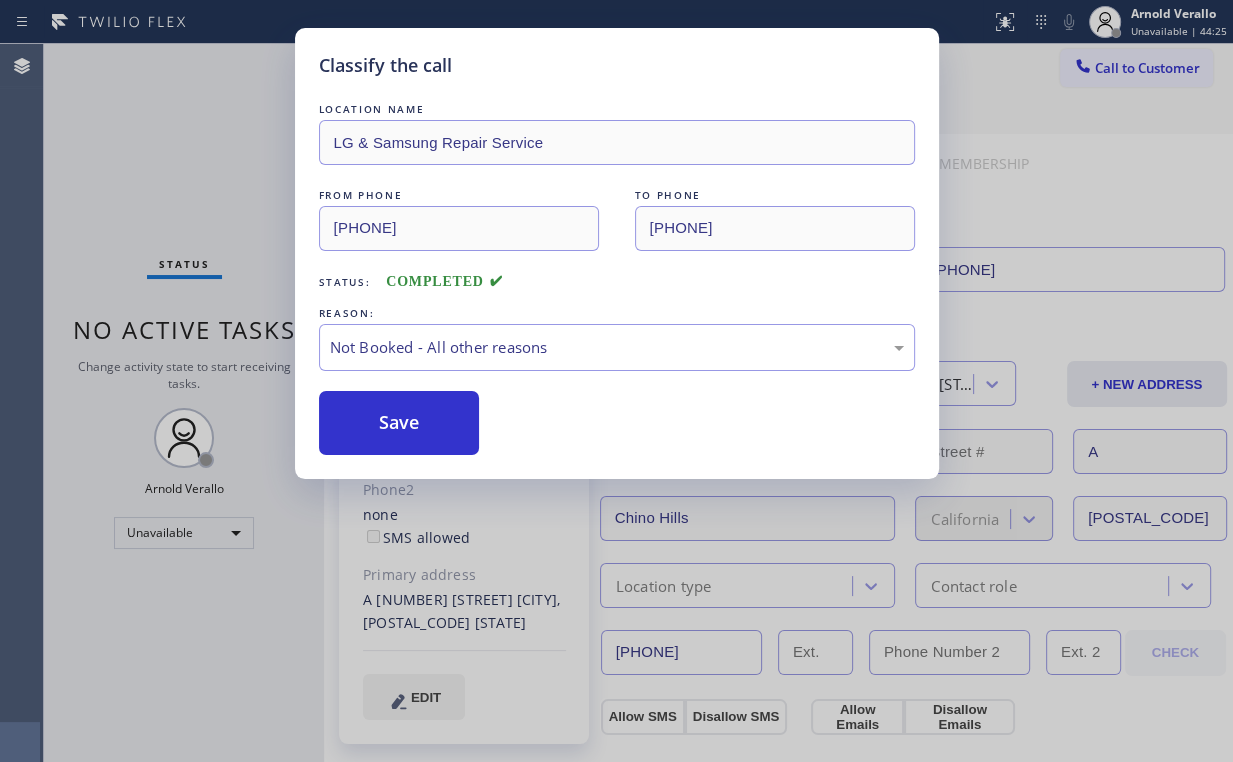 drag, startPoint x: 184, startPoint y: 96, endPoint x: 185, endPoint y: 78, distance: 18.027756 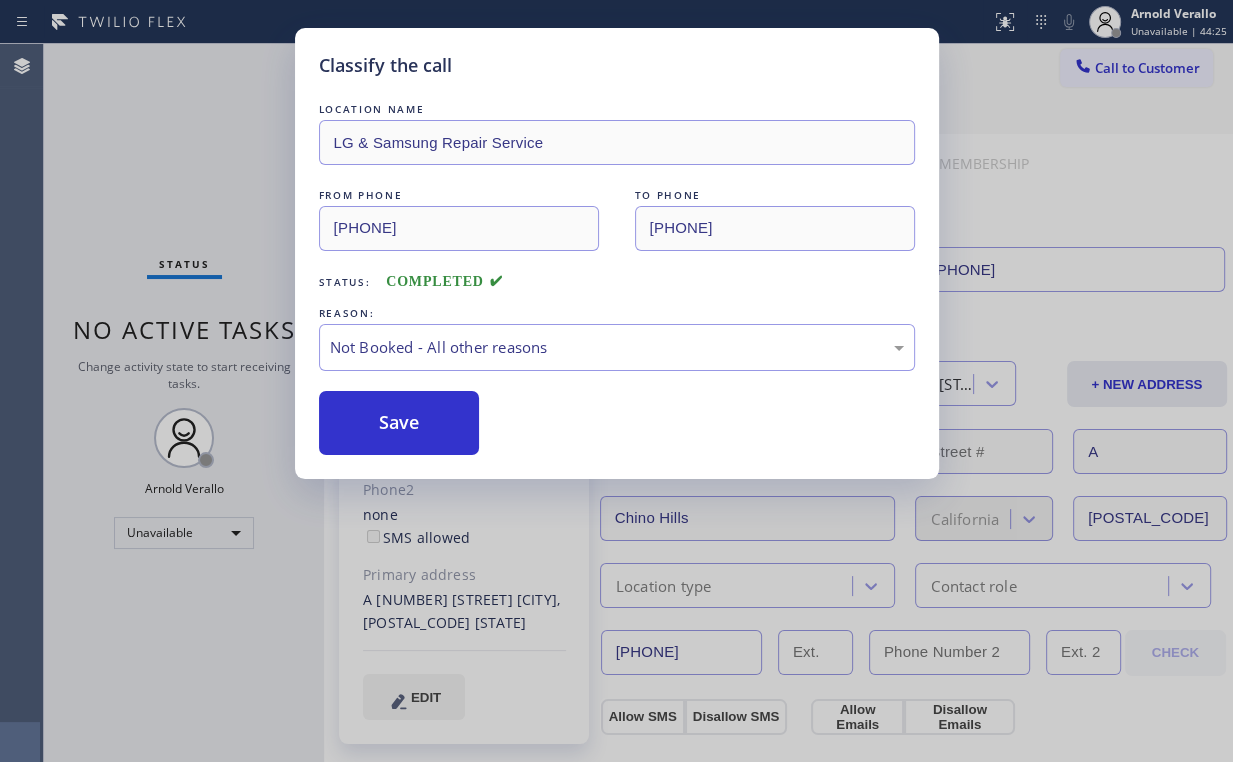 click on "Classify the call LOCATION NAME LG & Samsung Repair Service FROM PHONE [PHONE] TO PHONE [PHONE] Status: COMPLETED REASON: Not Booked - All other reasons Save" at bounding box center [616, 381] 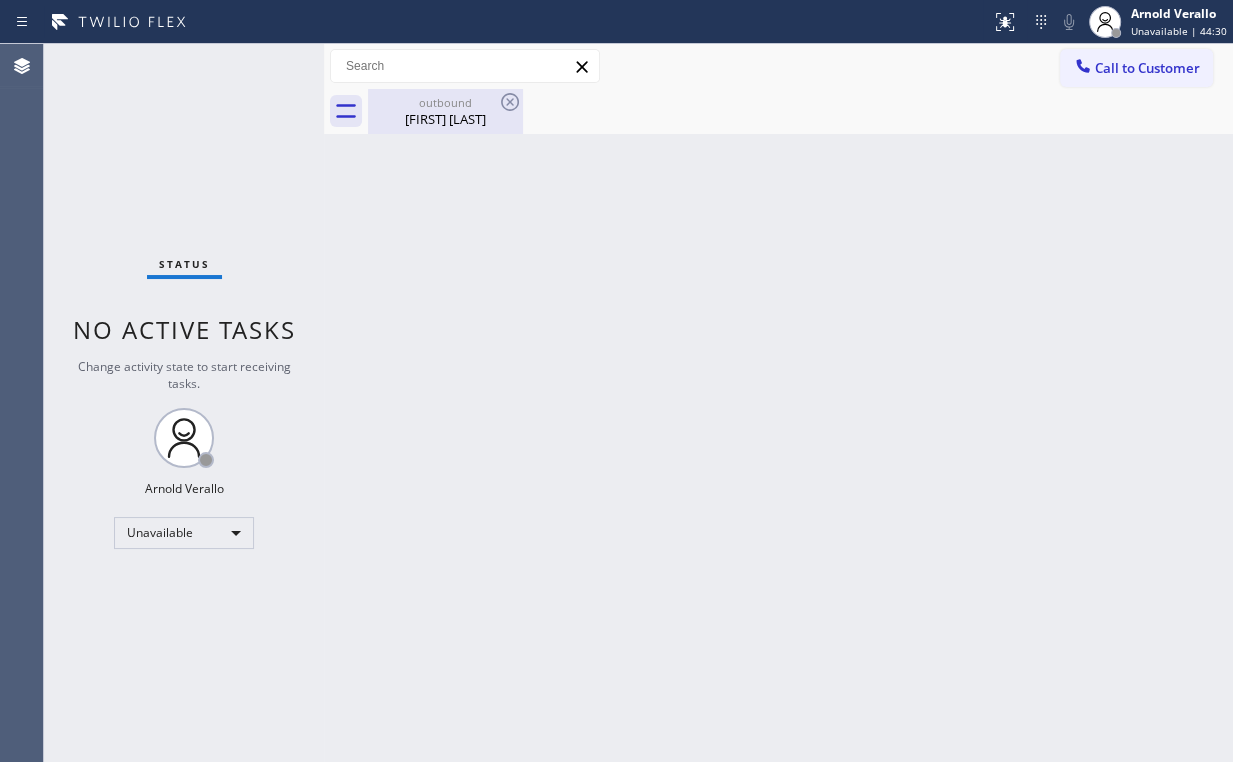 drag, startPoint x: 475, startPoint y: 103, endPoint x: 536, endPoint y: 101, distance: 61.03278 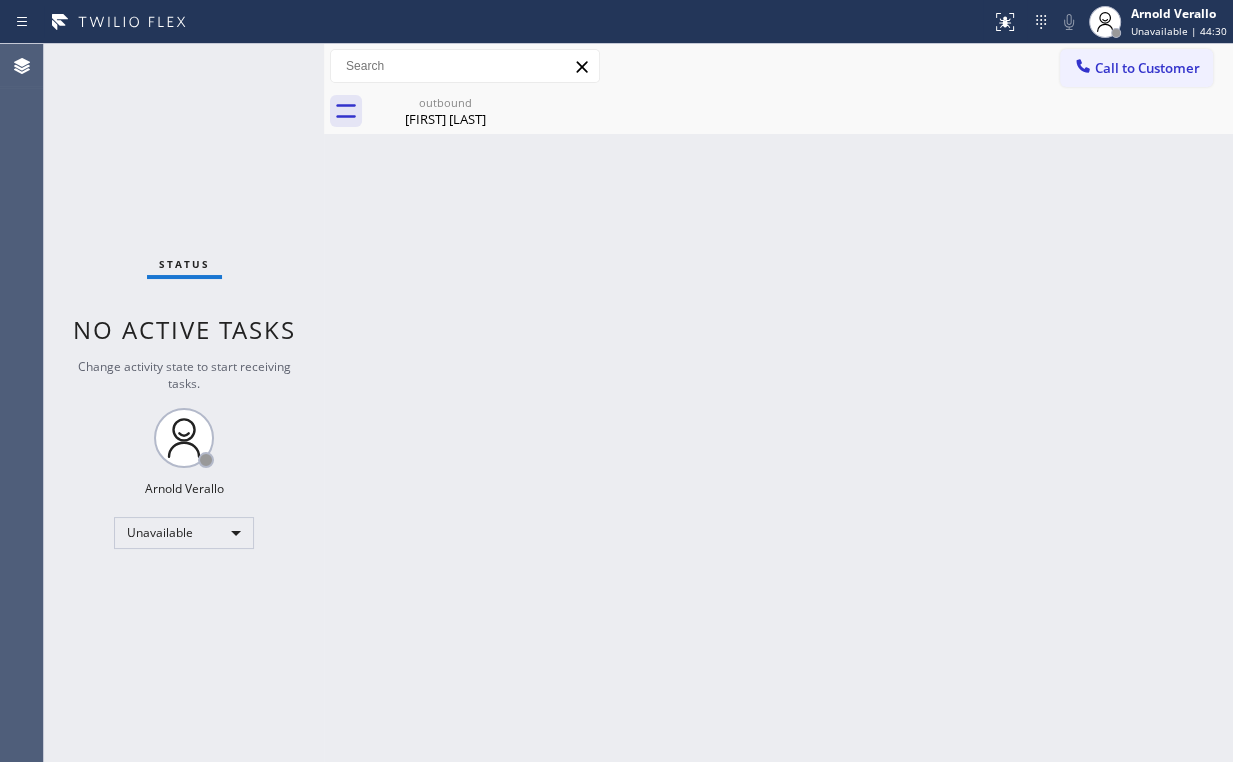 click on "outbound" at bounding box center [445, 102] 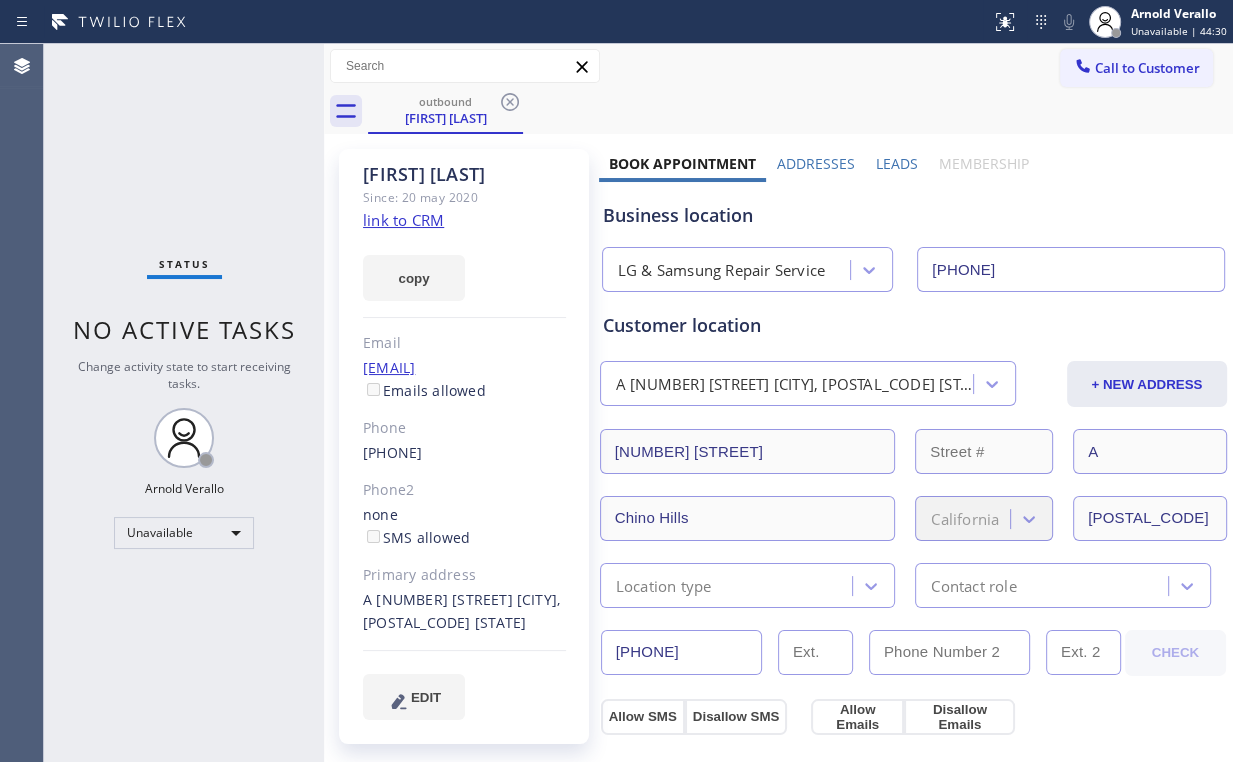 click 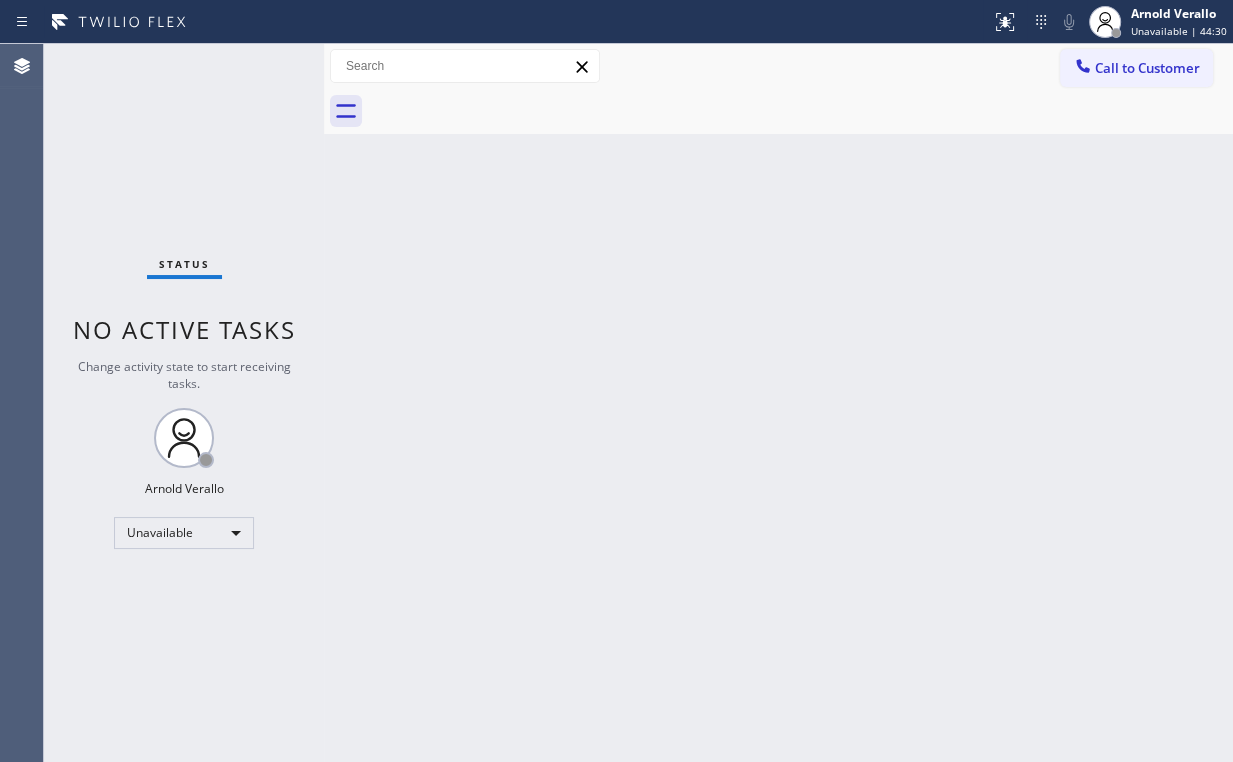 drag, startPoint x: 137, startPoint y: 175, endPoint x: 143, endPoint y: 141, distance: 34.525352 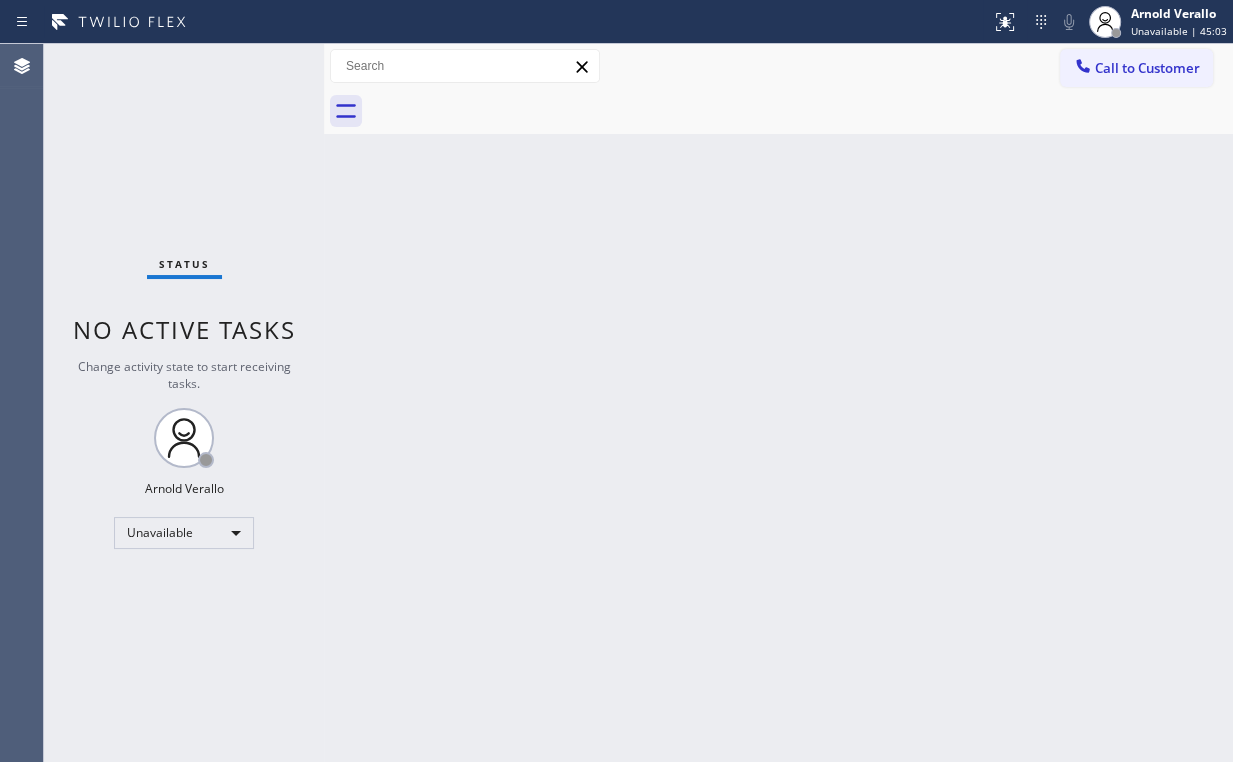 click on "Back to Dashboard Change Sender ID Customers Technicians Select a contact Outbound call Location Search location Your caller id phone number Customer number Call Customer info Name Phone none Address none Change Sender ID HVAC [PHONE] 5 Star Appliance [PHONE] Appliance Repair [PHONE] Plumbing [PHONE] Air Duct Cleaning [PHONE] Electricians [PHONE] Cancel Change Check personal SMS Reset Change No tabs Call to Customer Outbound call Location LG & Samsung Repair Service Your caller id phone number [PHONE] Customer number Call Outbound call Technician Search Technician Your caller id phone number Your caller id phone number Call" at bounding box center (778, 403) 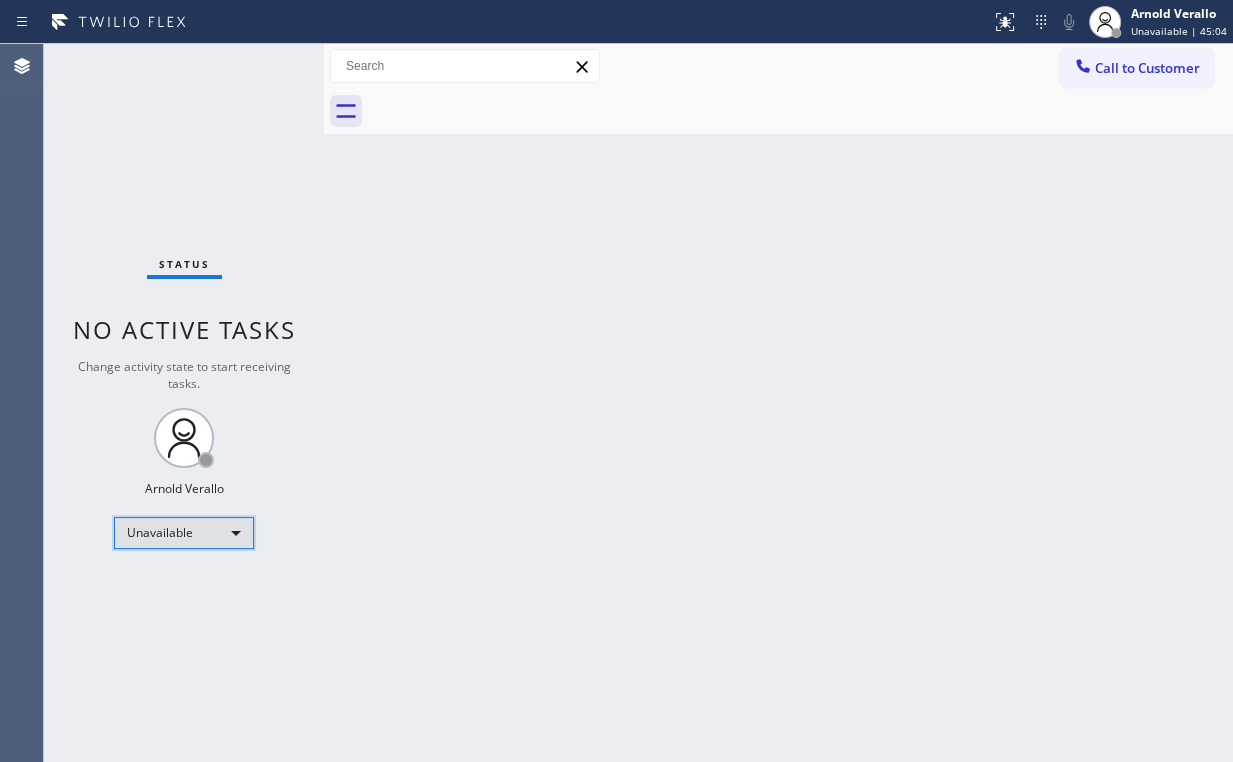 click on "Unavailable" at bounding box center [184, 533] 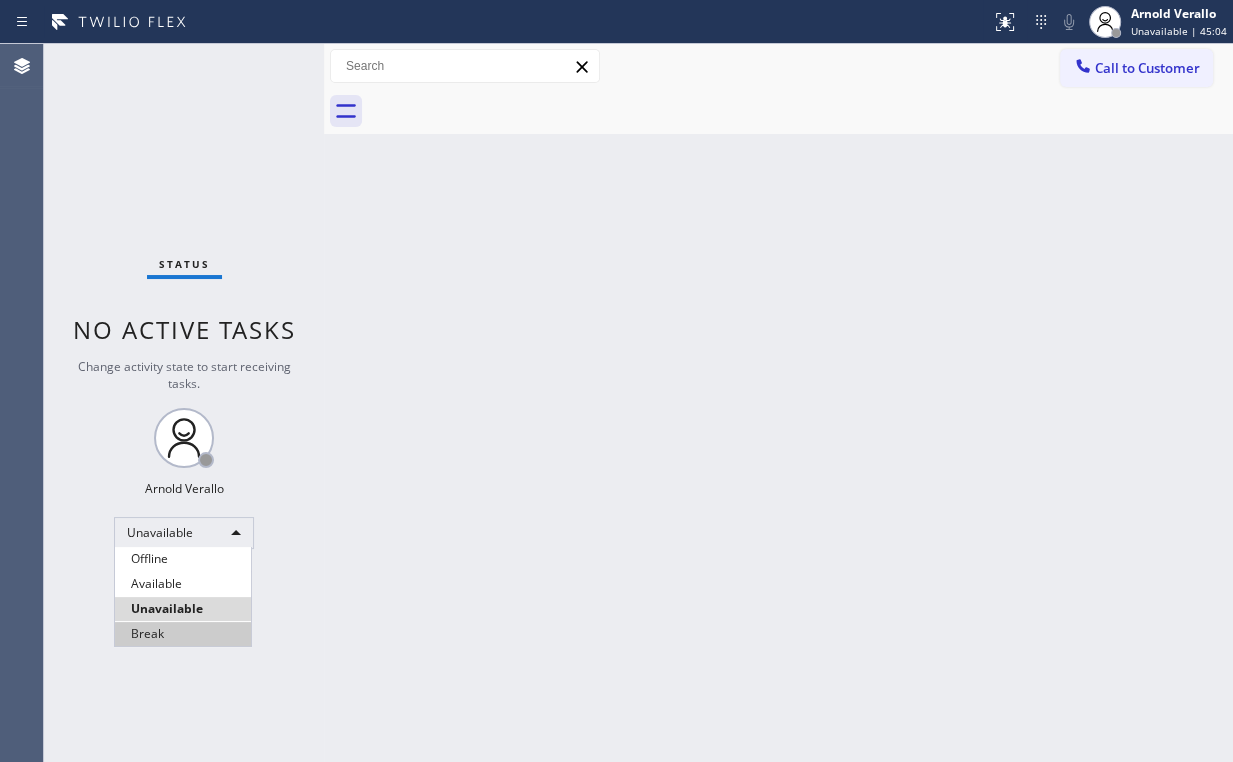 click on "Break" at bounding box center (183, 634) 